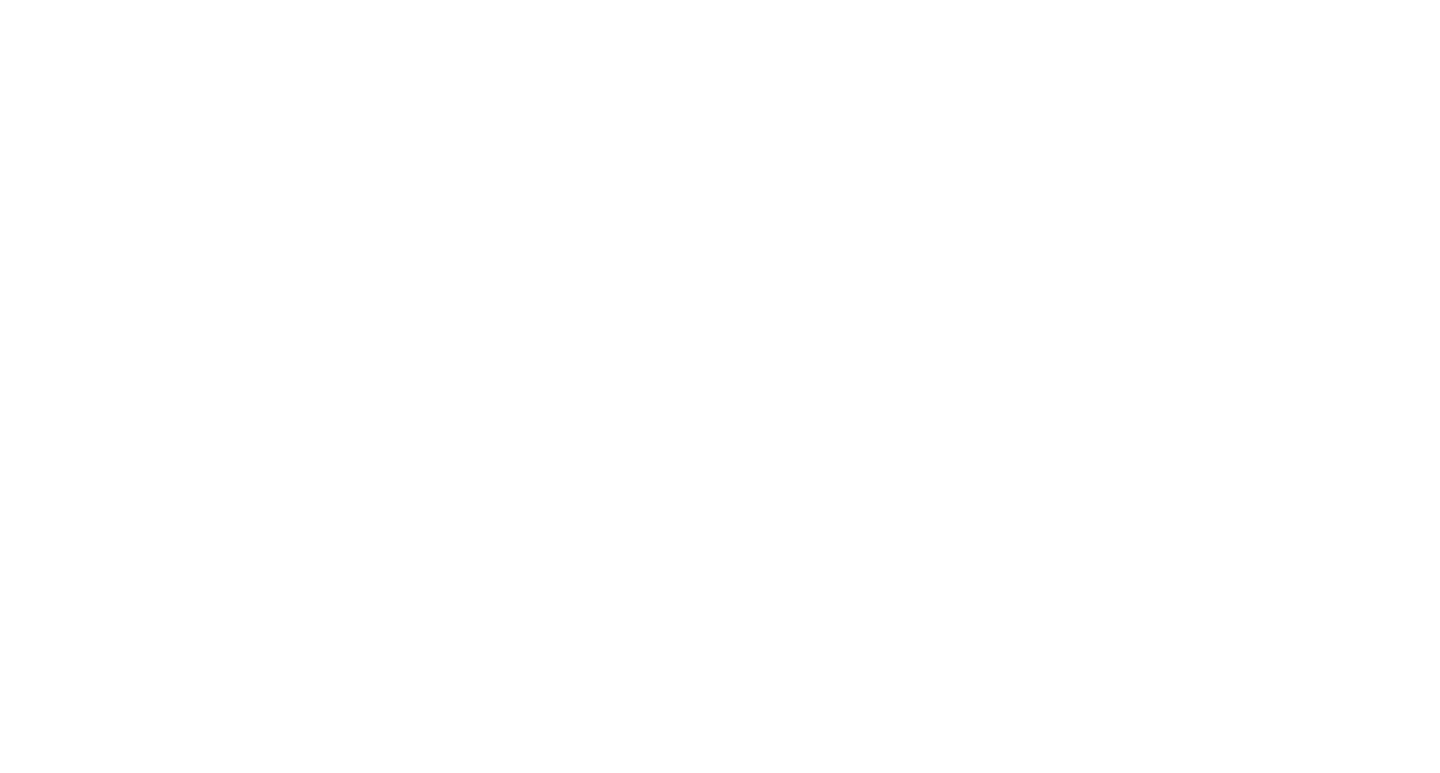 scroll, scrollTop: 0, scrollLeft: 0, axis: both 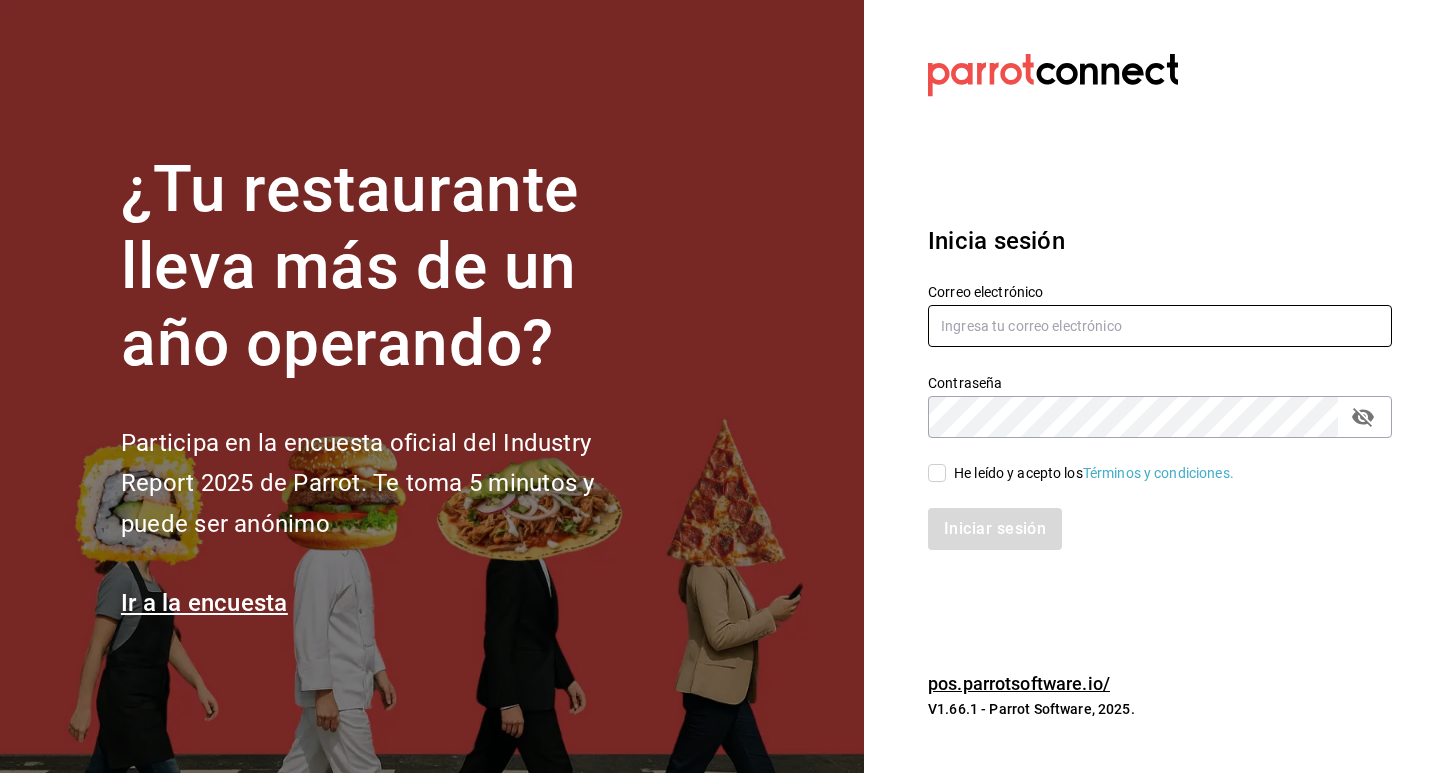 click at bounding box center [1160, 326] 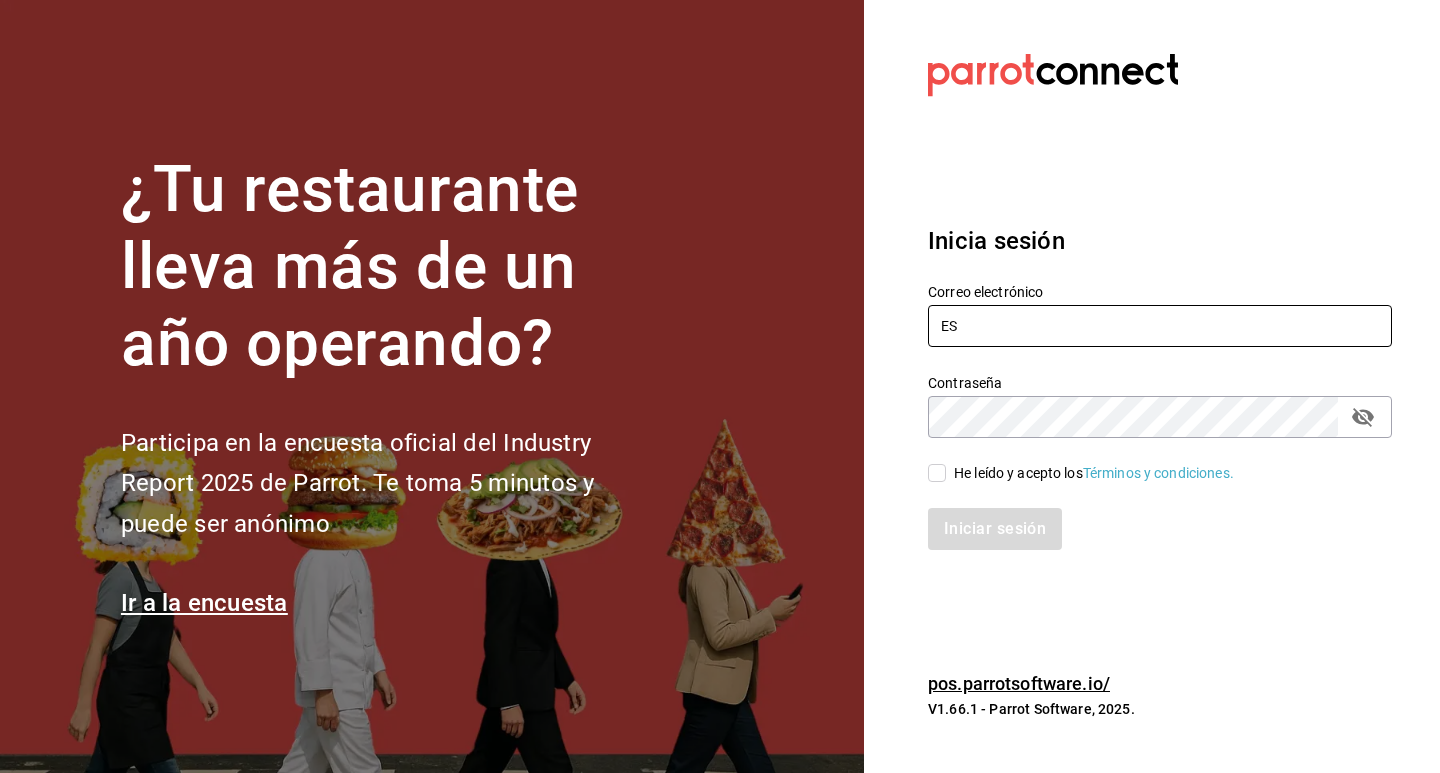type on "E" 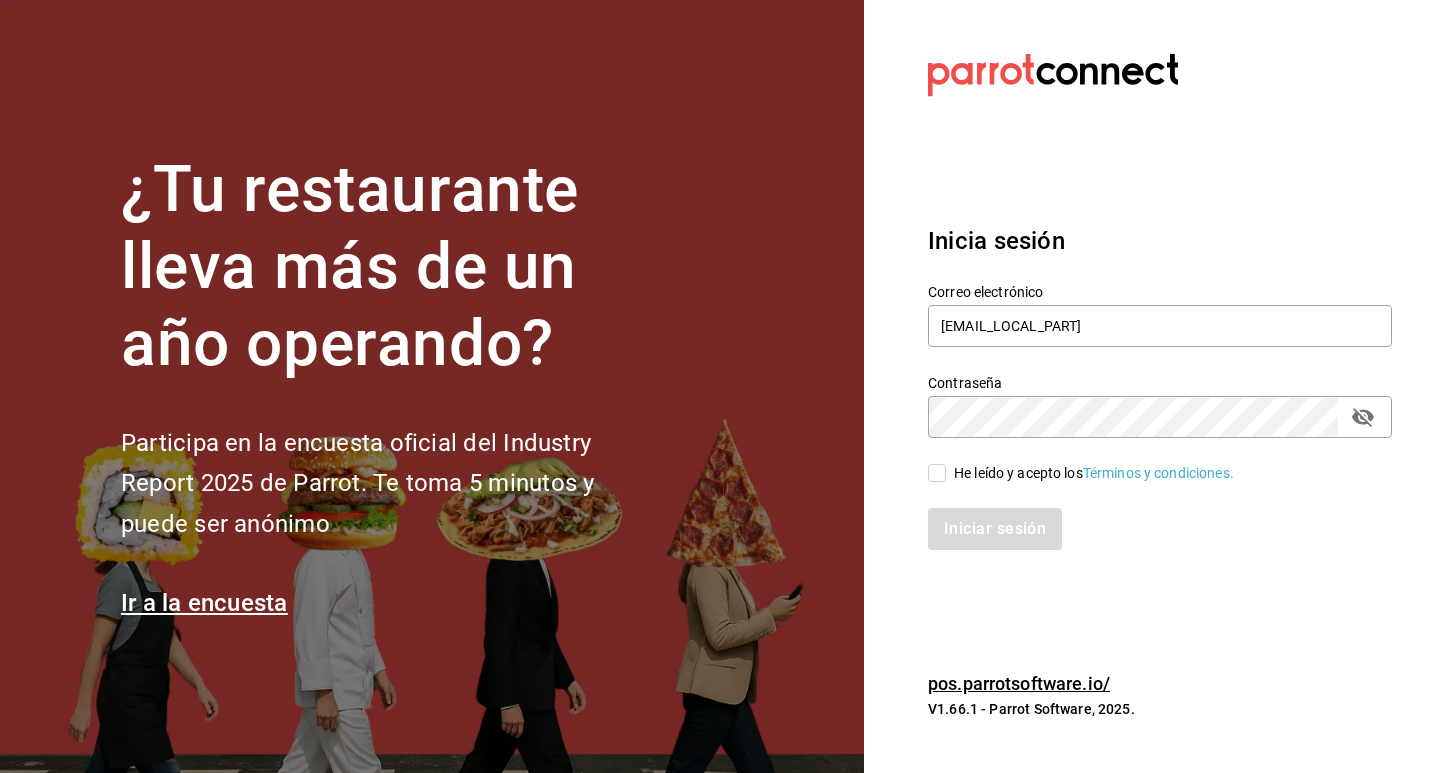 click on "Inicia sesión" at bounding box center [1160, 241] 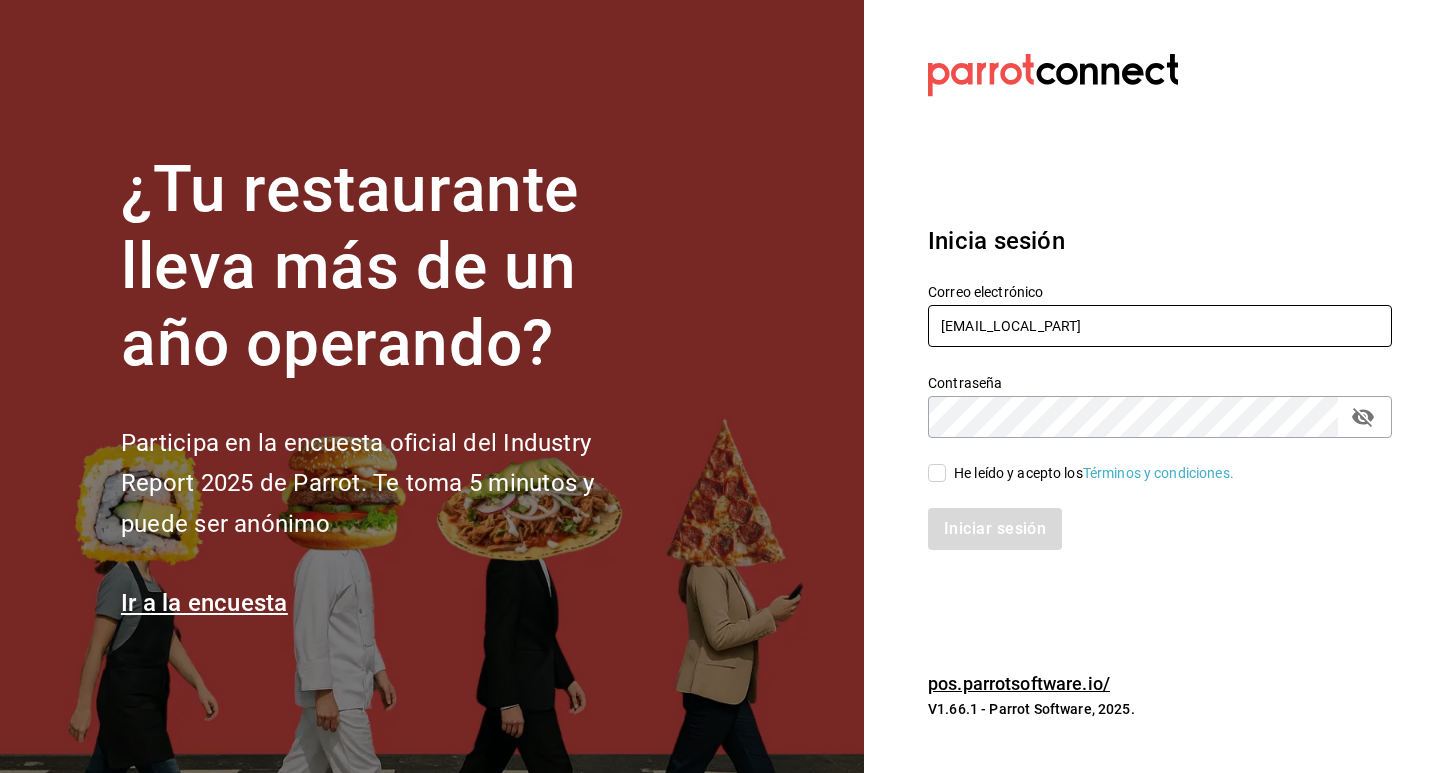 click on "[EMAIL_LOCAL_PART]" at bounding box center [1160, 326] 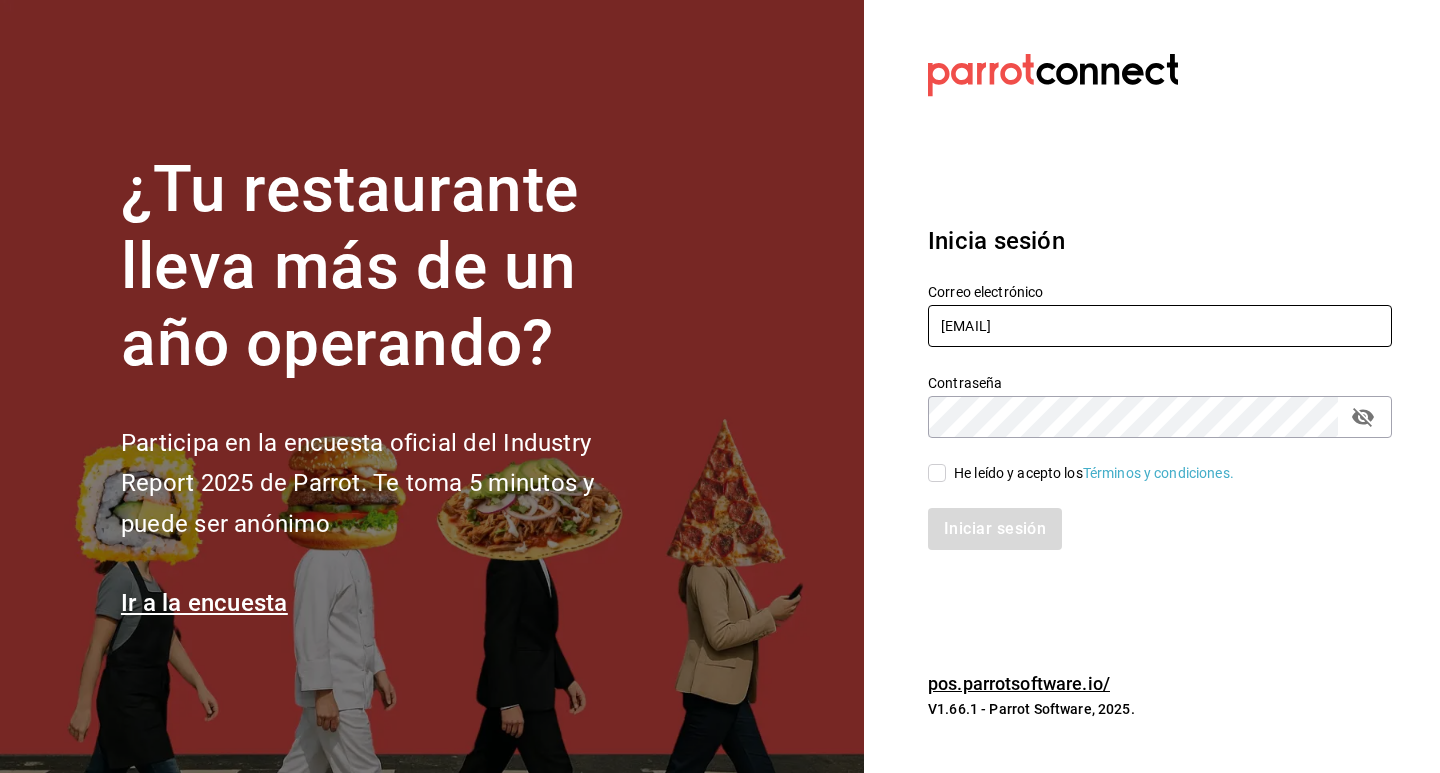 type on "[EMAIL]" 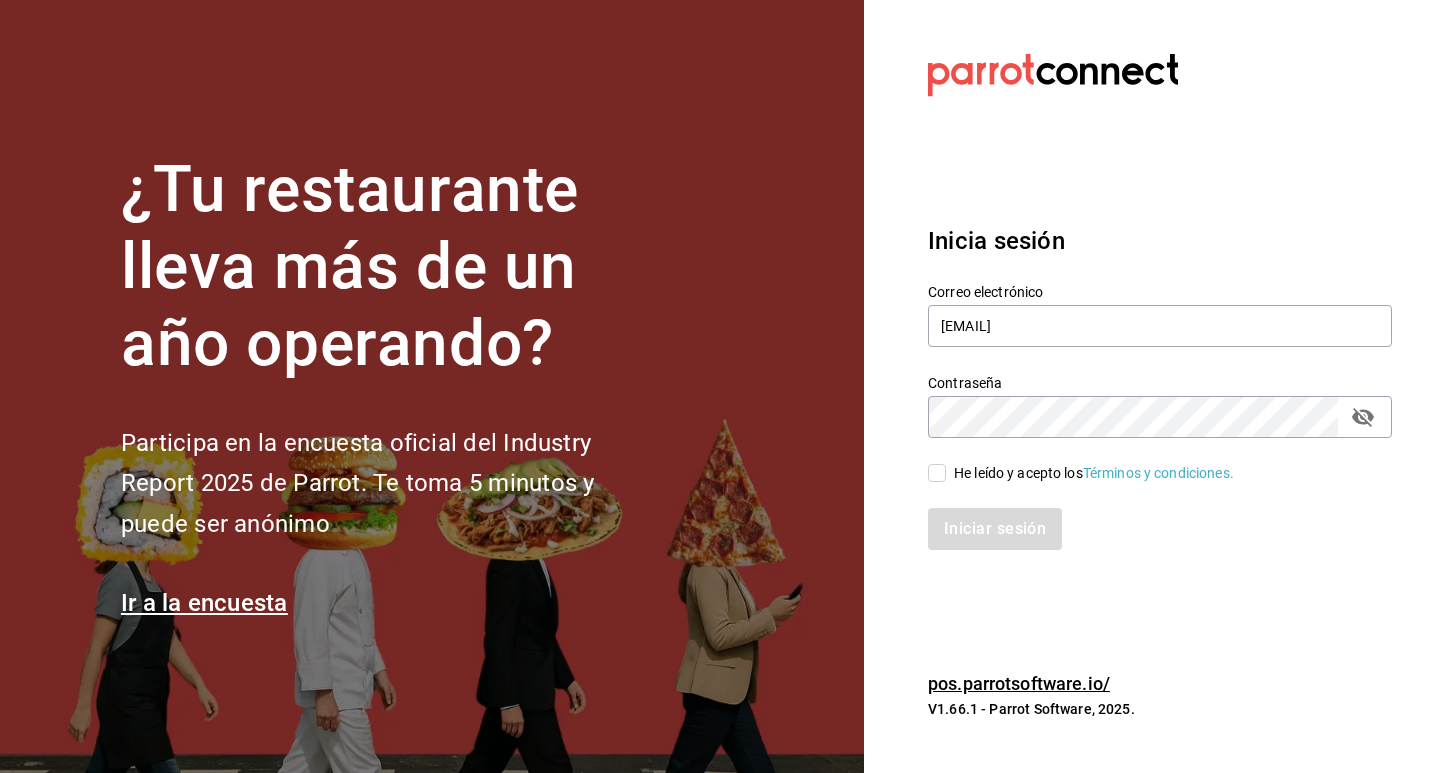 click 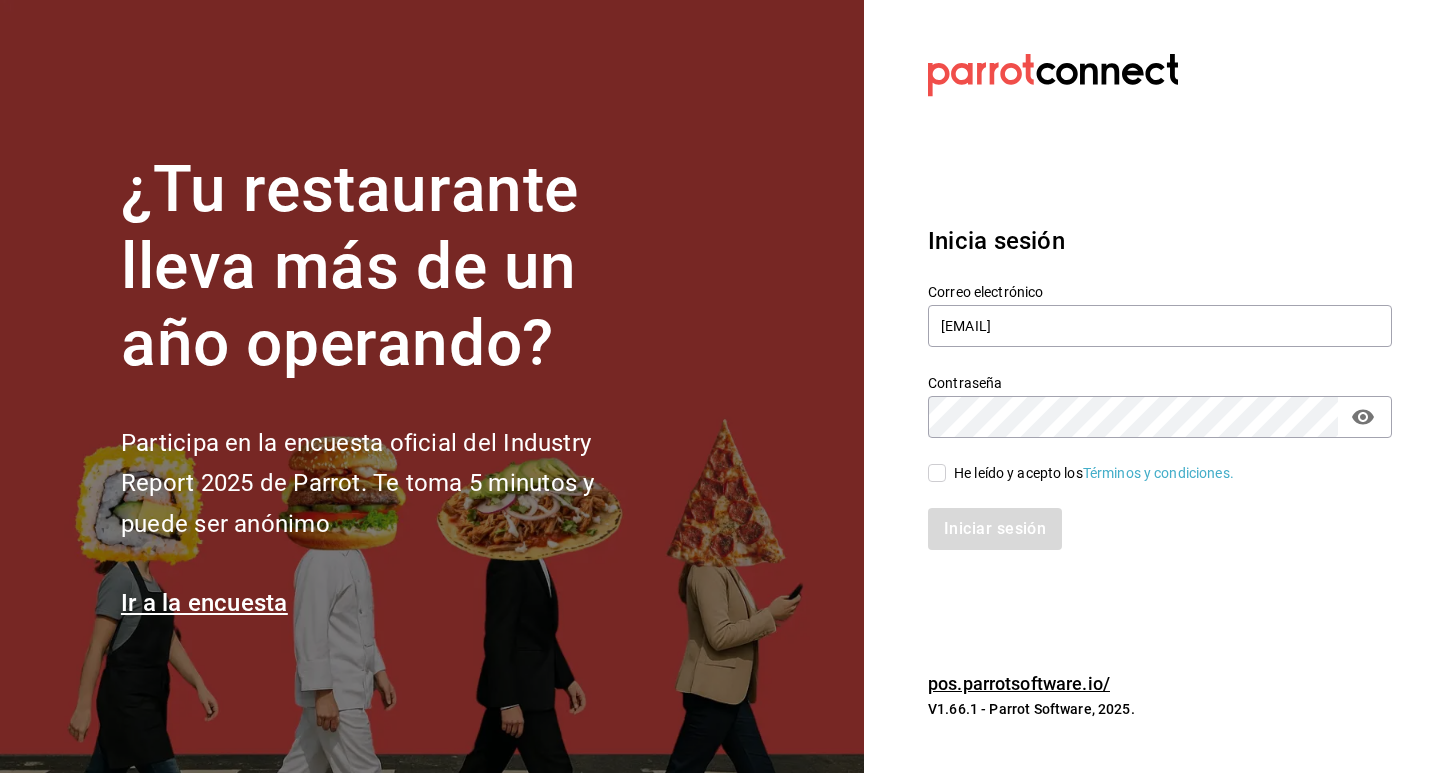 click 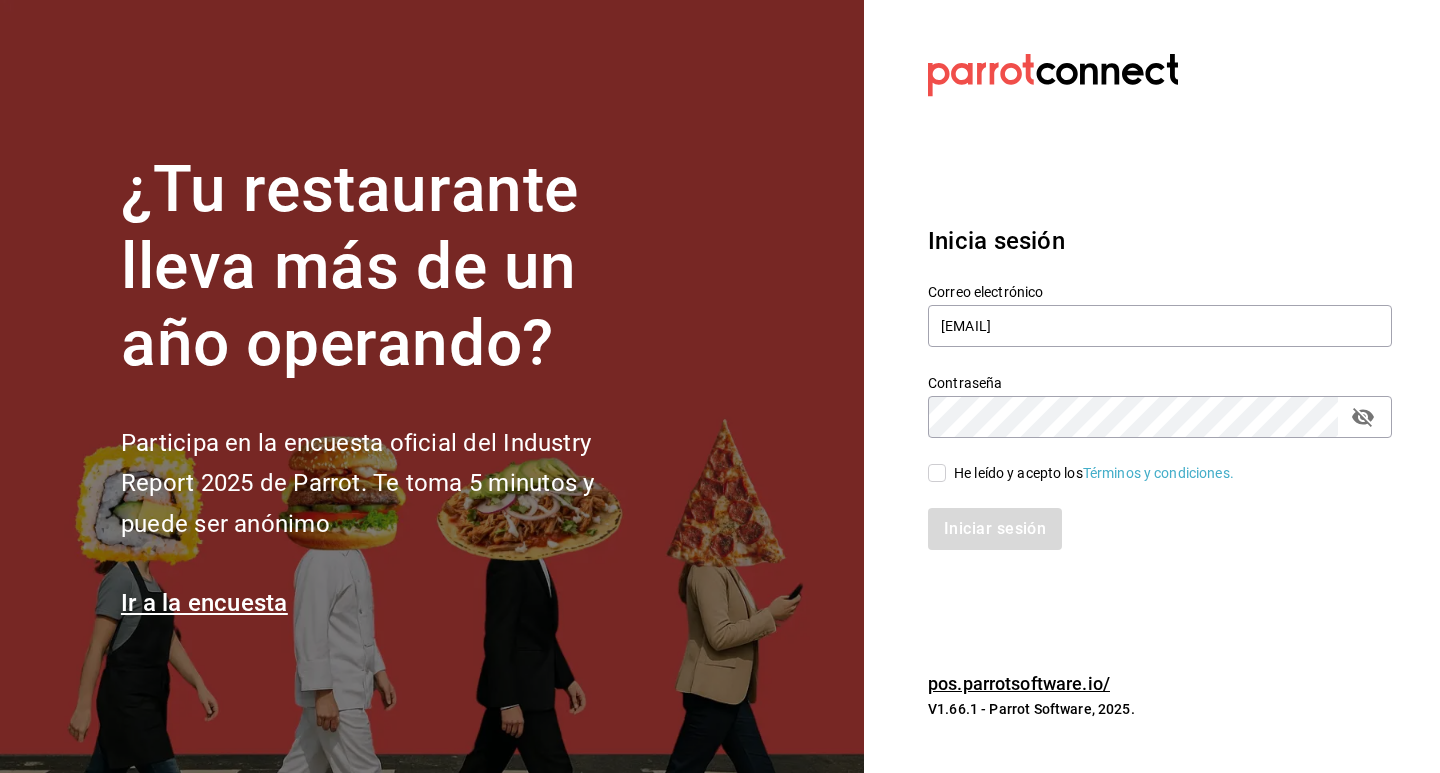 click on "He leído y acepto los  Términos y condiciones." at bounding box center [937, 473] 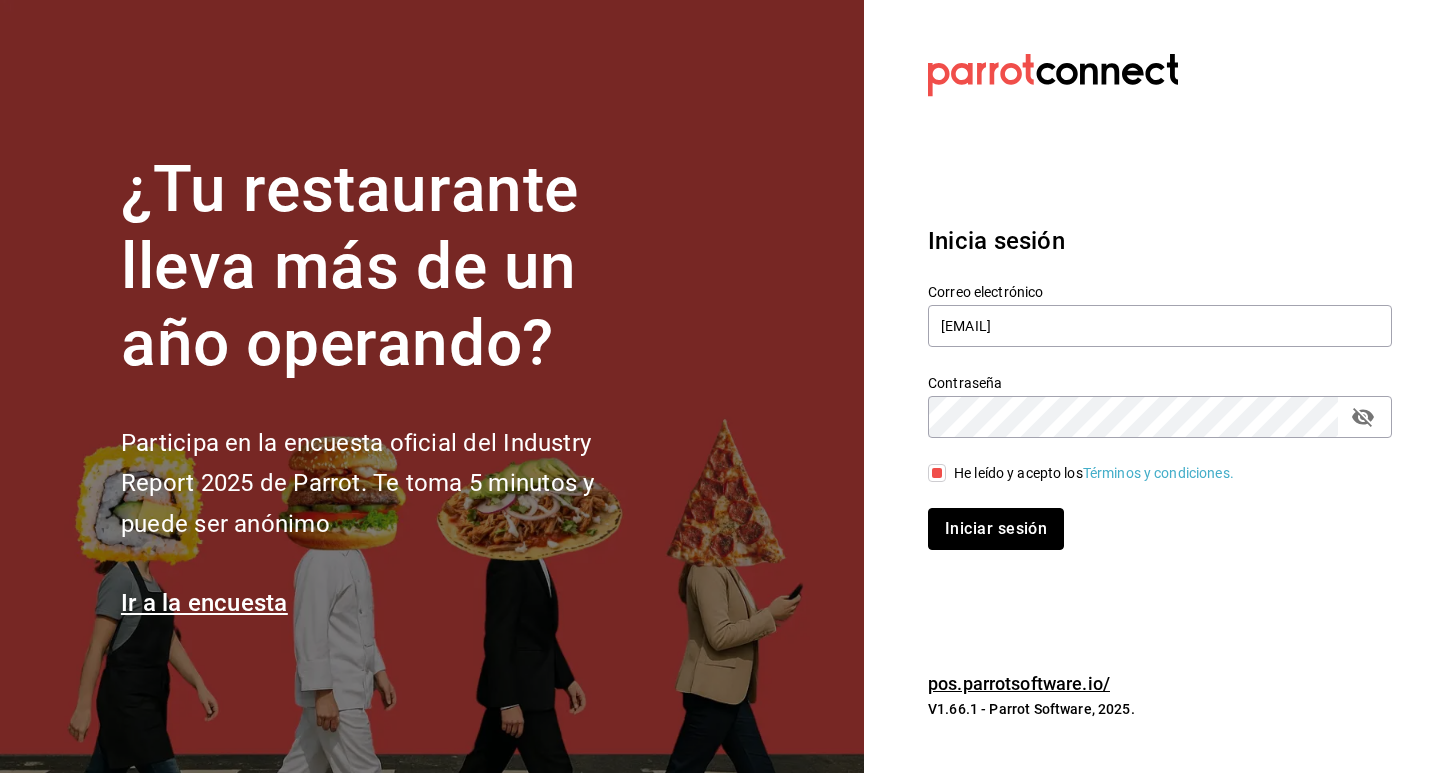 click on "Iniciar sesión" at bounding box center (996, 529) 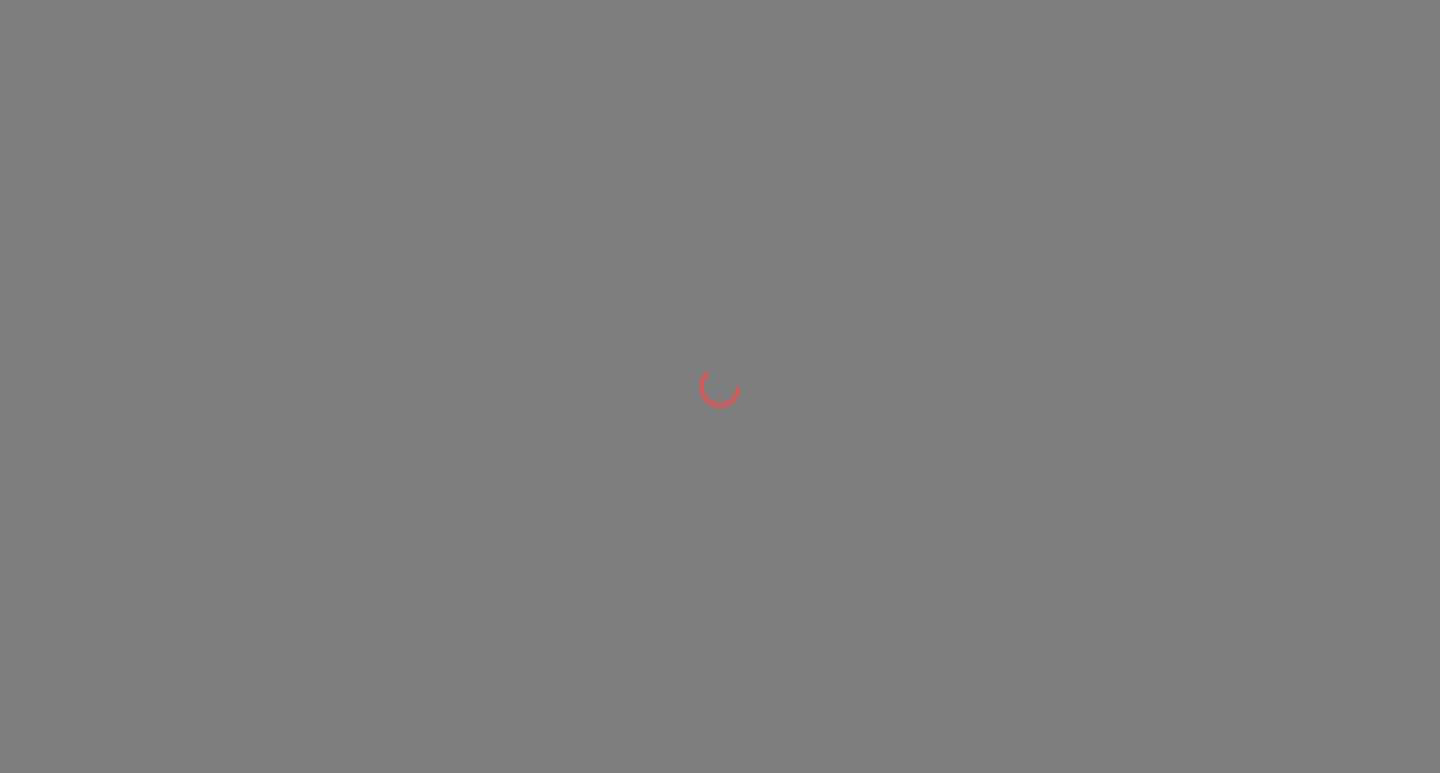 scroll, scrollTop: 0, scrollLeft: 0, axis: both 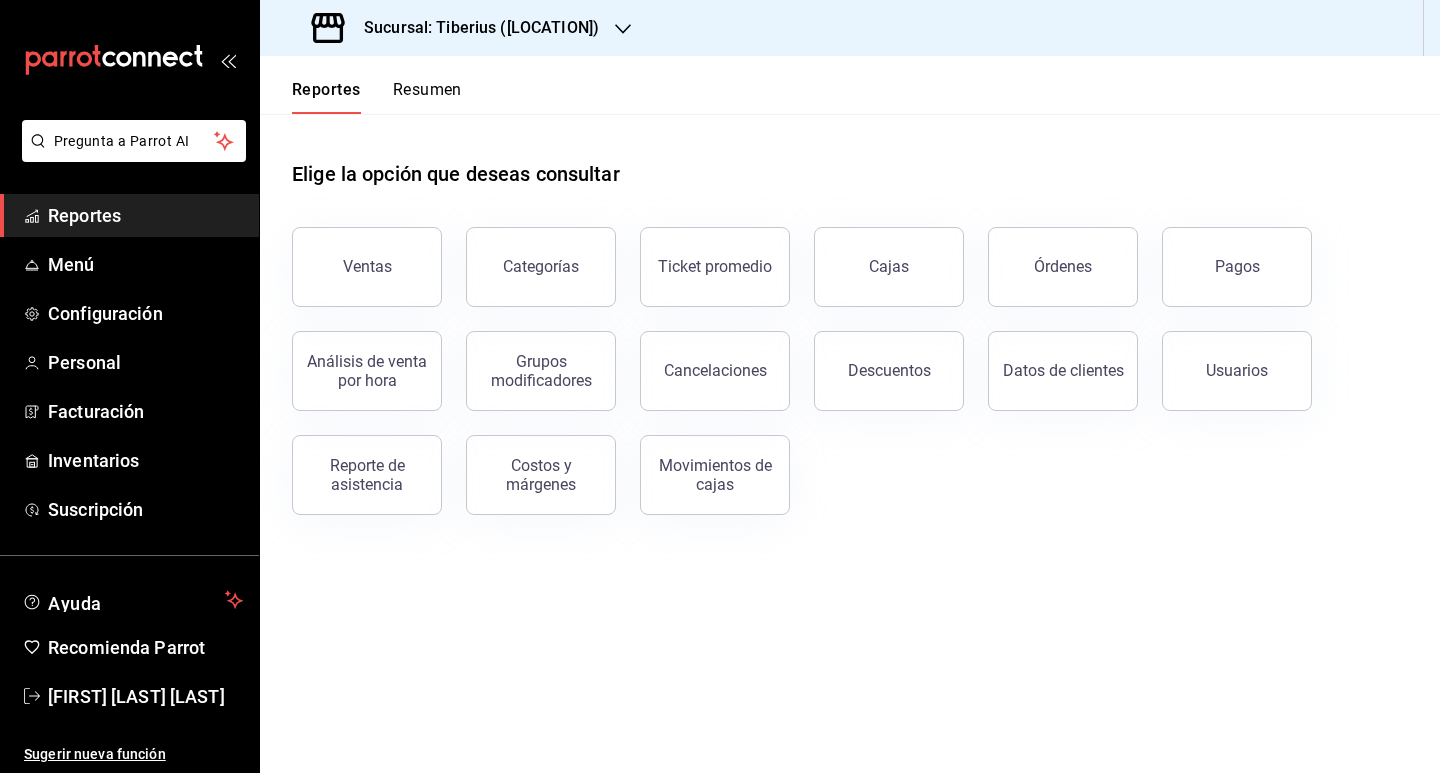 click on "Sucursal: Tiberius ([LOCATION])" at bounding box center (457, 28) 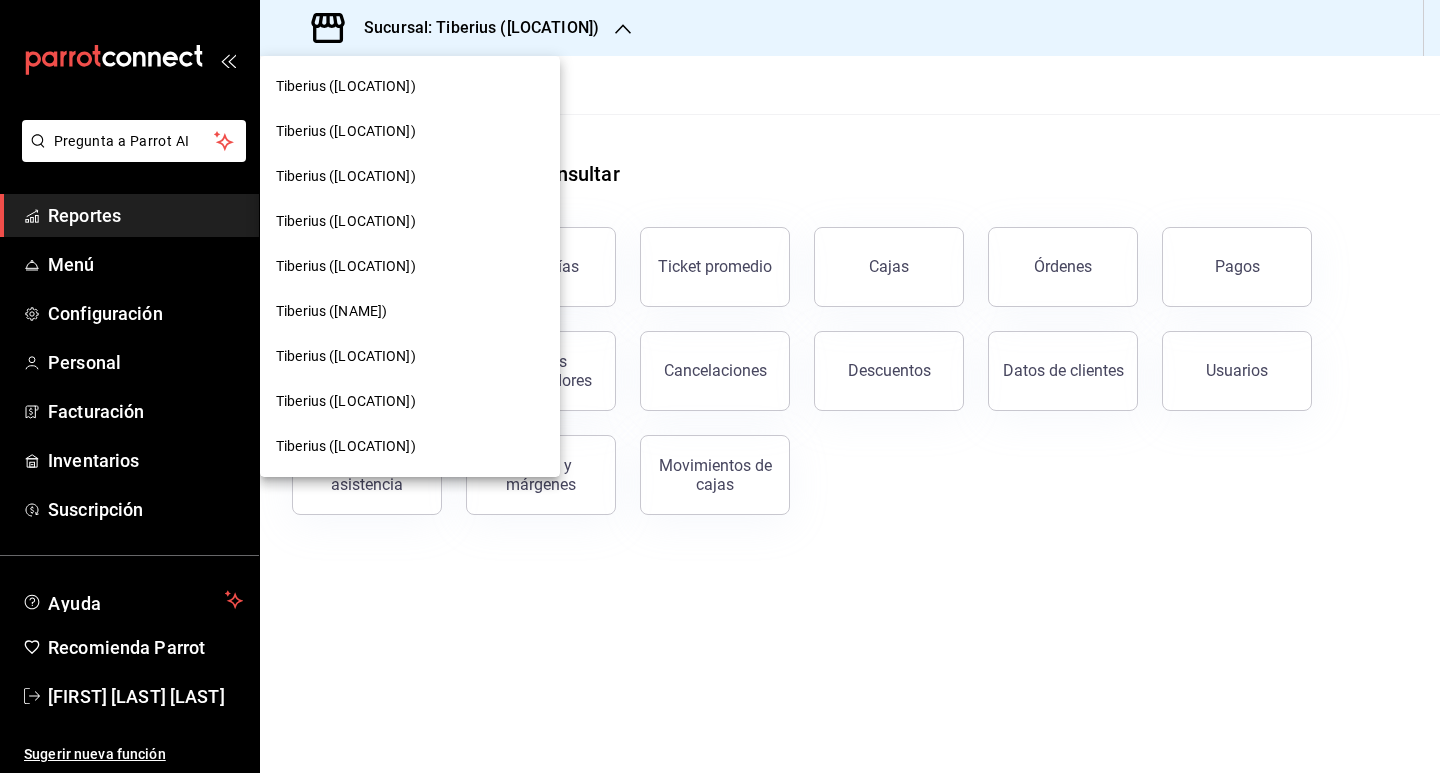 click at bounding box center (720, 386) 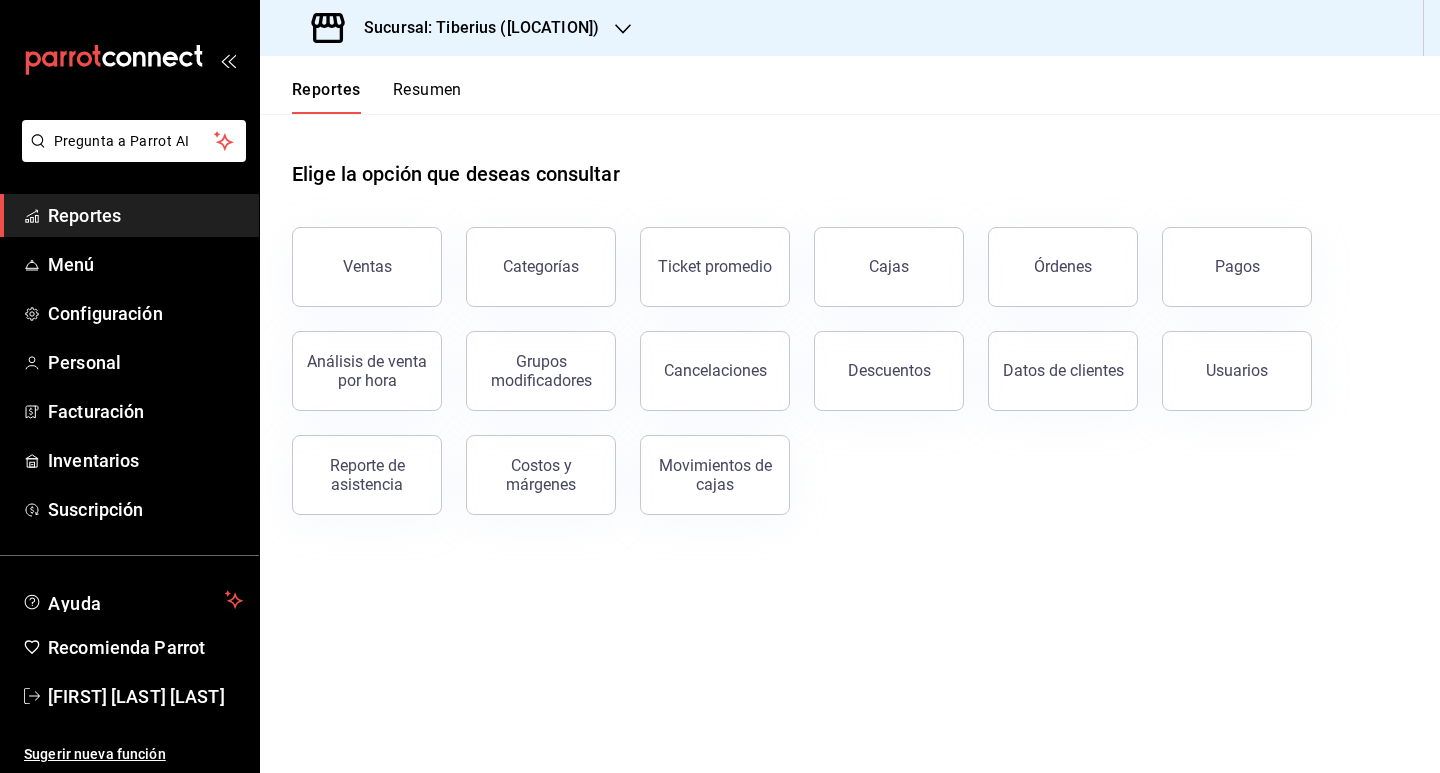 click on "Órdenes" at bounding box center (1063, 267) 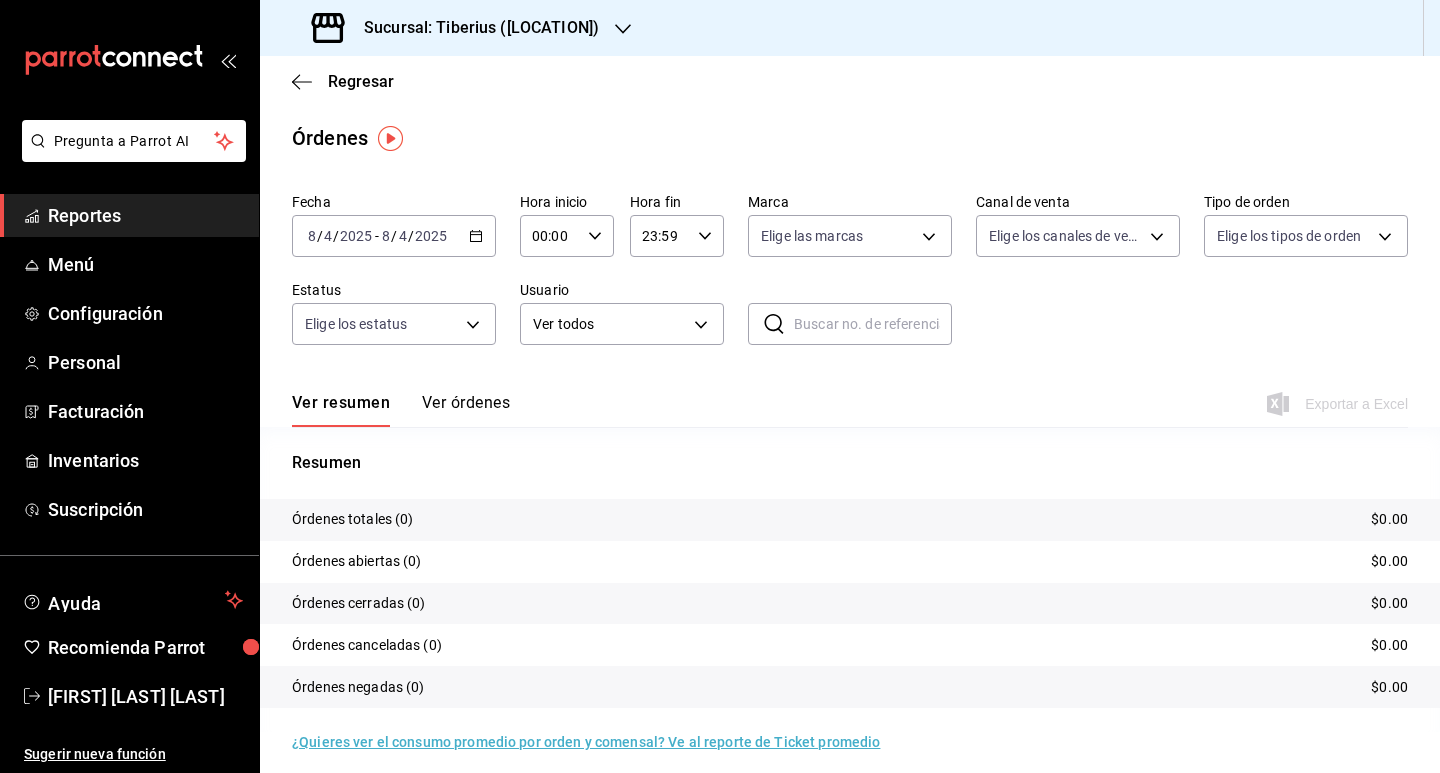 click 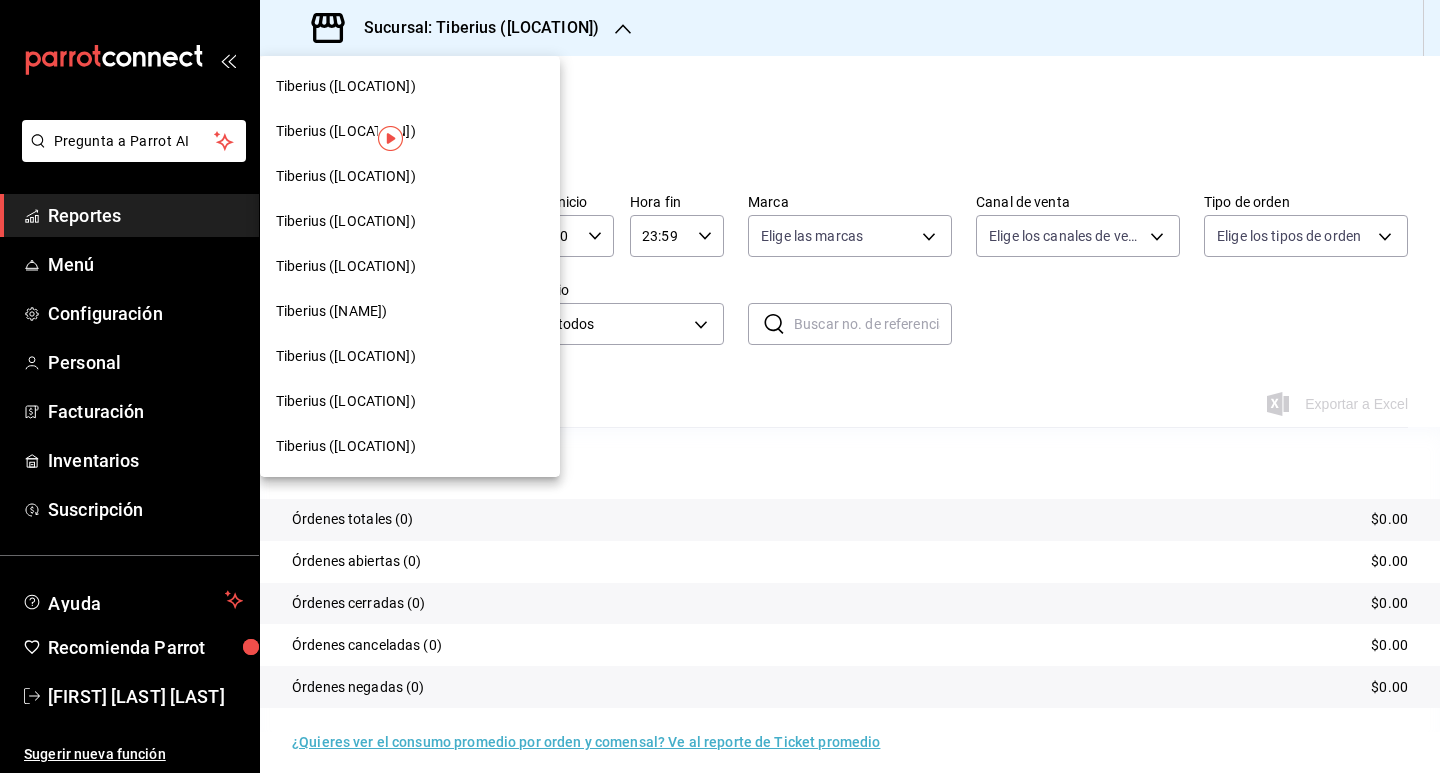 click on "Tiberius ([LOCATION])" at bounding box center (410, 176) 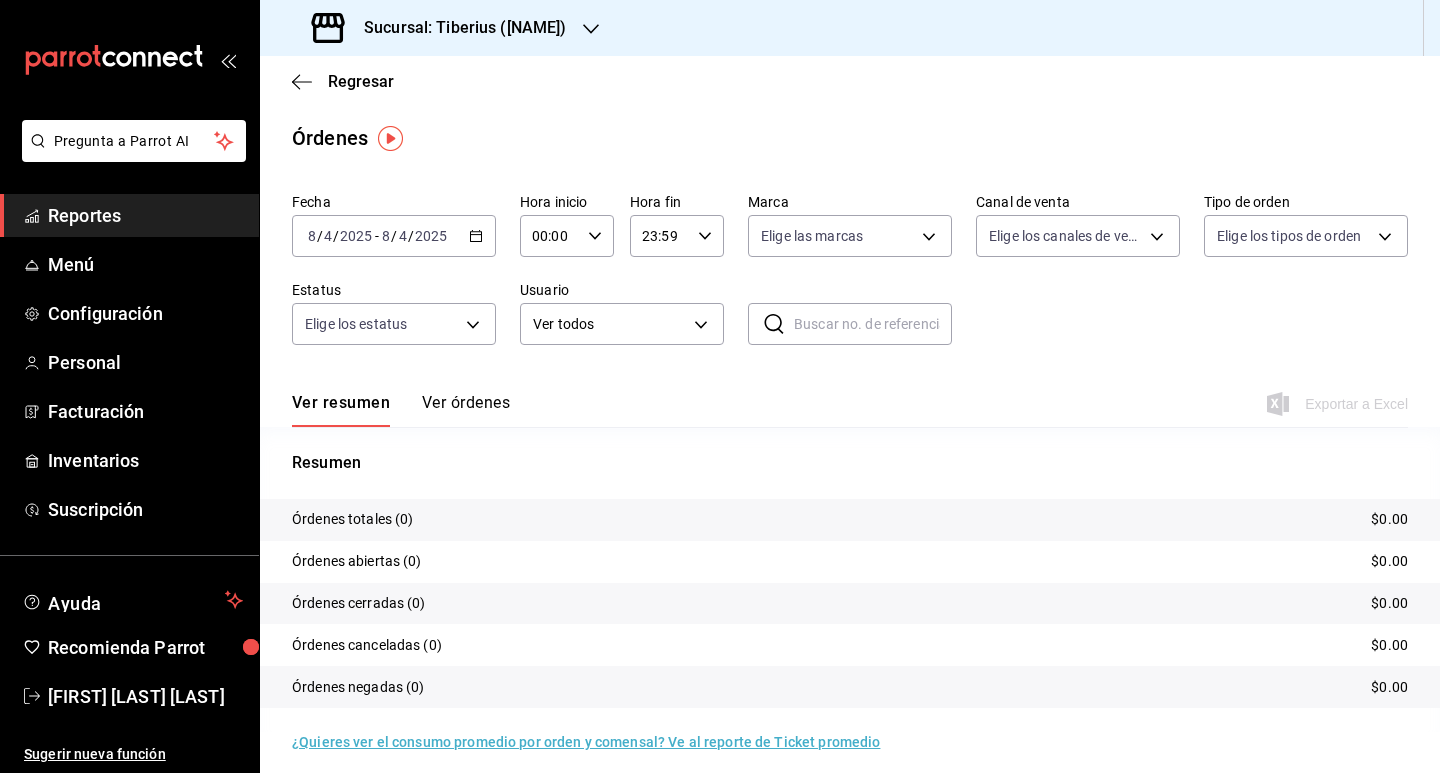 click on "2025-[DATE] [DATE] - 2025-[DATE] [DATE]" at bounding box center (394, 236) 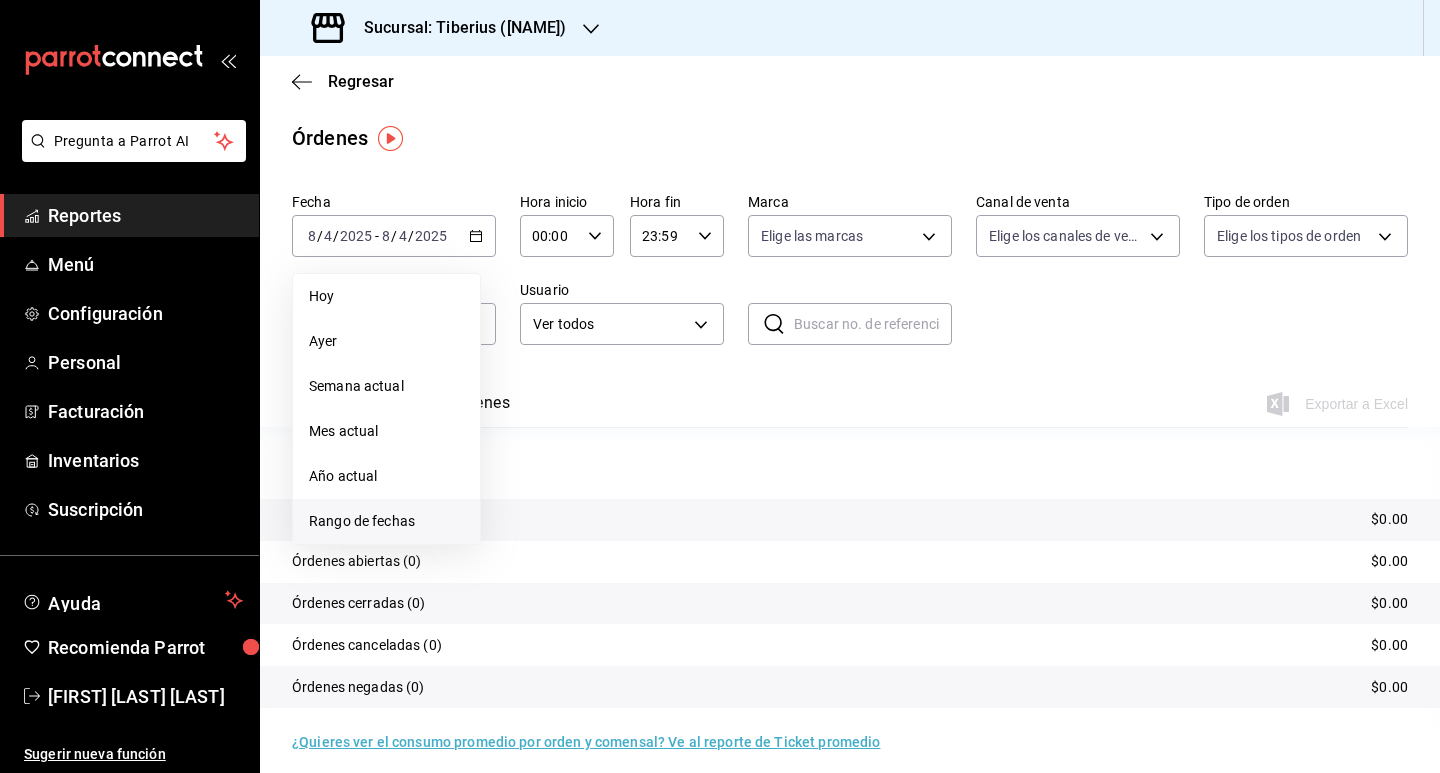 click on "Rango de fechas" at bounding box center [386, 521] 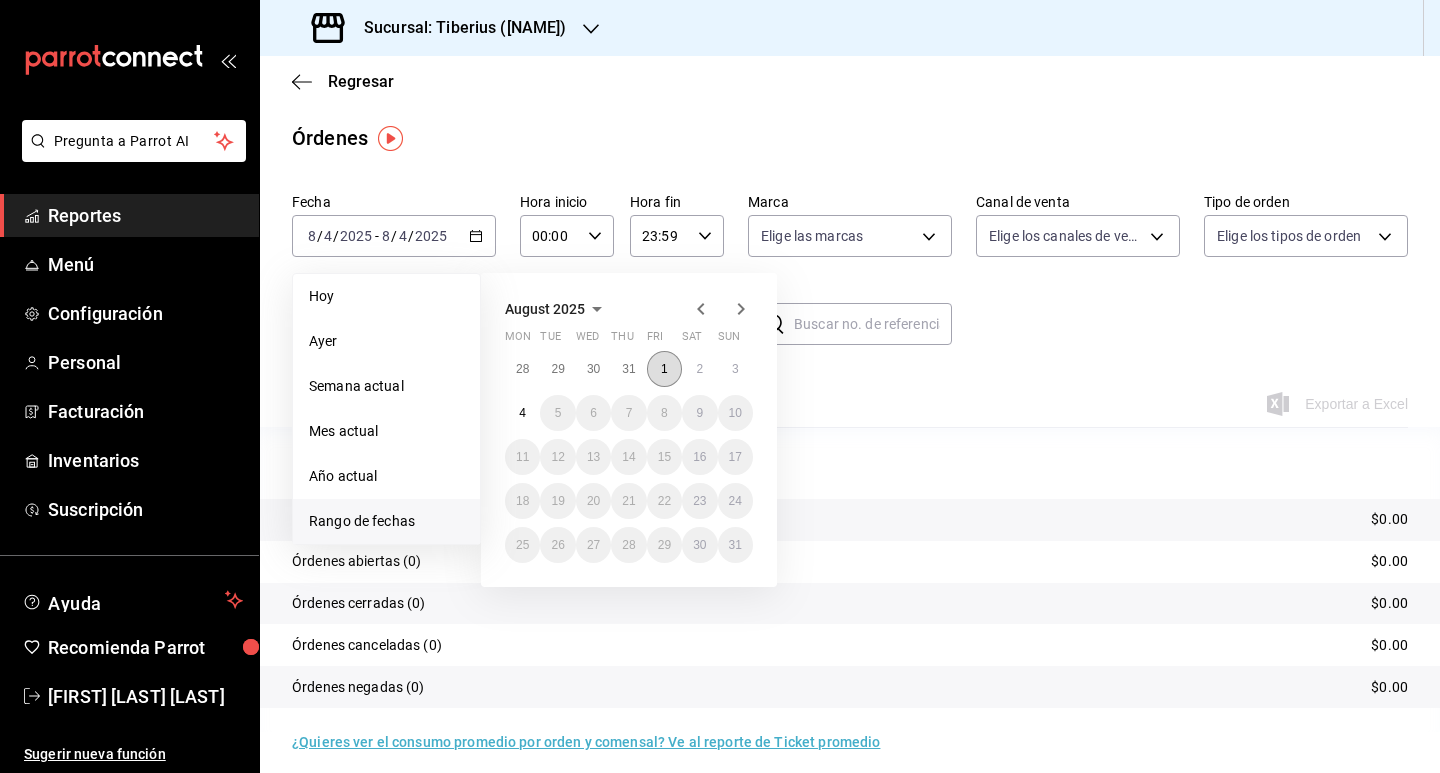 click on "1" at bounding box center (664, 369) 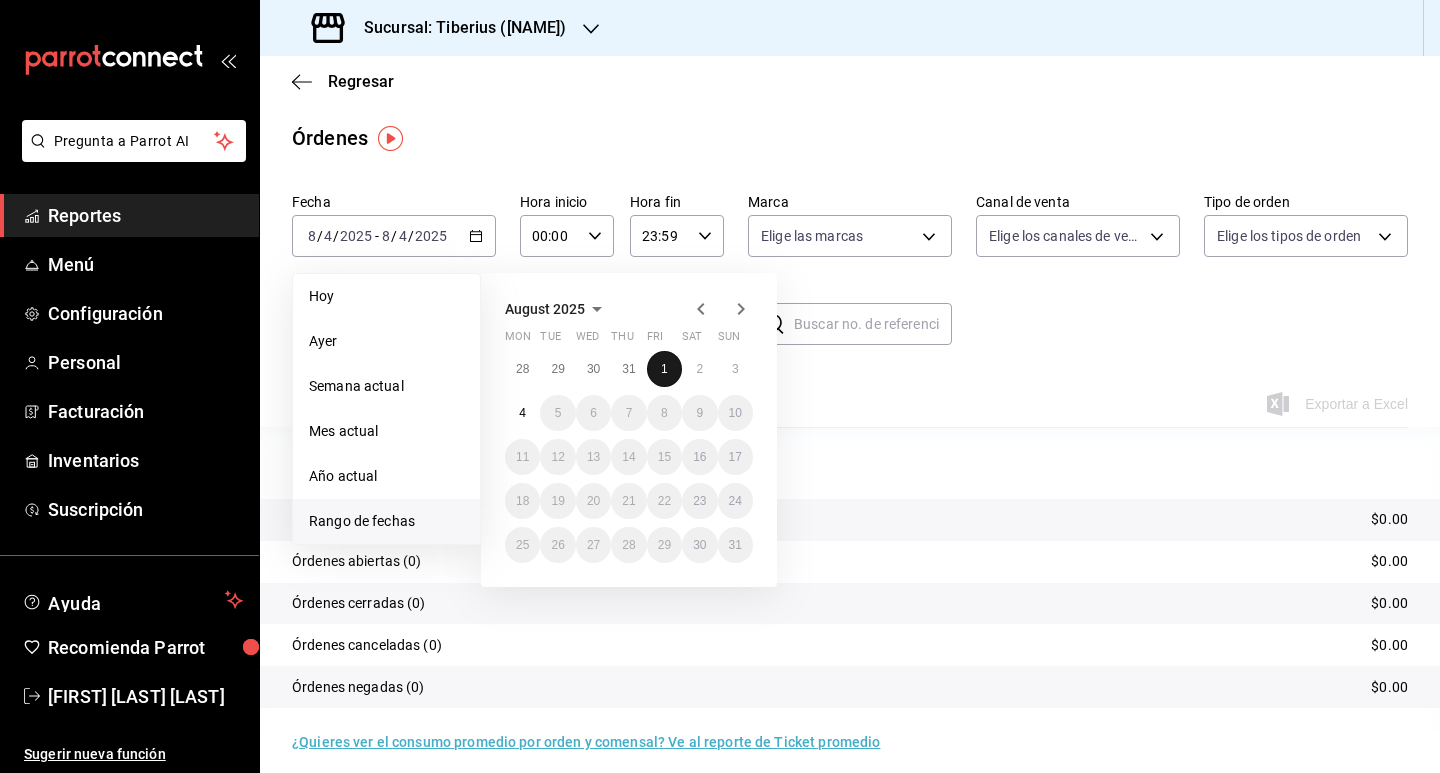click on "1" at bounding box center [664, 369] 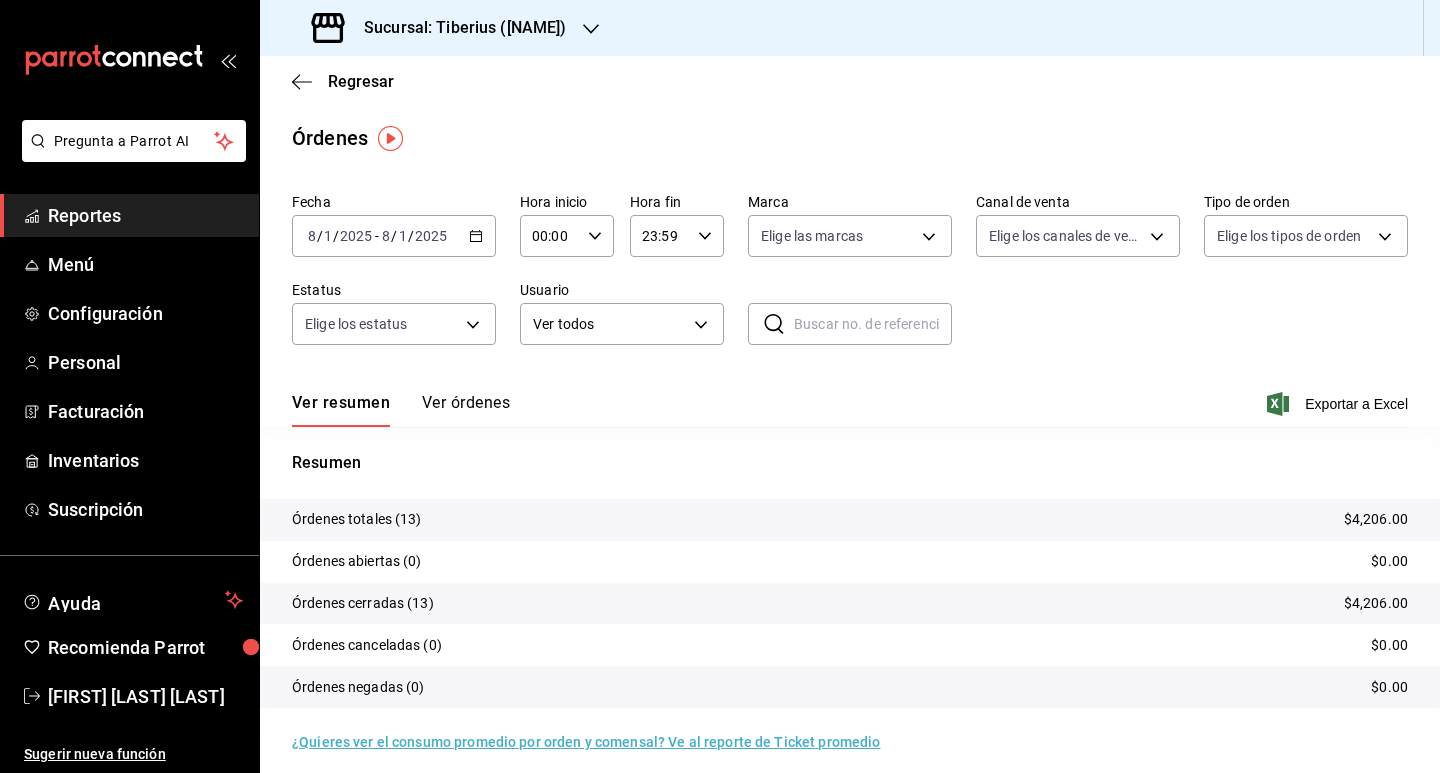 click 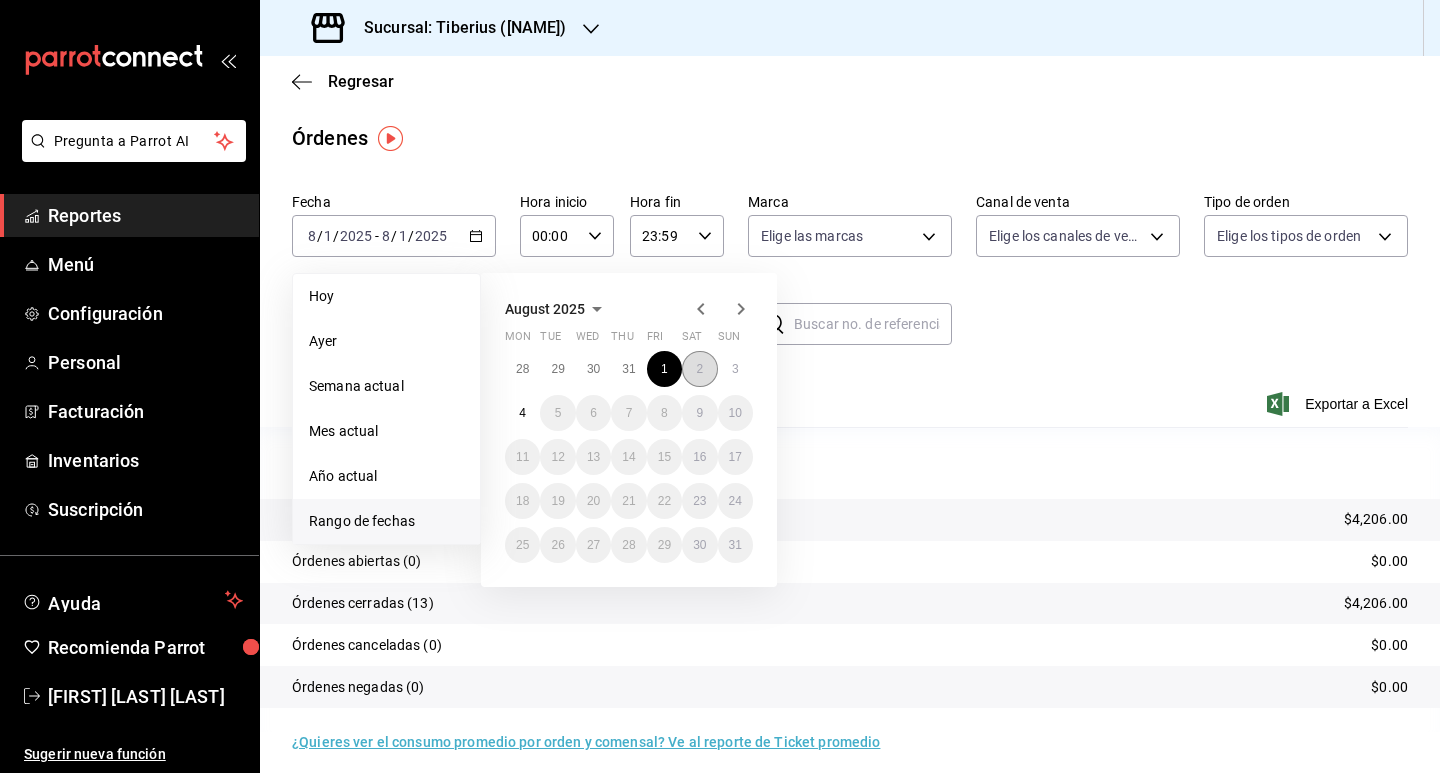 click on "2" at bounding box center [699, 369] 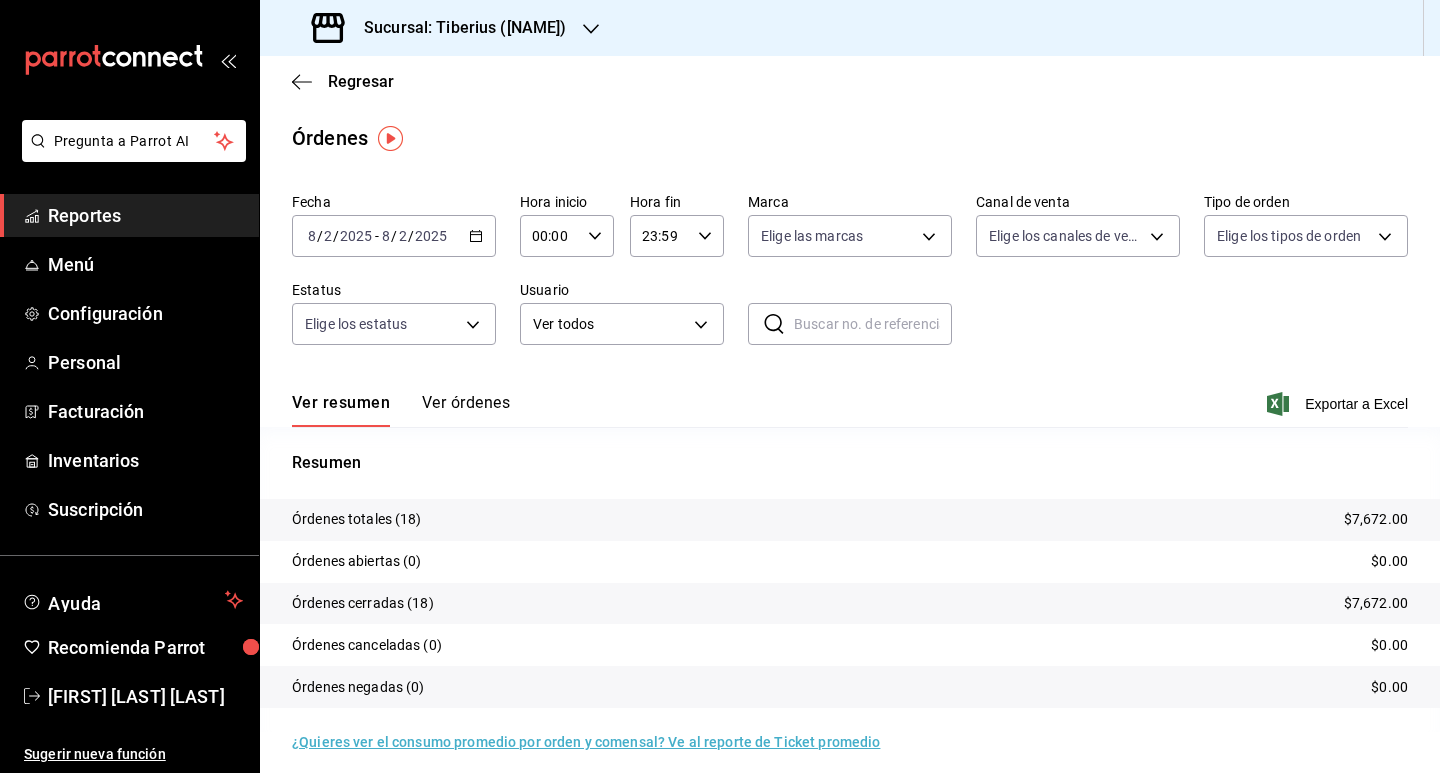 click on "2025-08-02 8 / 2 / 2025 - 2025-08-02 8 / 2 / 2025" at bounding box center [394, 236] 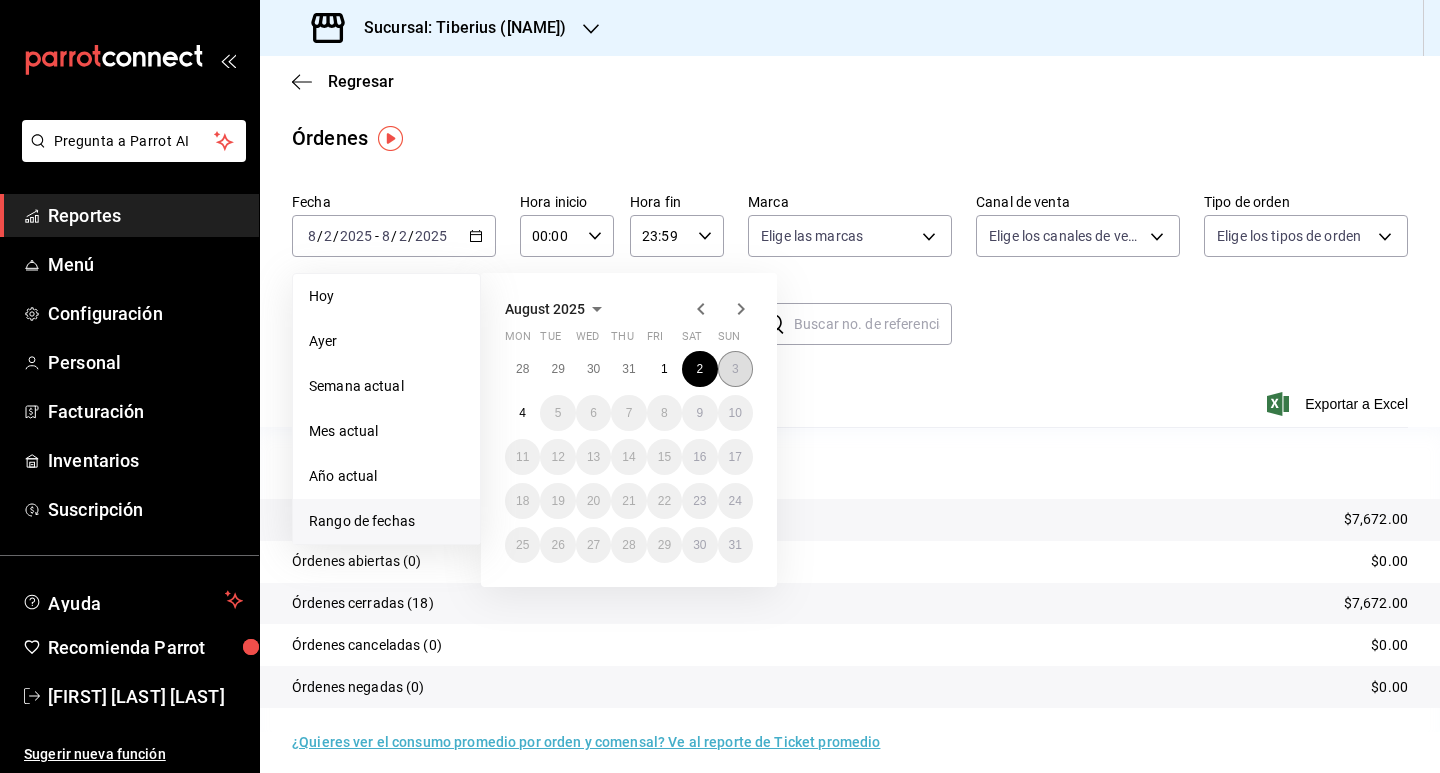 click on "3" at bounding box center [735, 369] 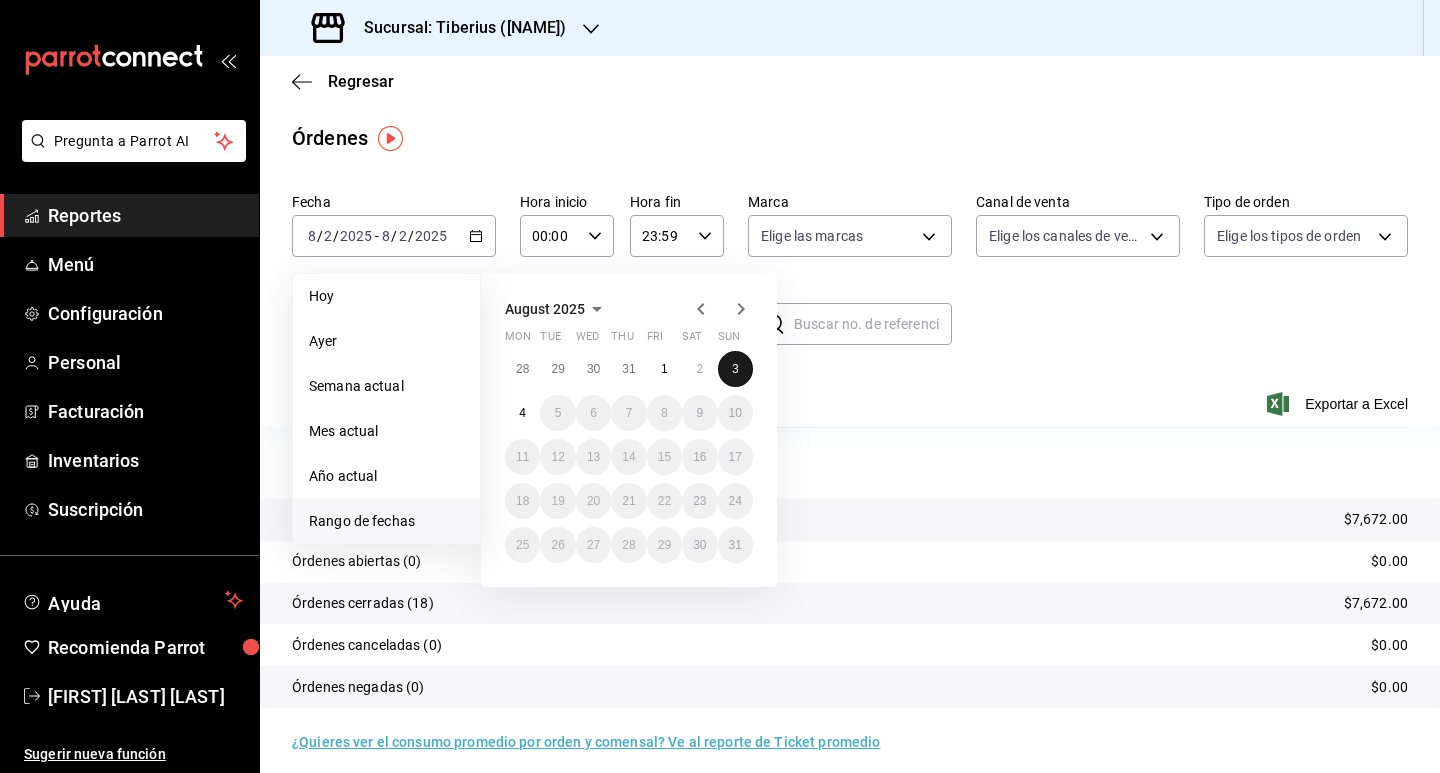 click on "3" at bounding box center [735, 369] 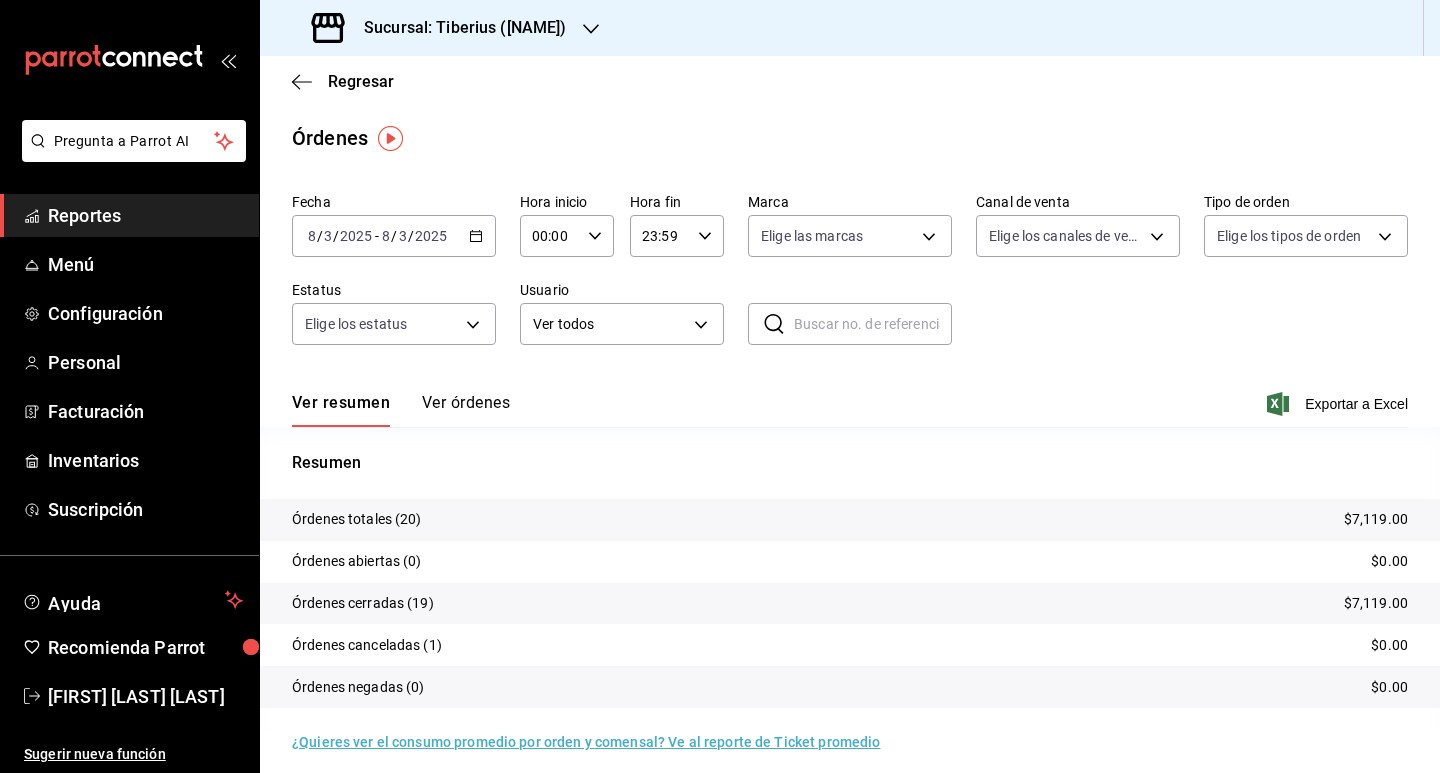 click 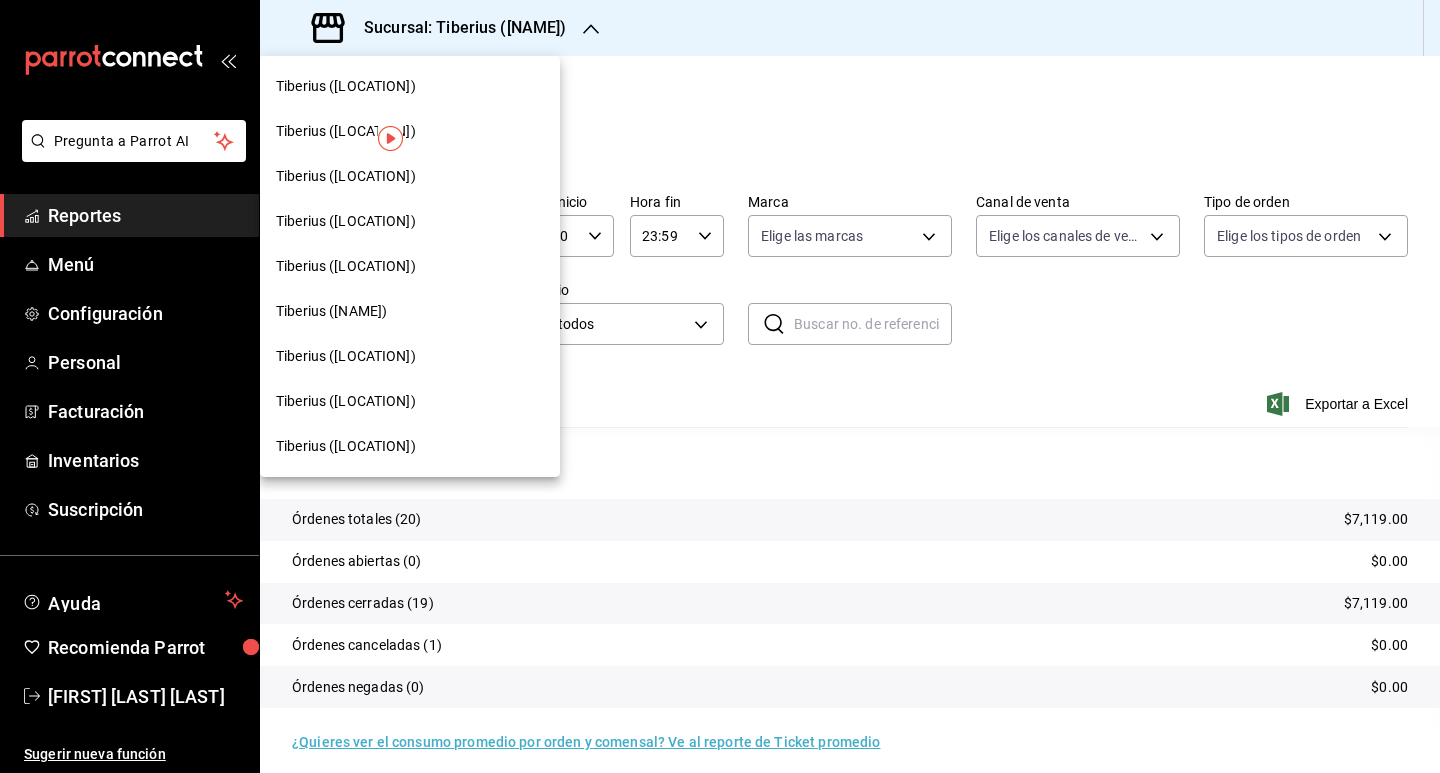 click on "Tiberius ([LOCATION])" at bounding box center (346, 446) 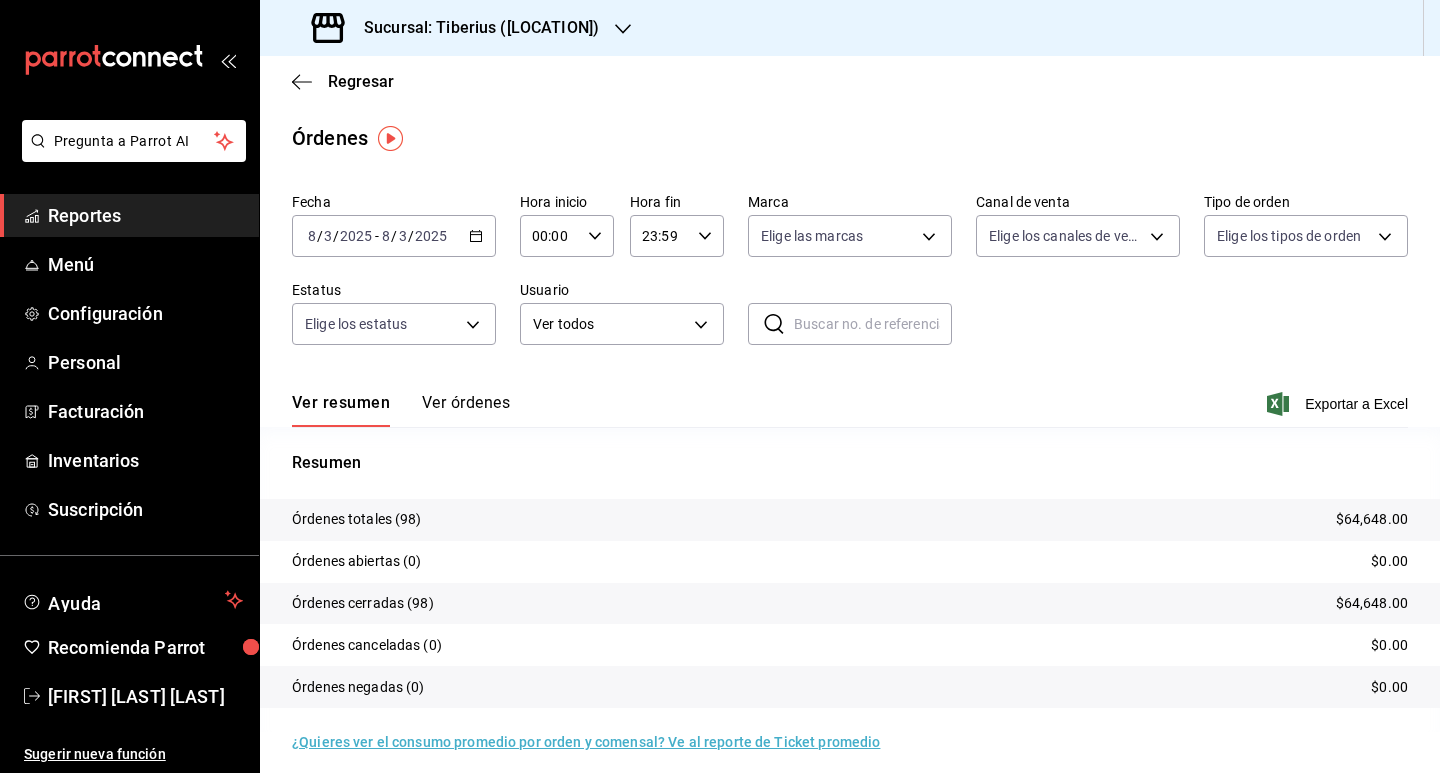 click 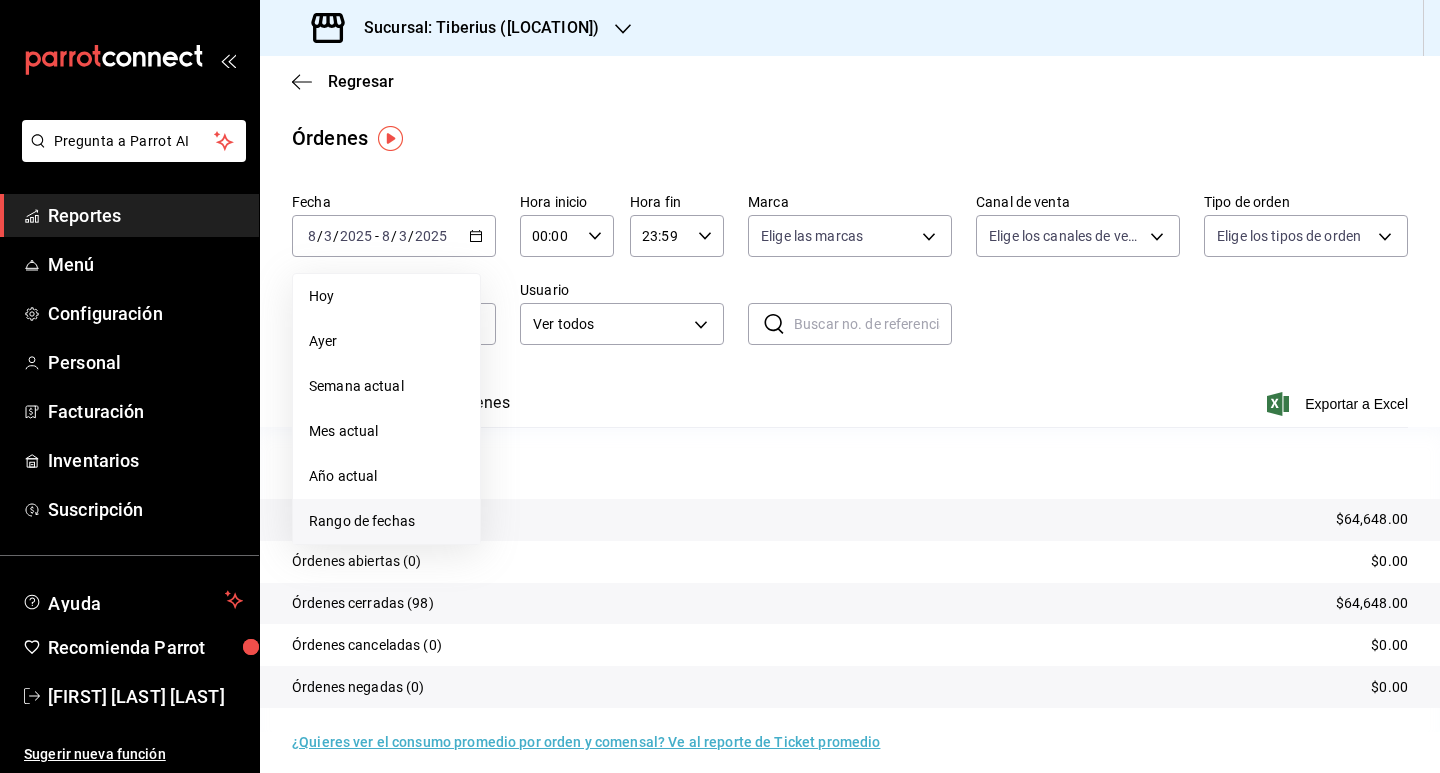 click on "Rango de fechas" at bounding box center [386, 521] 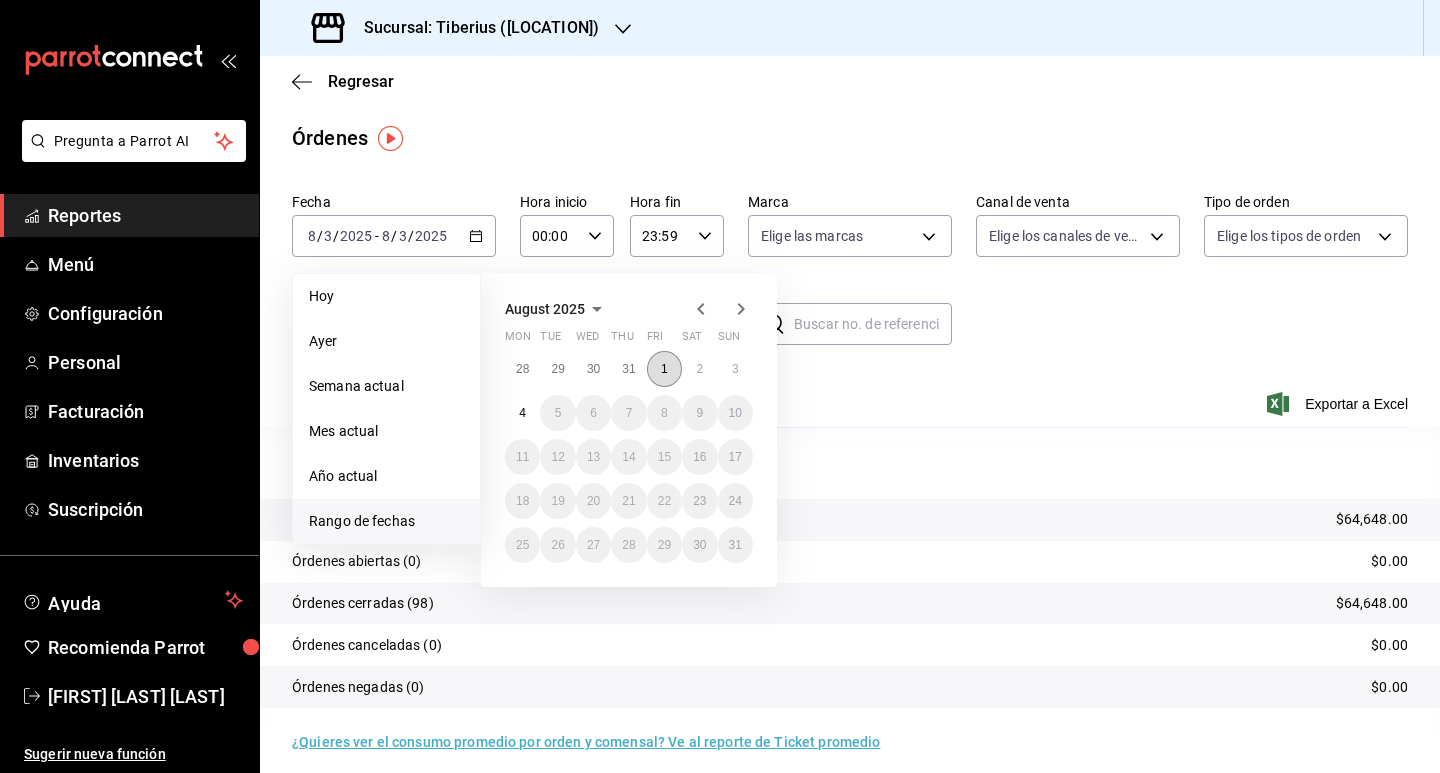 click on "1" at bounding box center [664, 369] 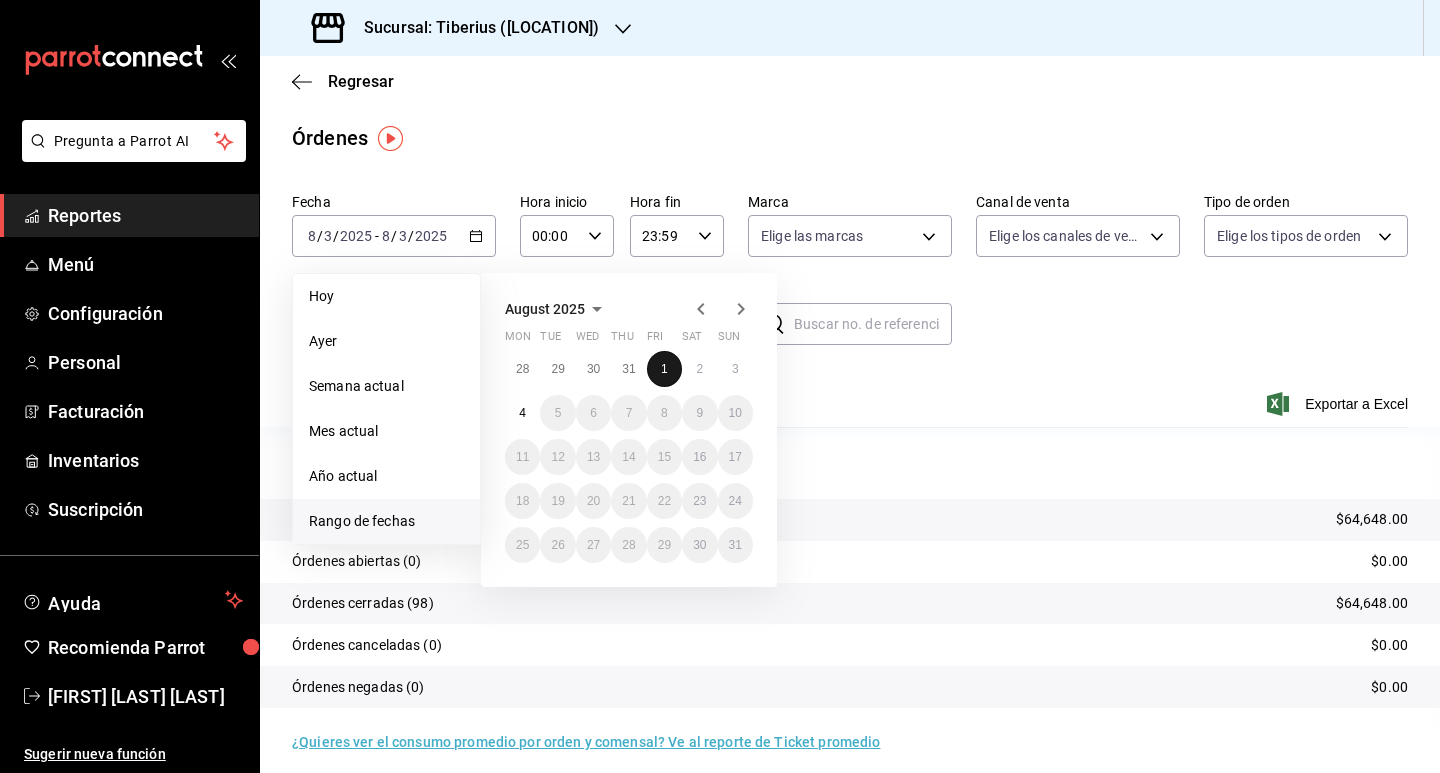 click on "1" at bounding box center (664, 369) 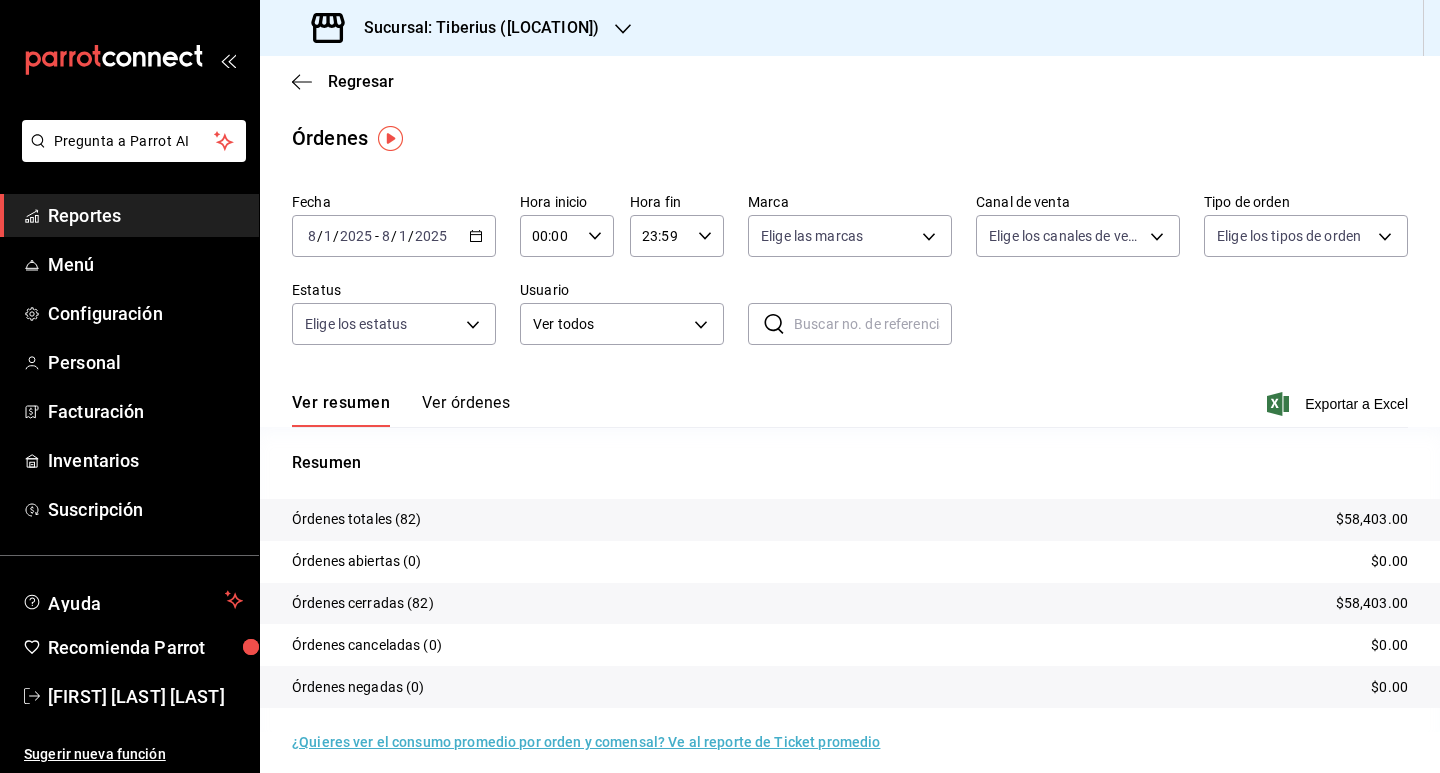 click 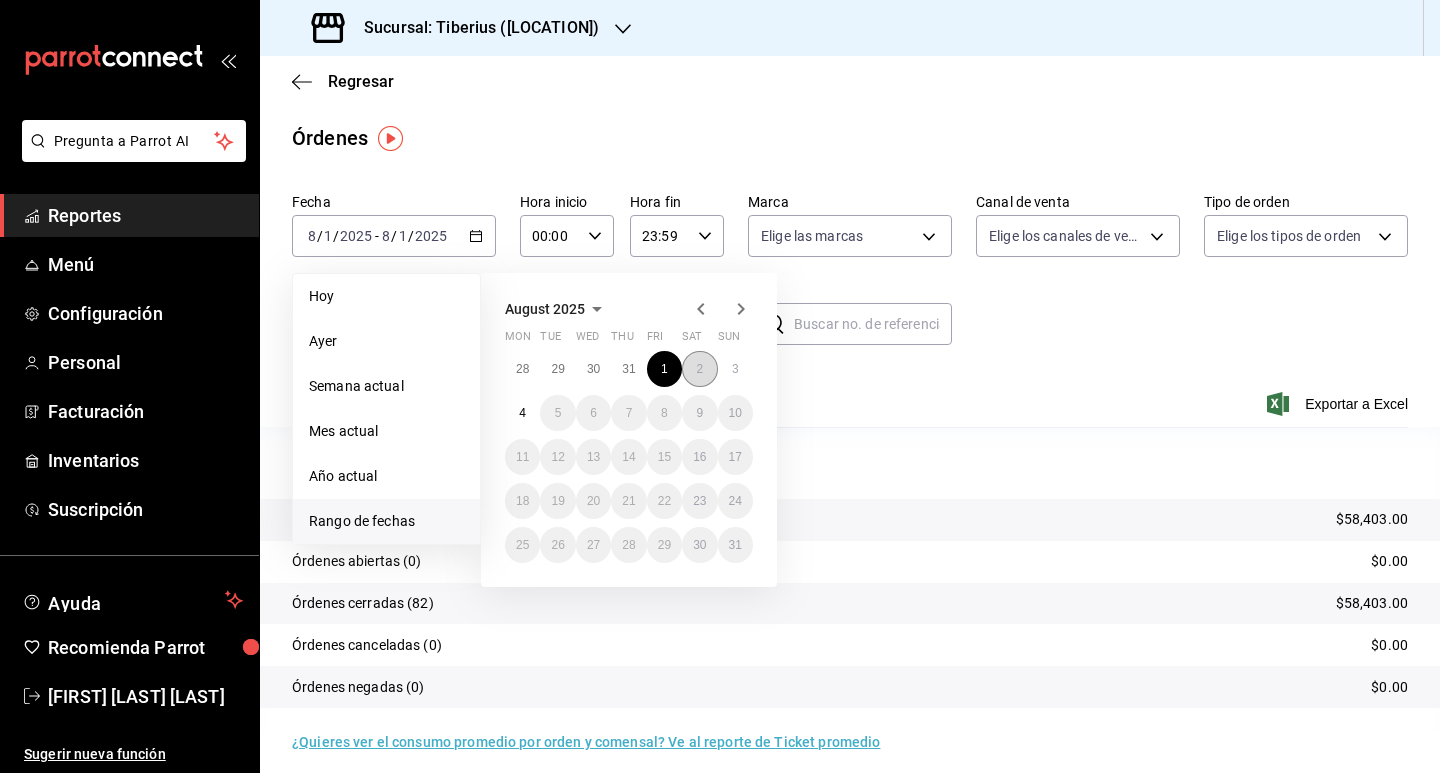 click on "2" at bounding box center (699, 369) 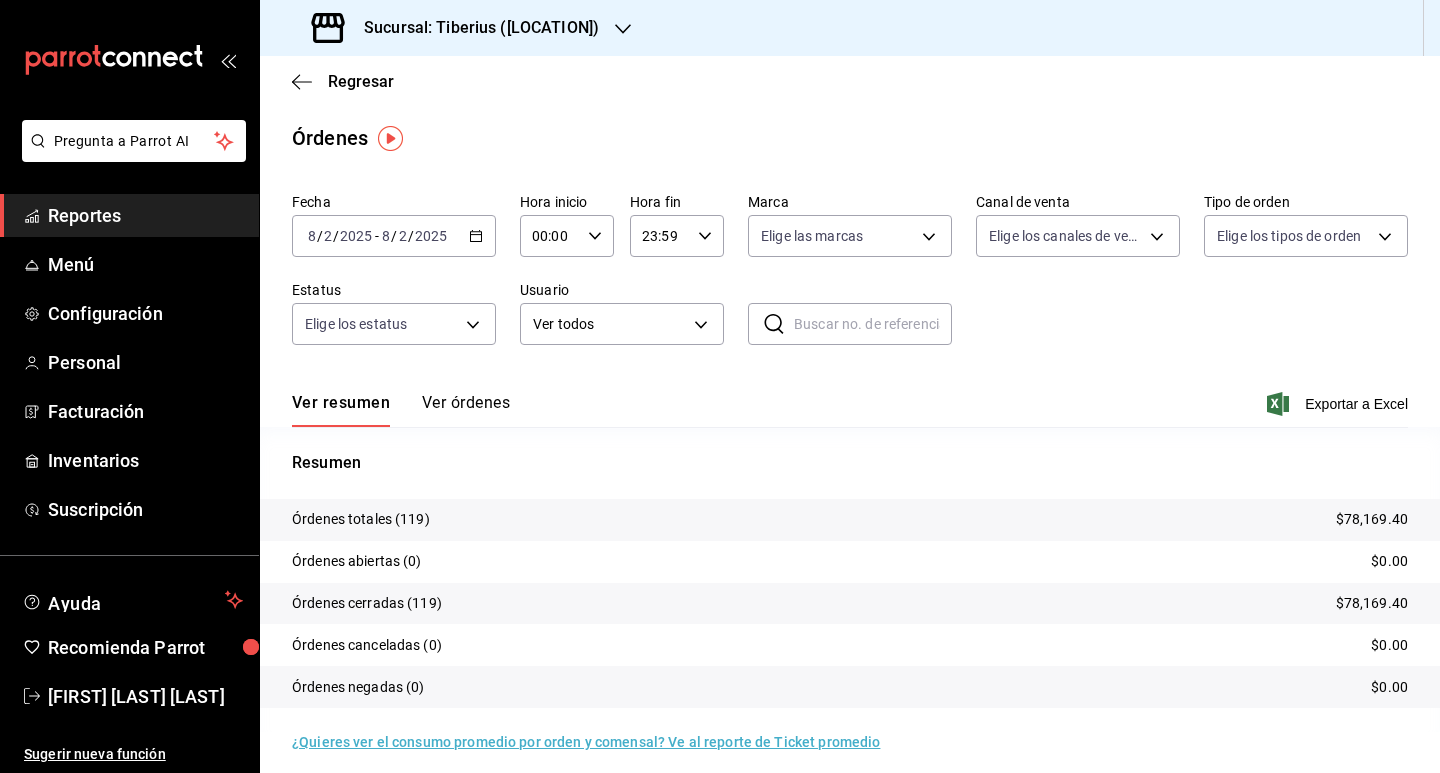click 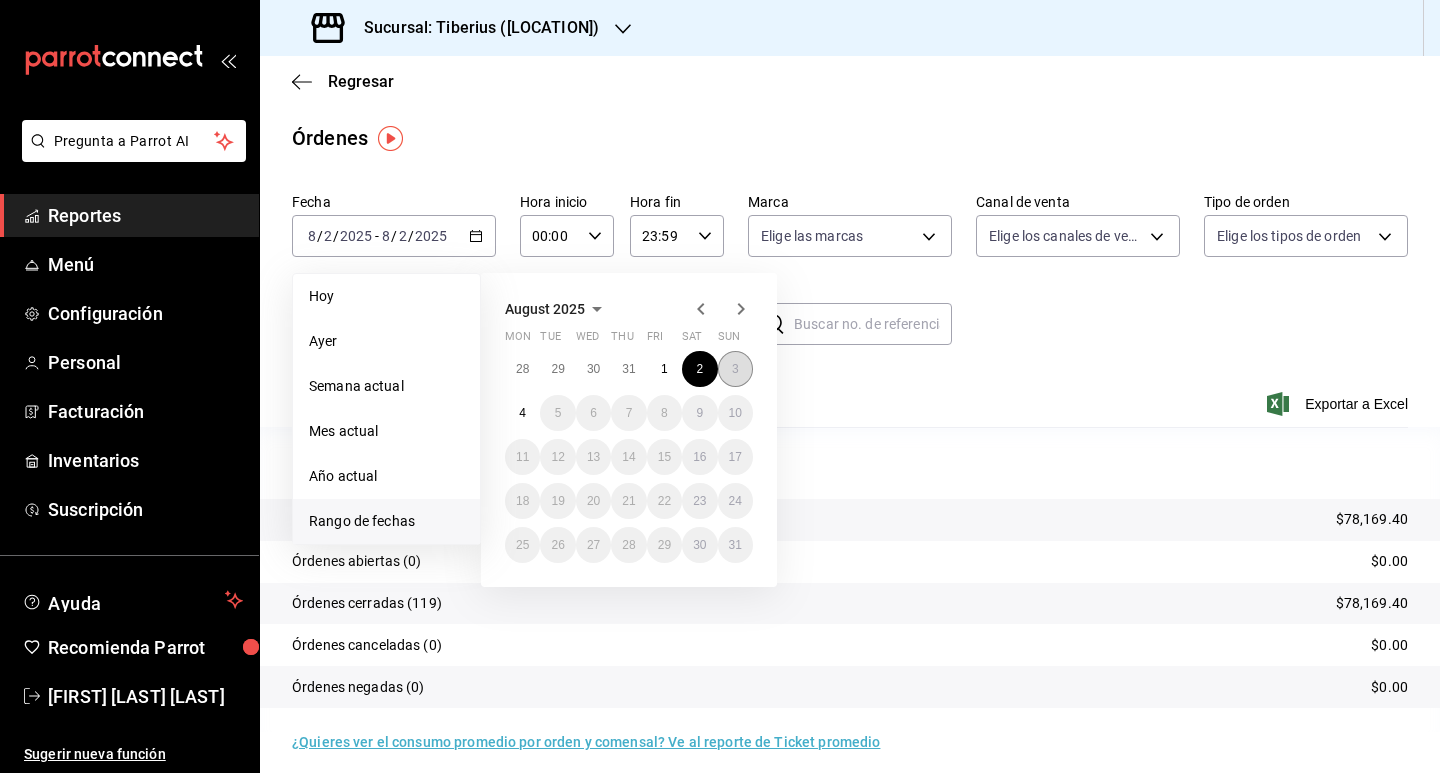click on "3" at bounding box center (735, 369) 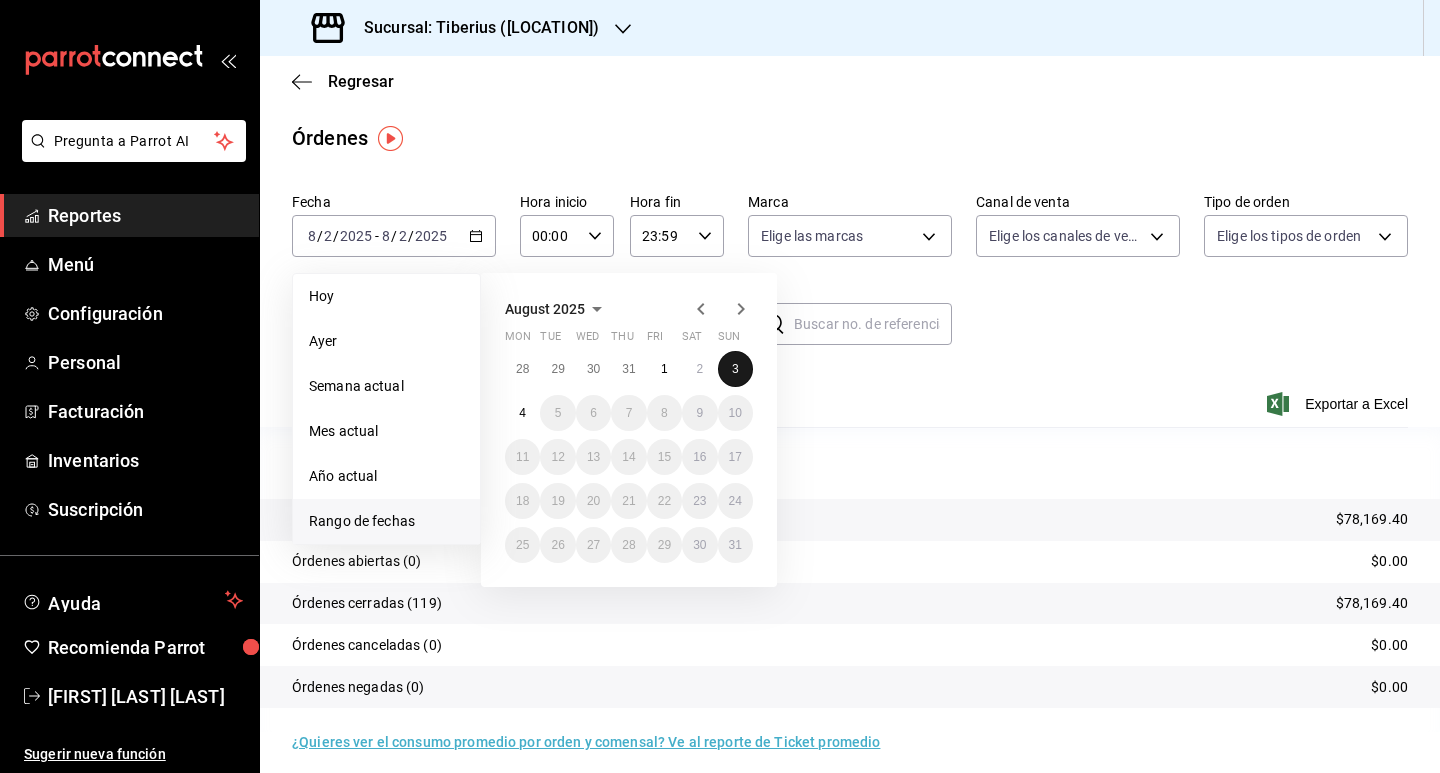 click on "3" at bounding box center (735, 369) 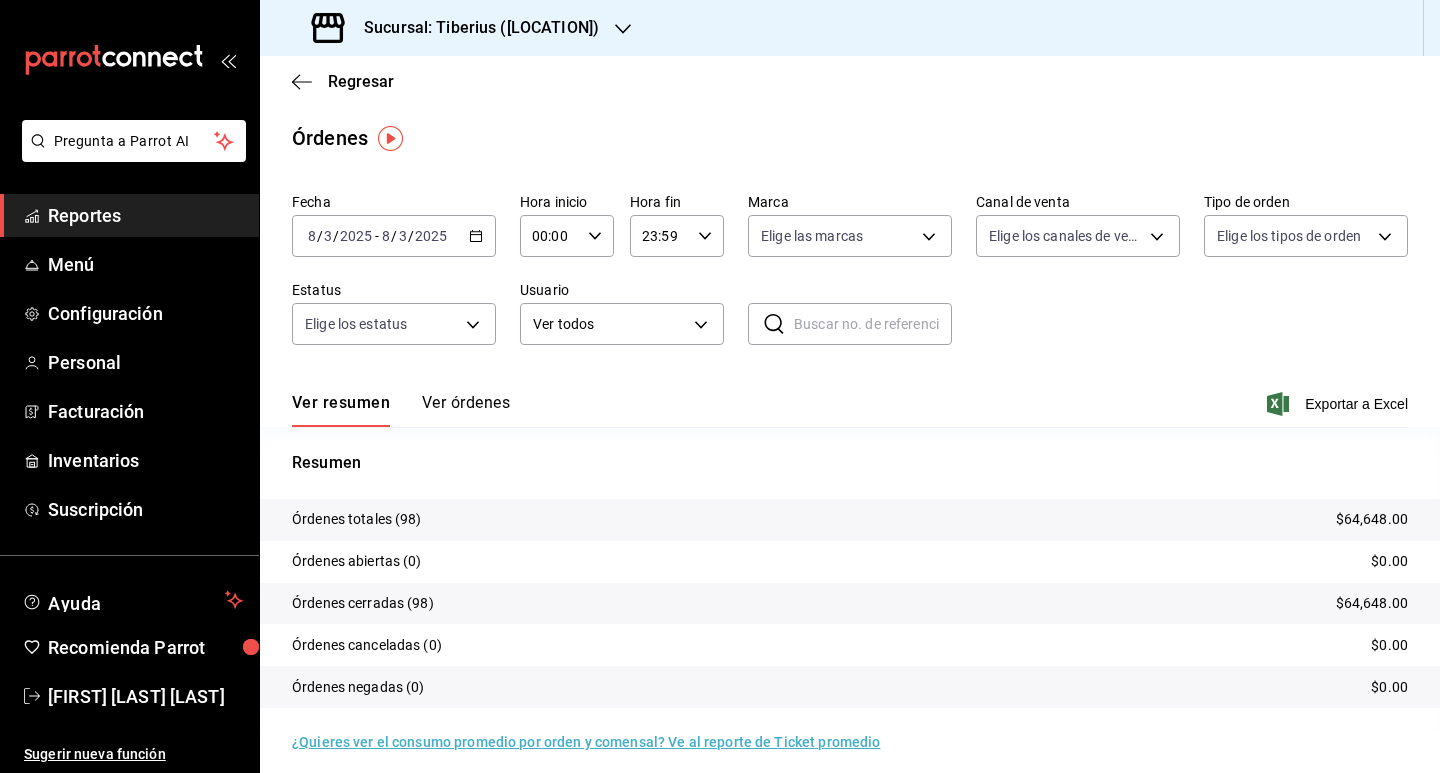 click at bounding box center (623, 28) 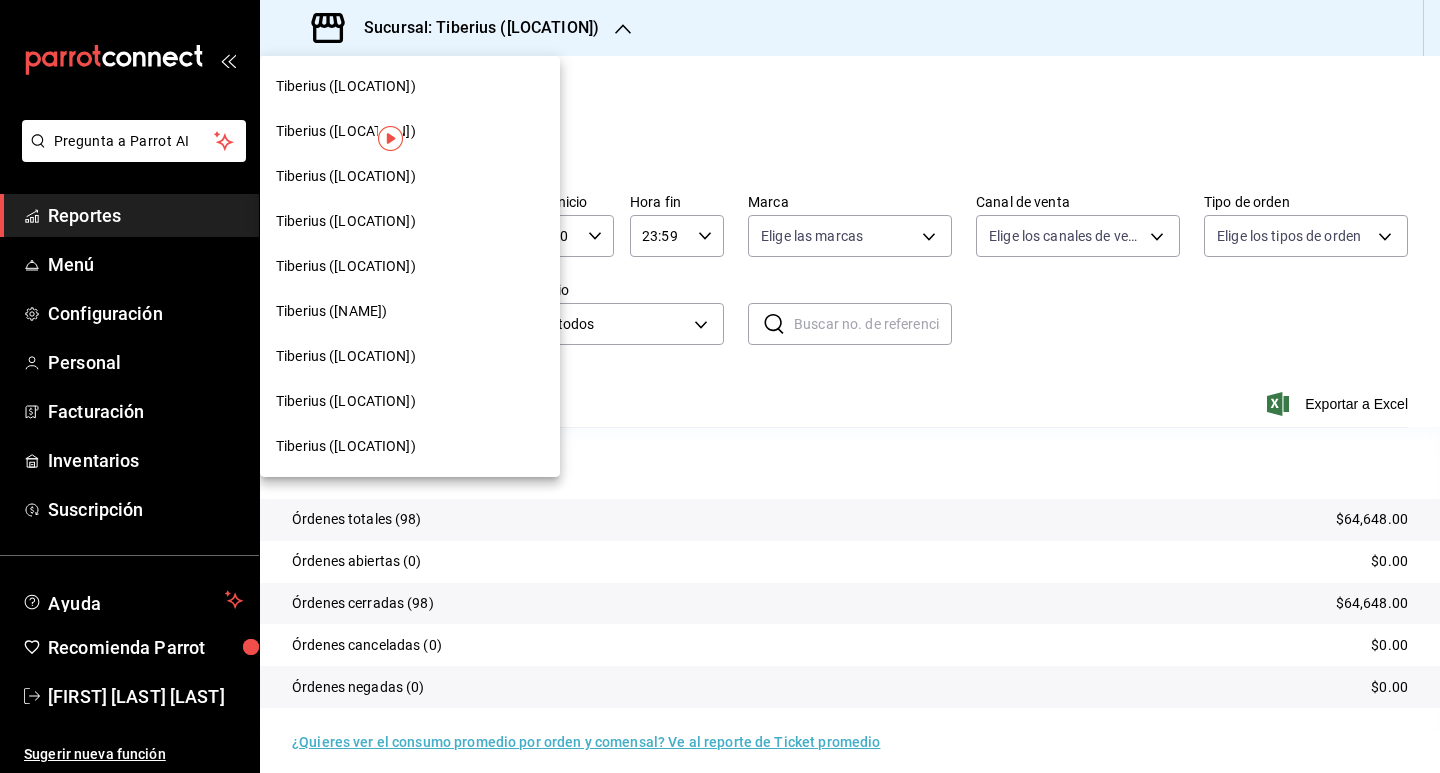 click on "Tiberius ([LOCATION])" at bounding box center (346, 131) 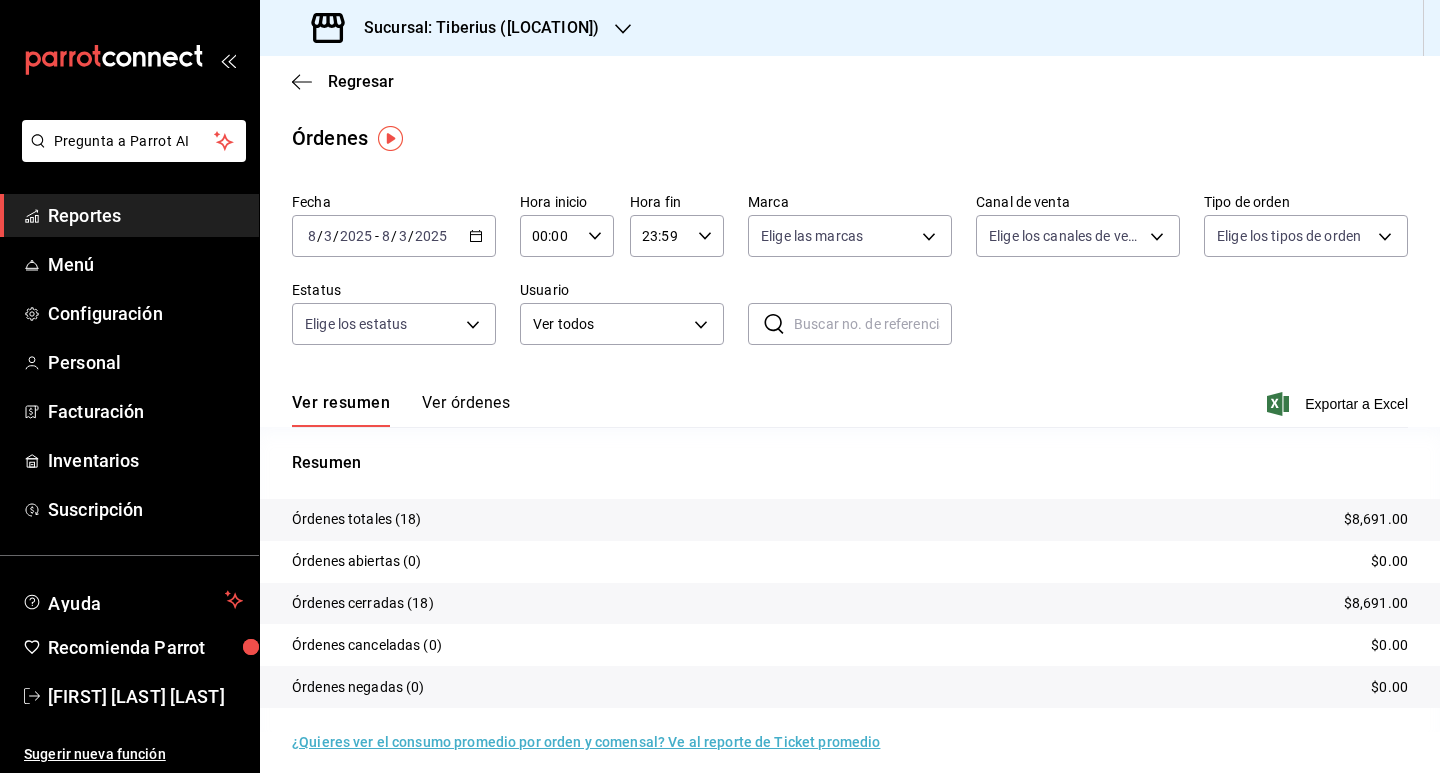 click 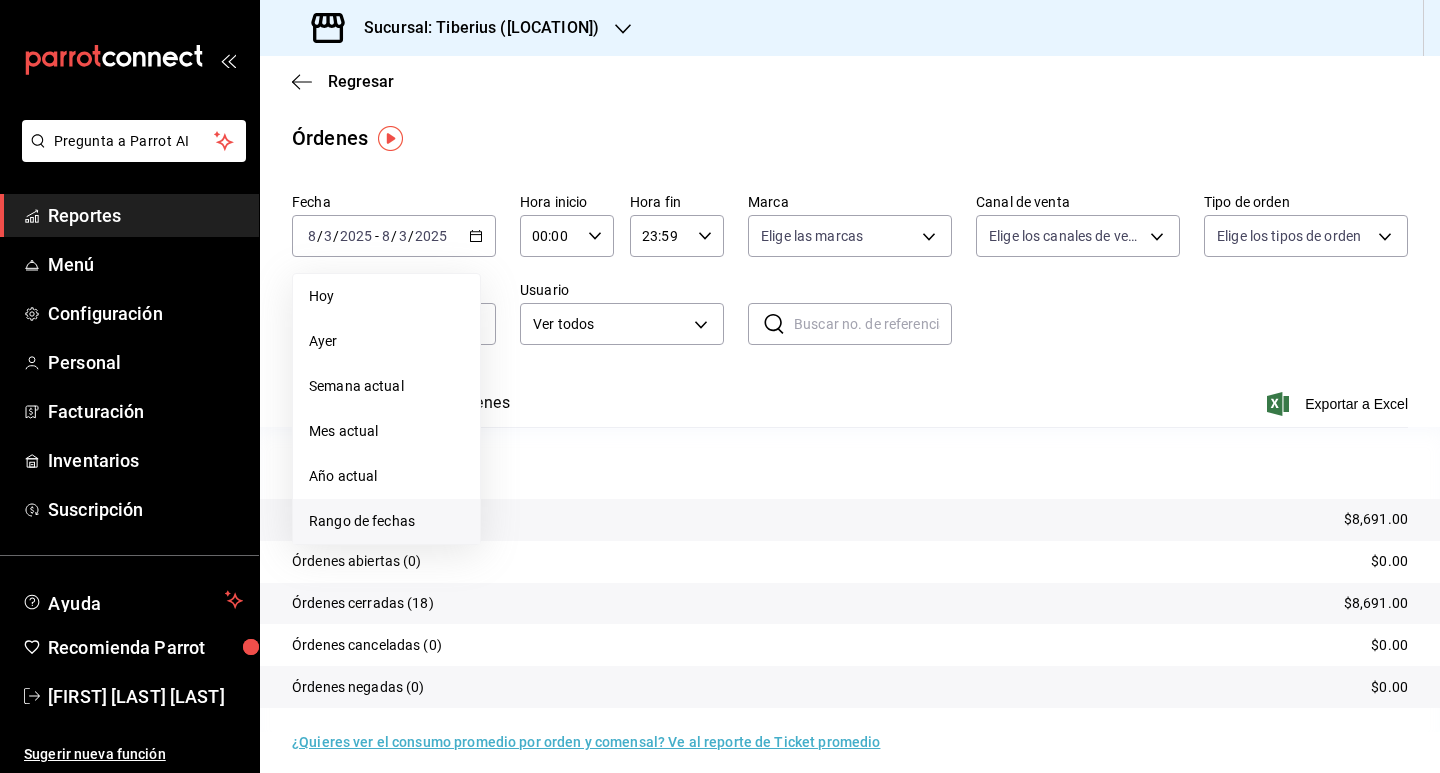 click on "Rango de fechas" at bounding box center [386, 521] 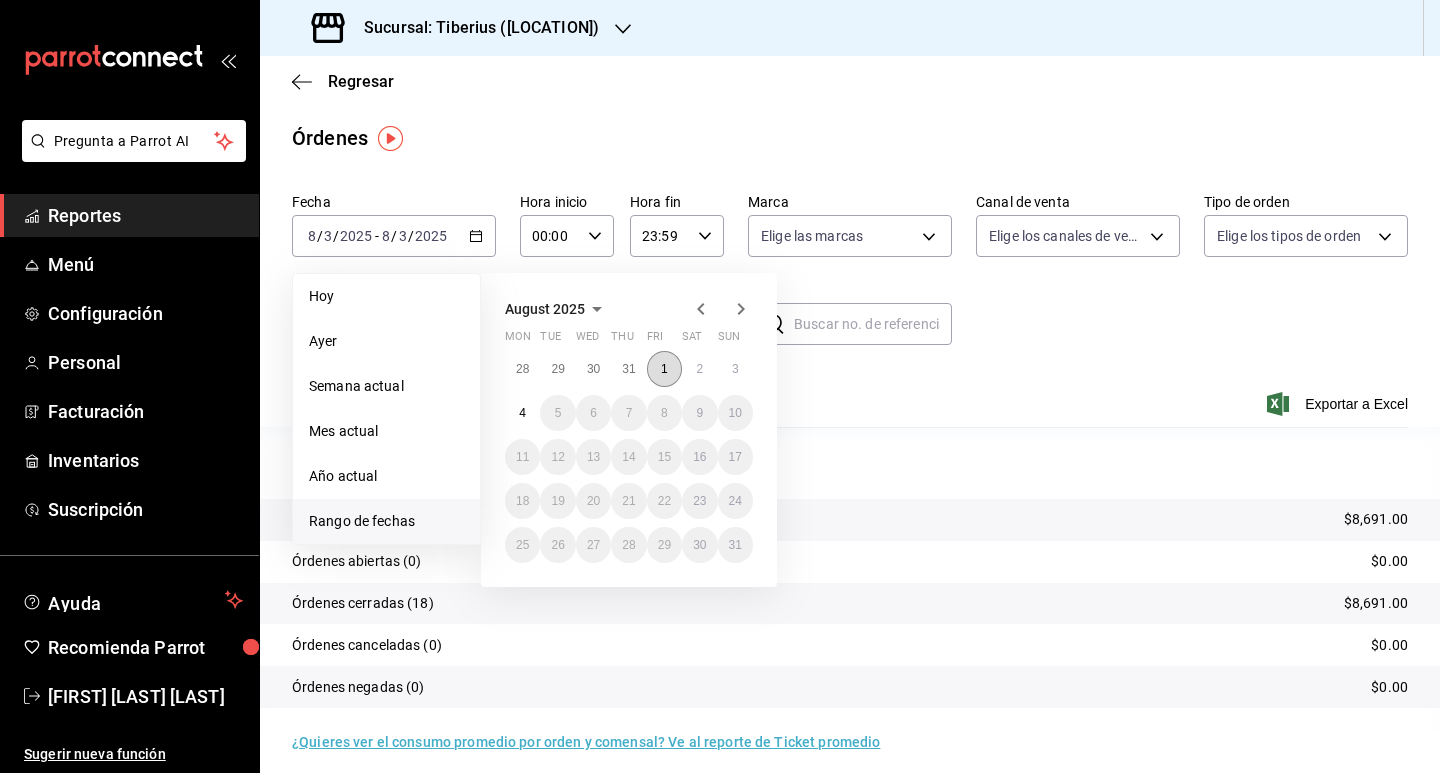 click on "1" at bounding box center (664, 369) 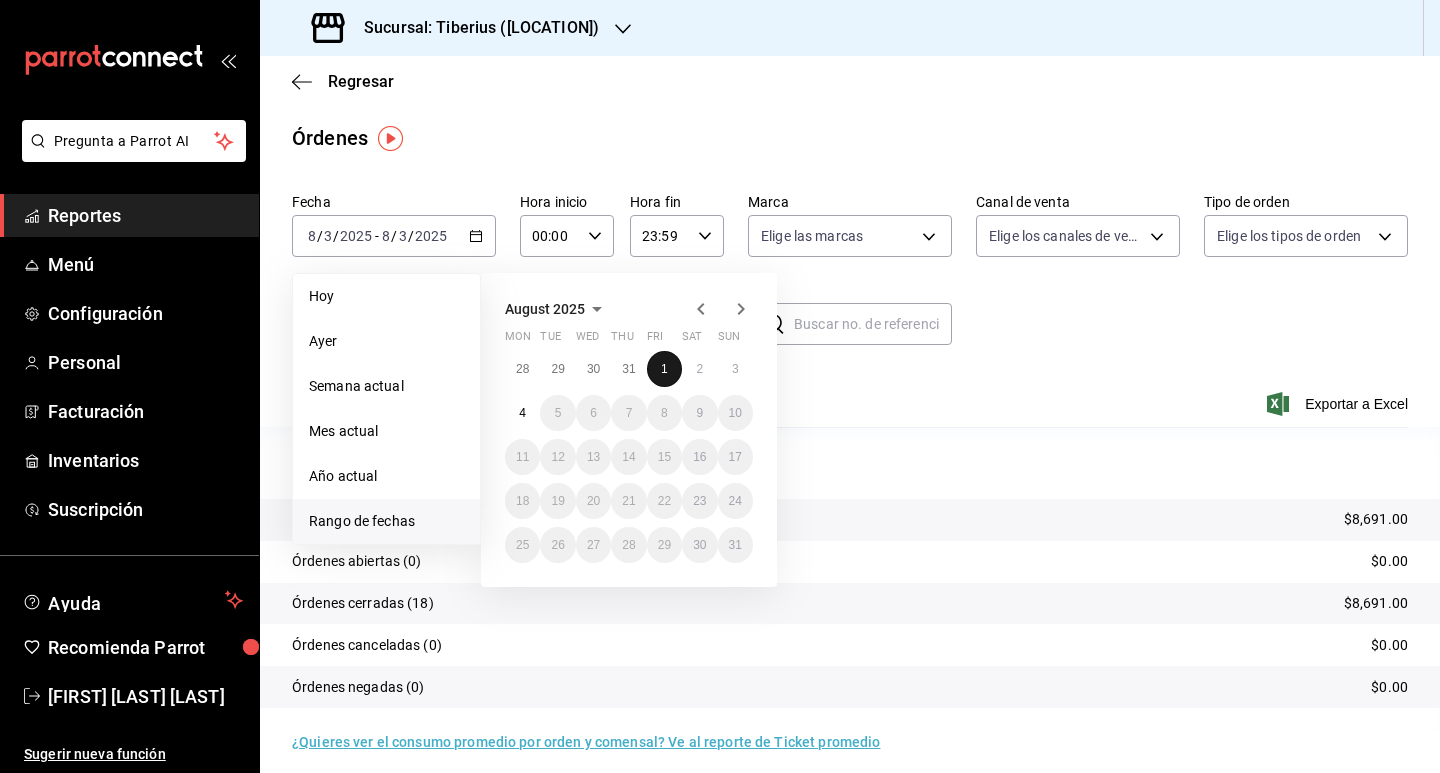 click on "1" at bounding box center (664, 369) 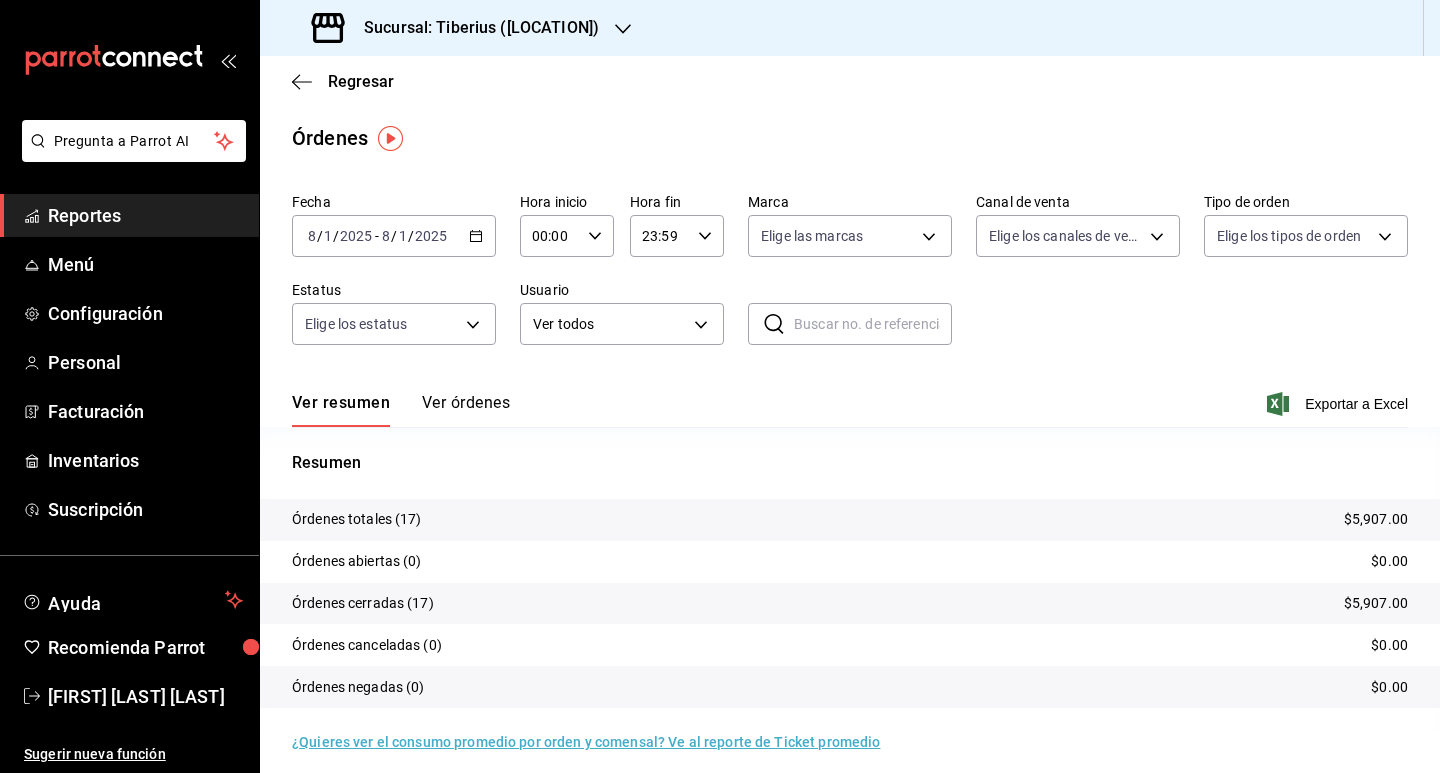 click on "2025-08-01 8 / 1 / 2025 - 2025-08-01 8 / 1 / 2025" at bounding box center (394, 236) 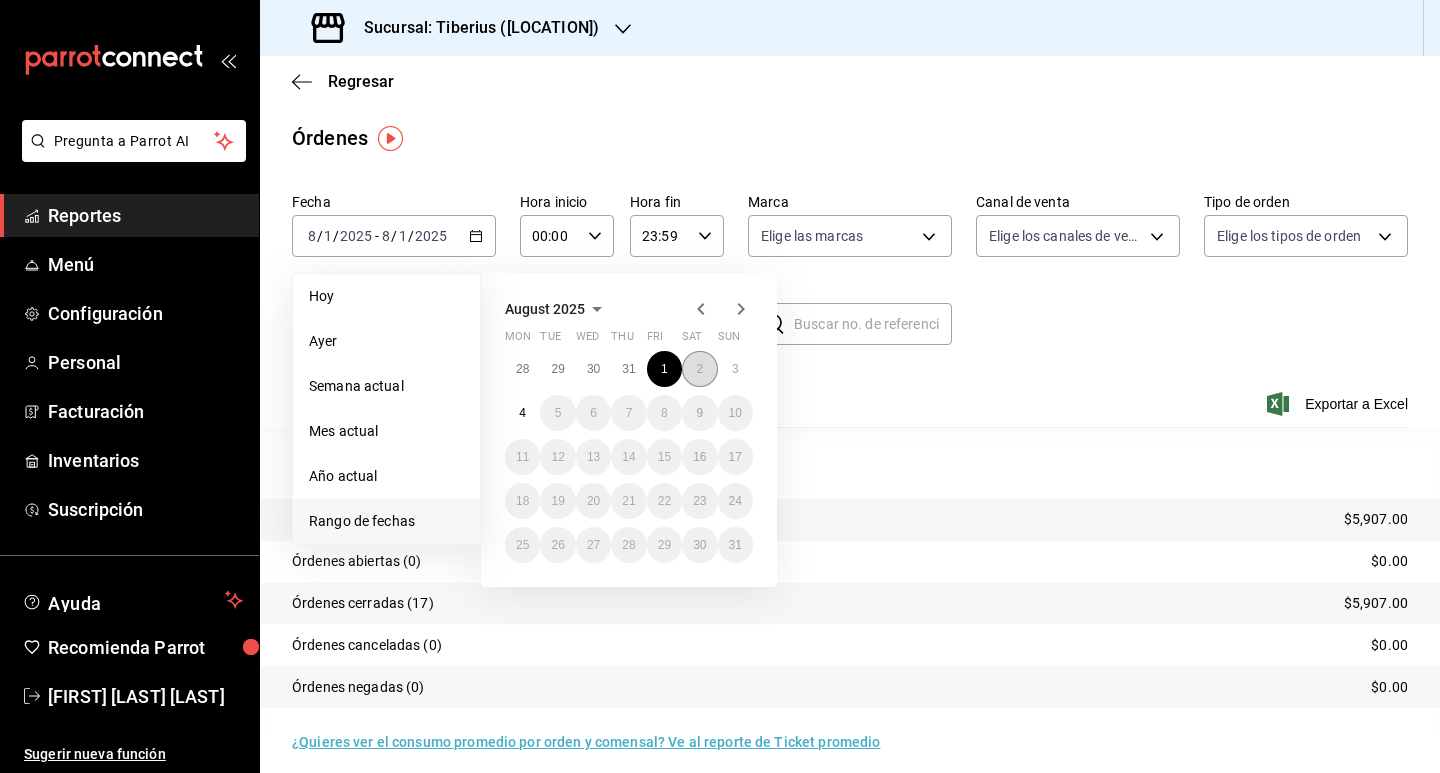 click on "2" at bounding box center (699, 369) 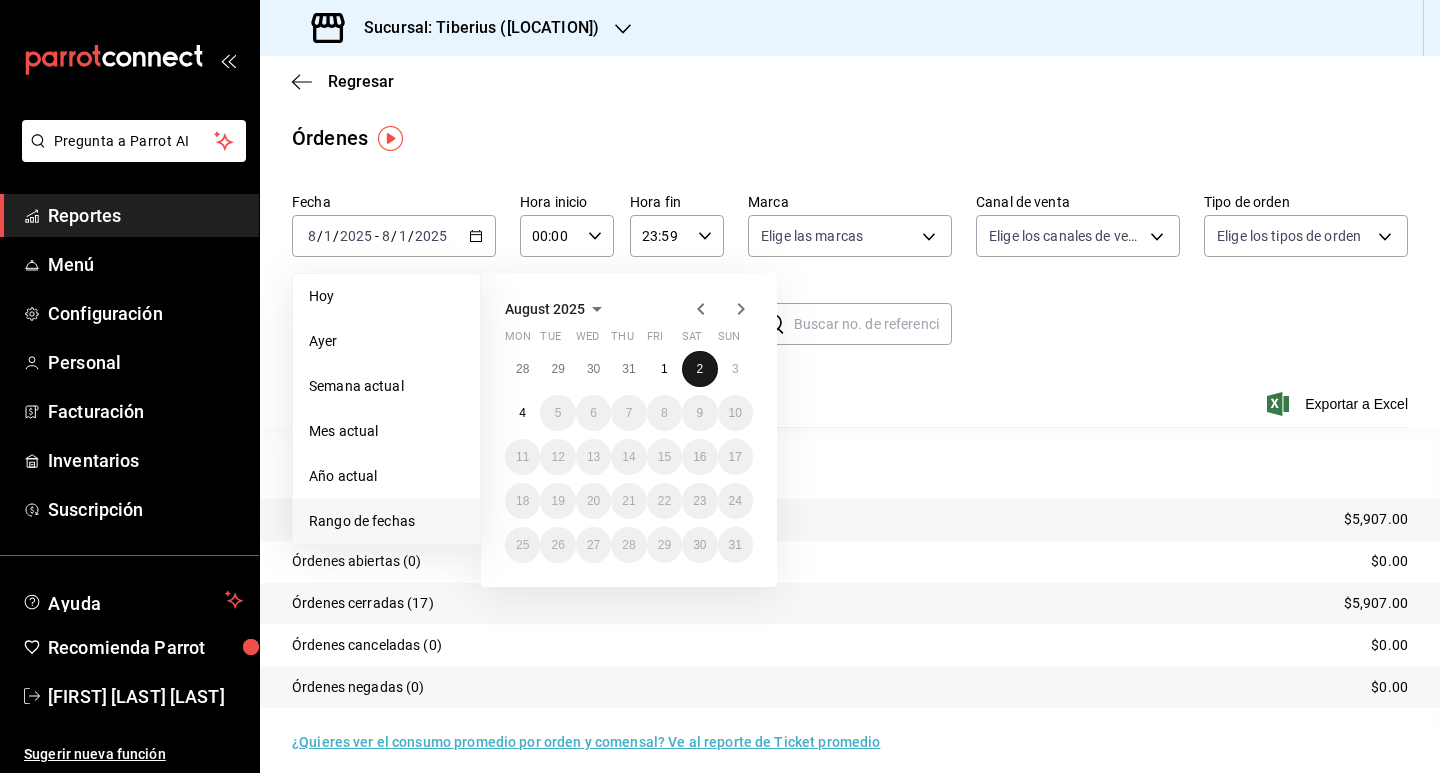 click on "2" at bounding box center [699, 369] 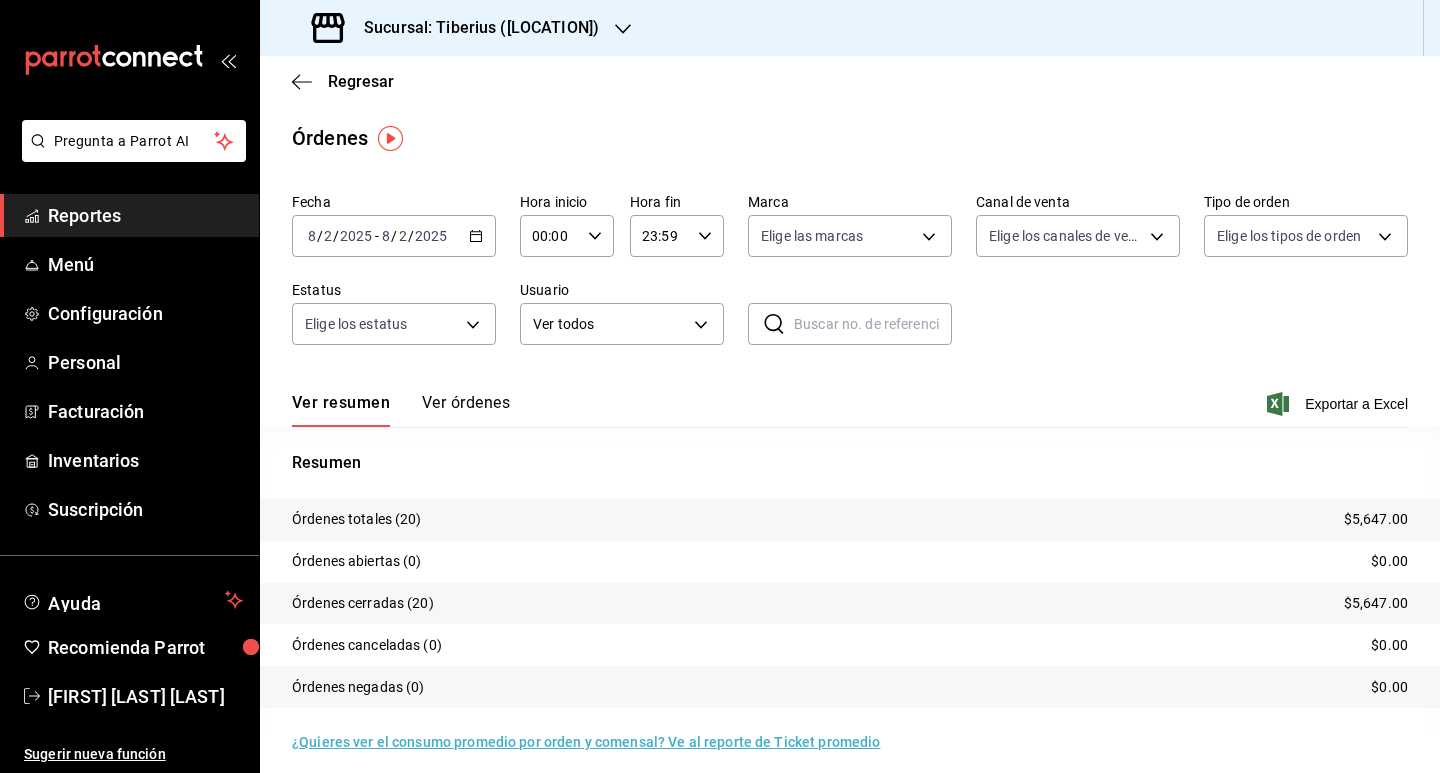 click on "2025-08-02 8 / 2 / 2025 - 2025-08-02 8 / 2 / 2025" at bounding box center (394, 236) 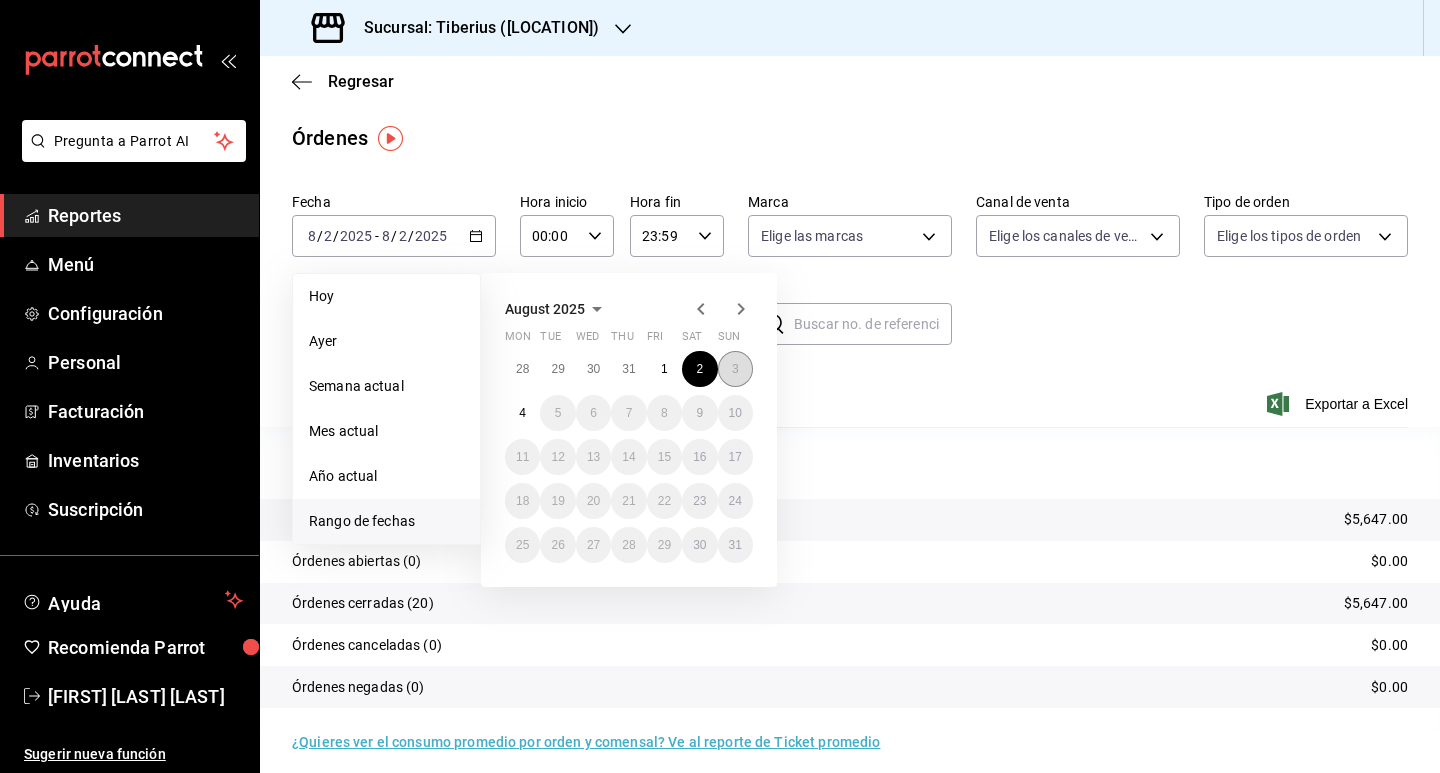 click on "3" at bounding box center [735, 369] 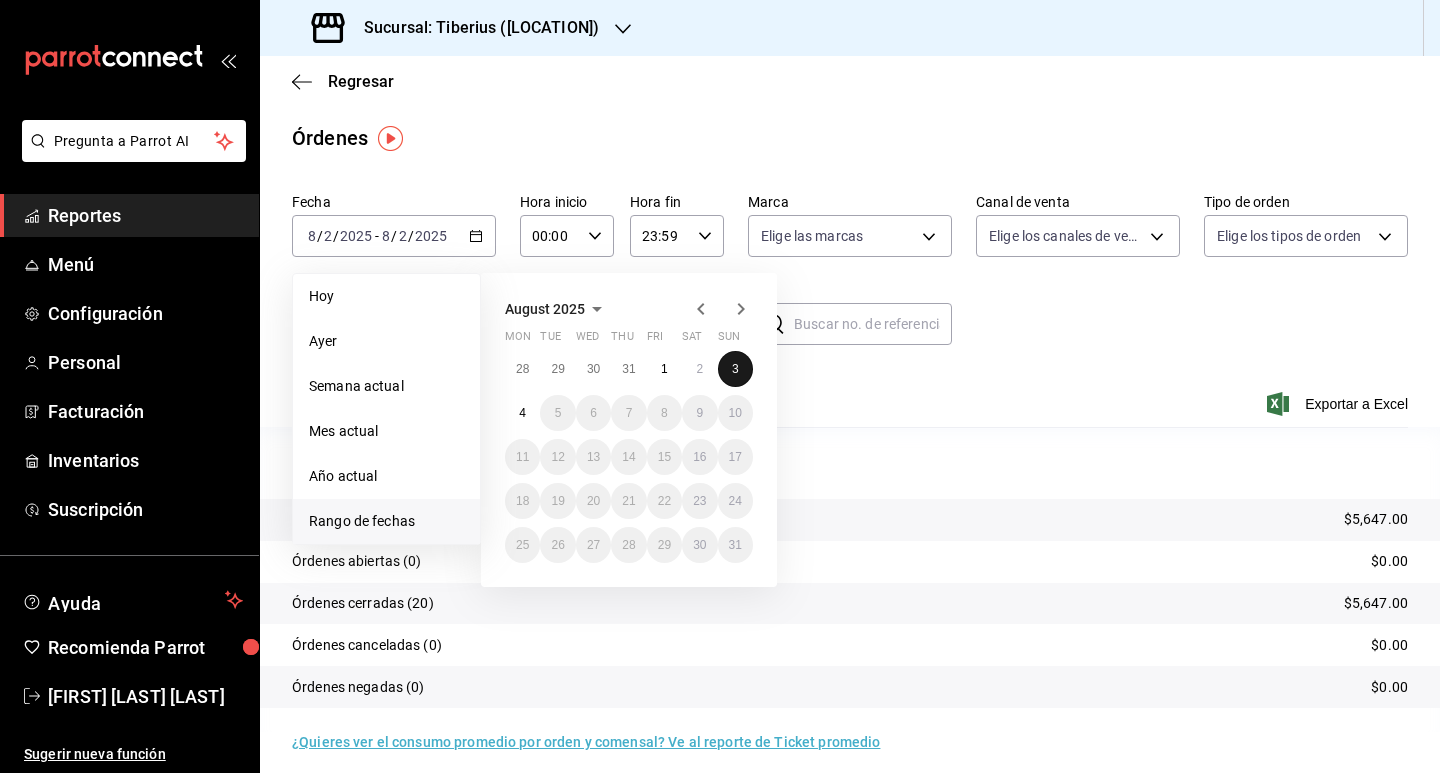 click on "3" at bounding box center (735, 369) 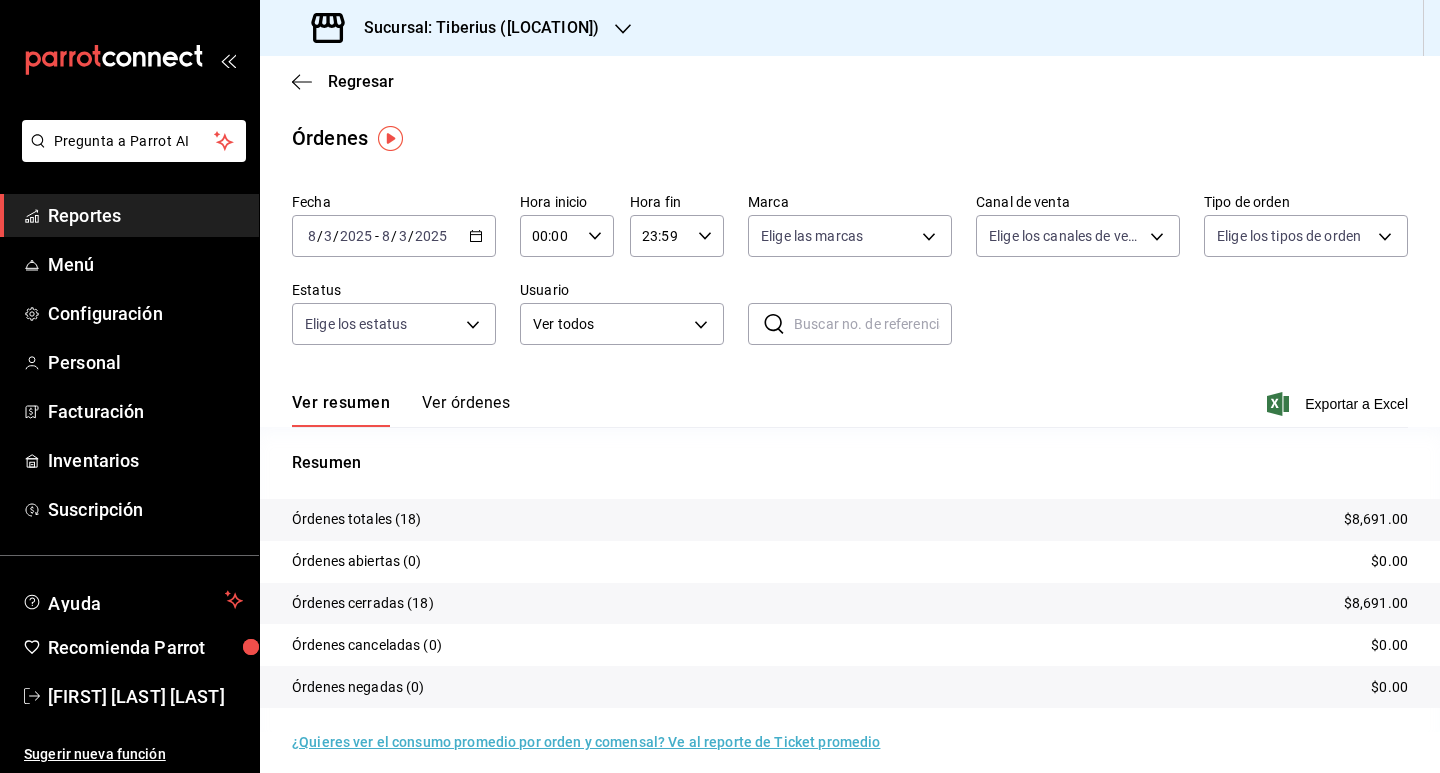 click 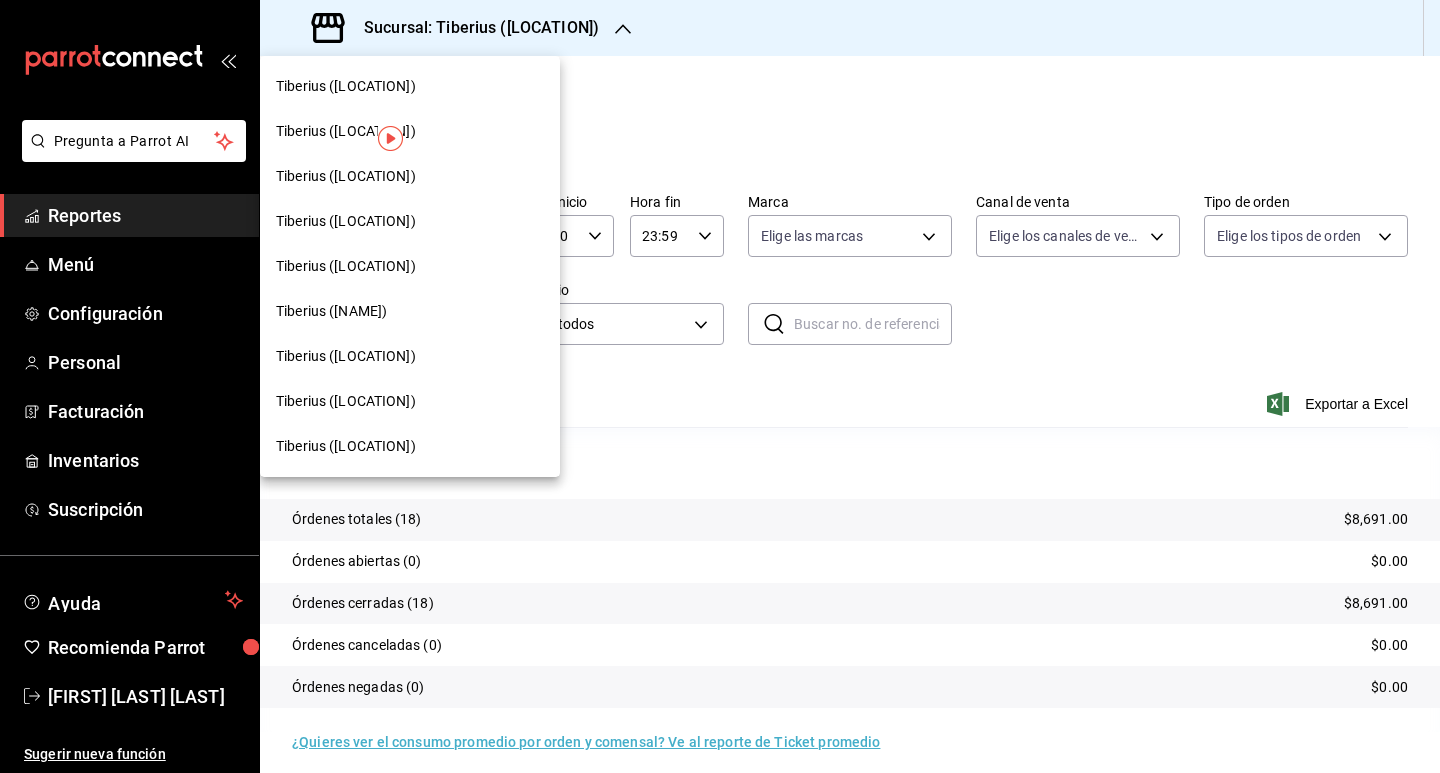 click on "Tiberius ([LOCATION])" at bounding box center (346, 221) 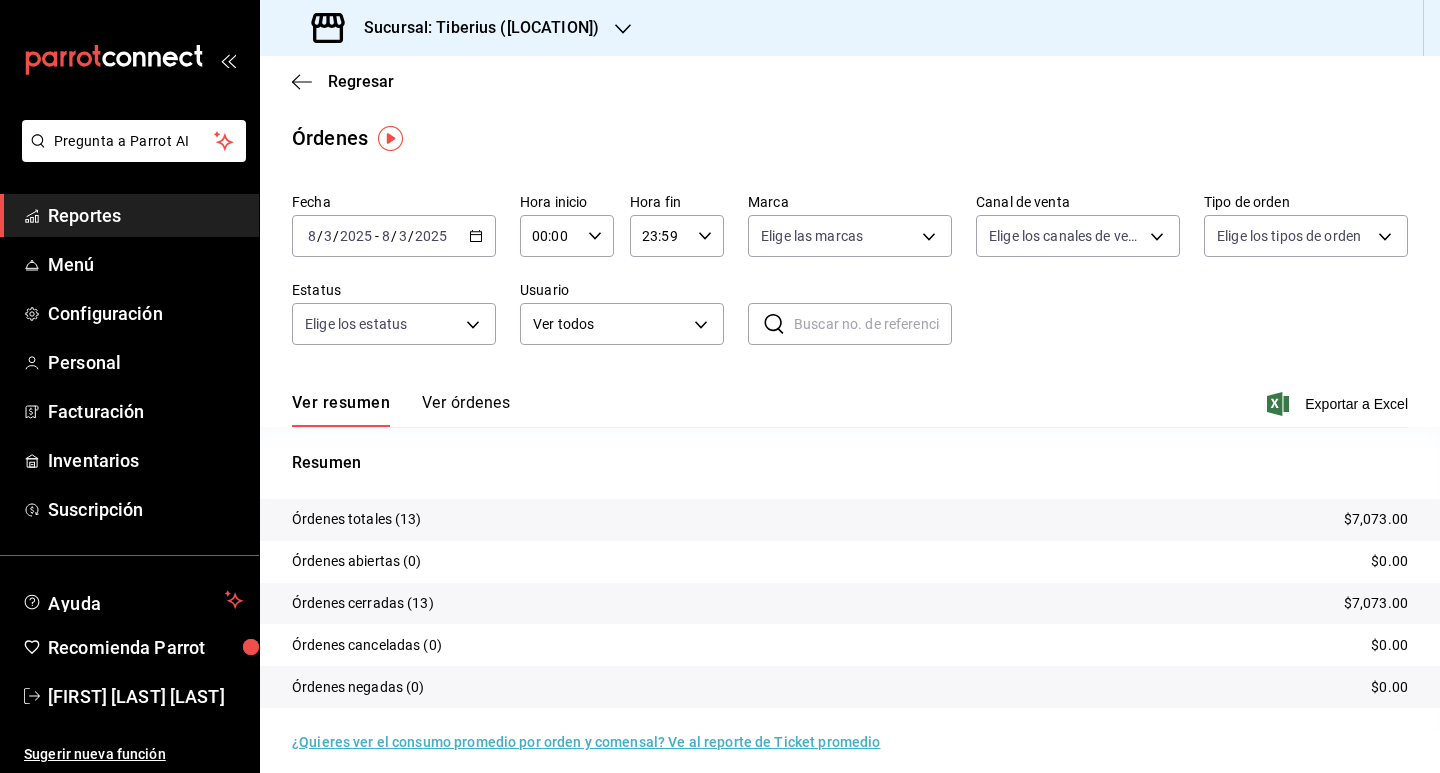 click on "2025-08-03 8 / 3 / 2025 - 2025-08-03 8 / 3 / 2025" at bounding box center (394, 236) 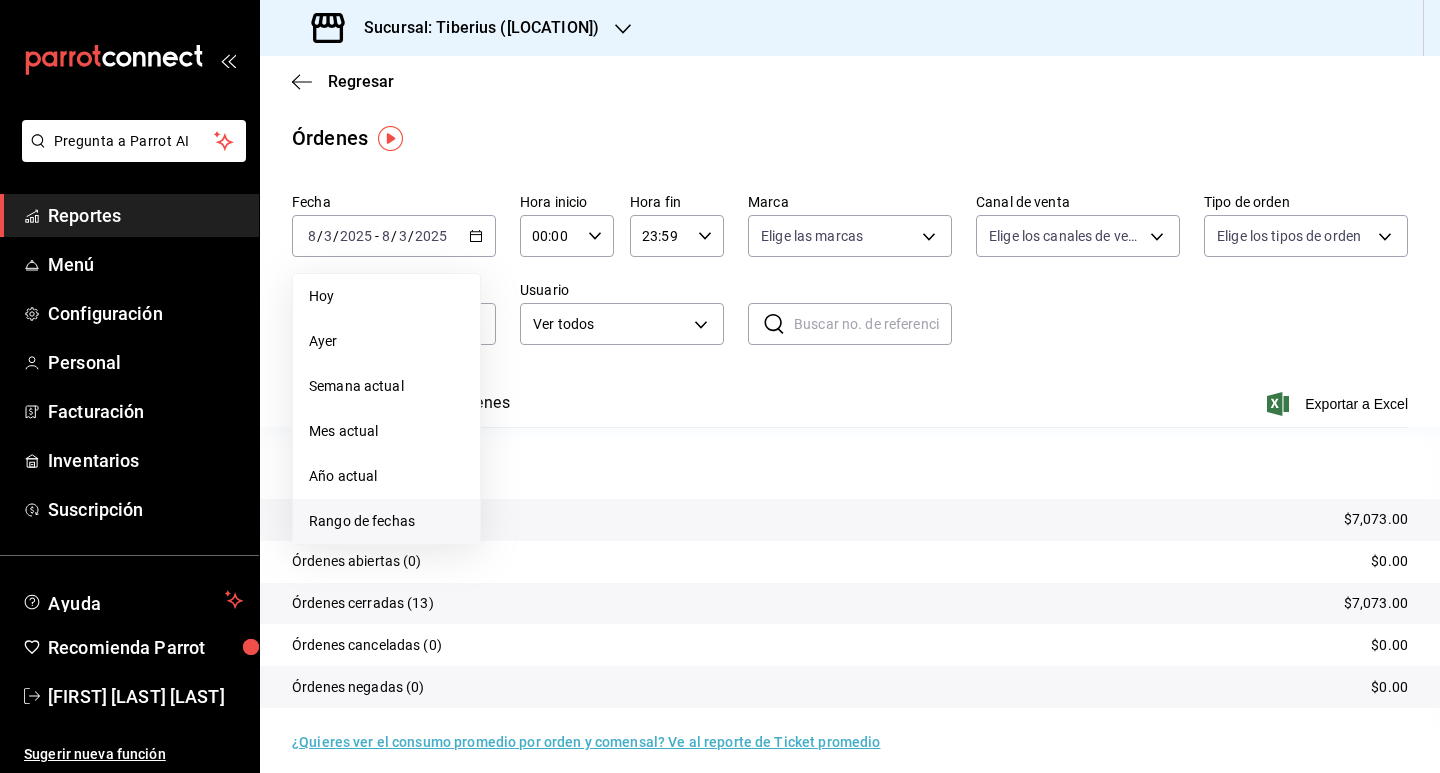 click on "Rango de fechas" at bounding box center (386, 521) 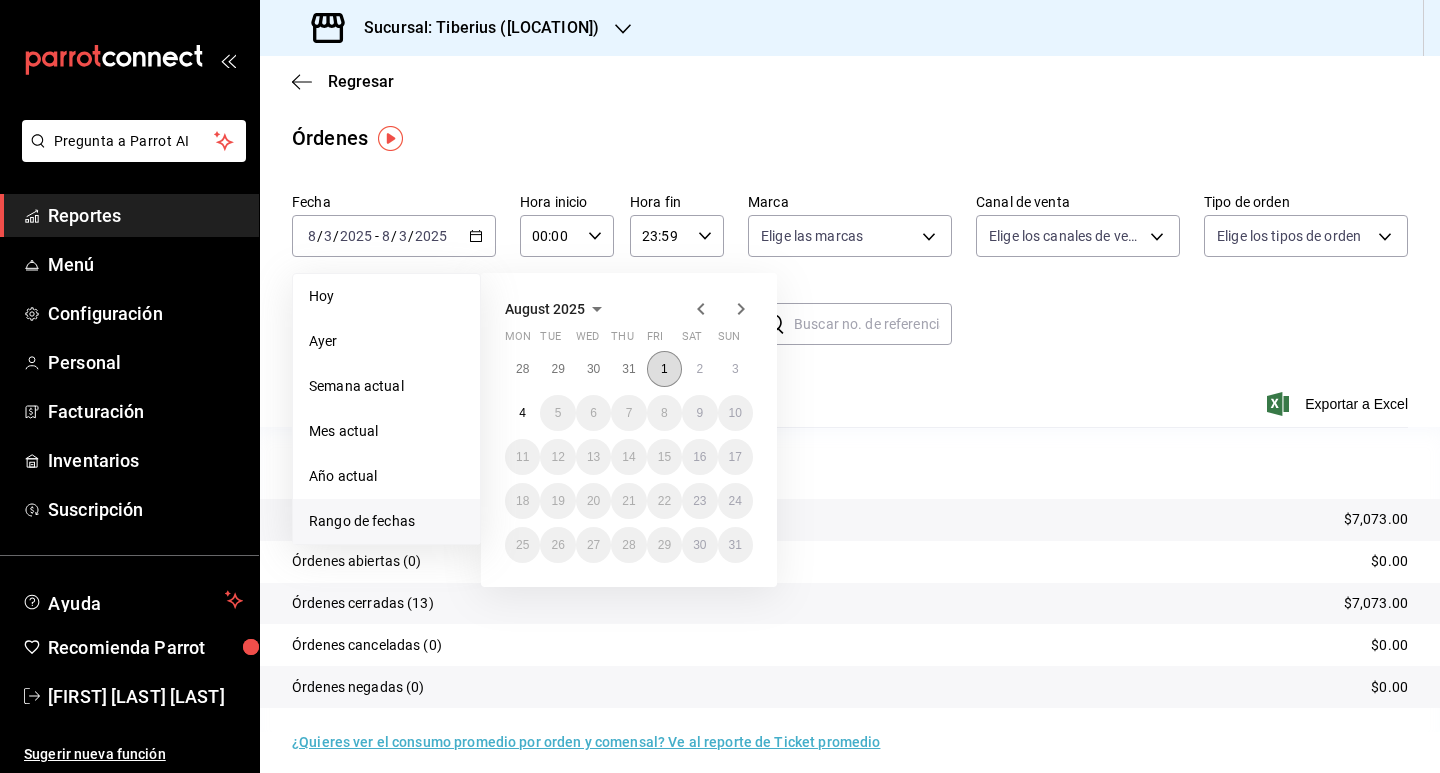 click on "1" at bounding box center [664, 369] 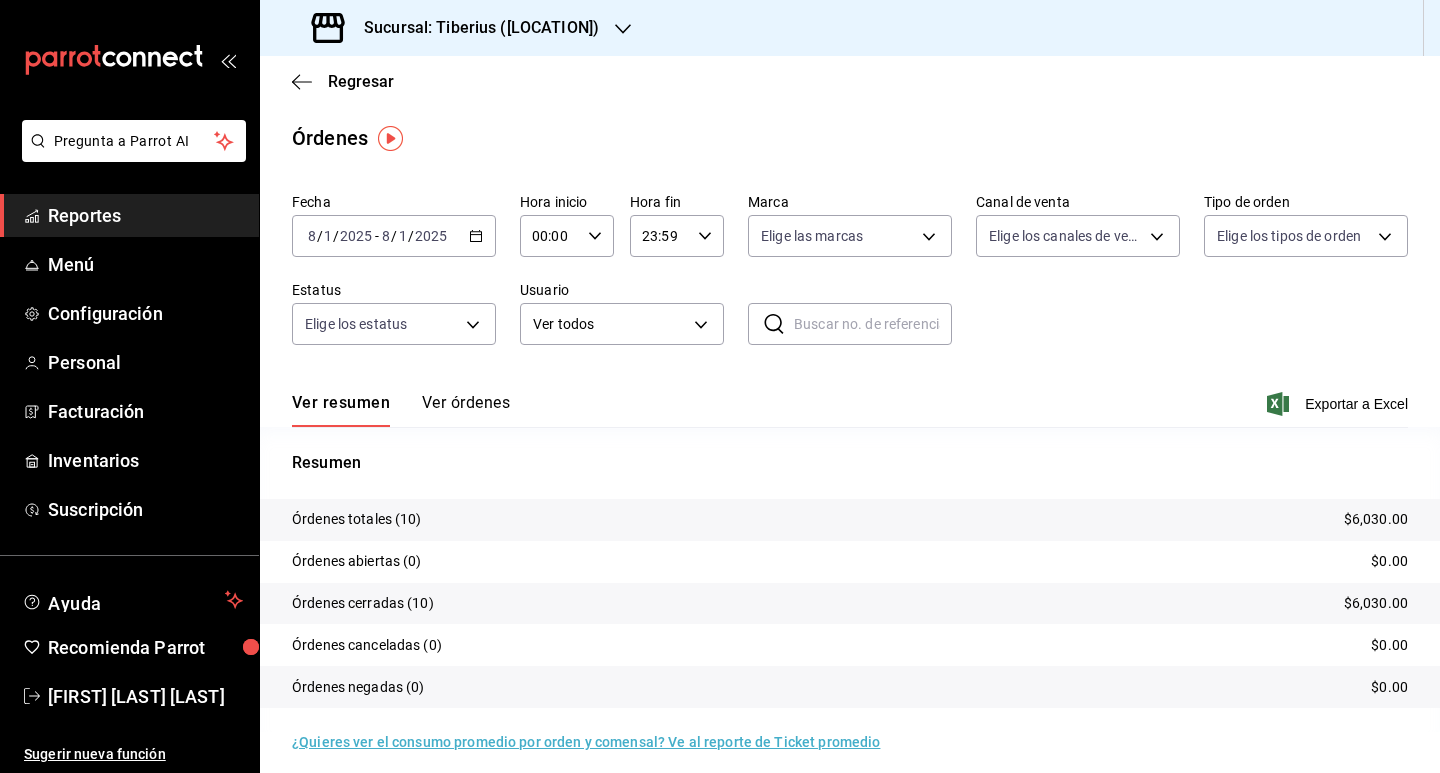 click on "2025-08-01 8 / 1 / 2025 - 2025-08-01 8 / 1 / 2025" at bounding box center [394, 236] 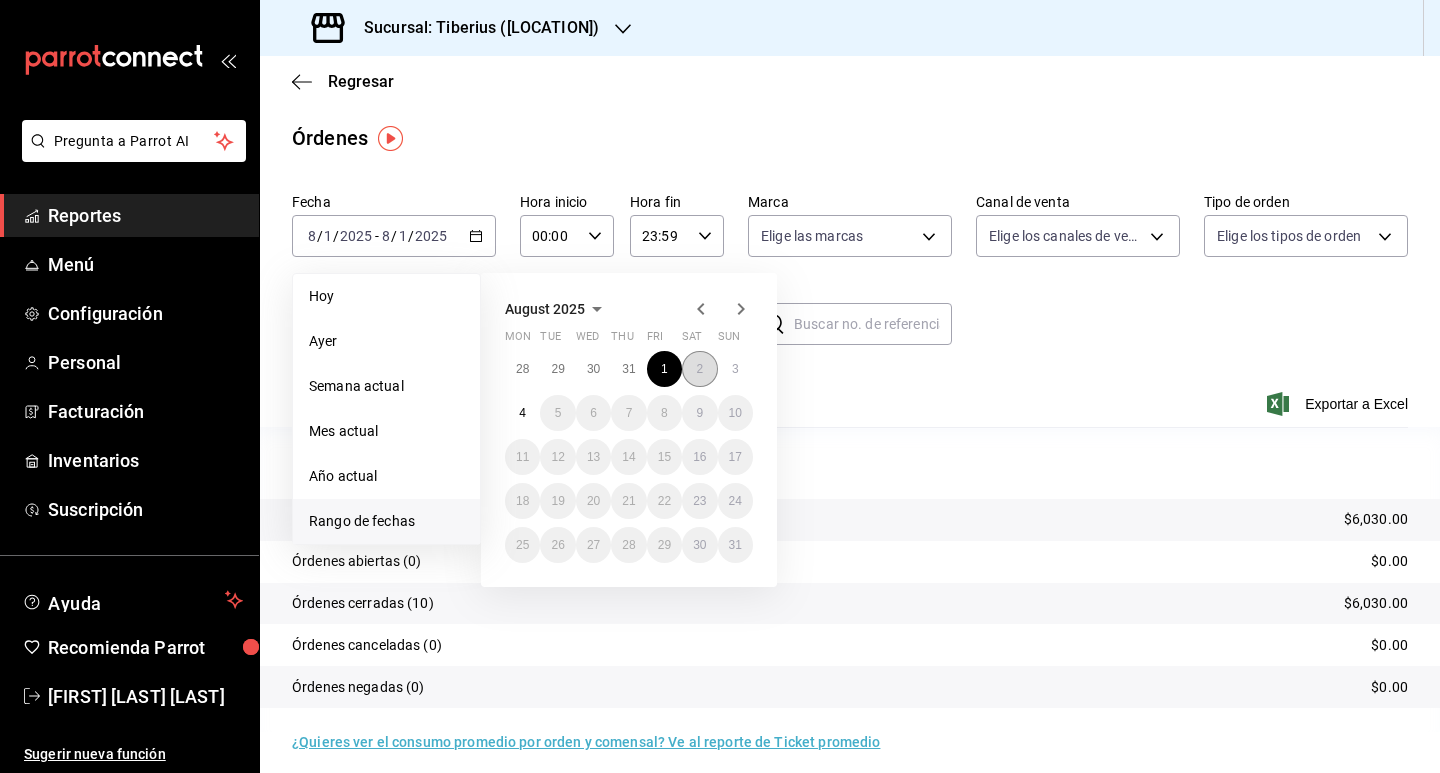 click on "2" at bounding box center (699, 369) 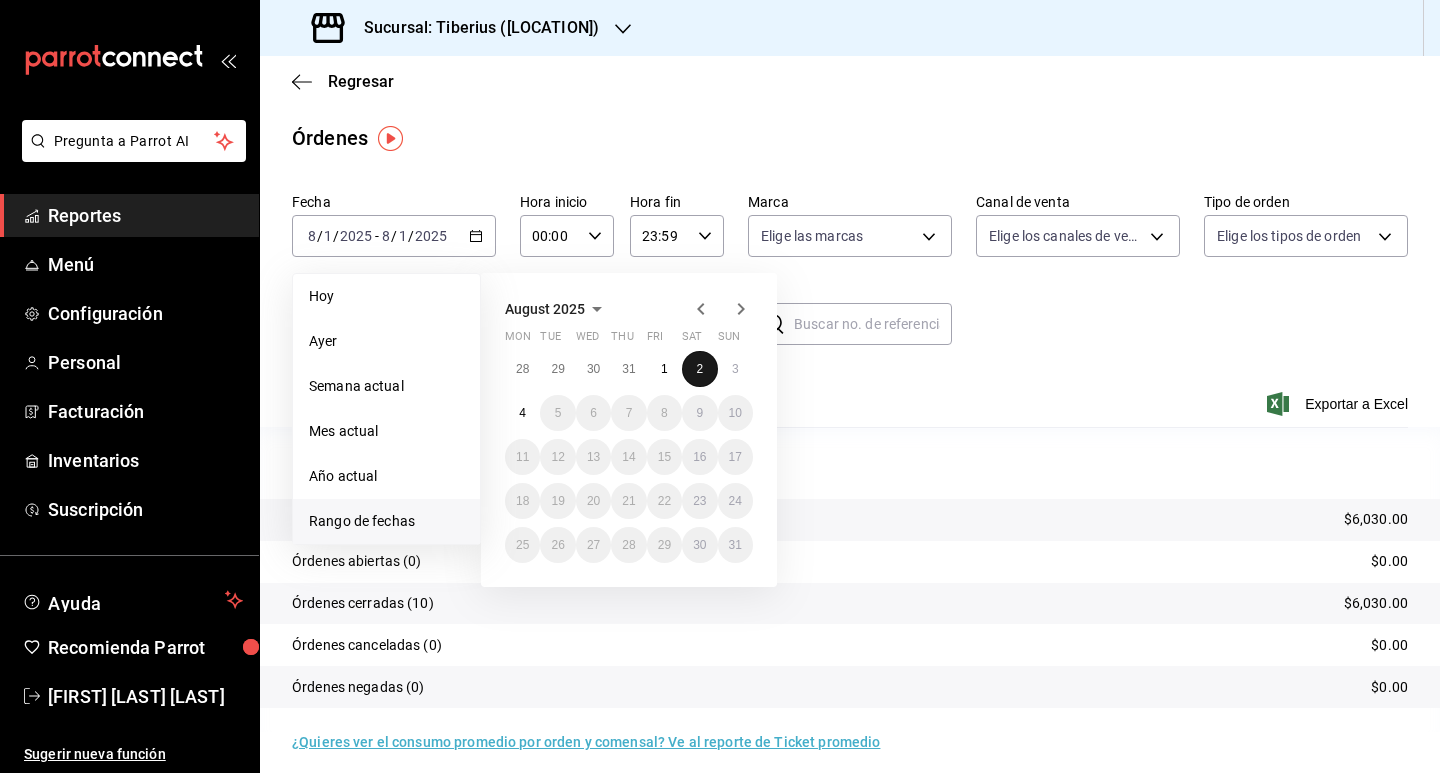 click on "2" at bounding box center [699, 369] 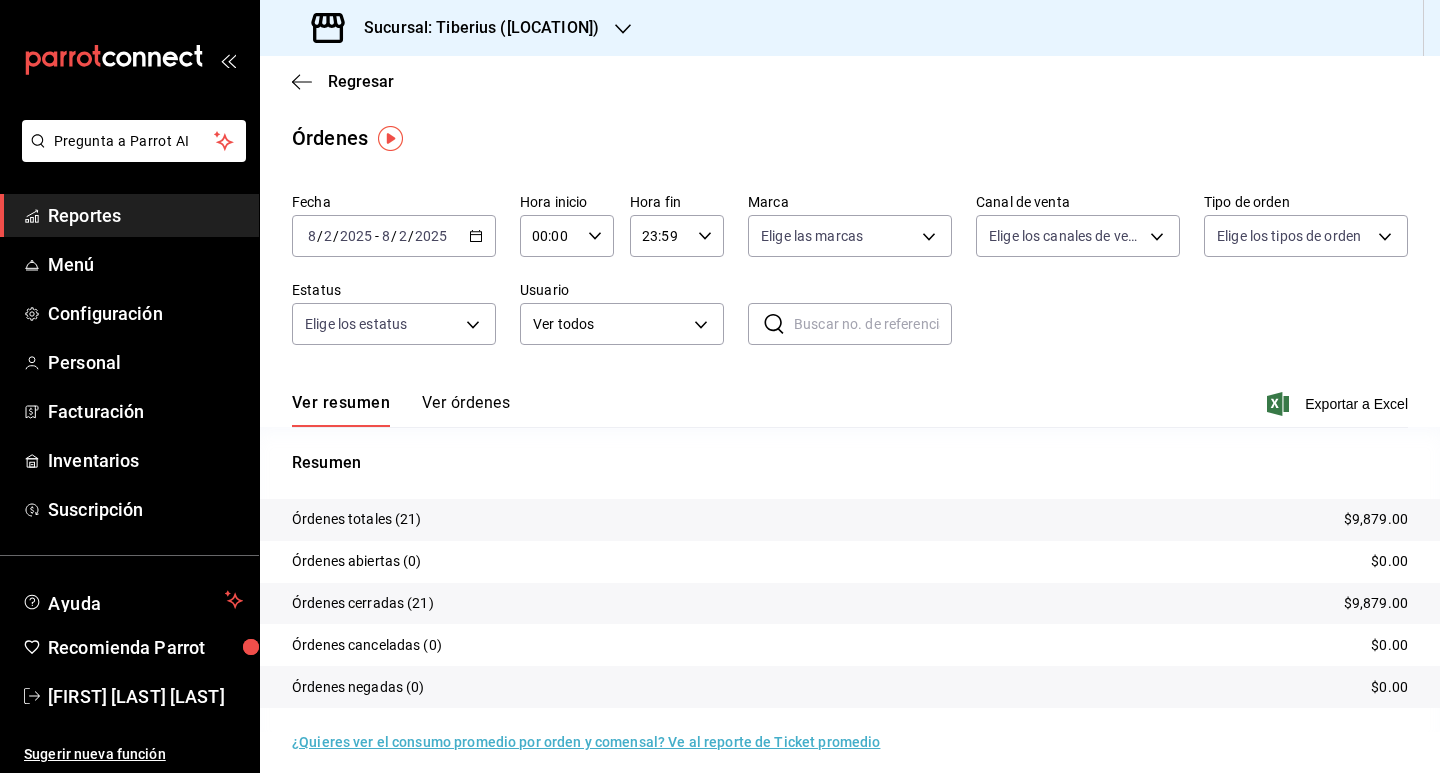 click 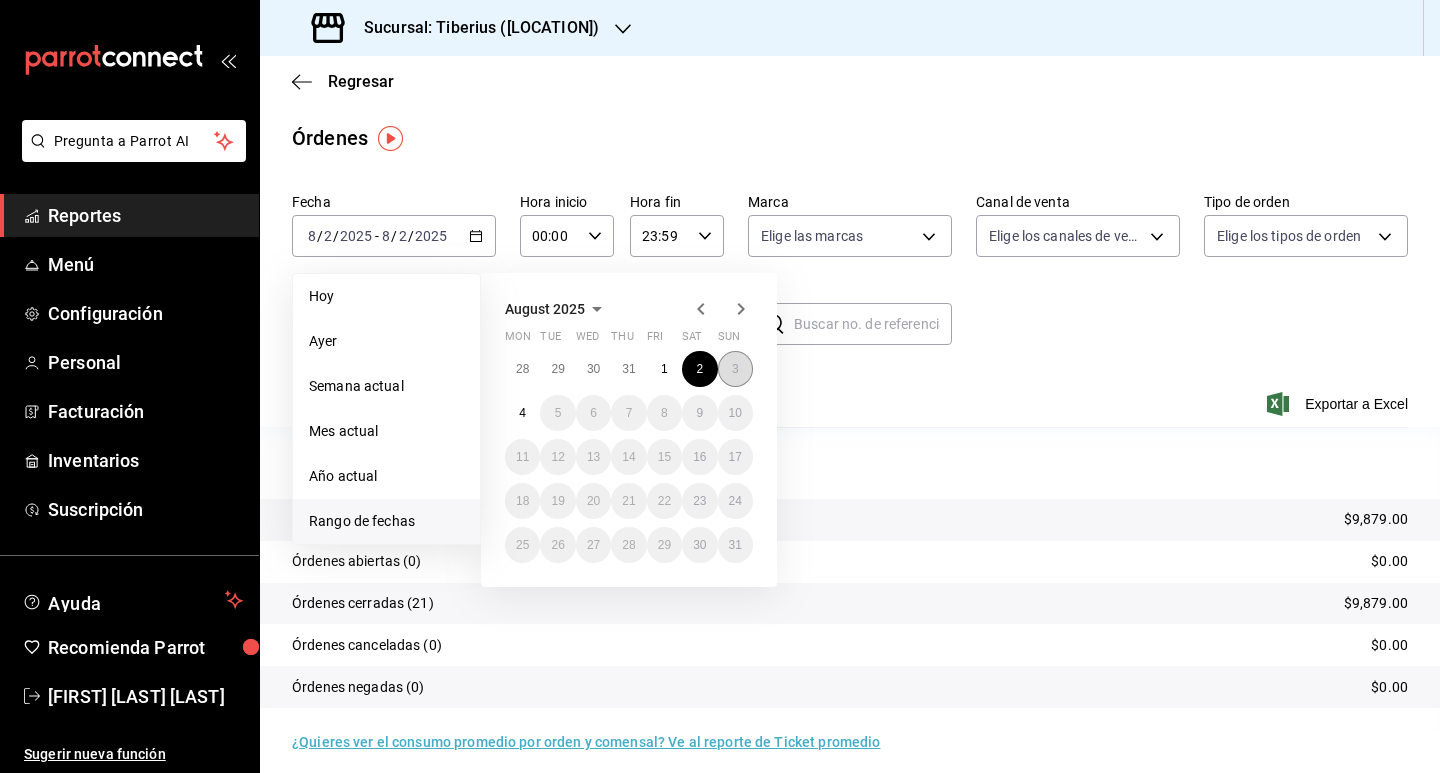 click on "3" at bounding box center (735, 369) 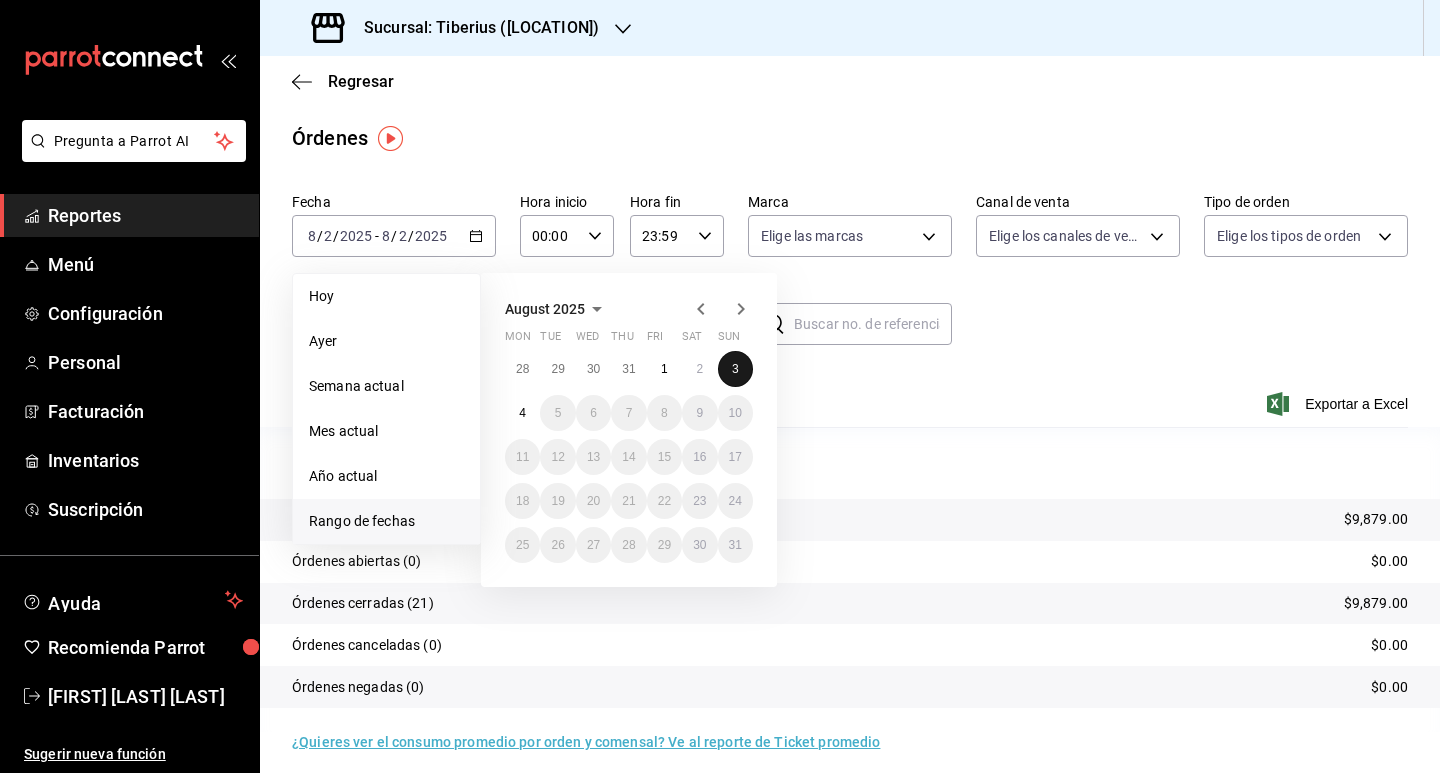 click on "3" at bounding box center (735, 369) 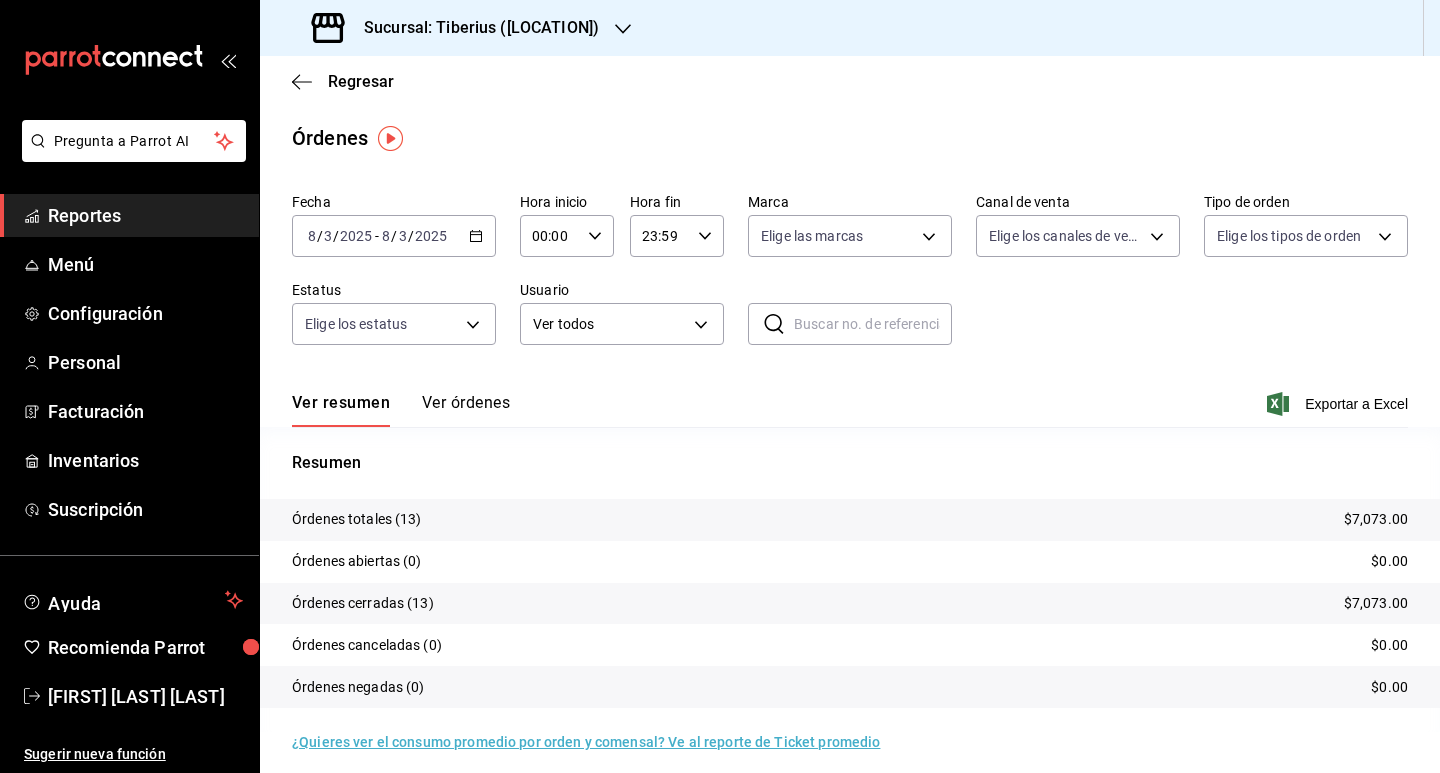 click 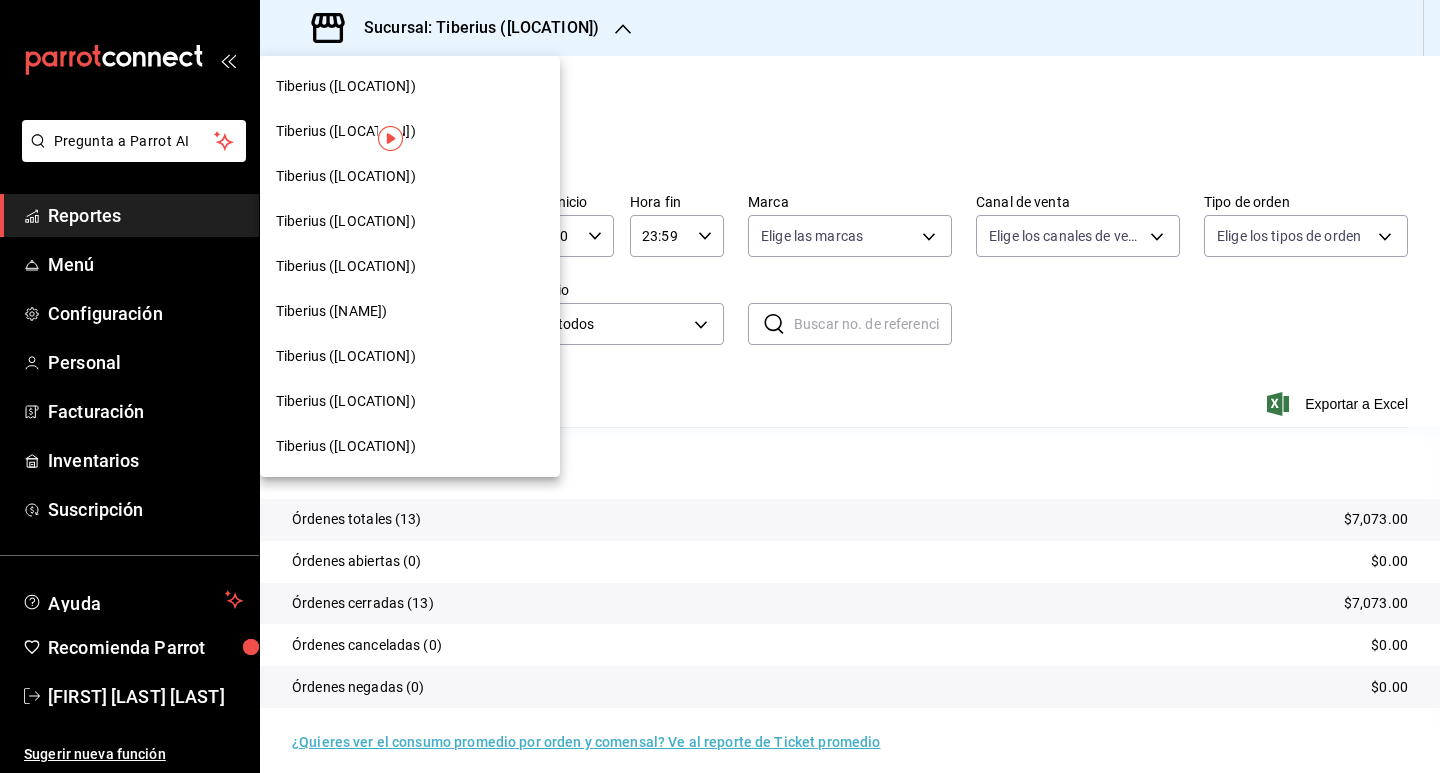 click on "Tiberius ([NAME])" at bounding box center [410, 311] 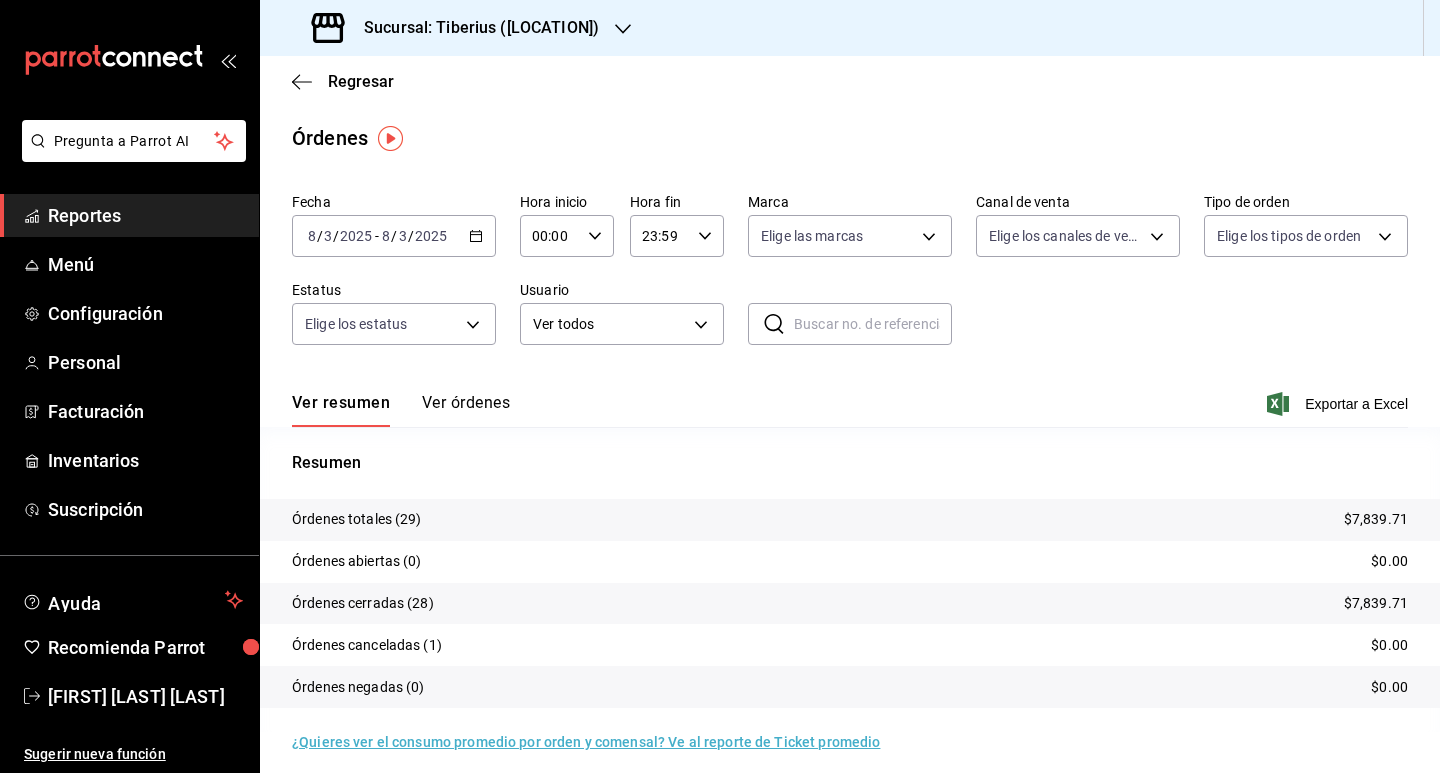 click on "2025-08-03 8 / 3 / 2025 - 2025-08-03 8 / 3 / 2025" at bounding box center (394, 236) 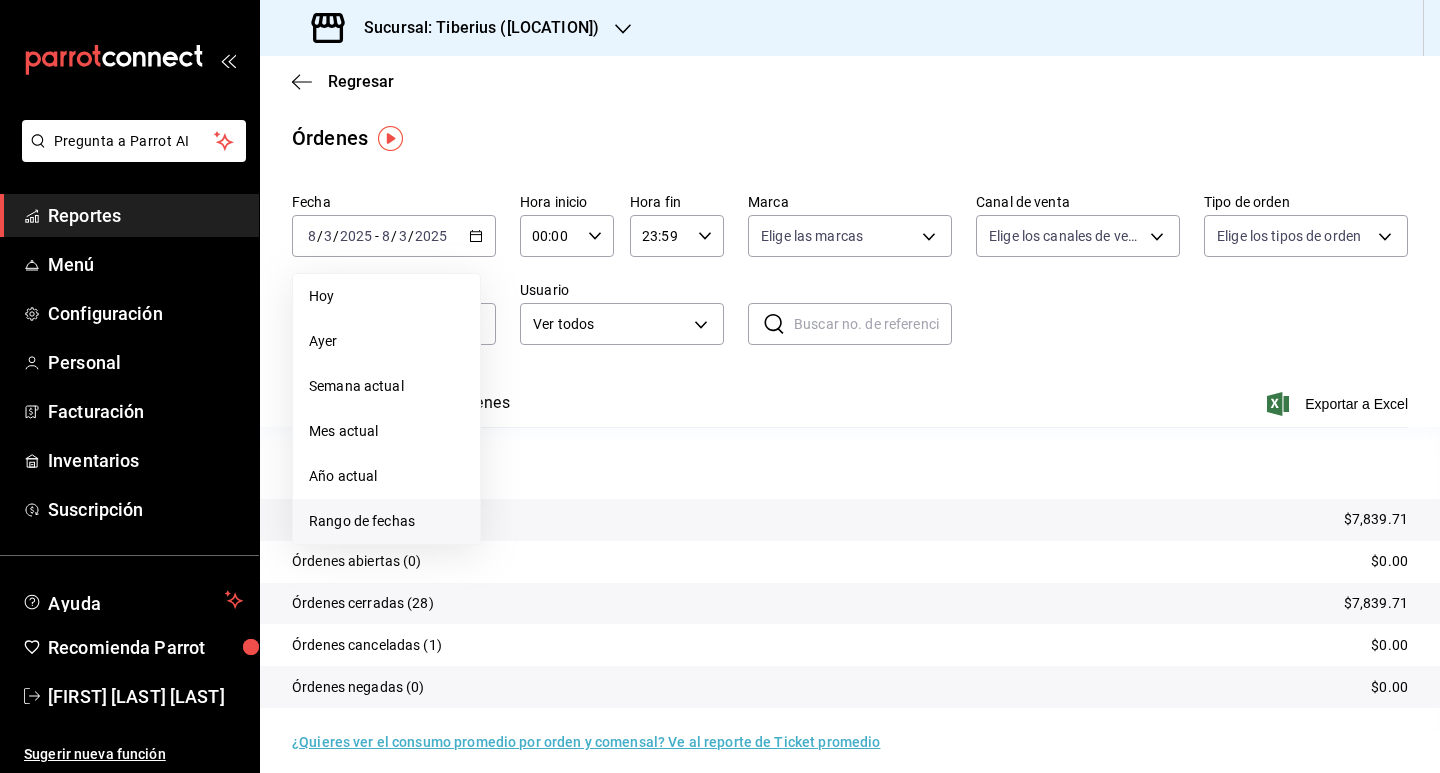 click on "Rango de fechas" at bounding box center [386, 521] 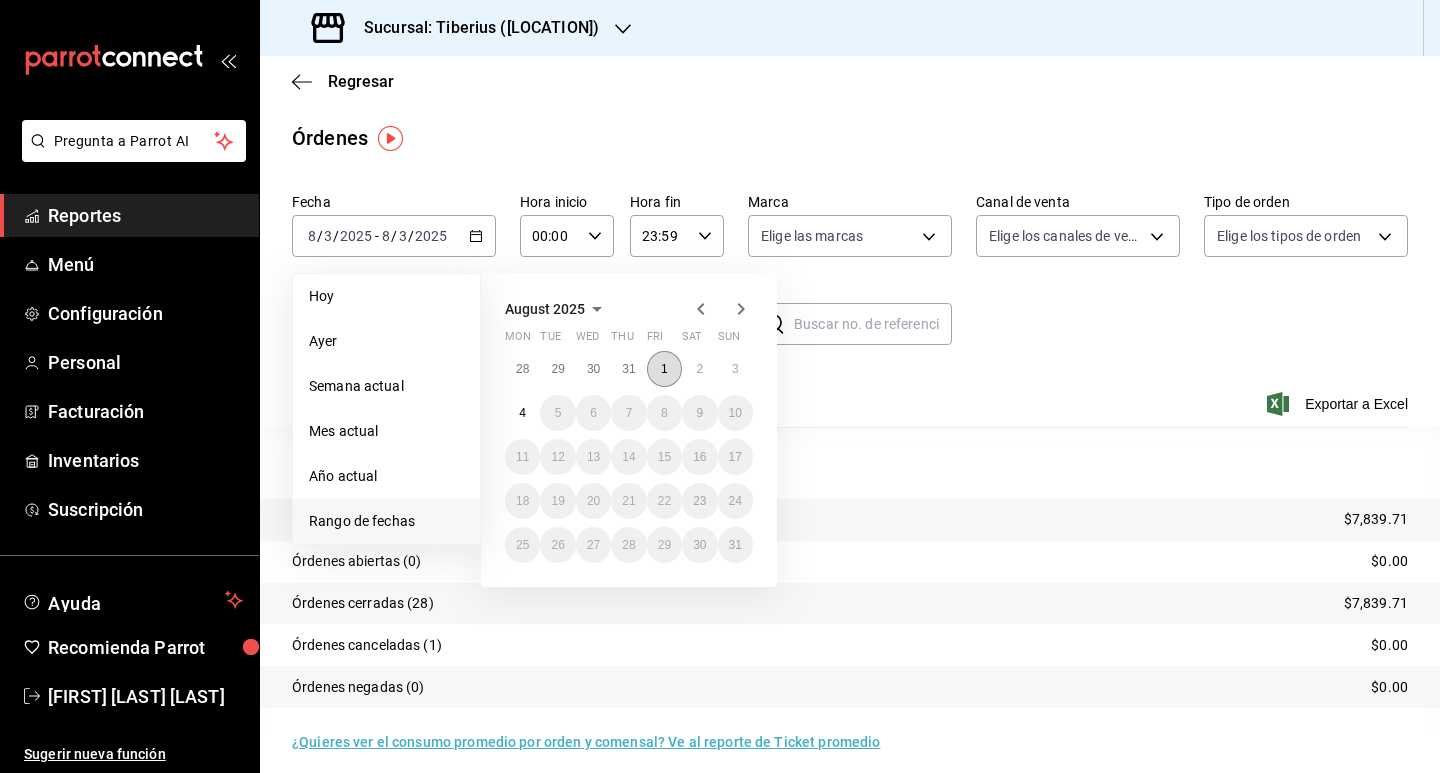 click on "1" at bounding box center [664, 369] 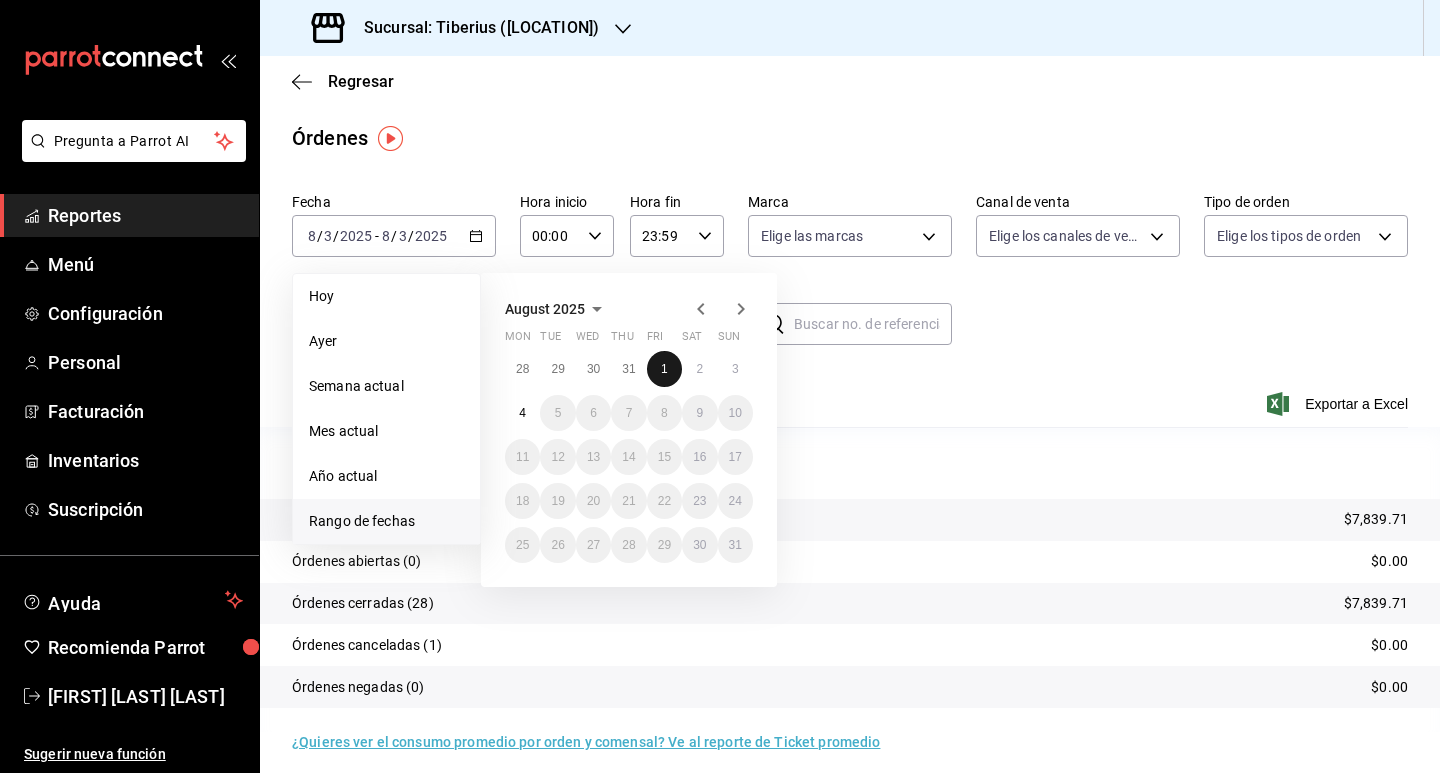 click on "1" at bounding box center (664, 369) 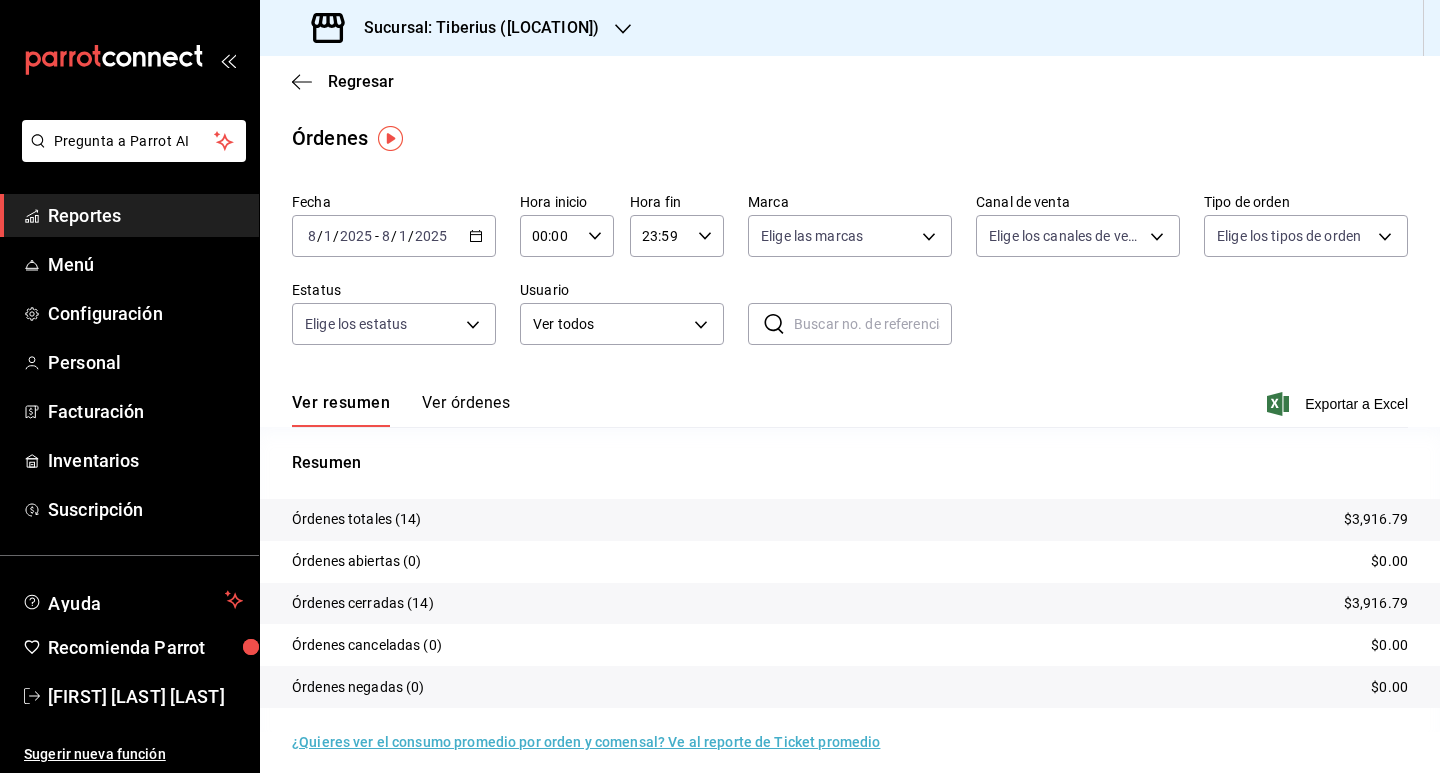 click on "2025-08-01 8 / 1 / 2025 - 2025-08-01 8 / 1 / 2025" at bounding box center [394, 236] 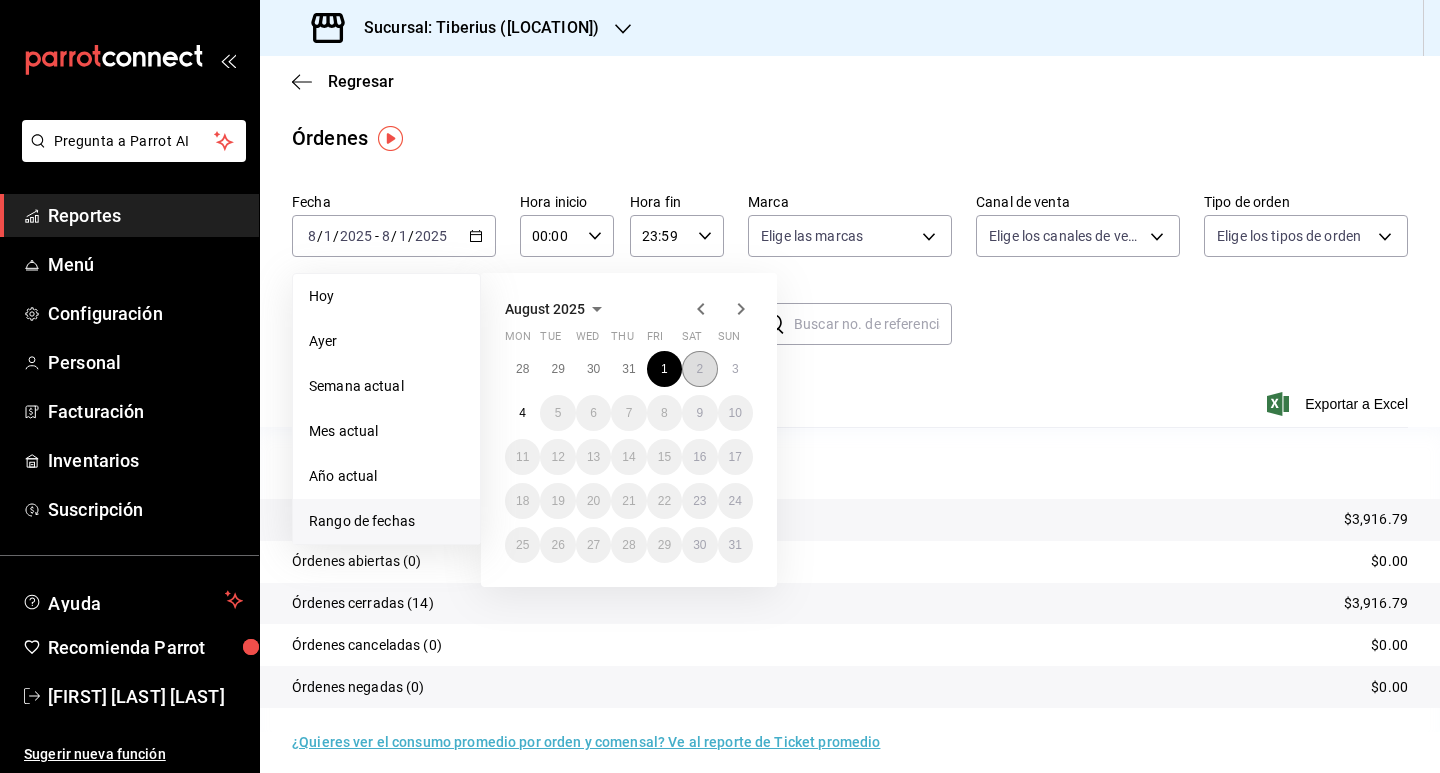 click on "2" at bounding box center [699, 369] 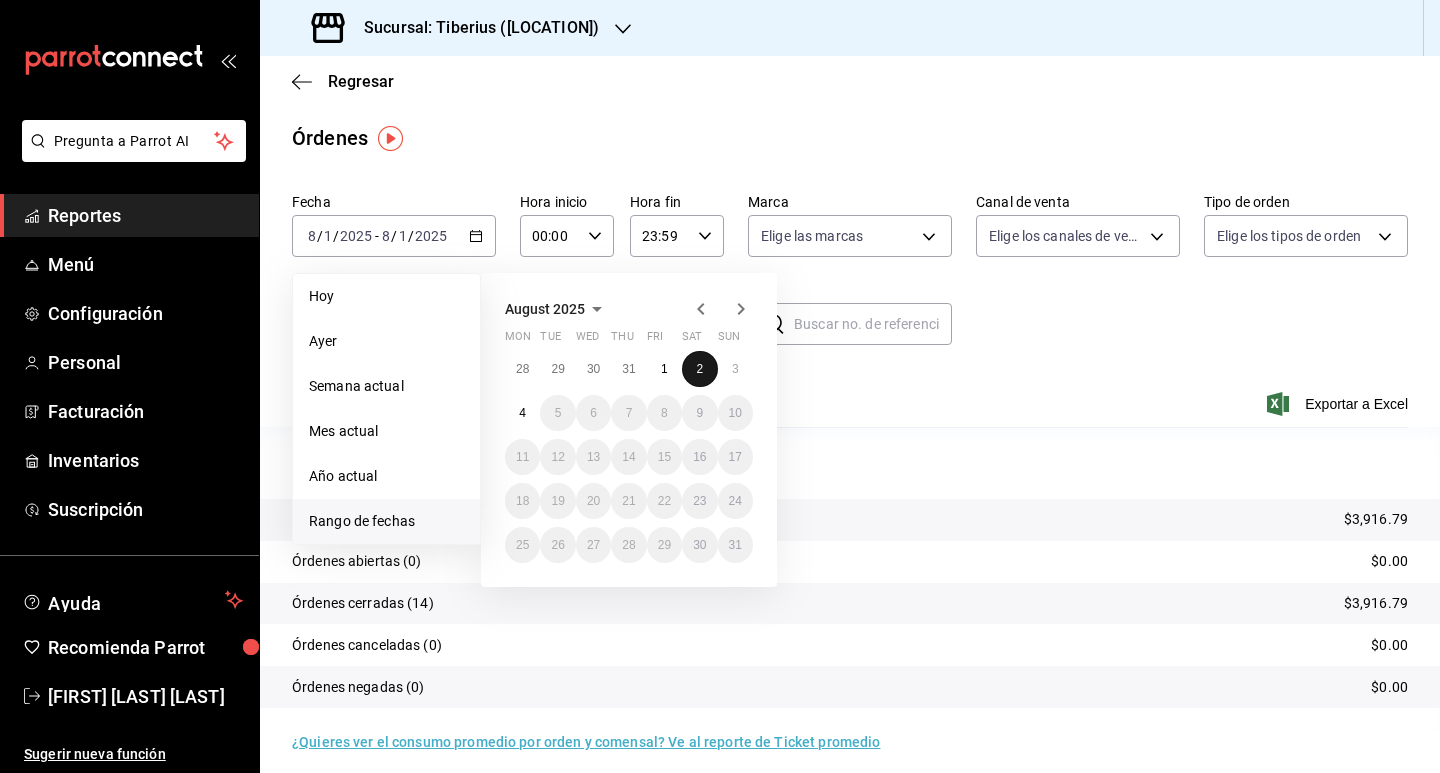 click on "2" at bounding box center [699, 369] 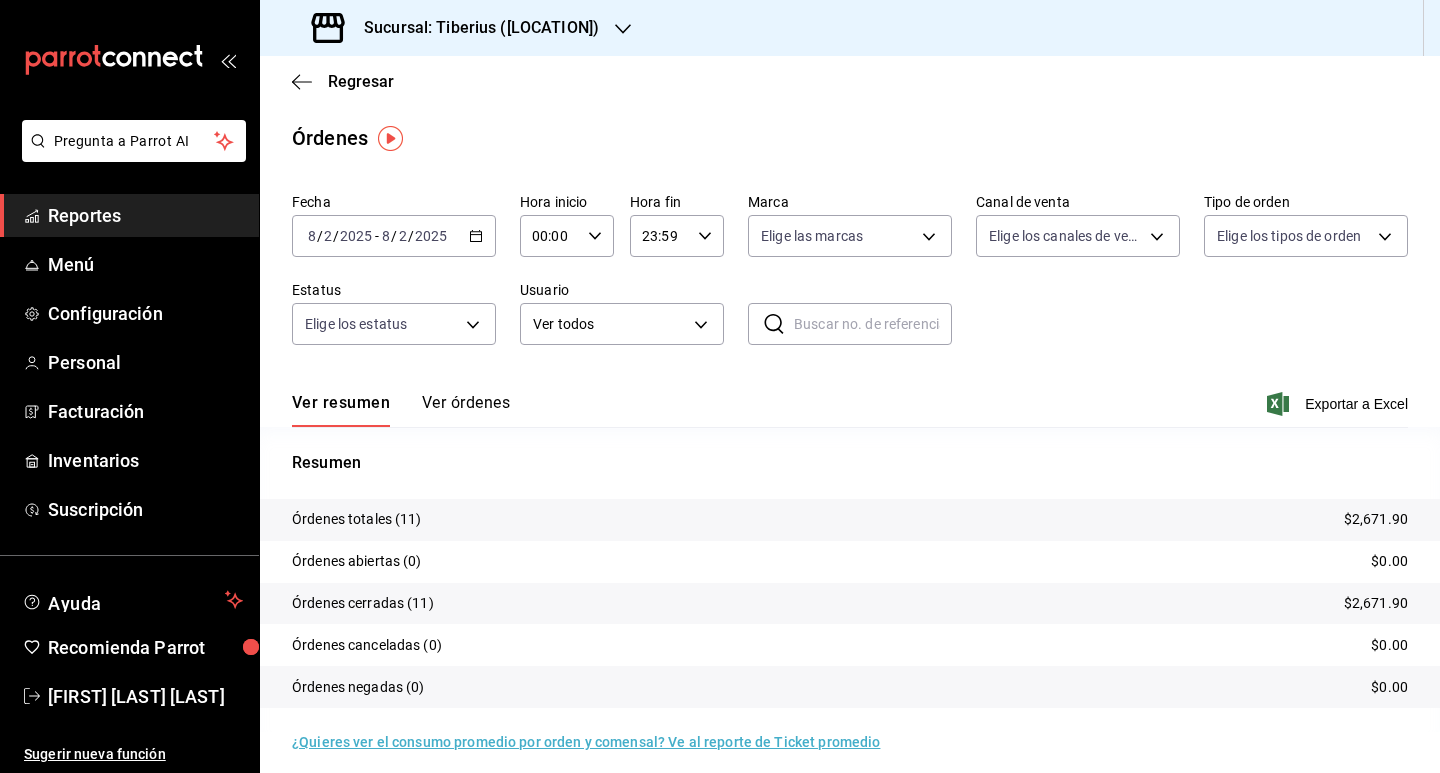 click on "2025-08-02 8 / 2 / 2025 - 2025-08-02 8 / 2 / 2025" at bounding box center [394, 236] 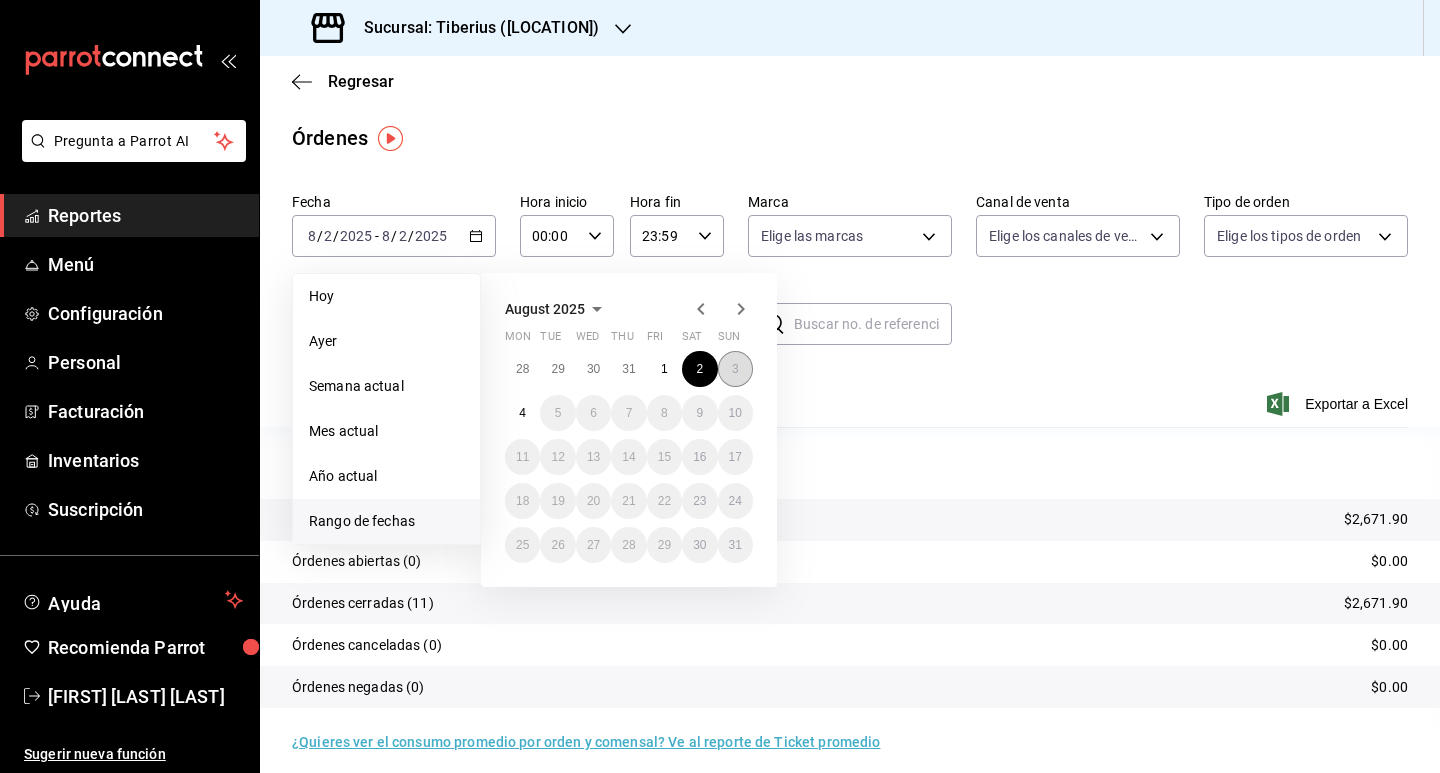 click on "3" at bounding box center [735, 369] 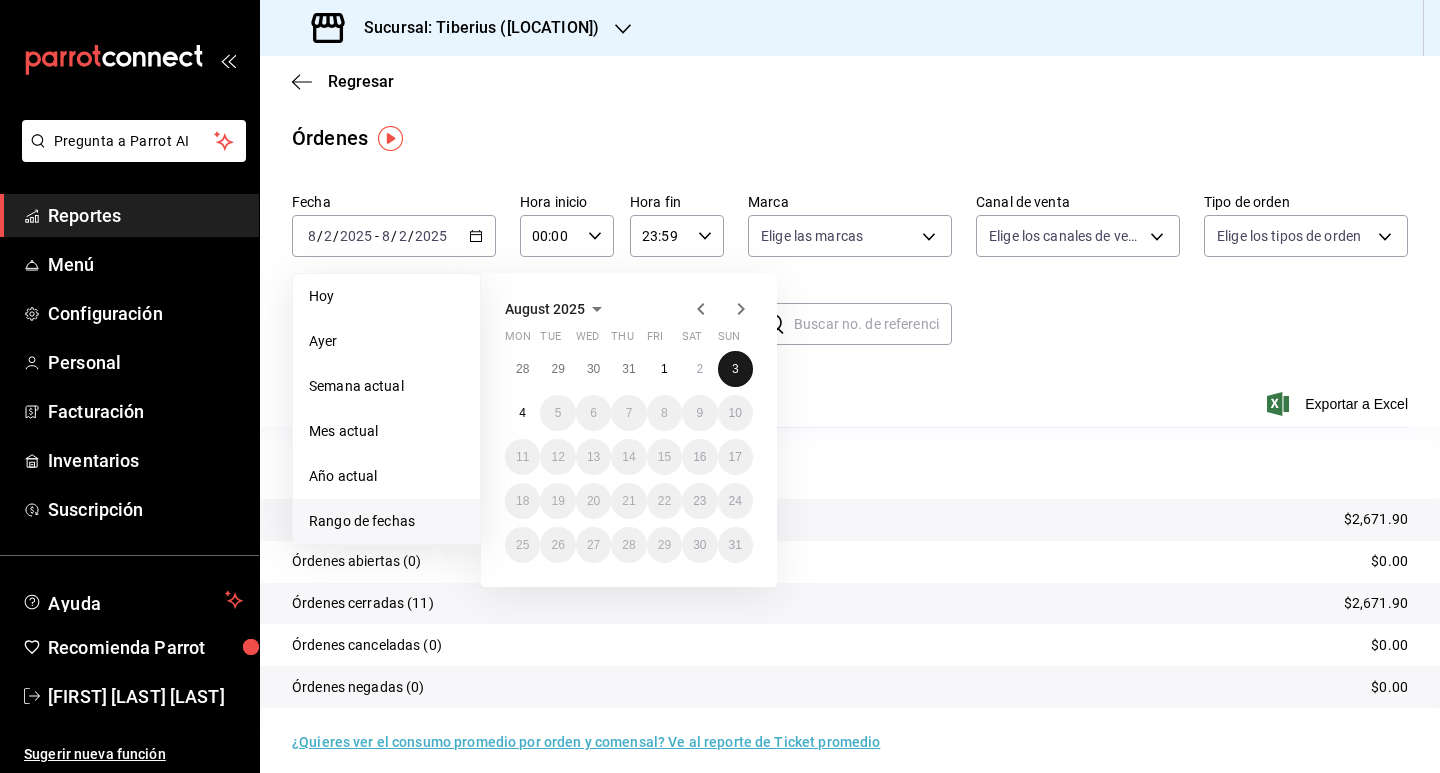 click on "3" at bounding box center (735, 369) 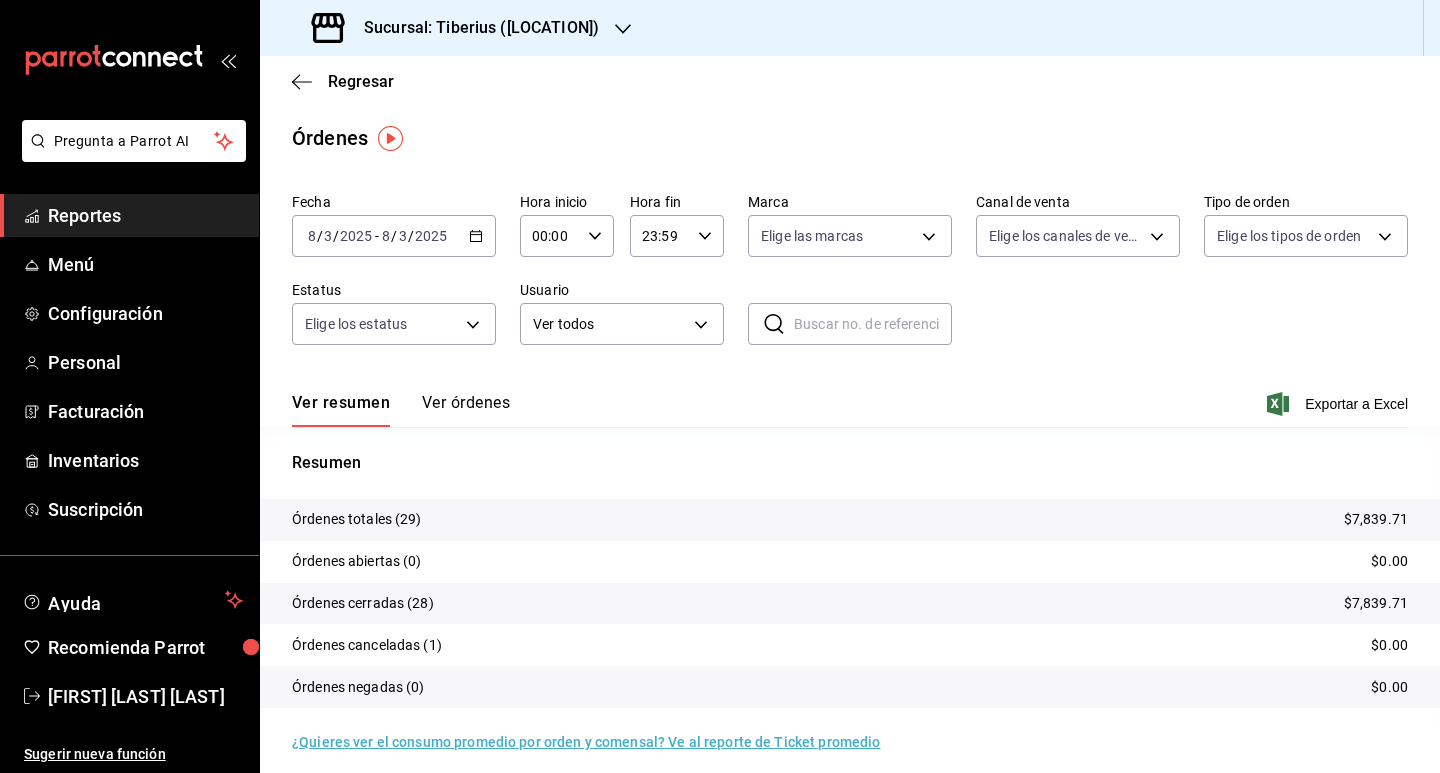 scroll, scrollTop: 12, scrollLeft: 0, axis: vertical 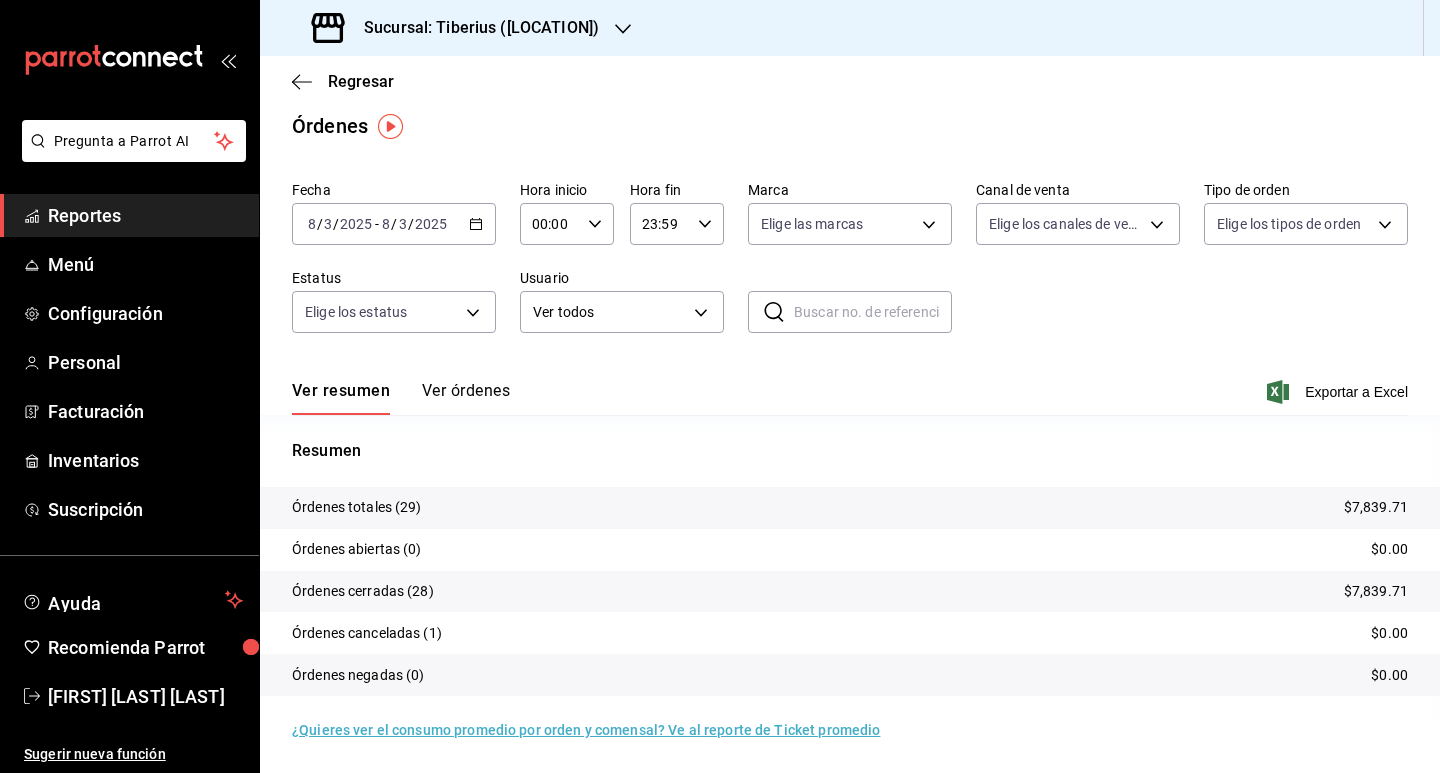 click on "Sucursal: Tiberius ([LOCATION])" at bounding box center (457, 28) 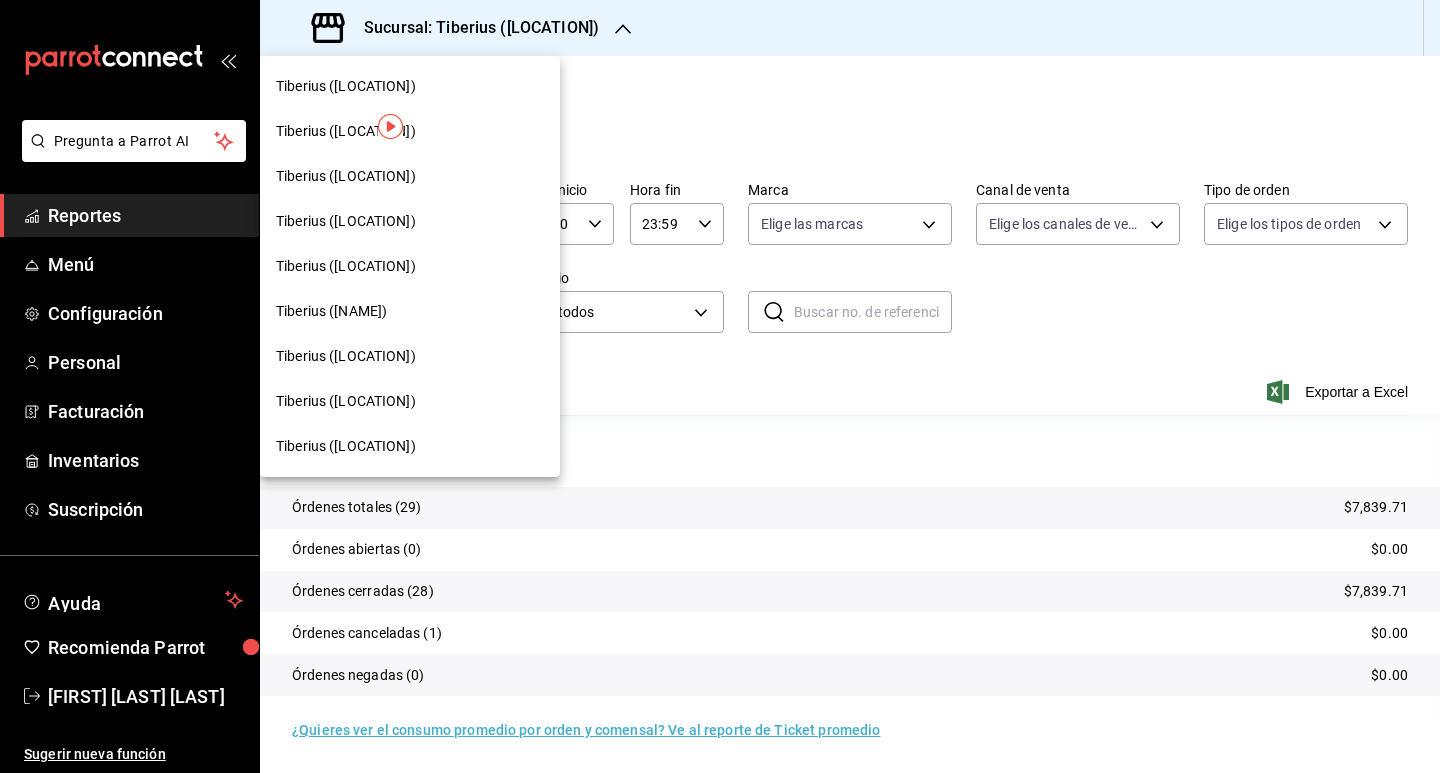 click on "Tiberius ([LOCATION])" at bounding box center [346, 86] 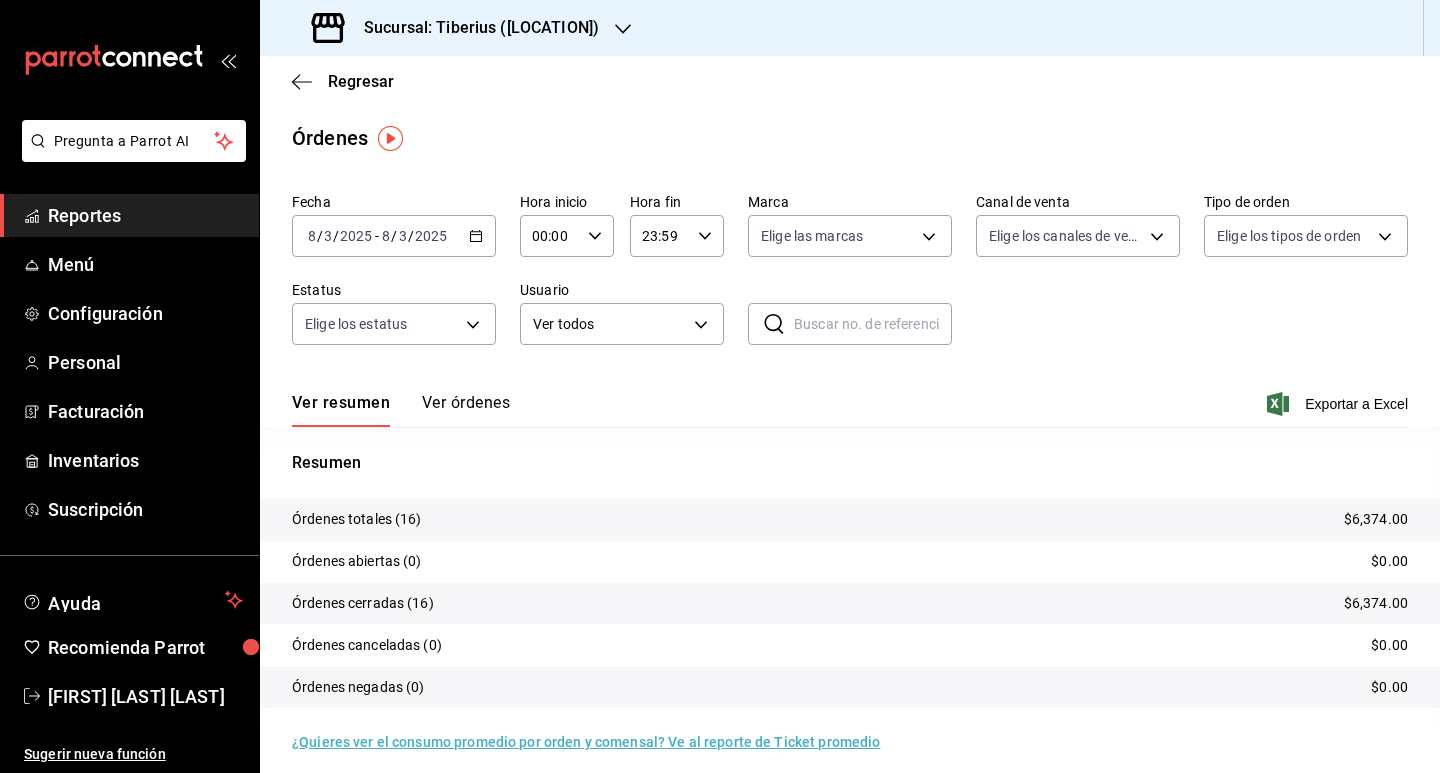click on "2025-08-03 8 / 3 / 2025 - 2025-08-03 8 / 3 / 2025" at bounding box center (394, 236) 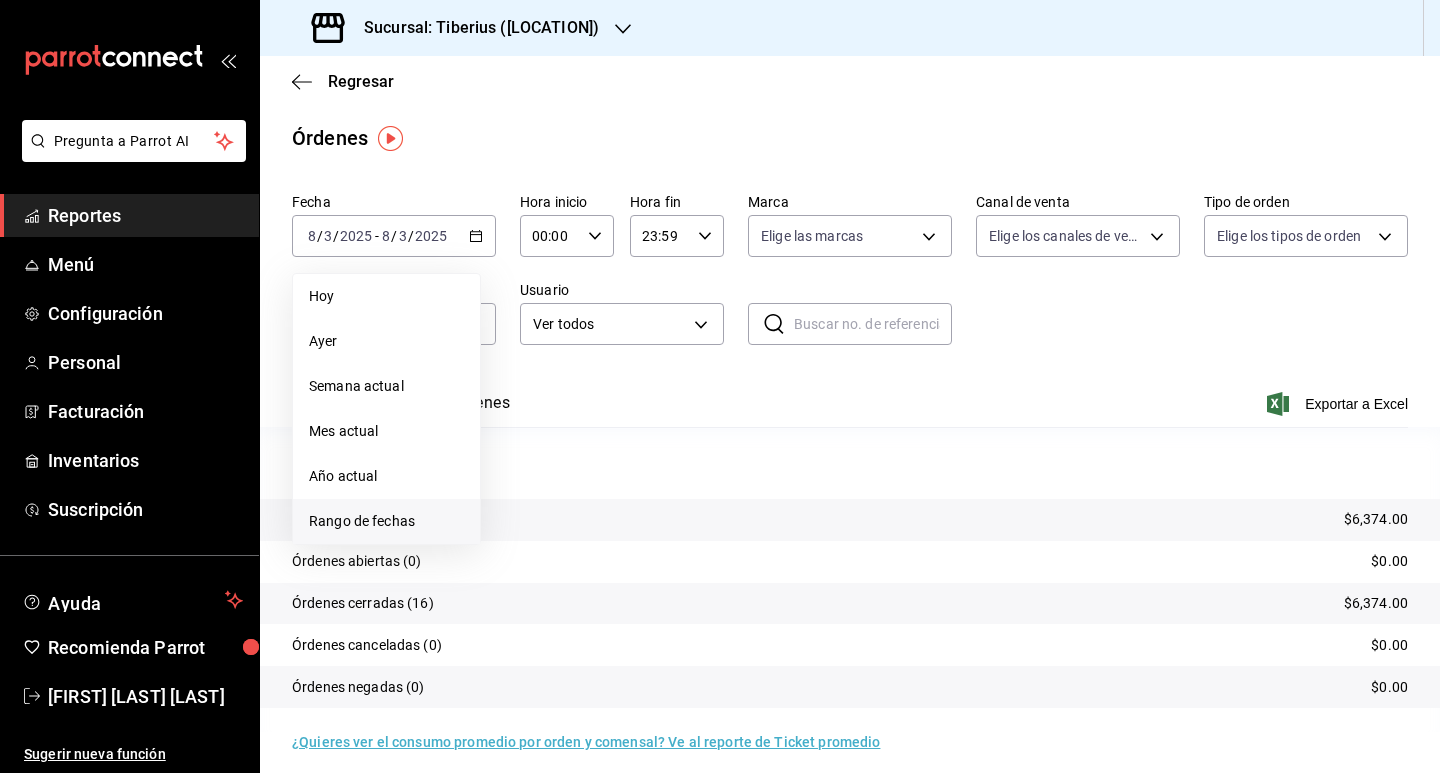 click on "Rango de fechas" at bounding box center (386, 521) 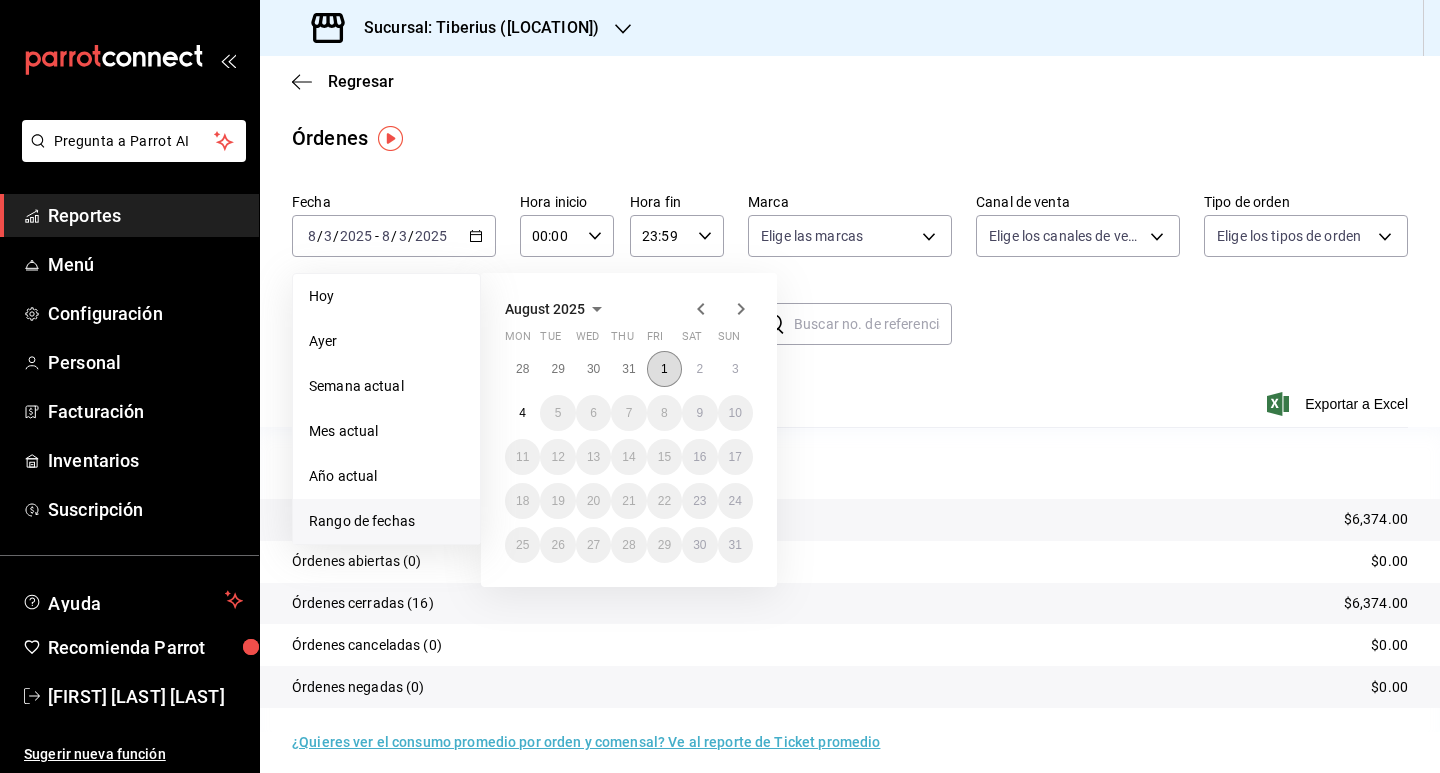 click on "1" at bounding box center (664, 369) 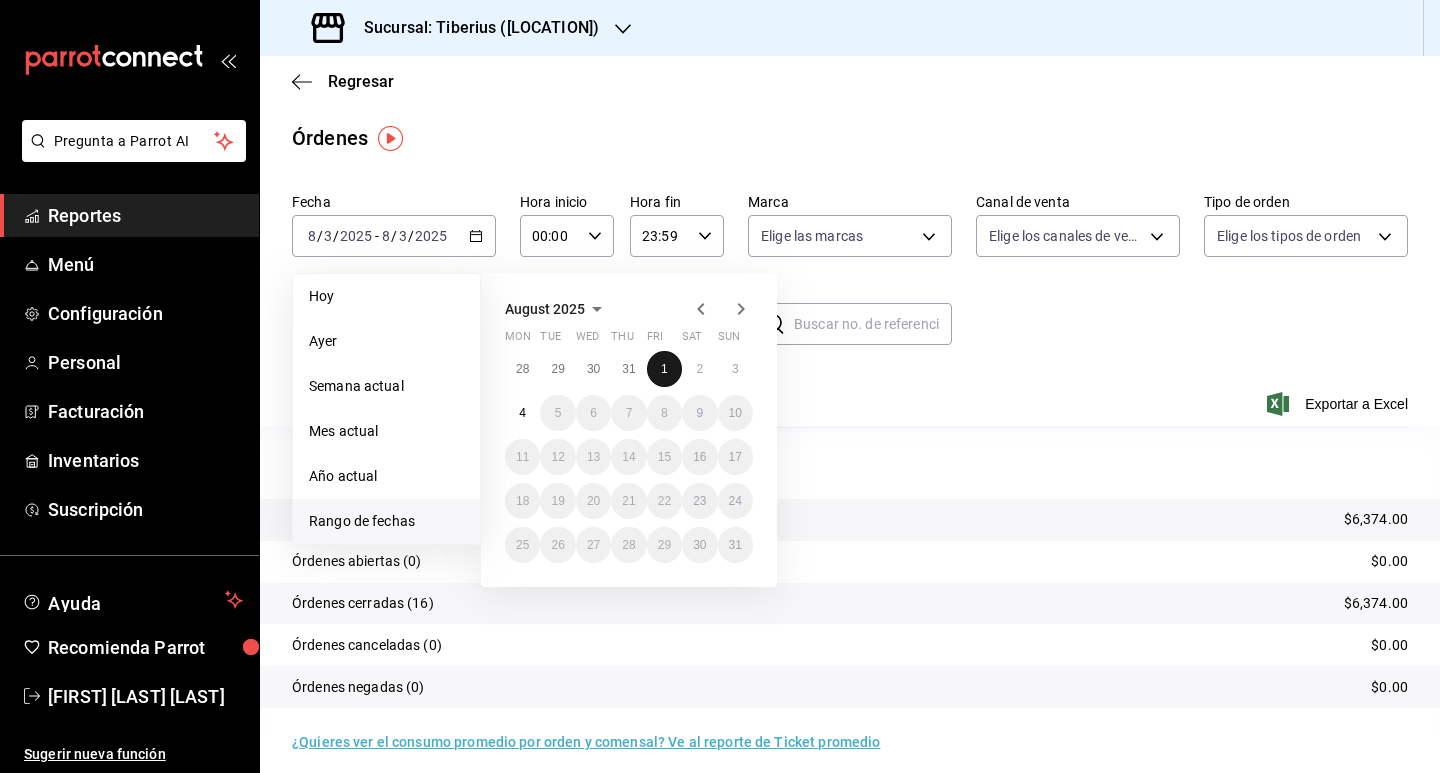 click on "1" at bounding box center [664, 369] 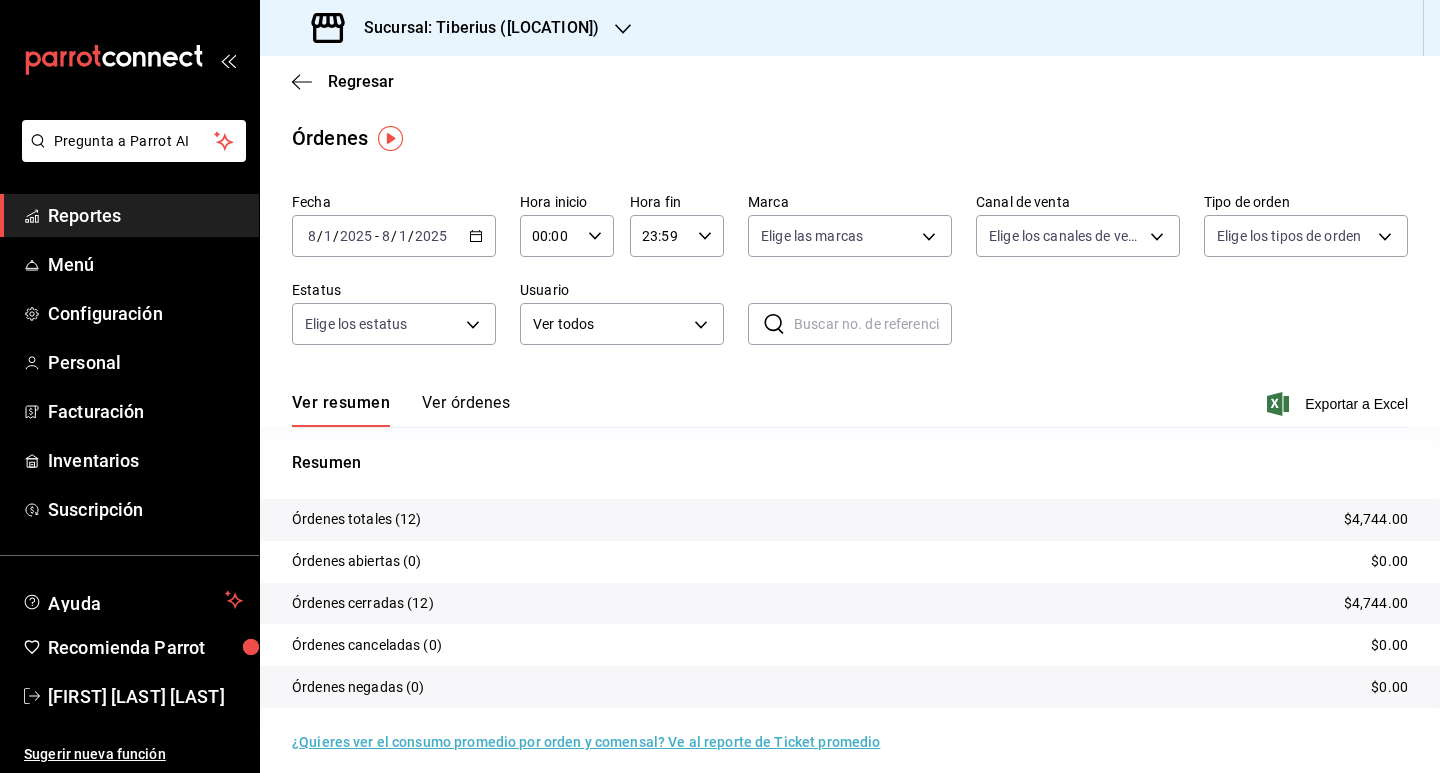 click on "2025-08-01 8 / 1 / 2025 - 2025-08-01 8 / 1 / 2025" at bounding box center (394, 236) 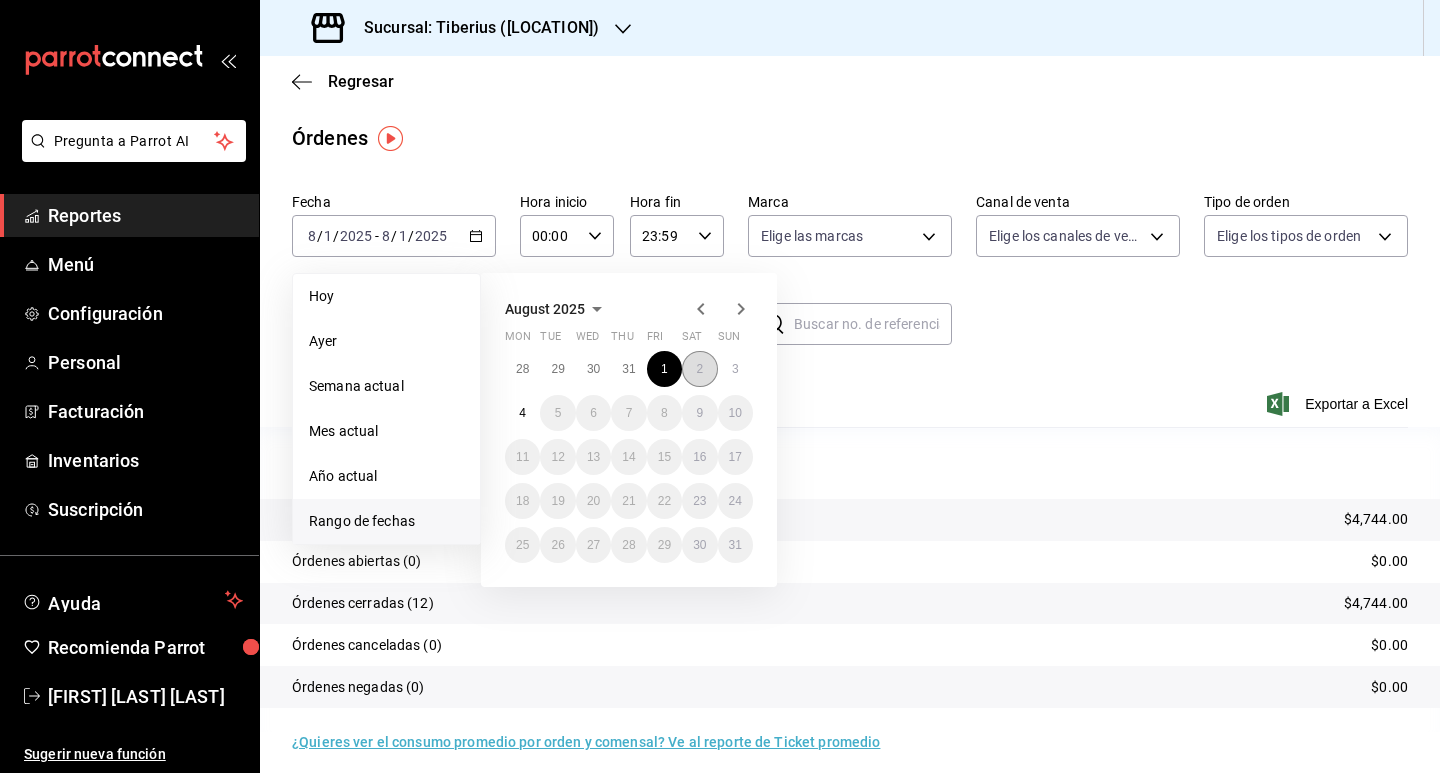 click on "2" at bounding box center [699, 369] 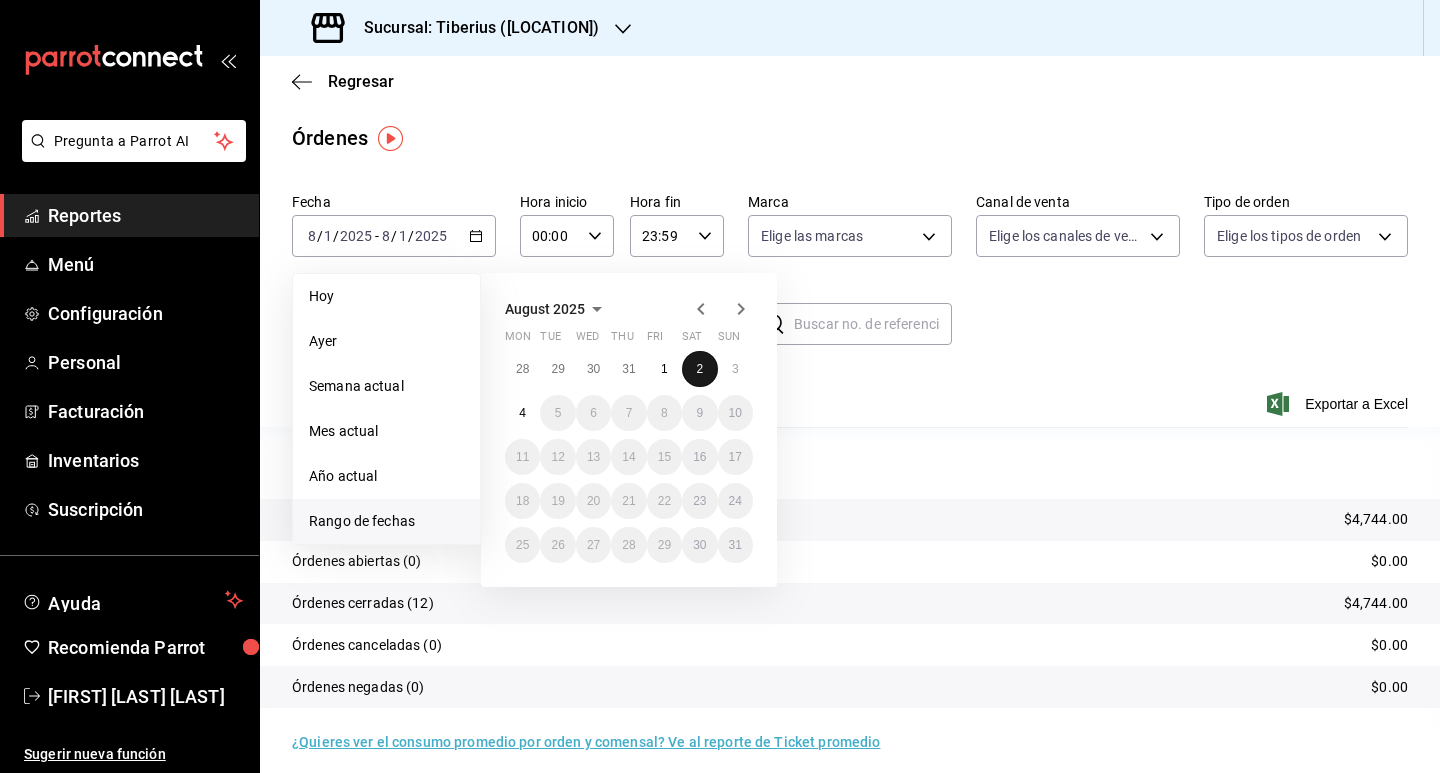 click on "2" at bounding box center [699, 369] 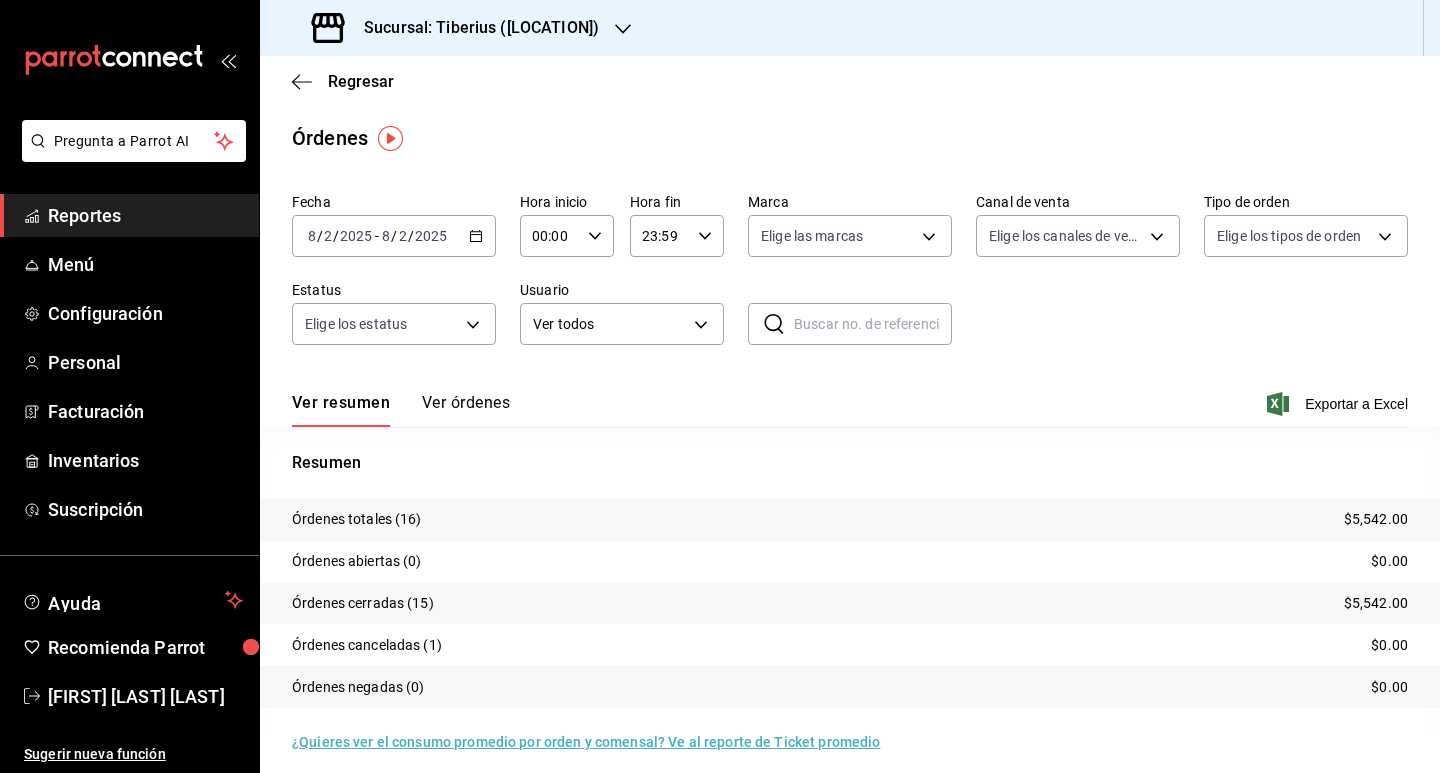 click on "2025-08-02 8 / 2 / 2025 - 2025-08-02 8 / 2 / 2025" at bounding box center [394, 236] 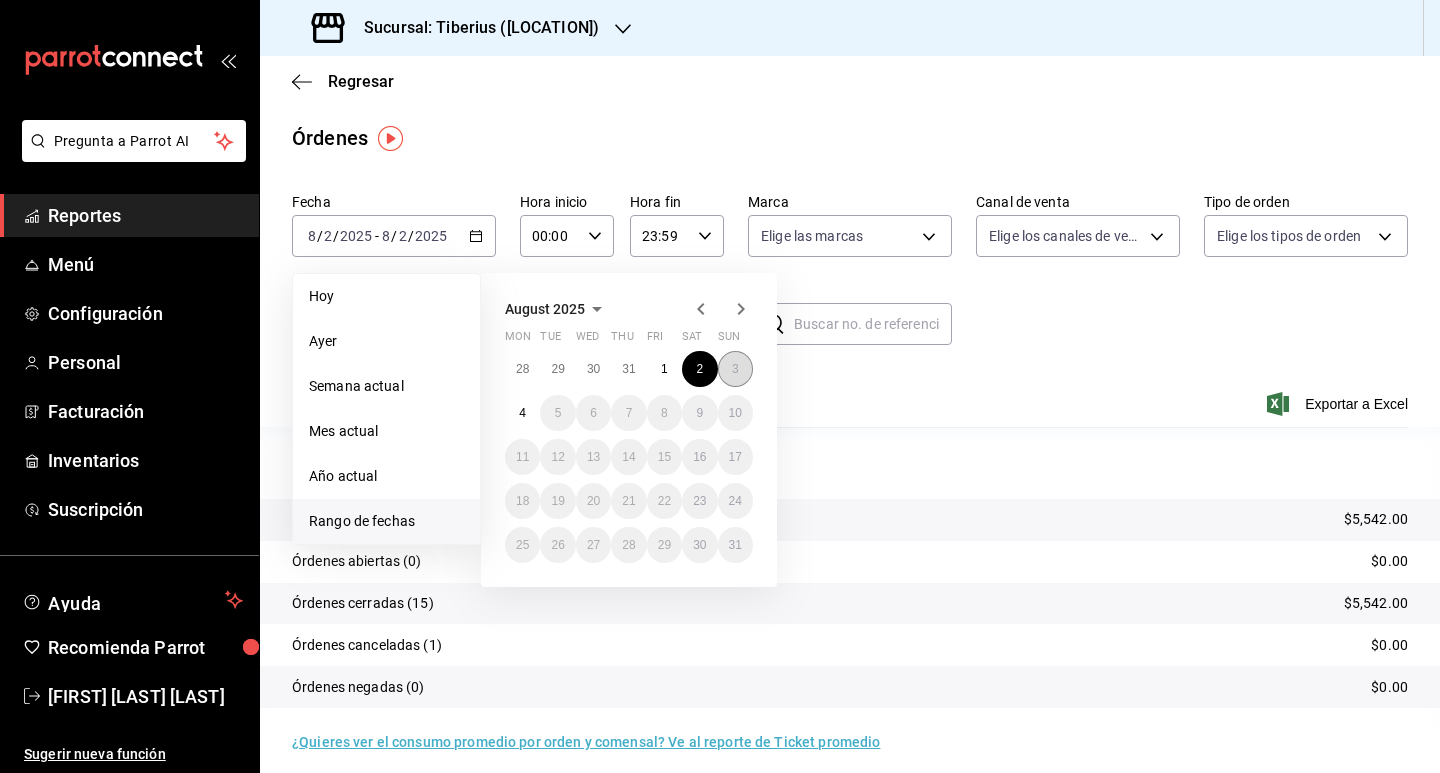 click on "3" at bounding box center [735, 369] 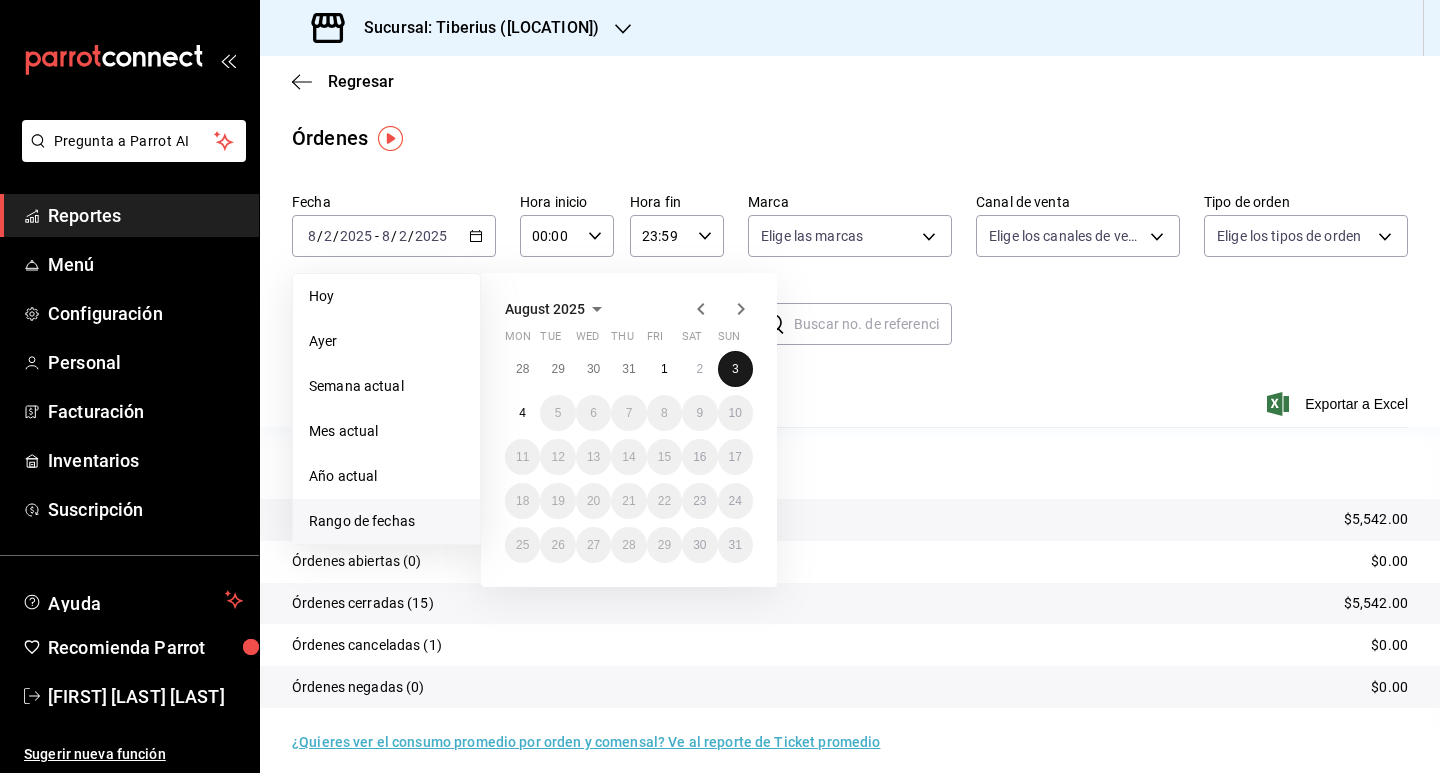 click on "3" at bounding box center (735, 369) 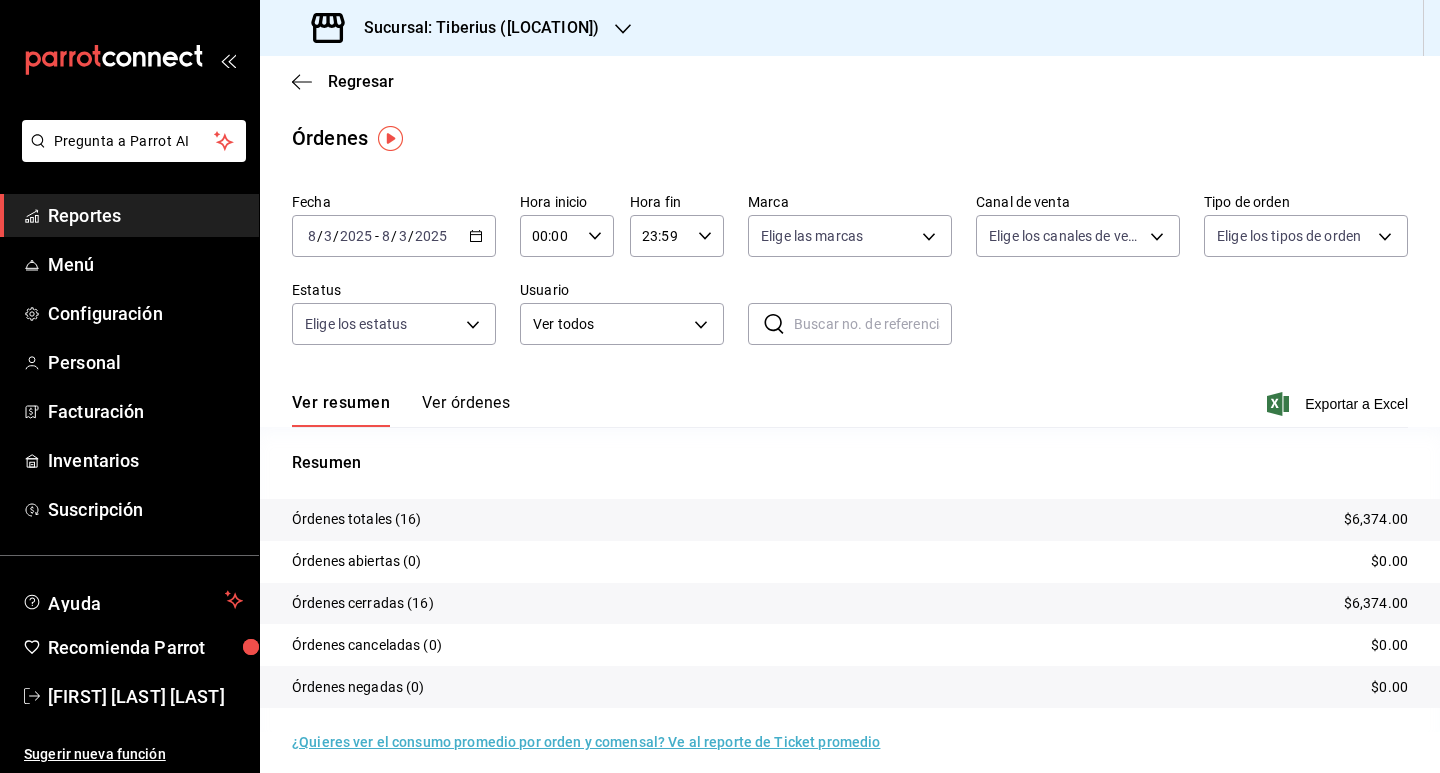 click 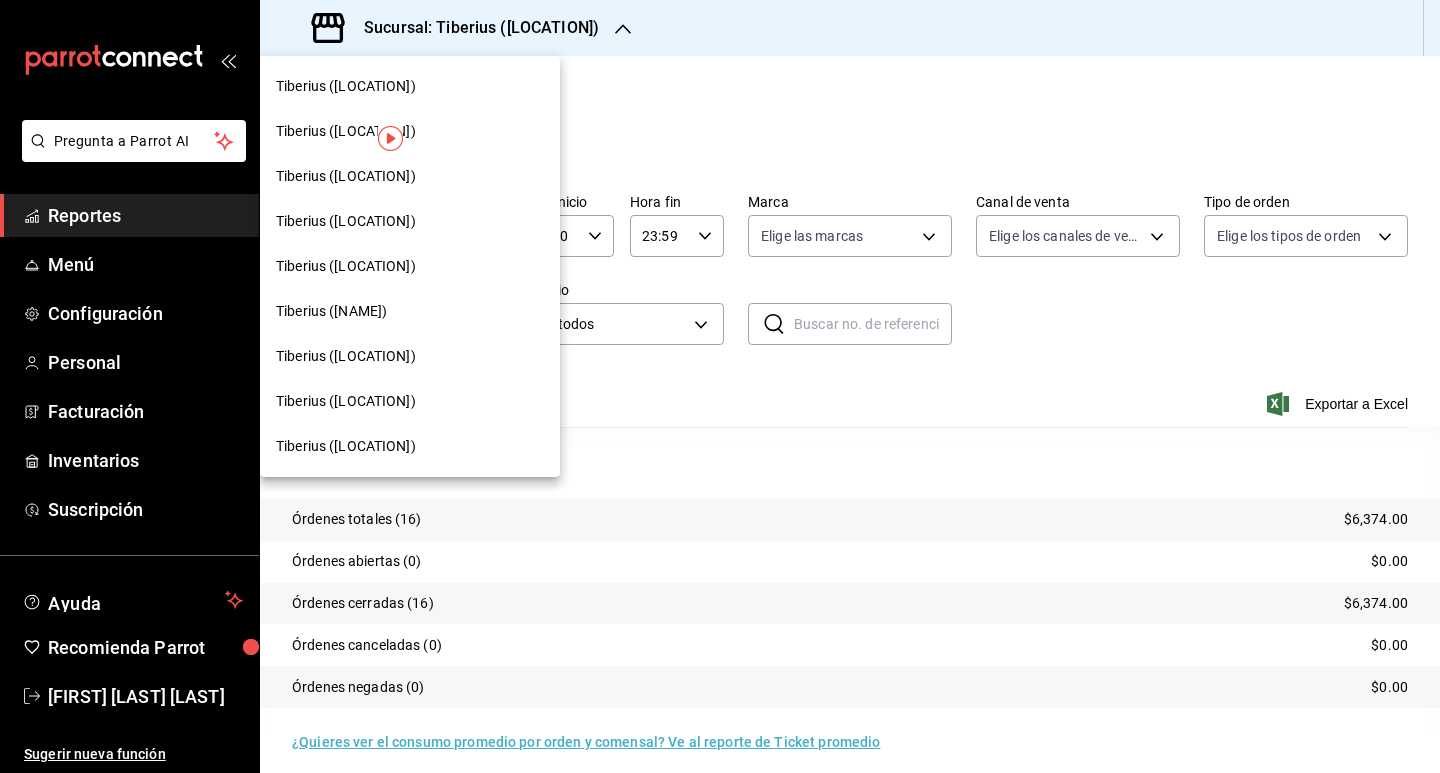 click on "Tiberius ([LOCATION])" at bounding box center [346, 266] 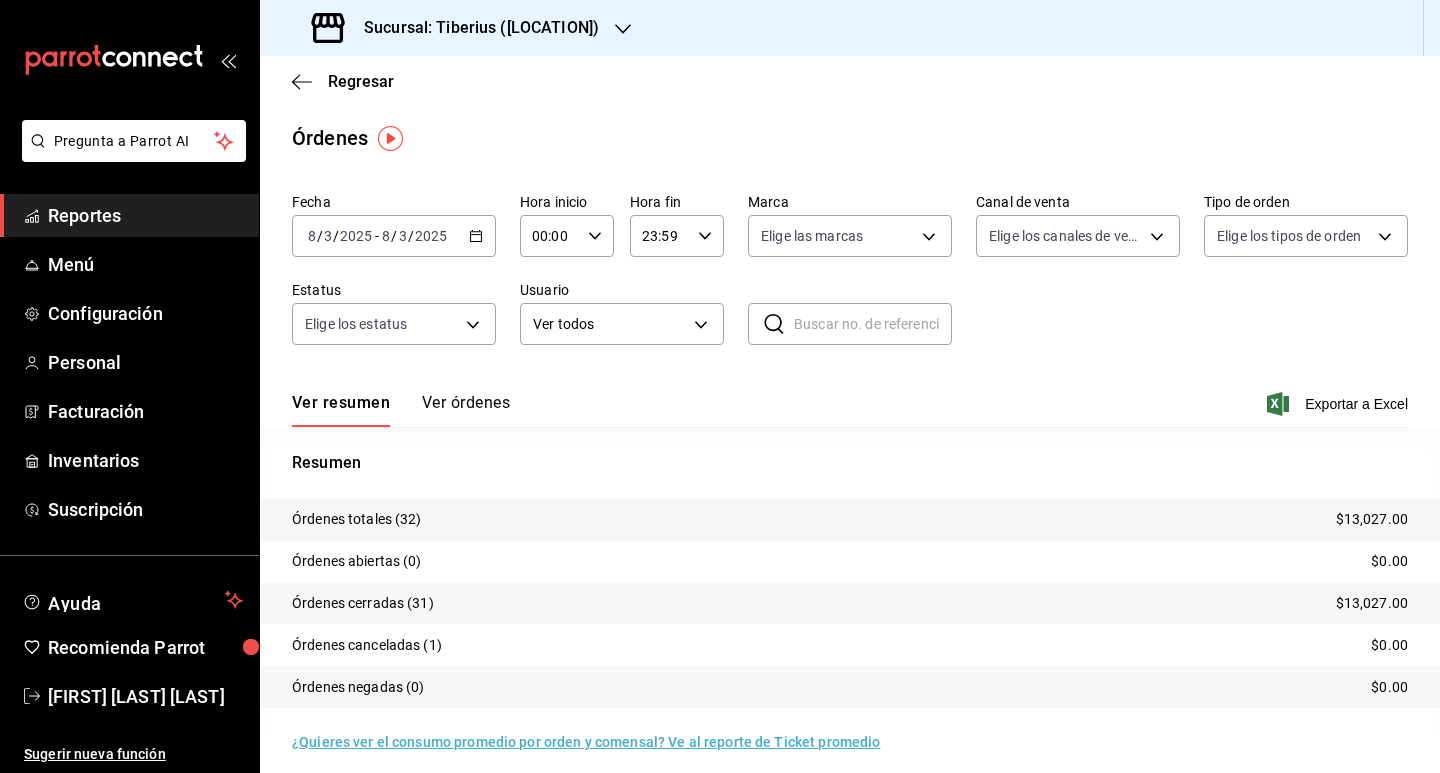 click 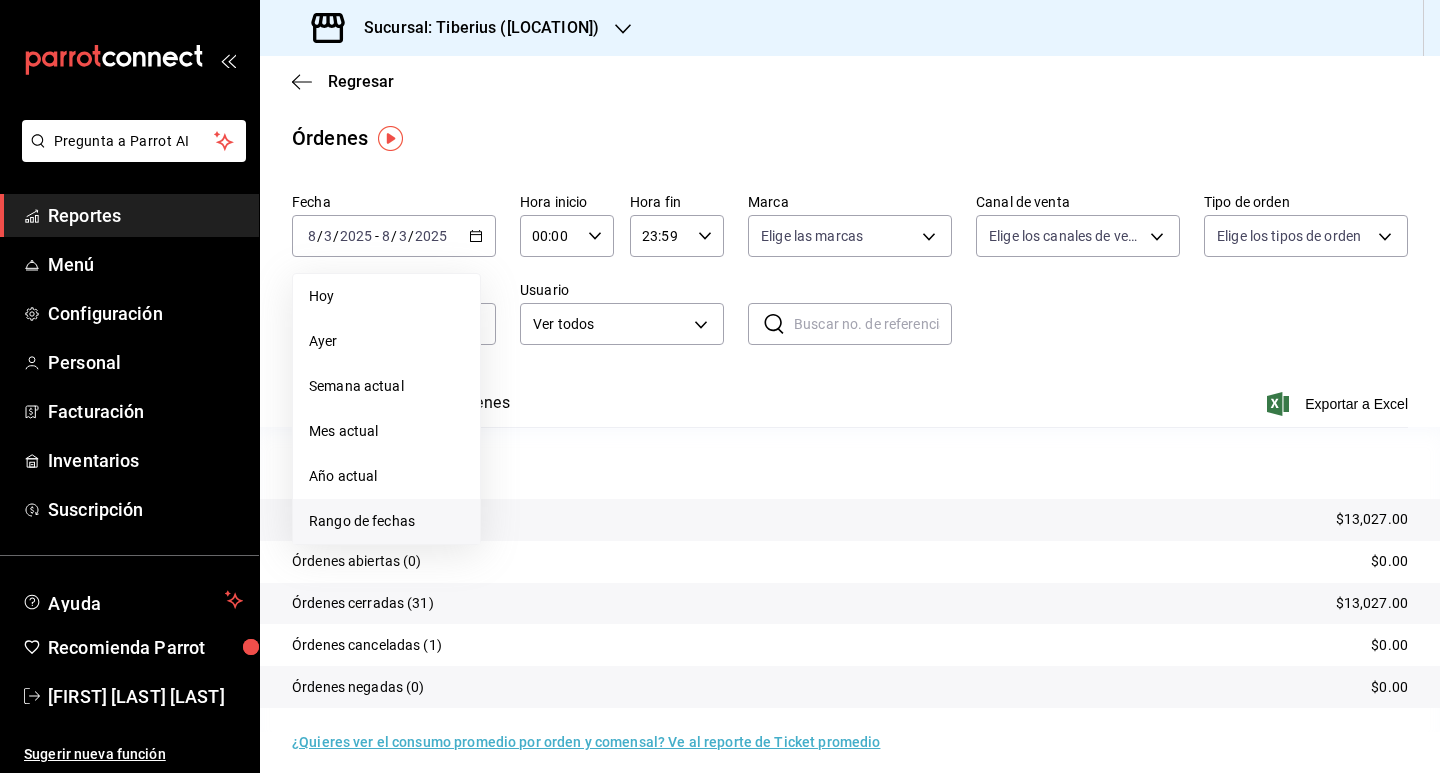 click on "Rango de fechas" at bounding box center (386, 521) 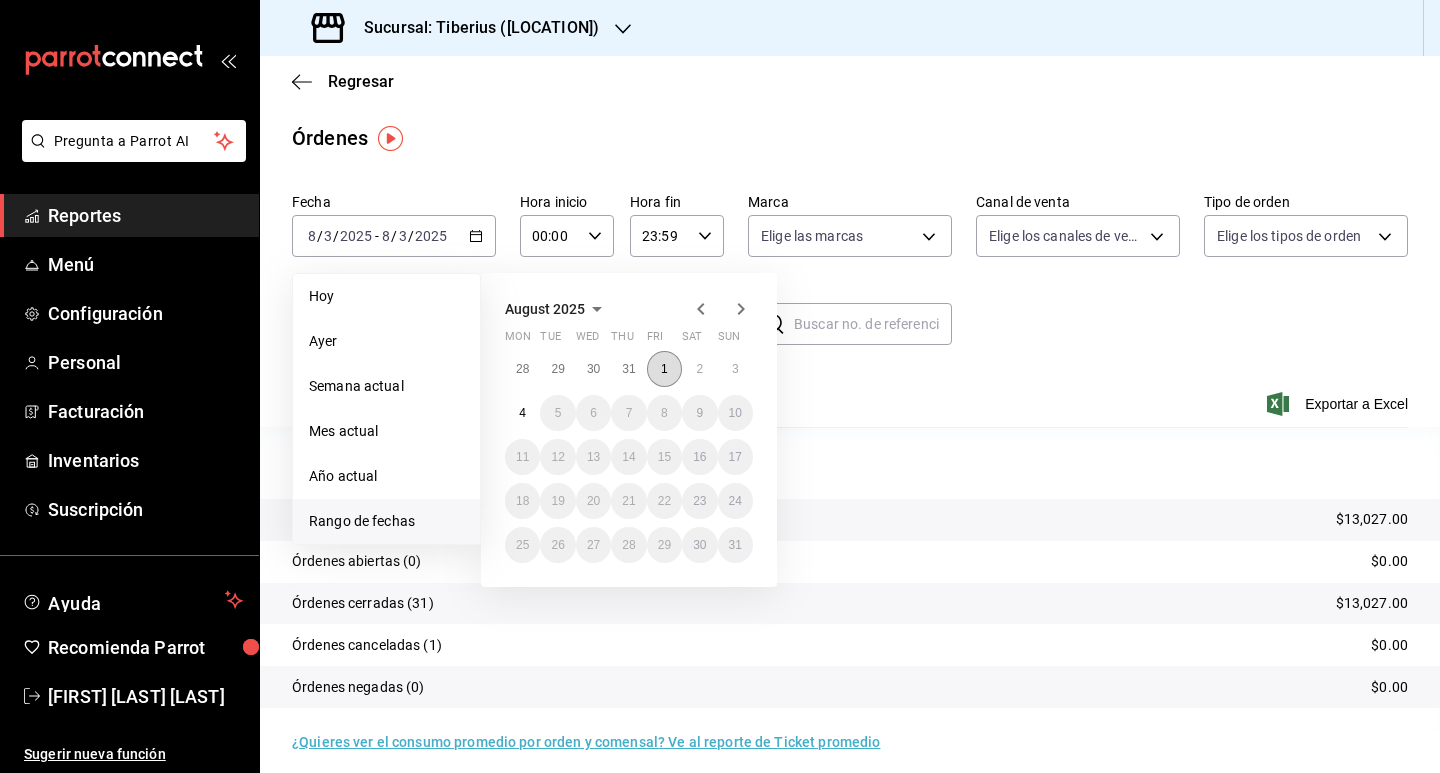 click on "1" at bounding box center (664, 369) 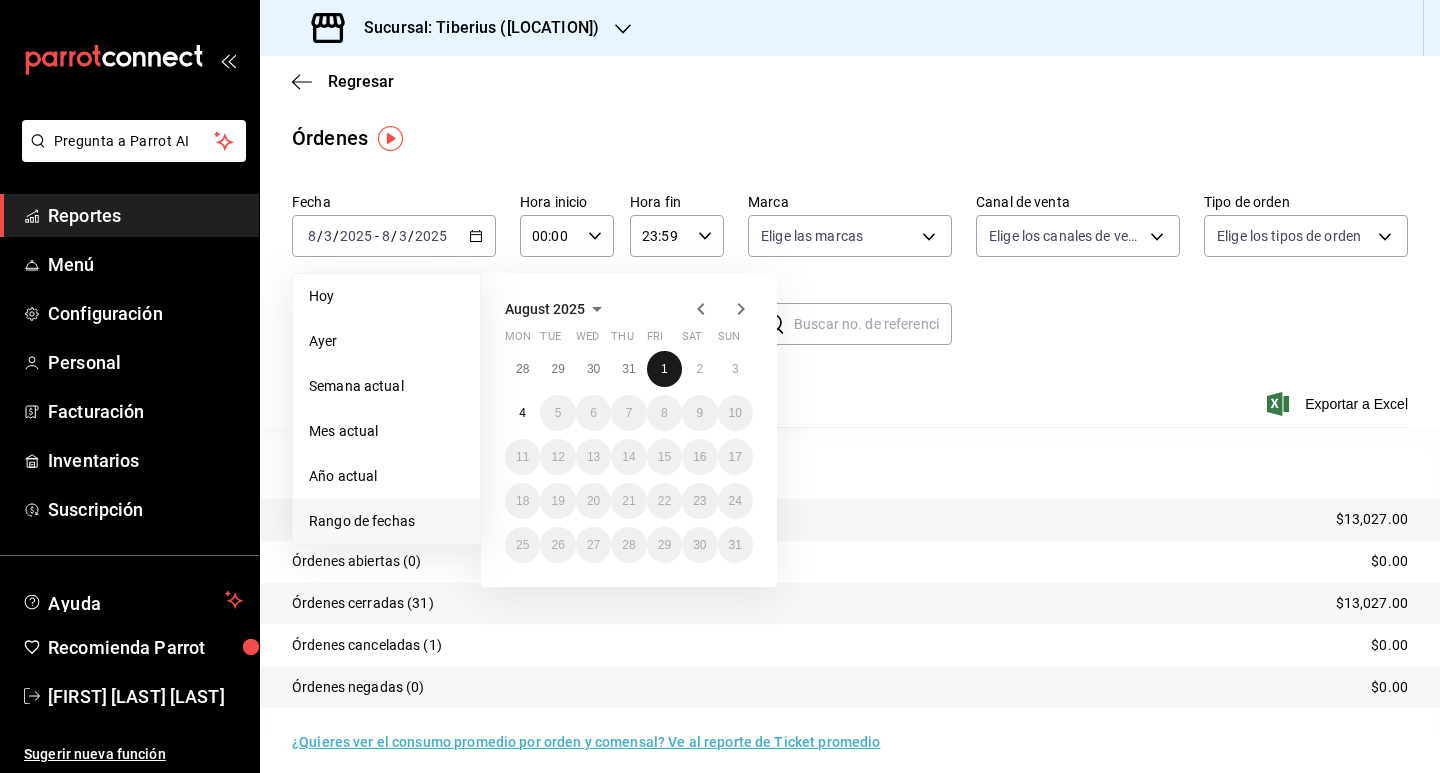 click on "1" at bounding box center [664, 369] 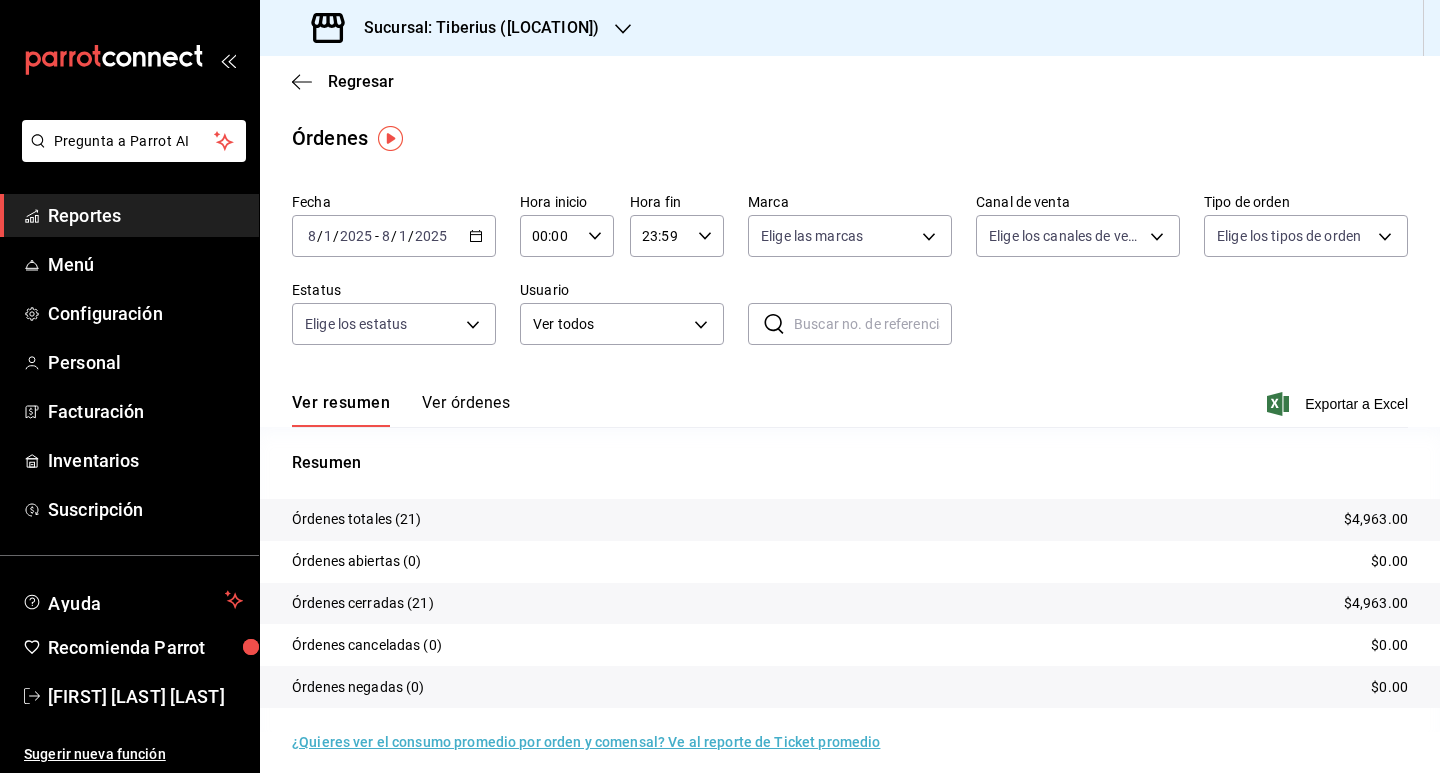 click on "2025-08-01 8 / 1 / 2025 - 2025-08-01 8 / 1 / 2025" at bounding box center [394, 236] 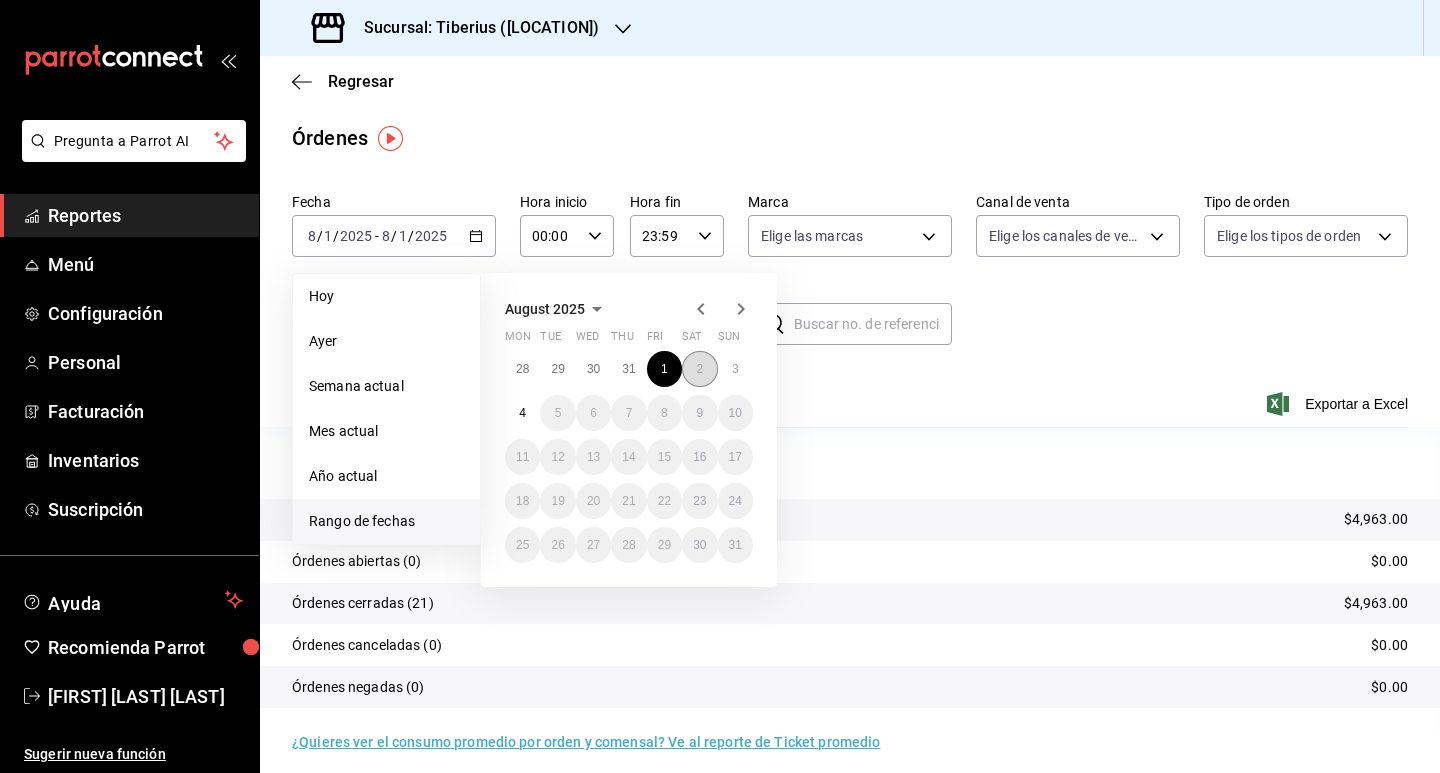 click on "2" at bounding box center [699, 369] 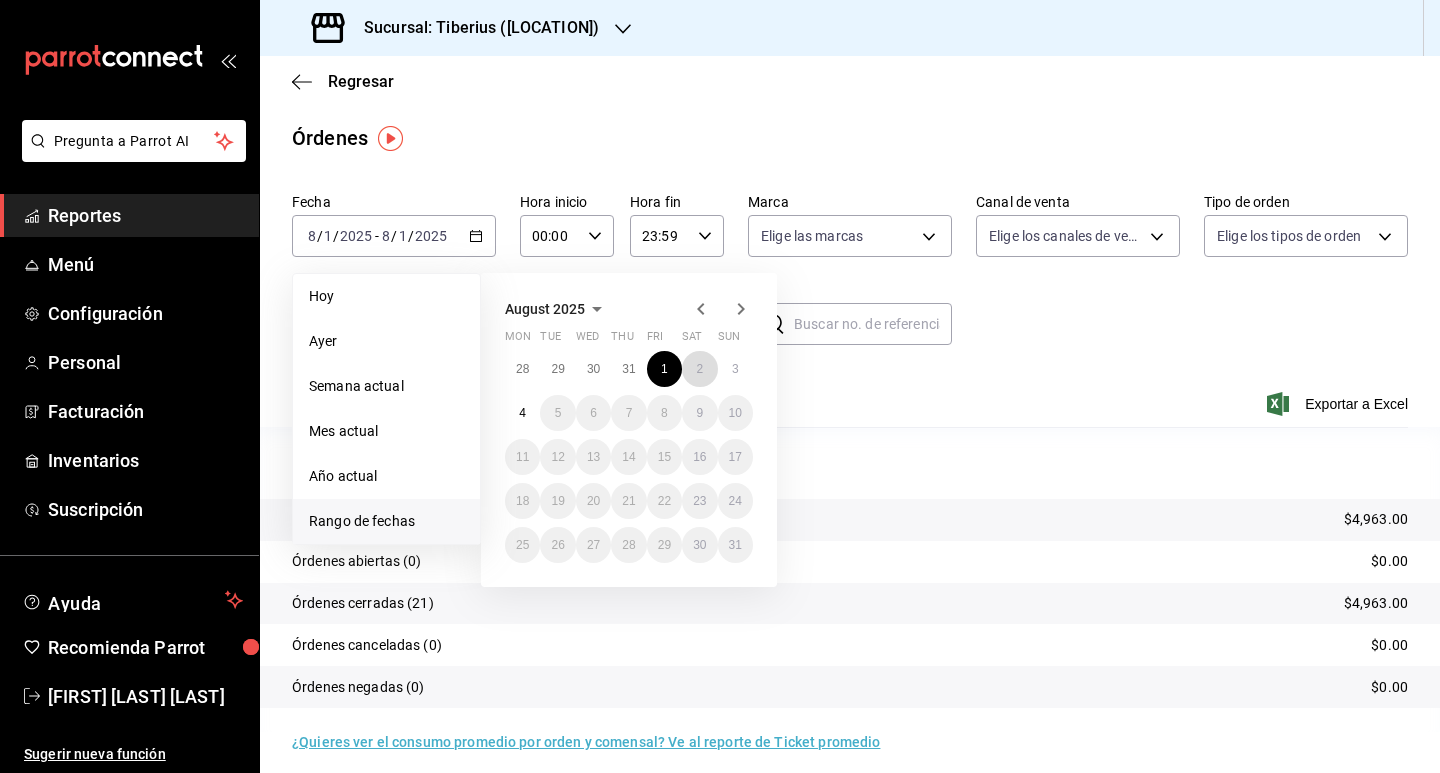 click on "2" at bounding box center (699, 369) 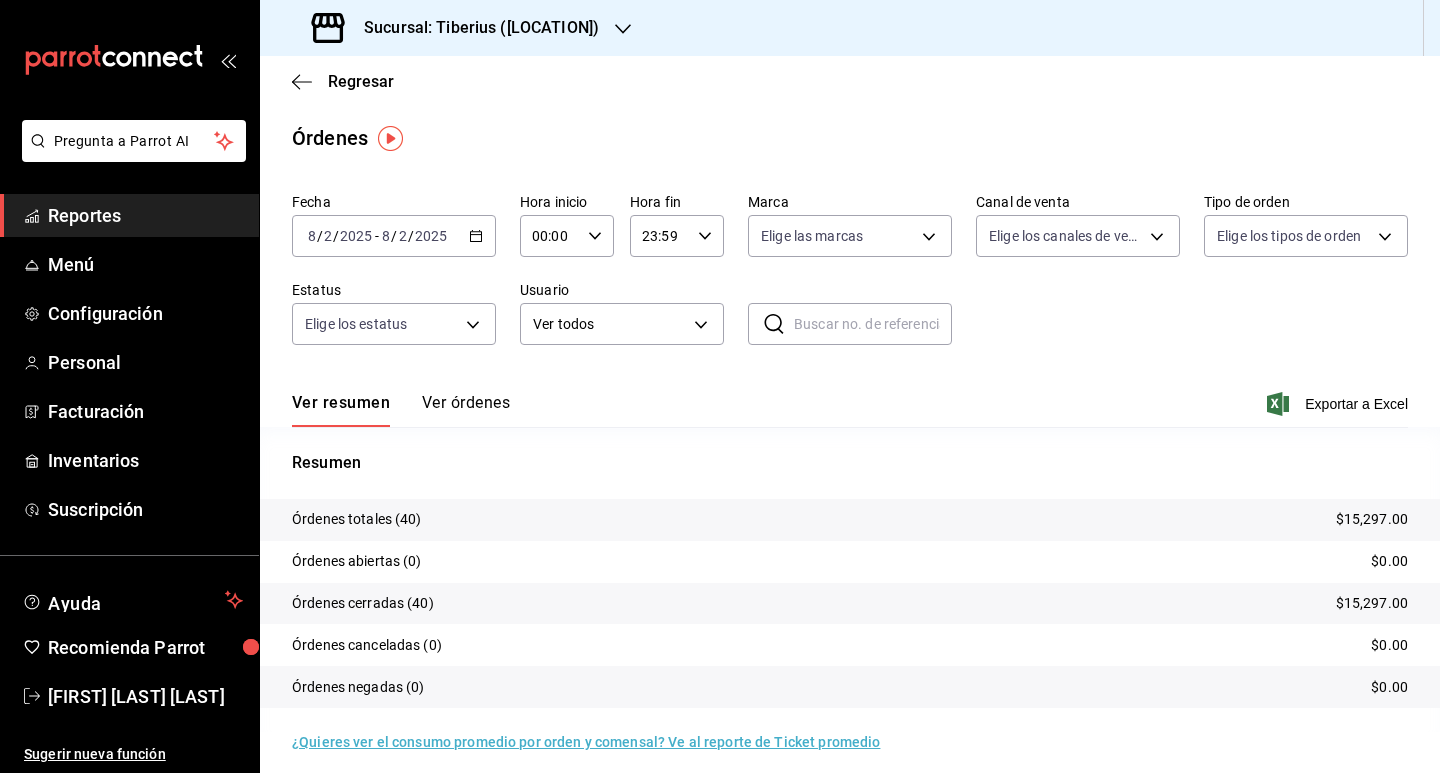 click on "2025-08-02 8 / 2 / 2025 - 2025-08-02 8 / 2 / 2025" at bounding box center [394, 236] 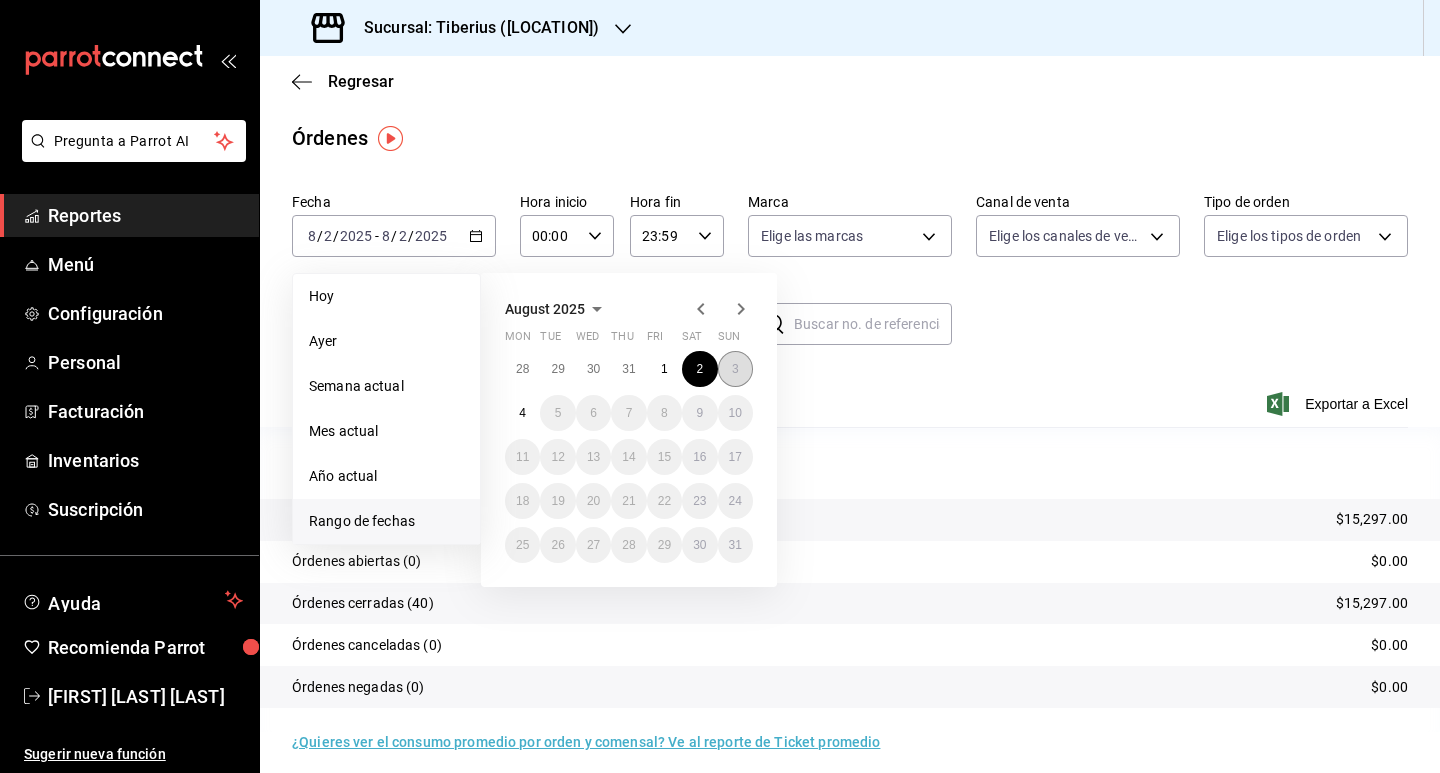 click on "3" at bounding box center (735, 369) 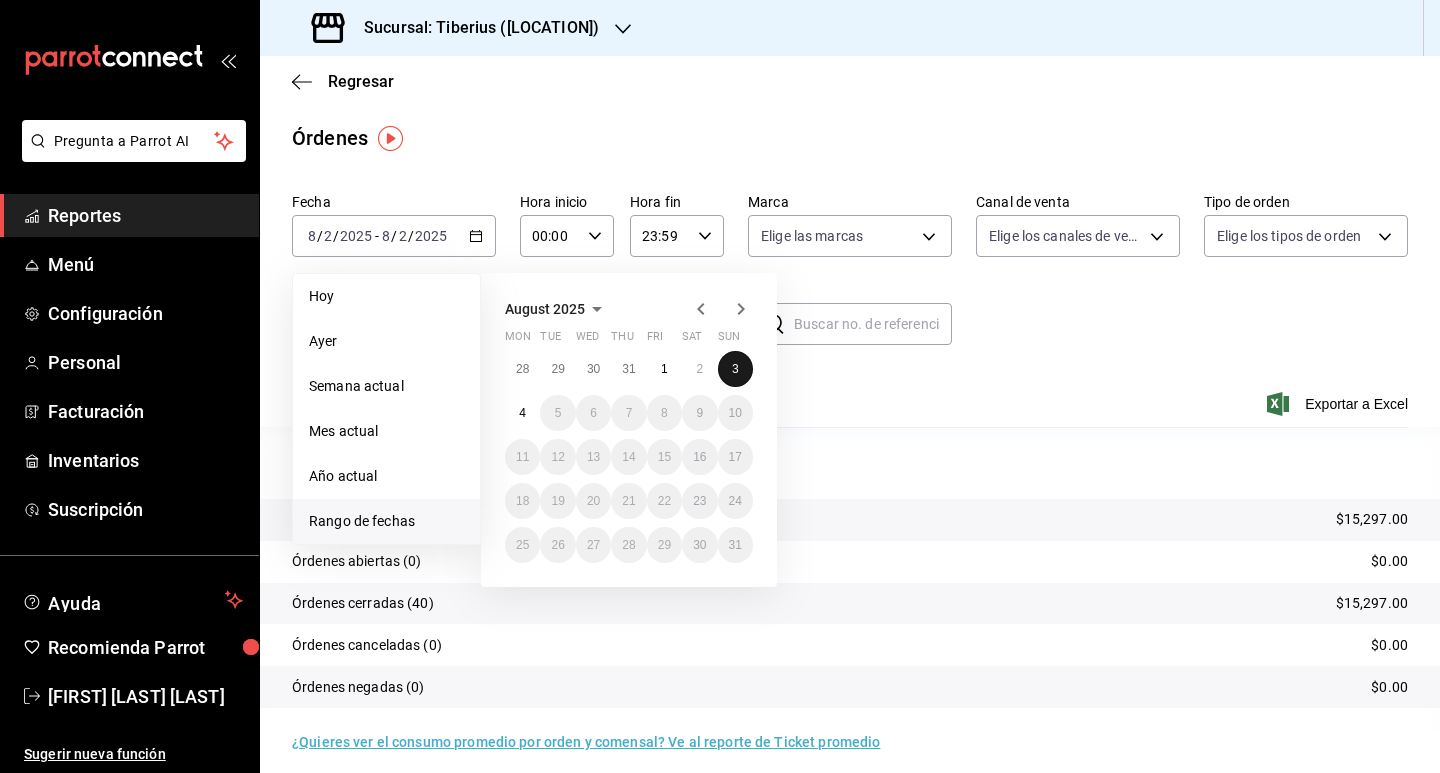 click on "3" at bounding box center (735, 369) 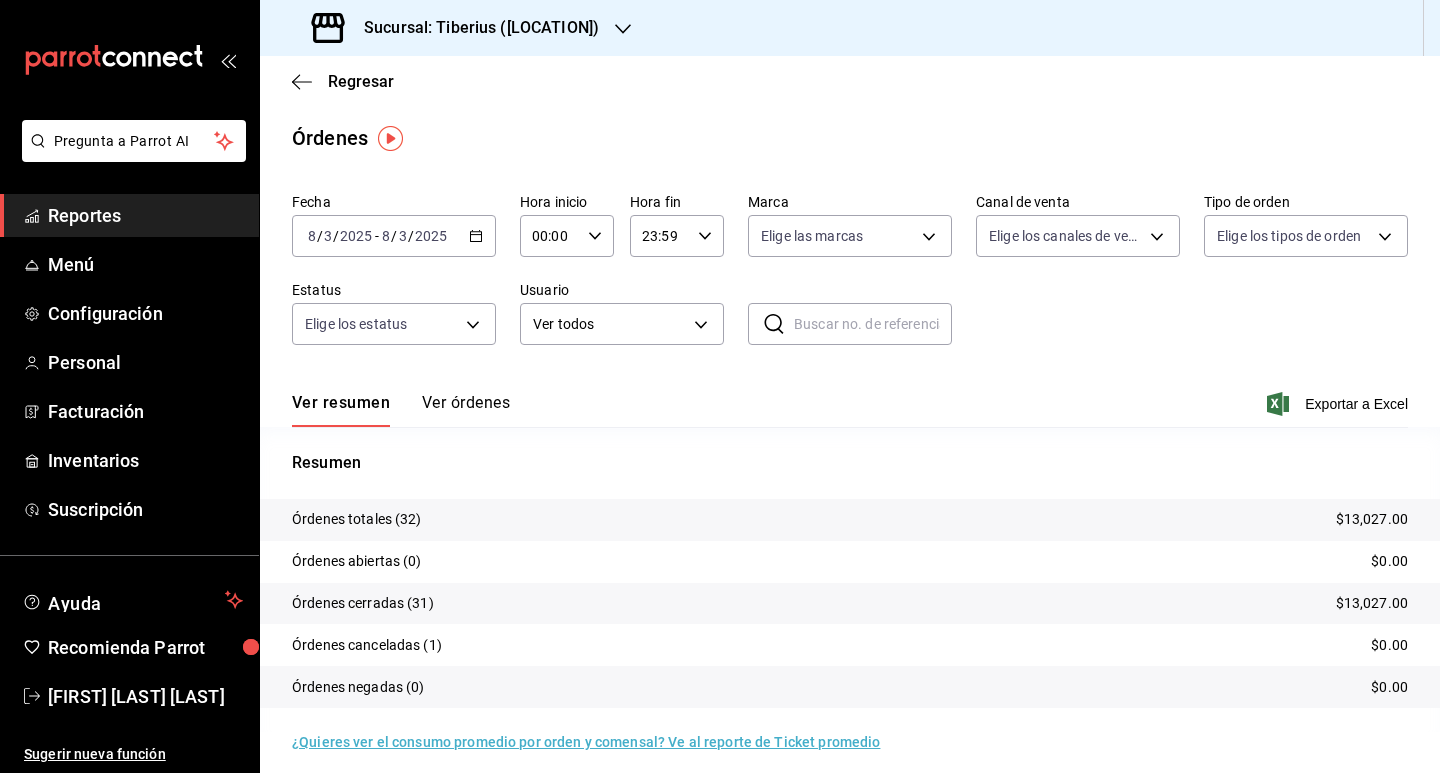 click on "Regresar Órdenes Fecha [DATE] [DATE] - [DATE] [DATE] Hora inicio 00:00 Hora inicio Hora fin 23:59 Hora fin Marca Elige las marcas Canal de venta Elige los canales de venta Tipo de orden Elige los tipos de orden Estatus Elige los estatus Usuario Ver todos ALL ​ ​ Ver resumen Ver órdenes Exportar a Excel Resumen Órdenes totales (32) $13,027.00 Órdenes abiertas (0) $0.00 Órdenes cerradas (31) $13,027.00 Órdenes canceladas (1) $0.00 Órdenes negadas (0) $0.00 ¿Quieres ver el consumo promedio por orden y comensal? Ve al reporte de Ticket promedio" at bounding box center (850, 420) 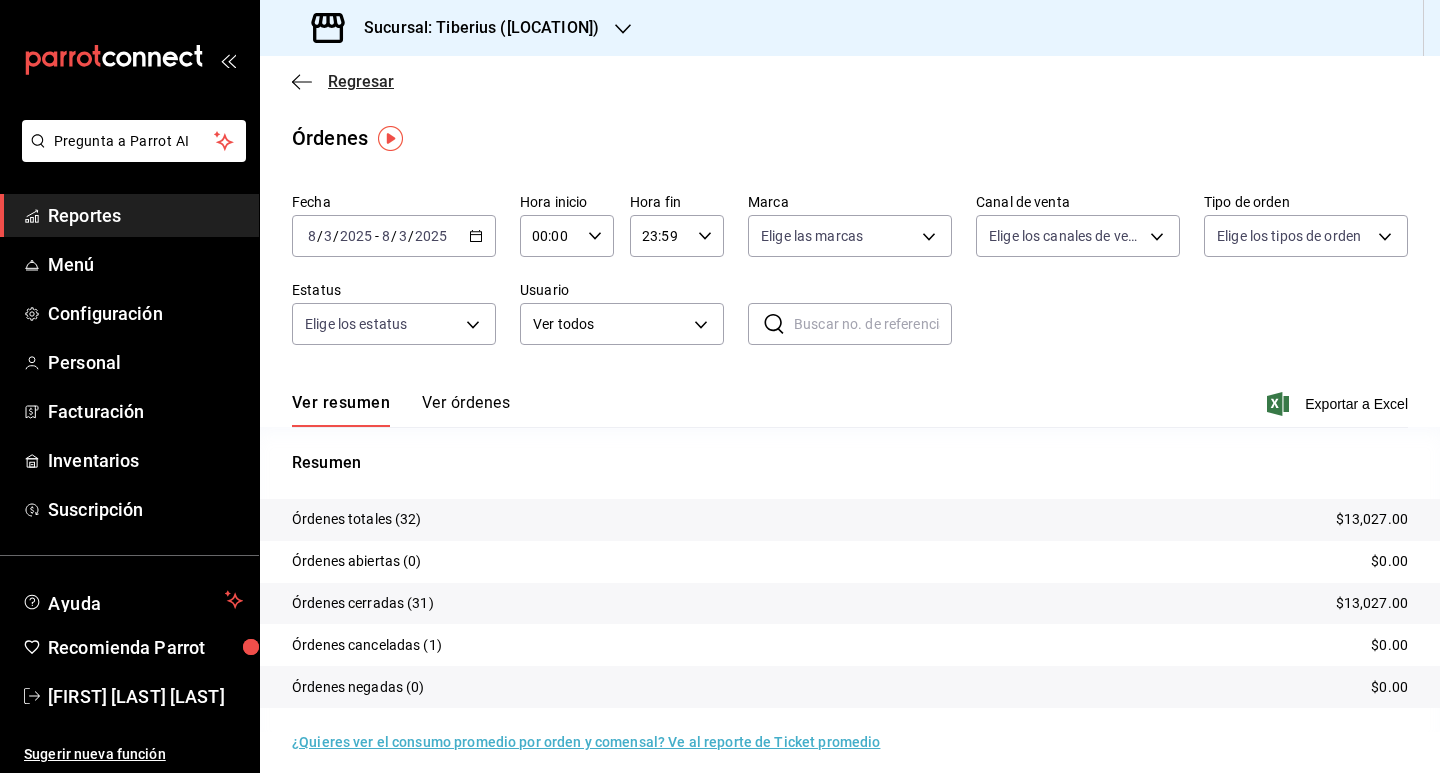 click 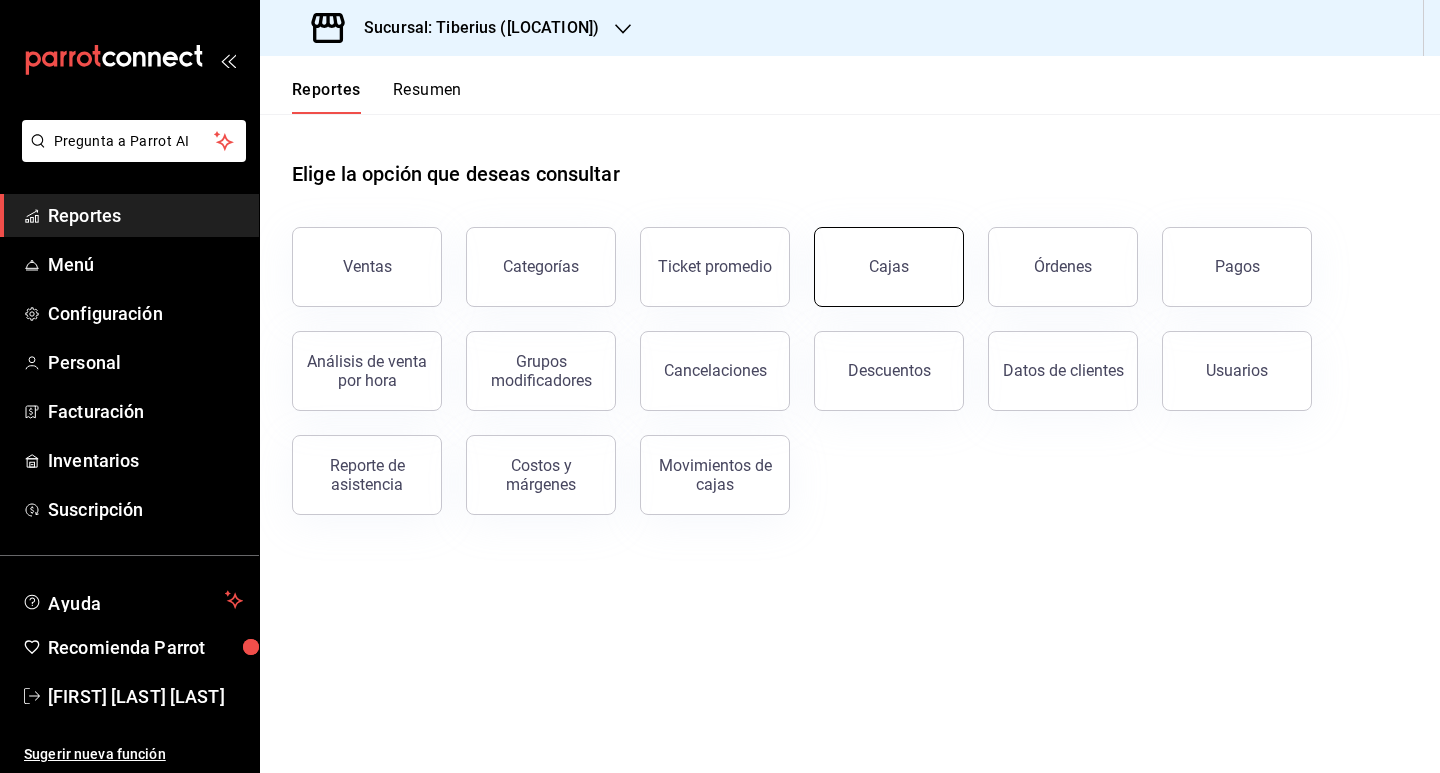 click on "Cajas" at bounding box center [889, 267] 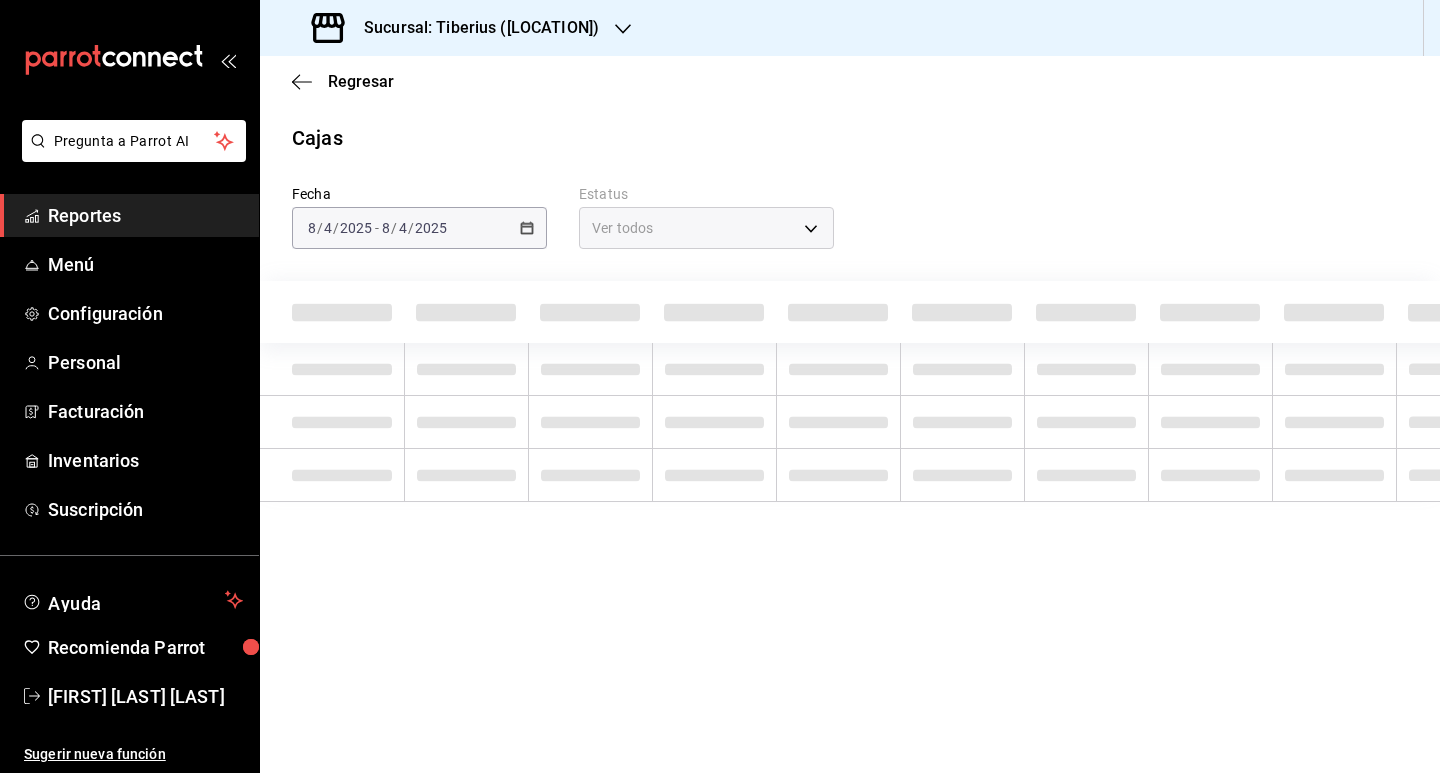 drag, startPoint x: 624, startPoint y: 30, endPoint x: 619, endPoint y: 40, distance: 11.18034 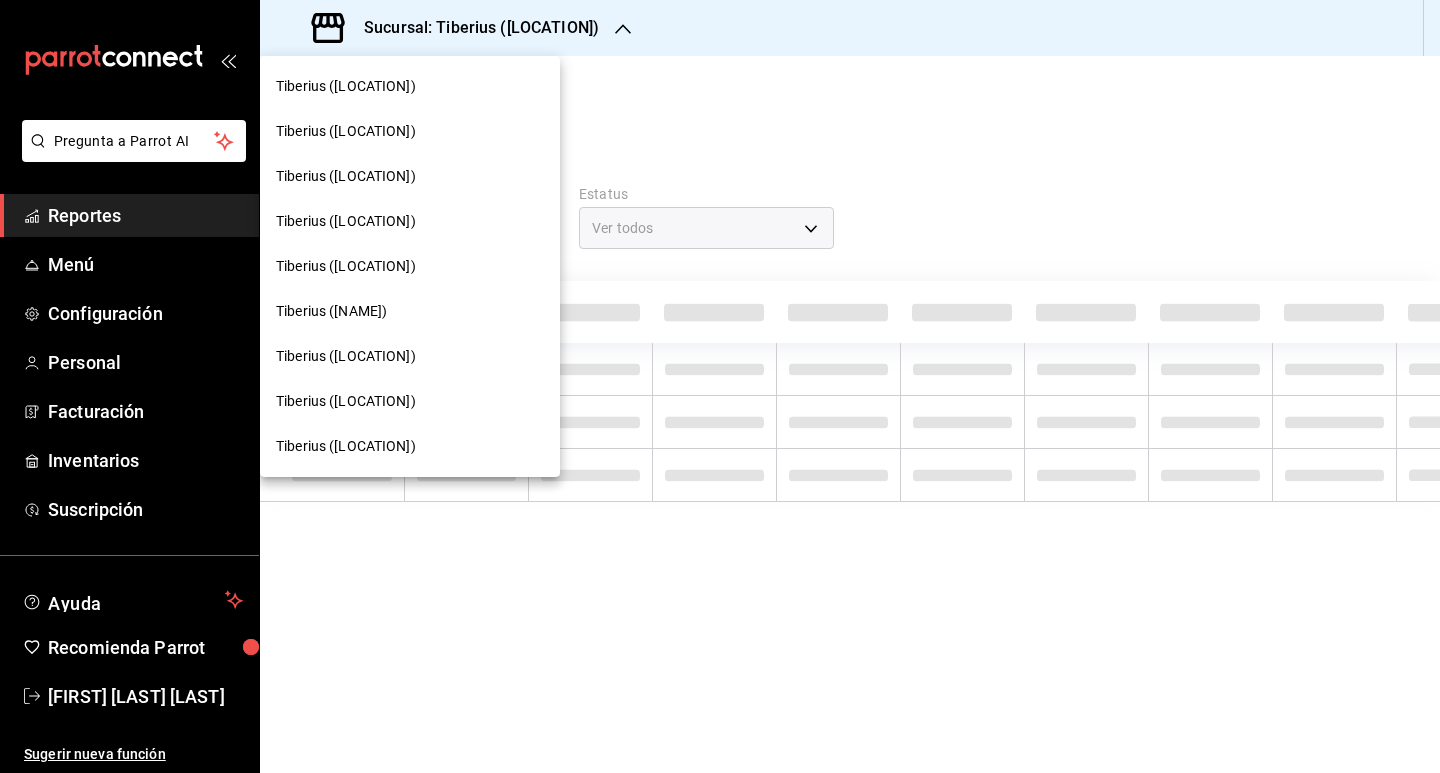 click on "Tiberius ([LOCATION])" at bounding box center (410, 176) 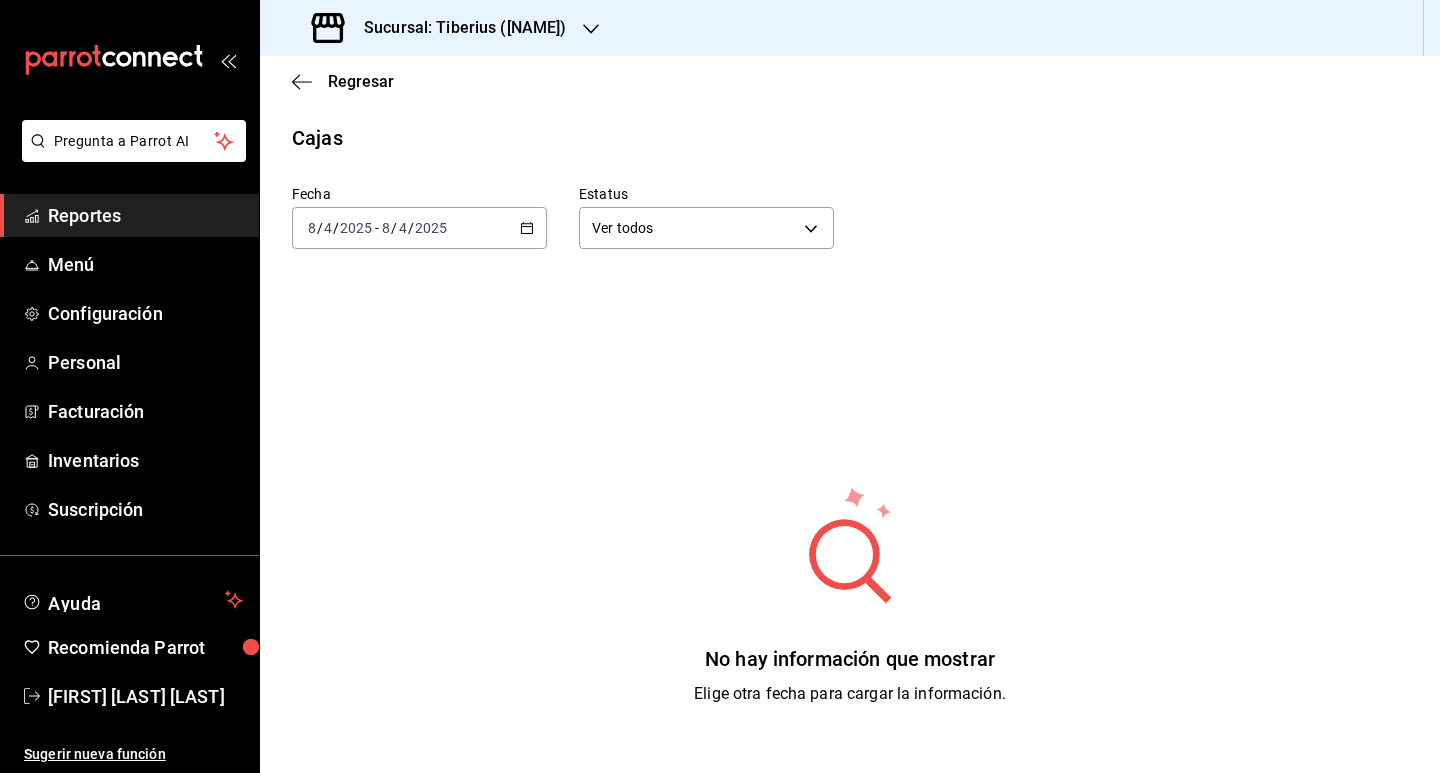 drag, startPoint x: 532, startPoint y: 233, endPoint x: 515, endPoint y: 181, distance: 54.708317 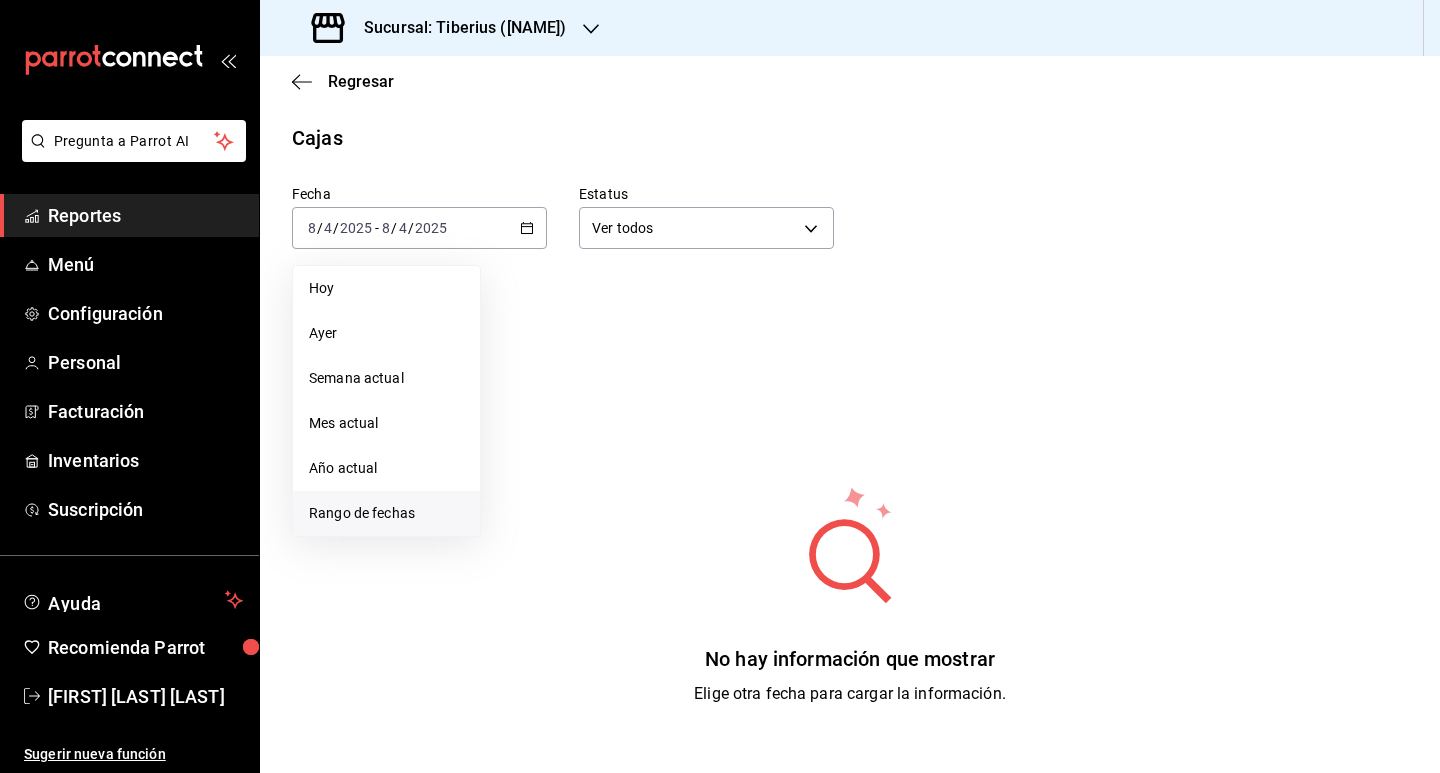 click on "Rango de fechas" at bounding box center [386, 513] 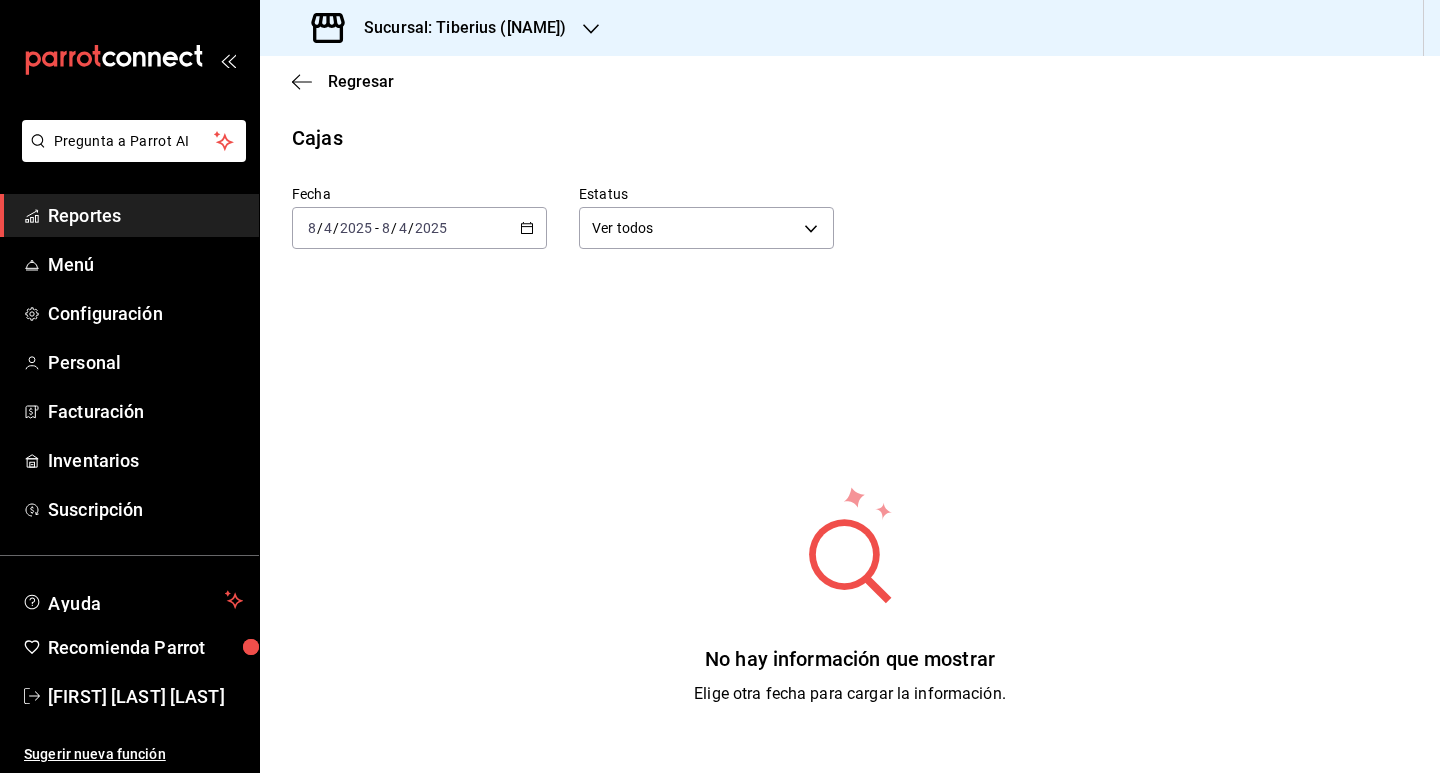 drag, startPoint x: 878, startPoint y: 363, endPoint x: 889, endPoint y: 356, distance: 13.038404 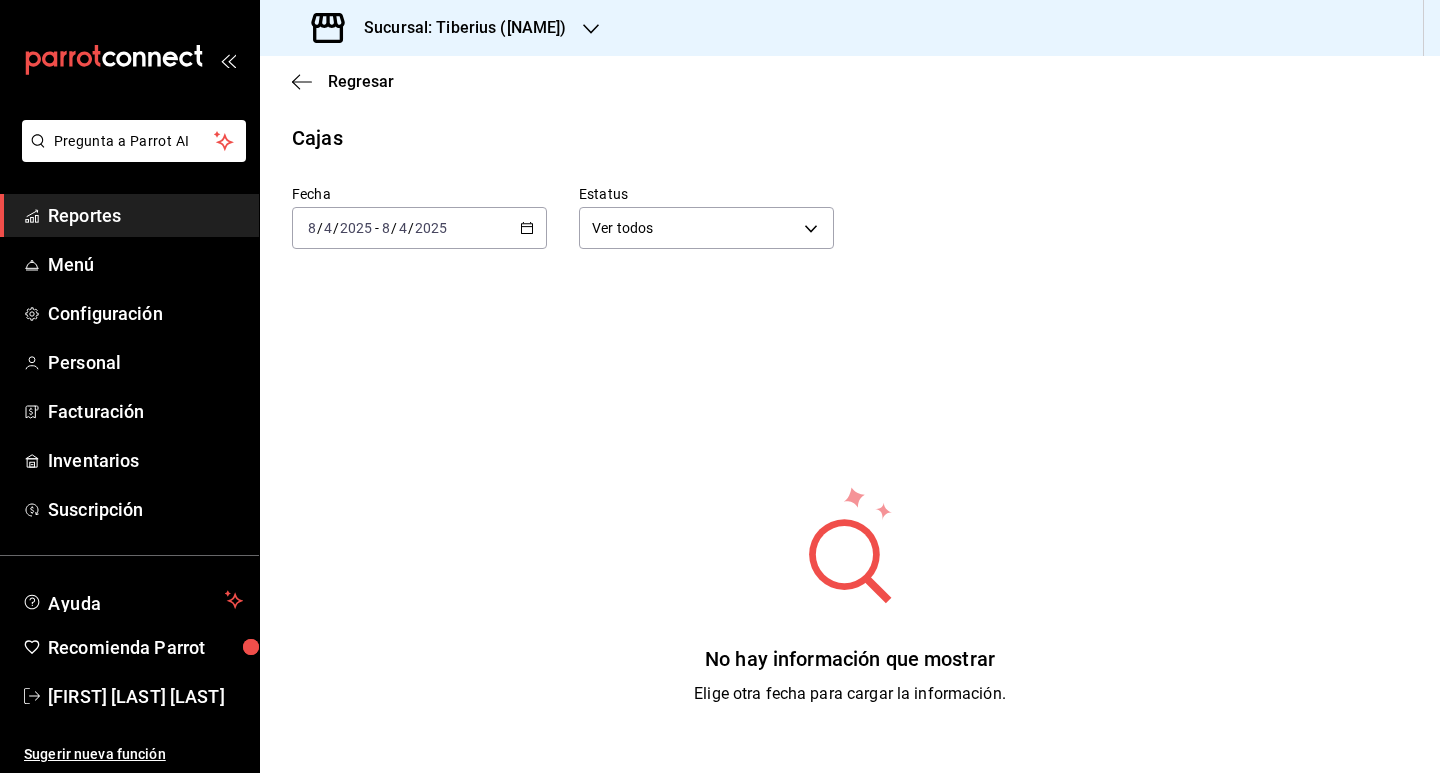 click 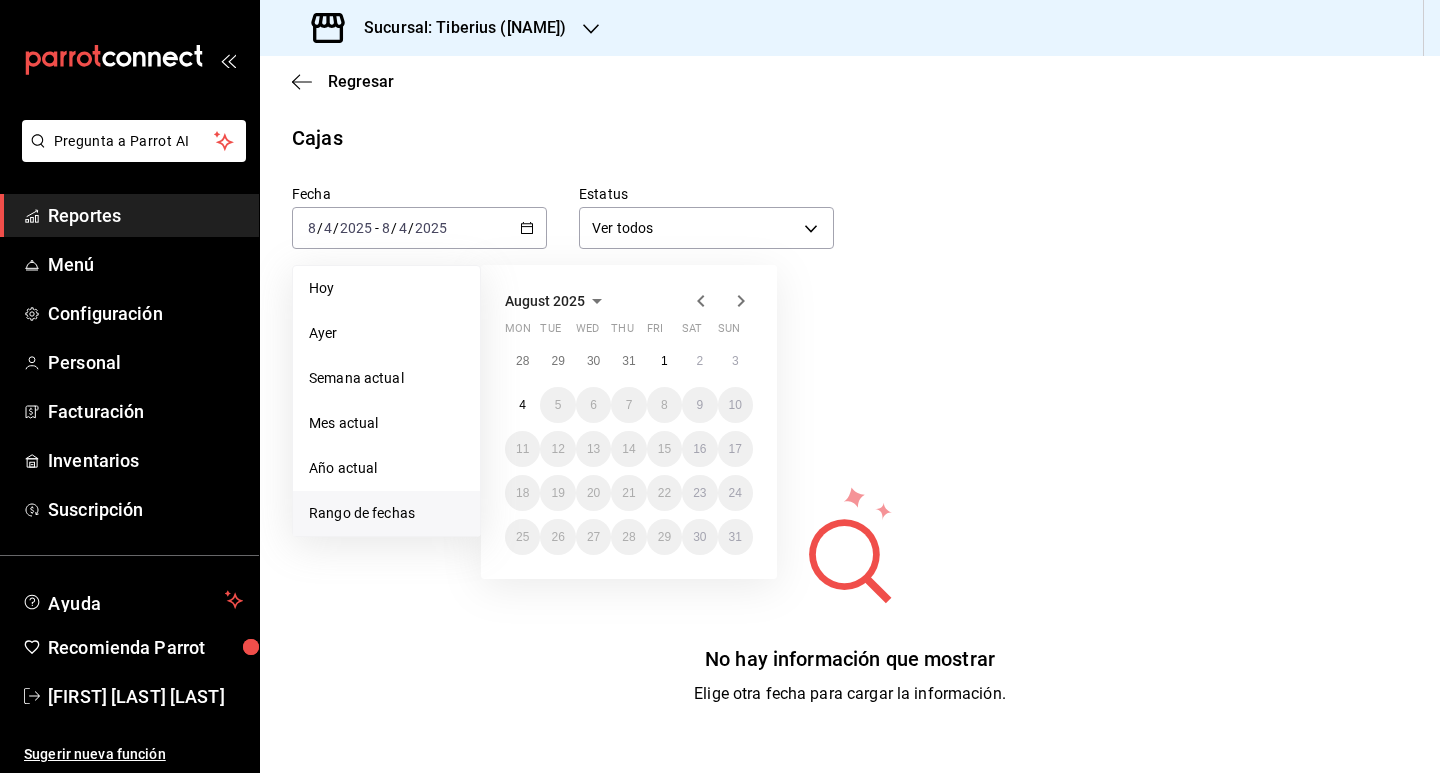 click 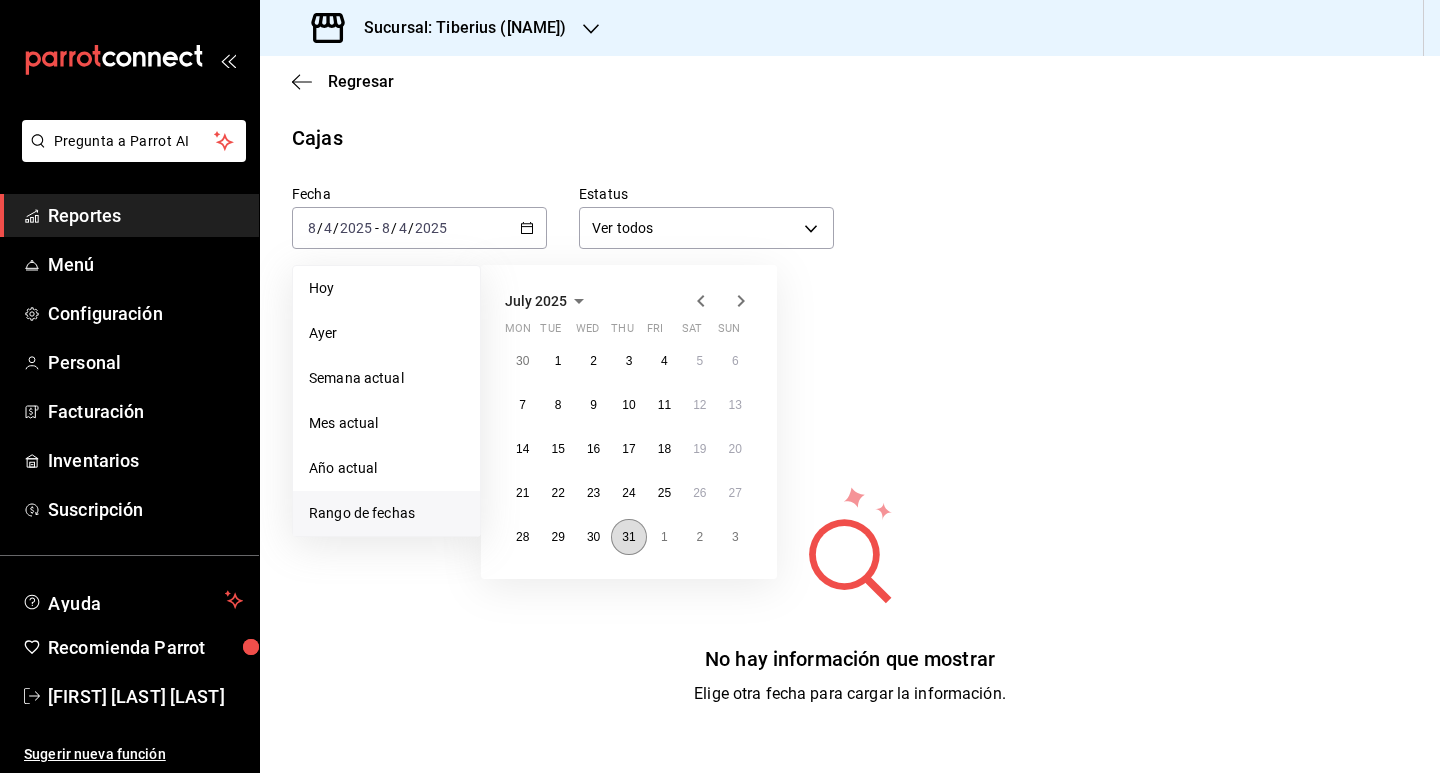 click on "31" at bounding box center [628, 537] 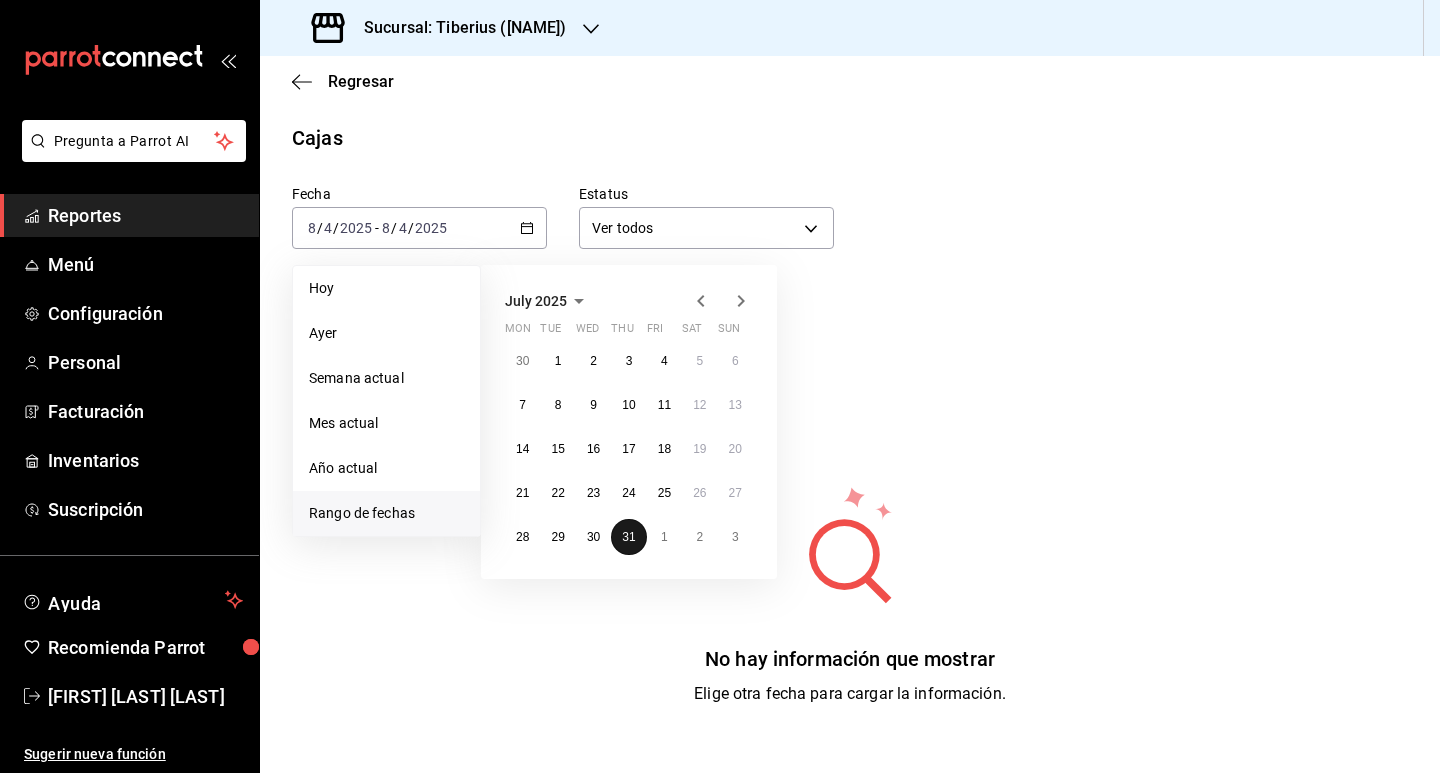 click on "31" at bounding box center (628, 537) 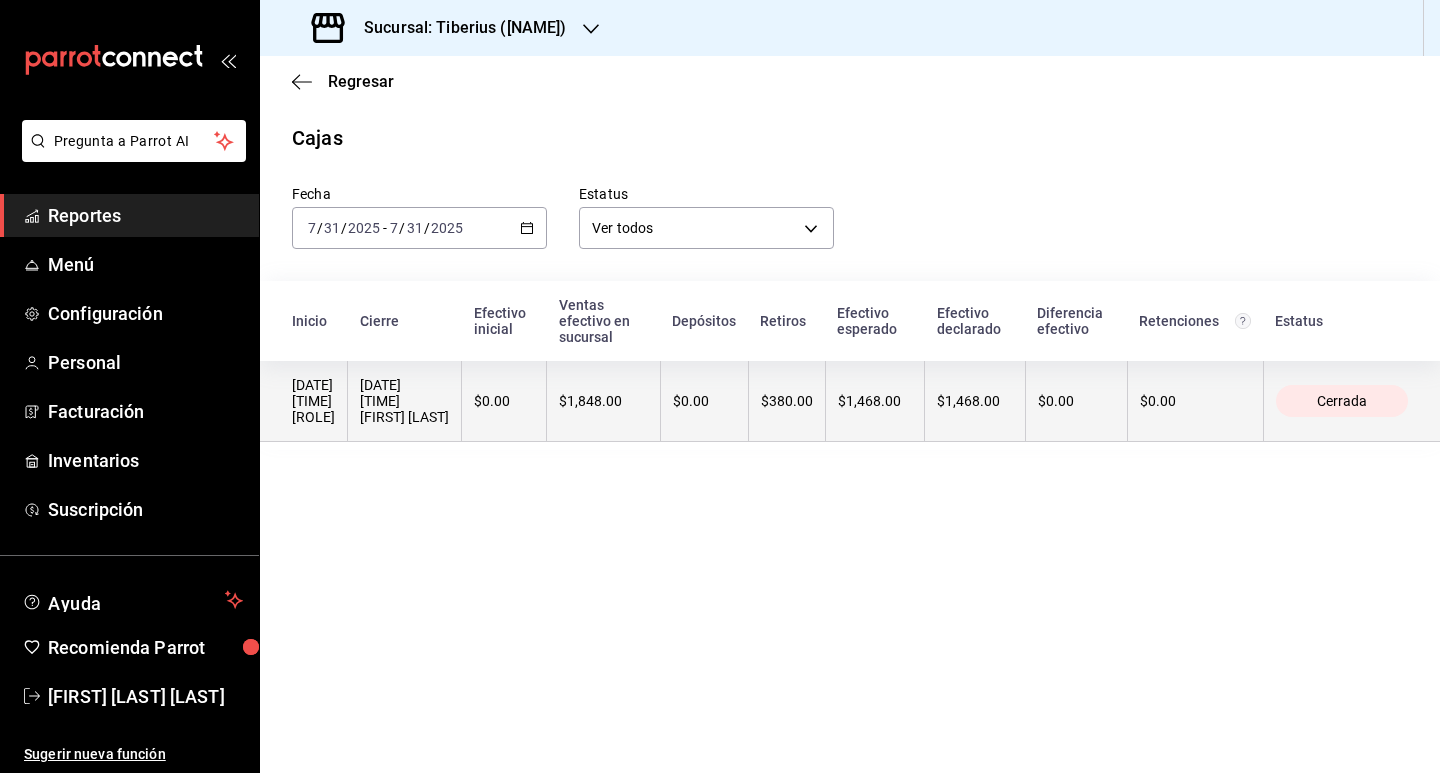 click on "[DATE]
[TIME]
[ROLE]" at bounding box center [313, 401] 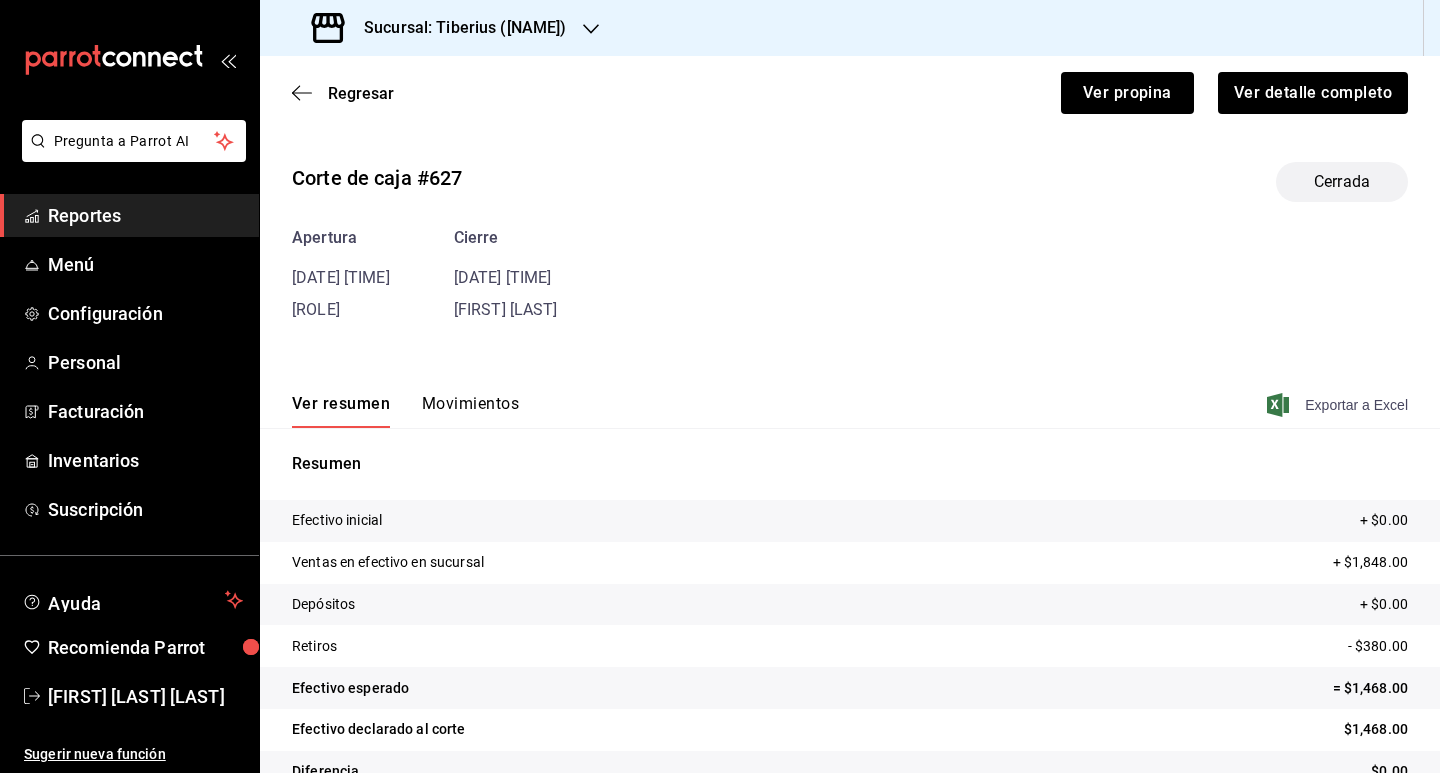 click 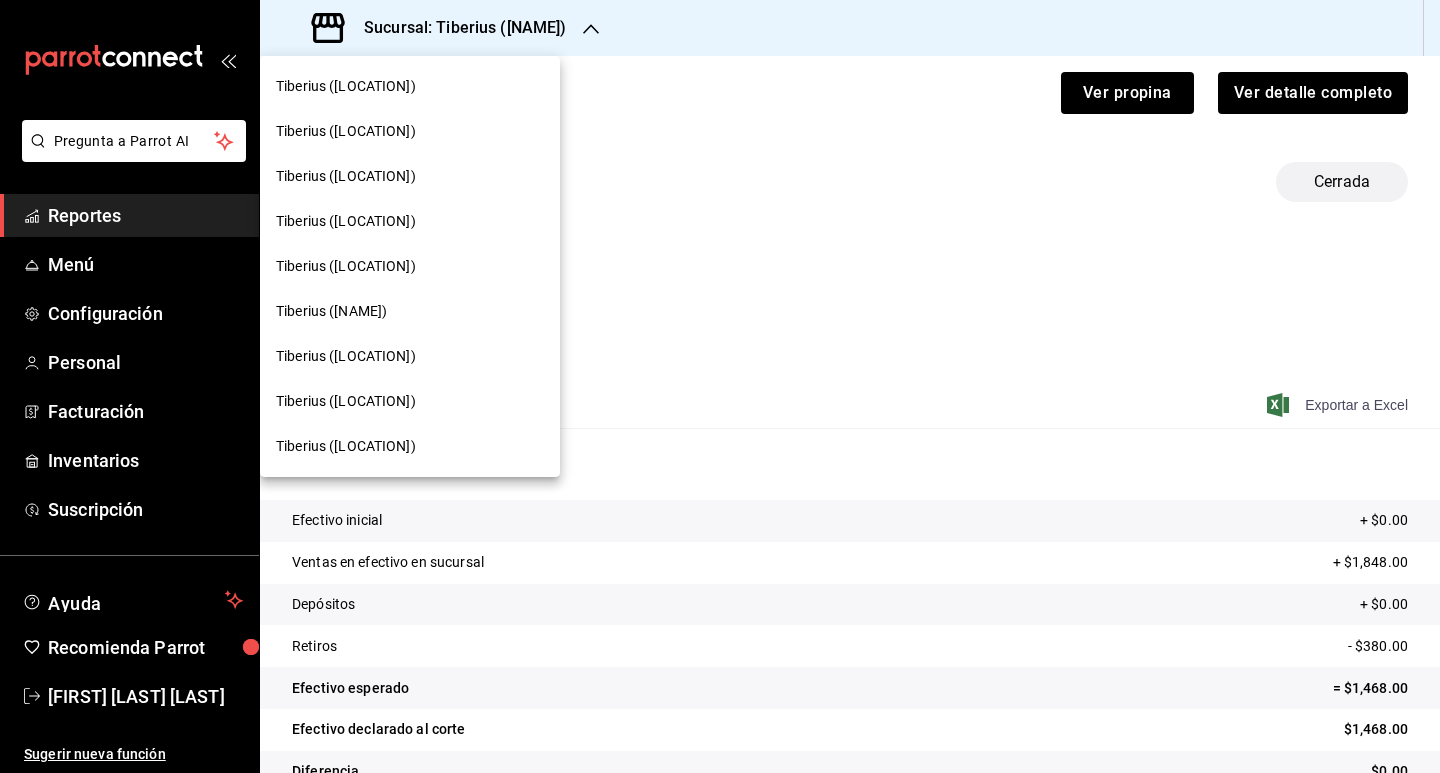 click on "Tiberius ([LOCATION])" at bounding box center (410, 221) 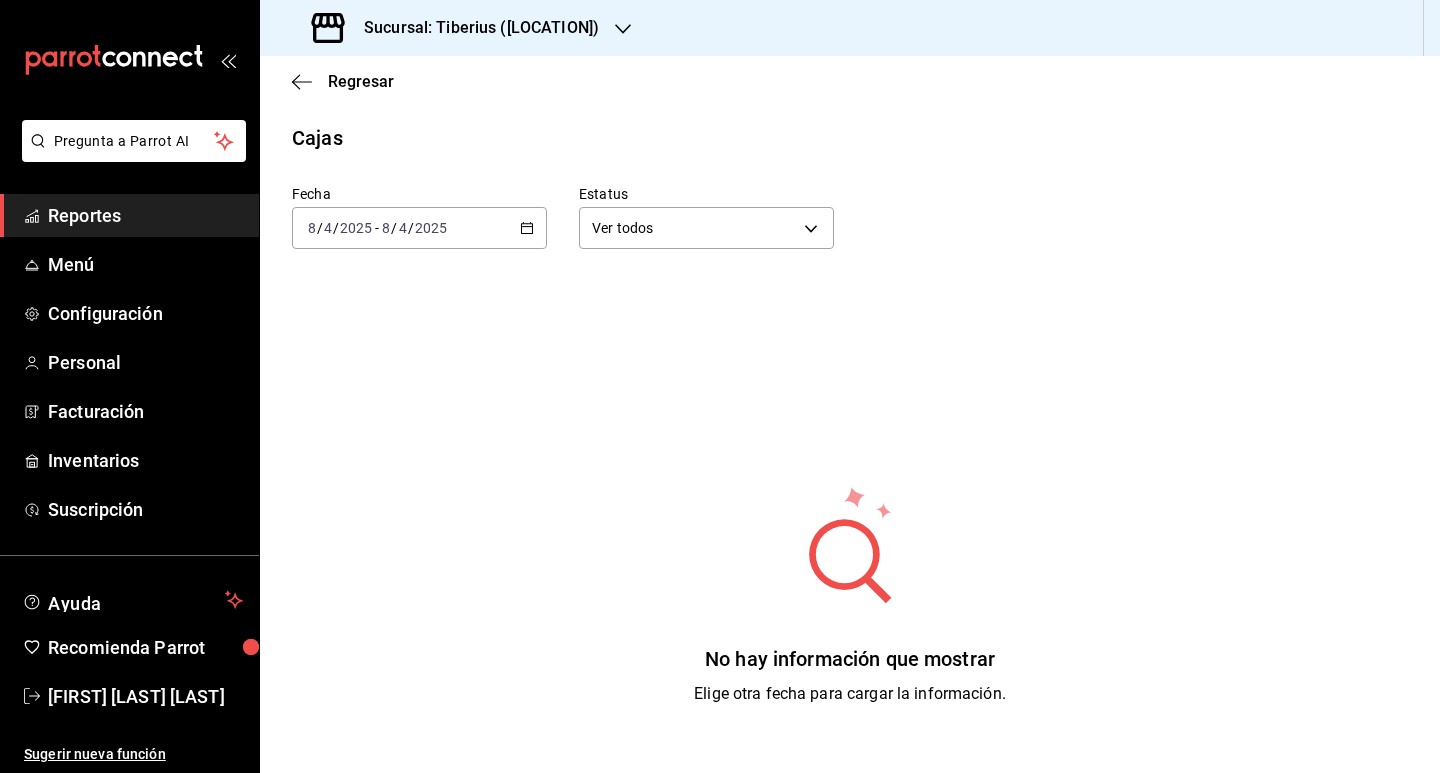 click 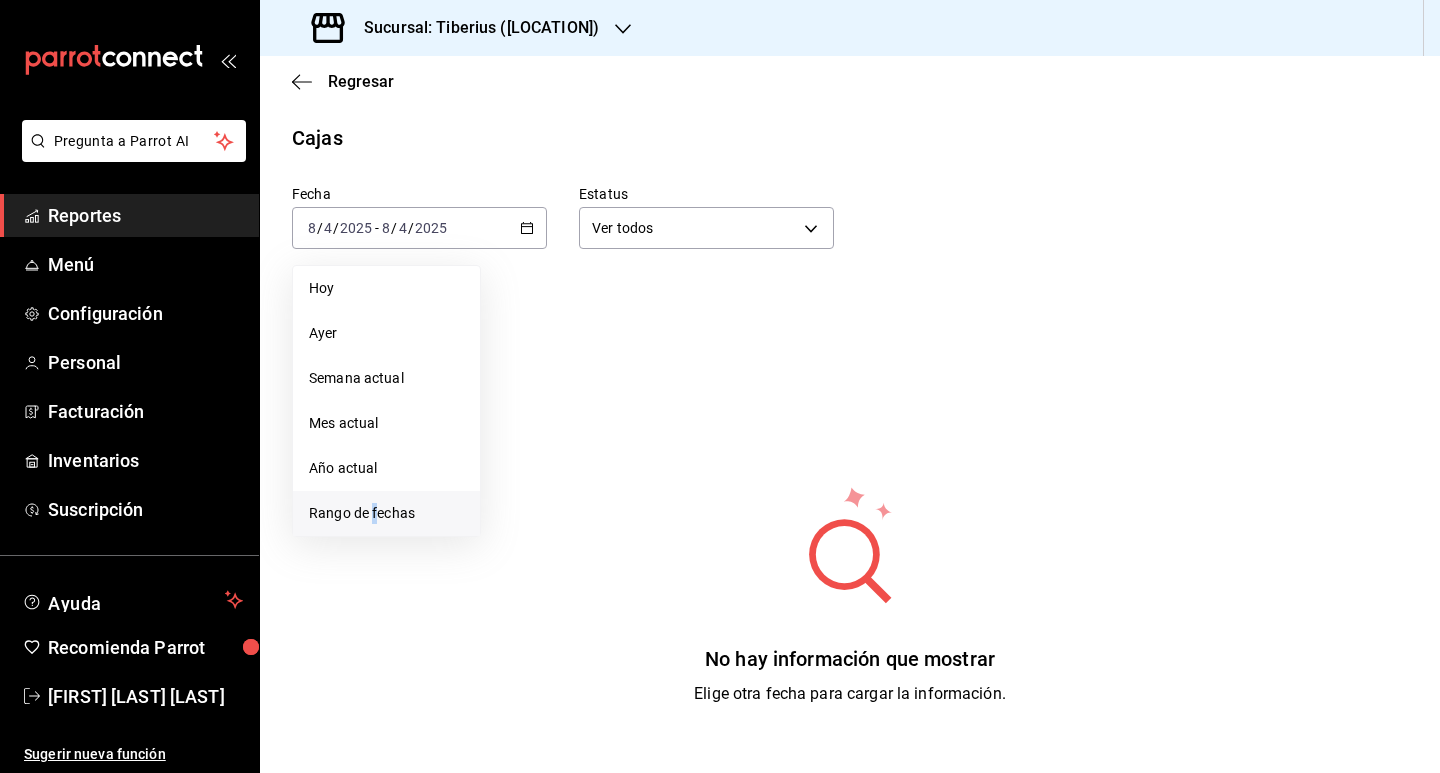 click on "Rango de fechas" at bounding box center (386, 513) 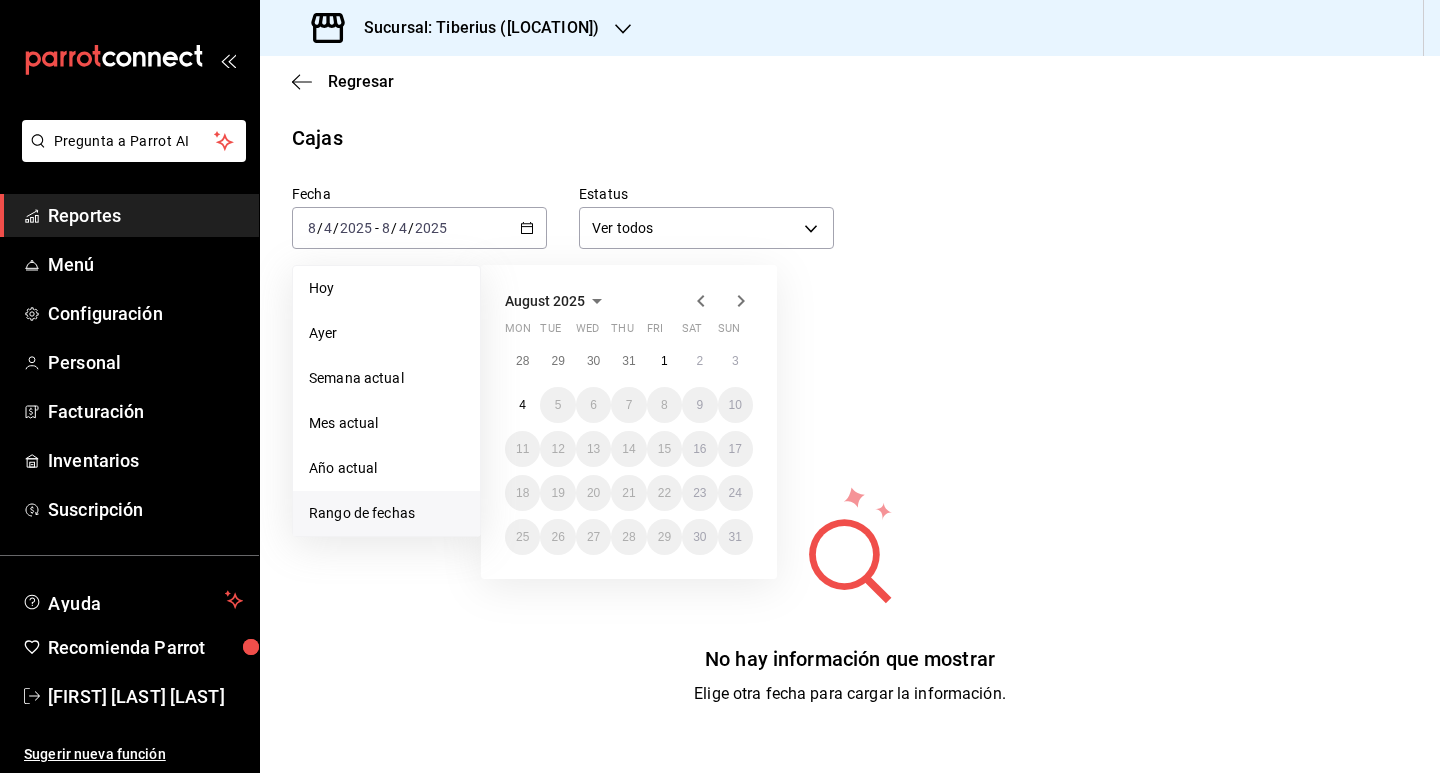 click 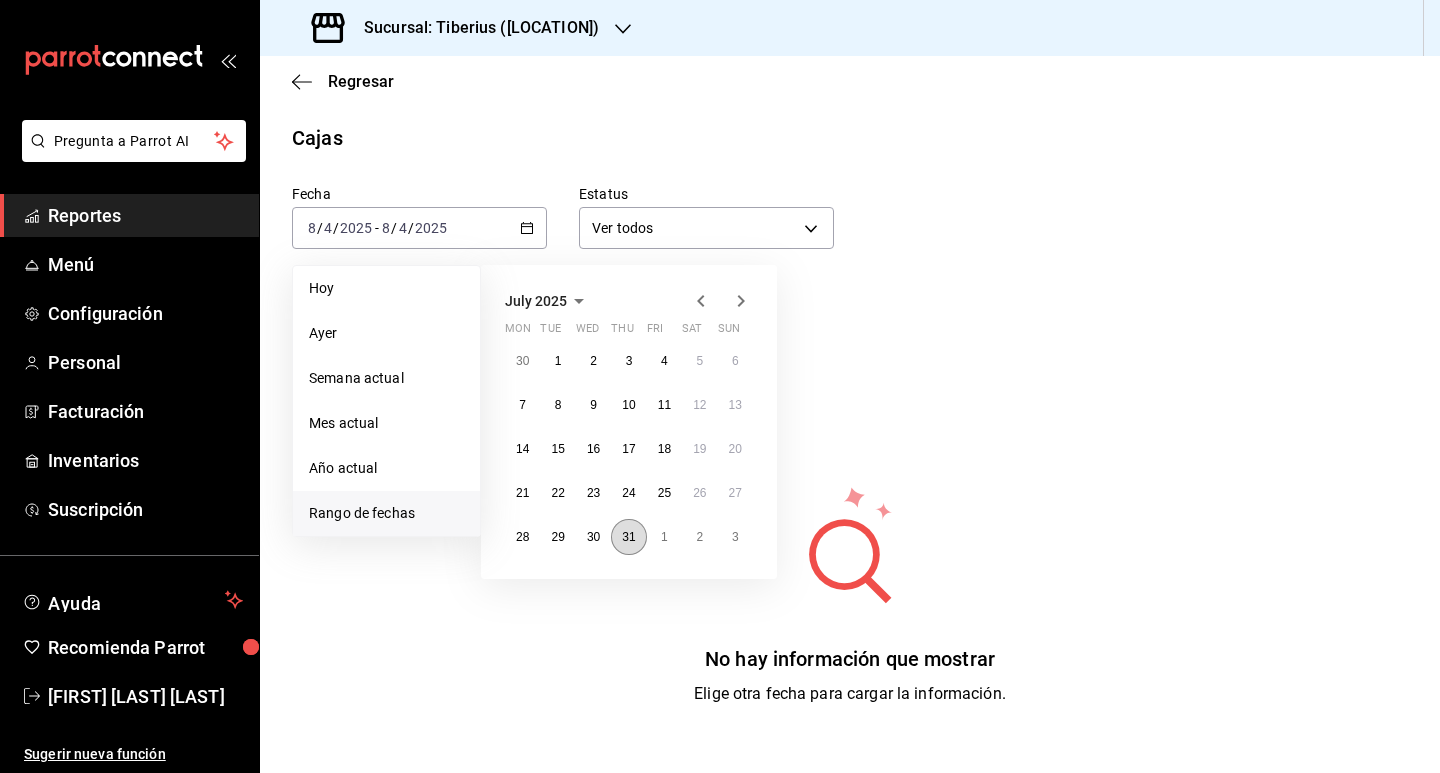 click on "31" at bounding box center [628, 537] 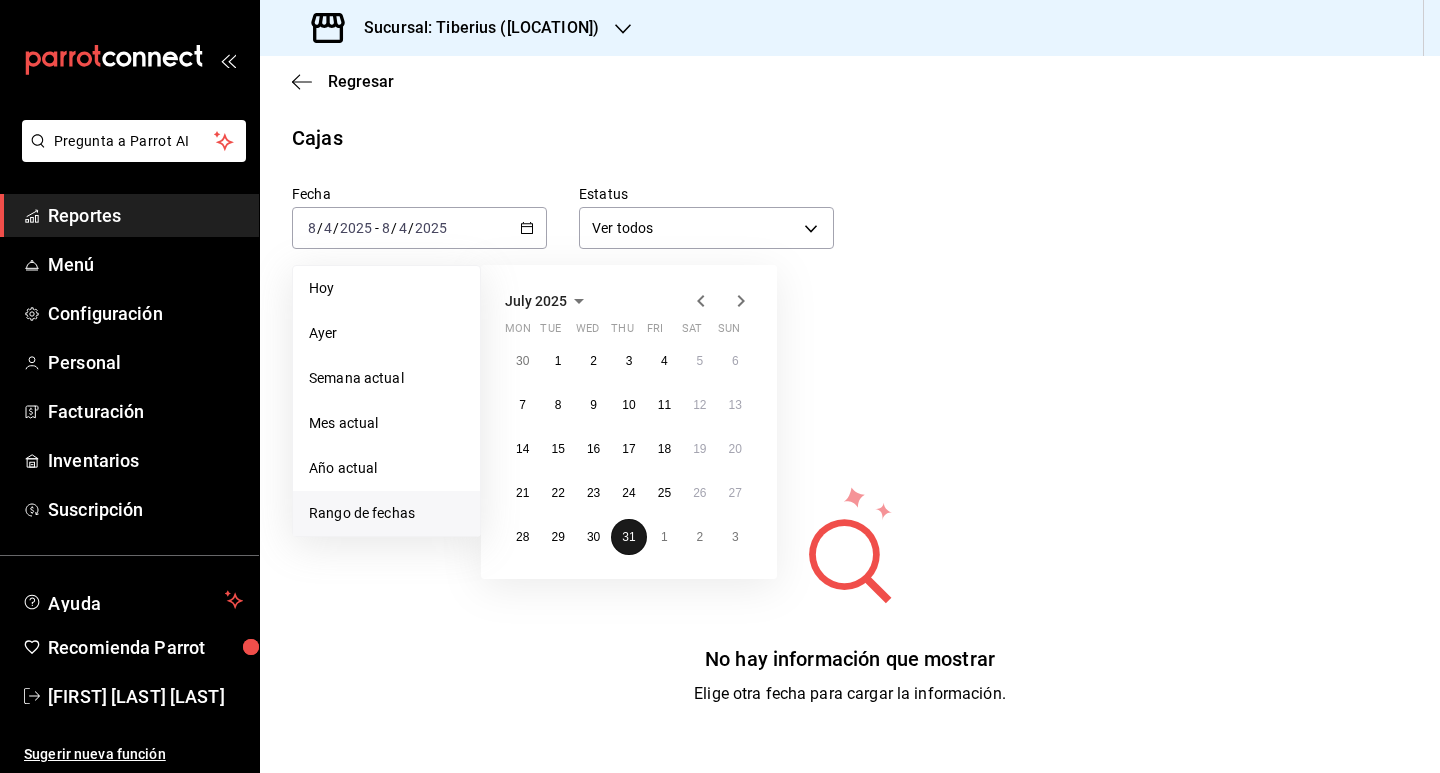 click on "31" at bounding box center [628, 537] 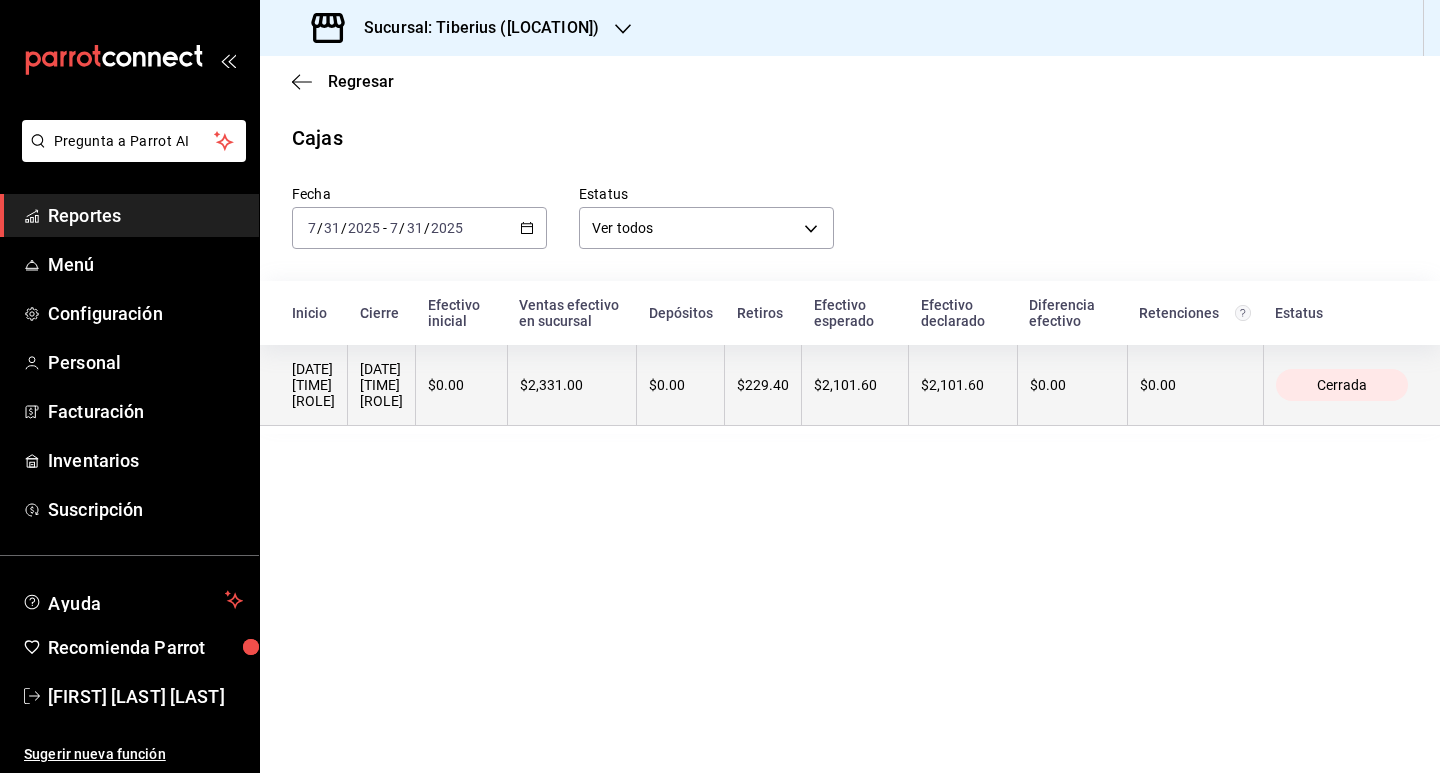 click on "[DATE]
[TIME]
[ROLE]" at bounding box center (313, 385) 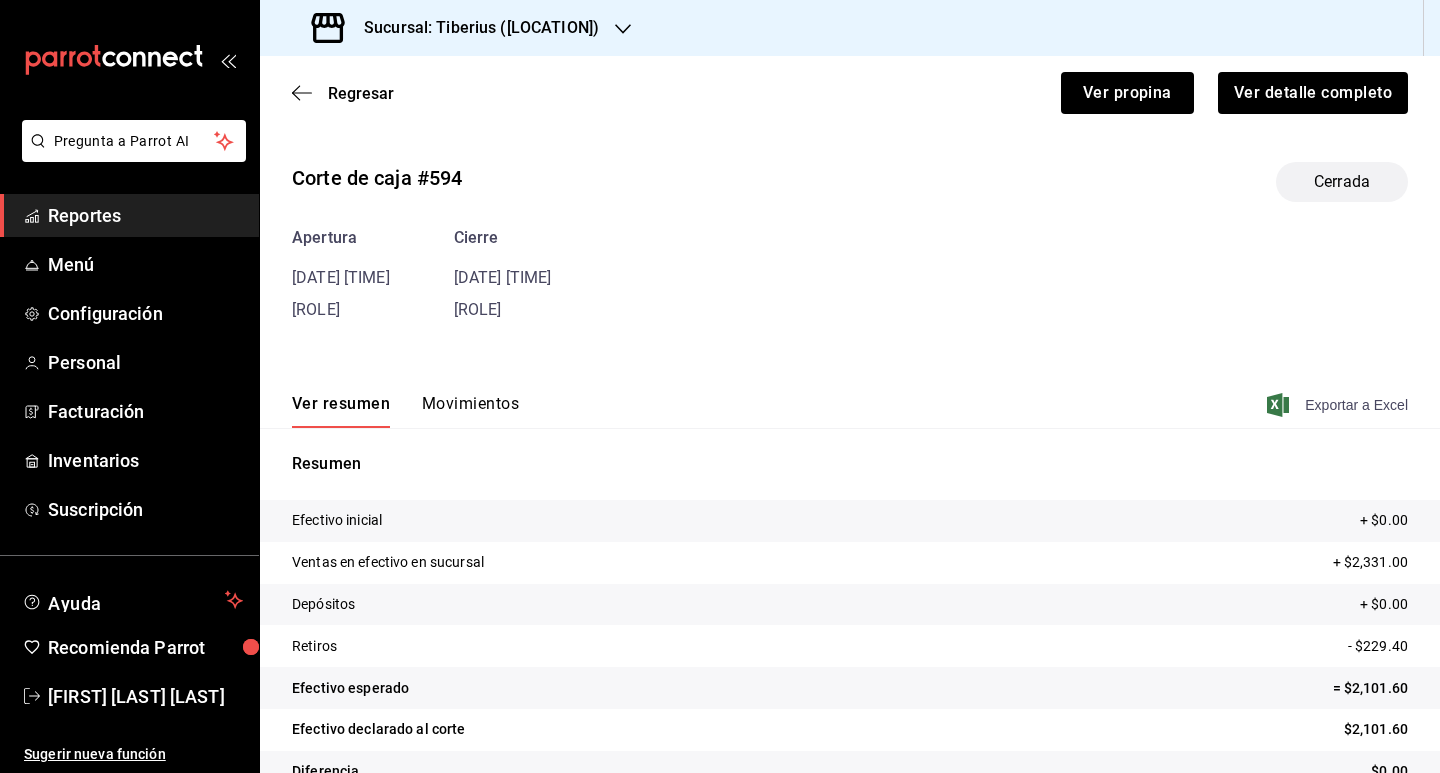 click on "Exportar a Excel" at bounding box center [1339, 405] 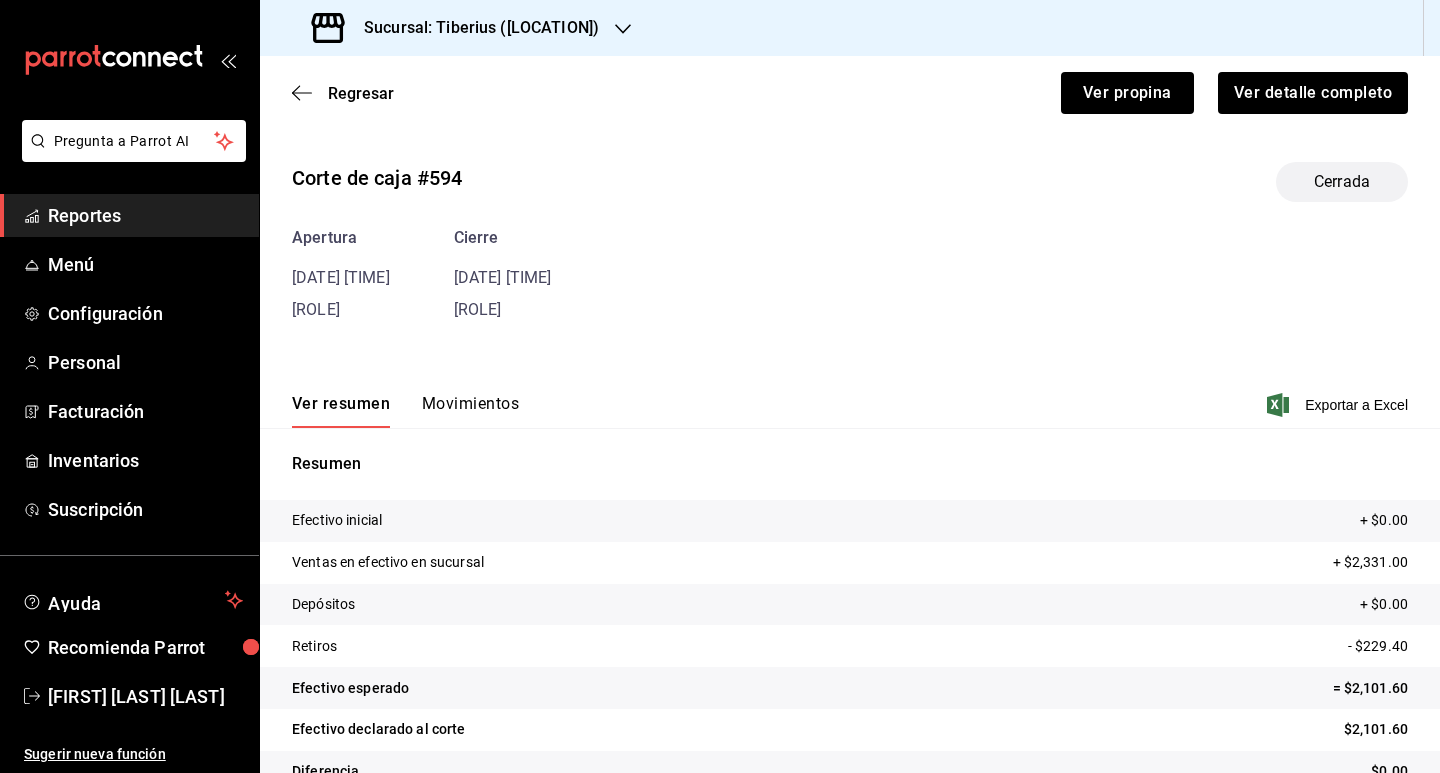 click on "Sucursal: Tiberius ([LOCATION])" at bounding box center (850, 28) 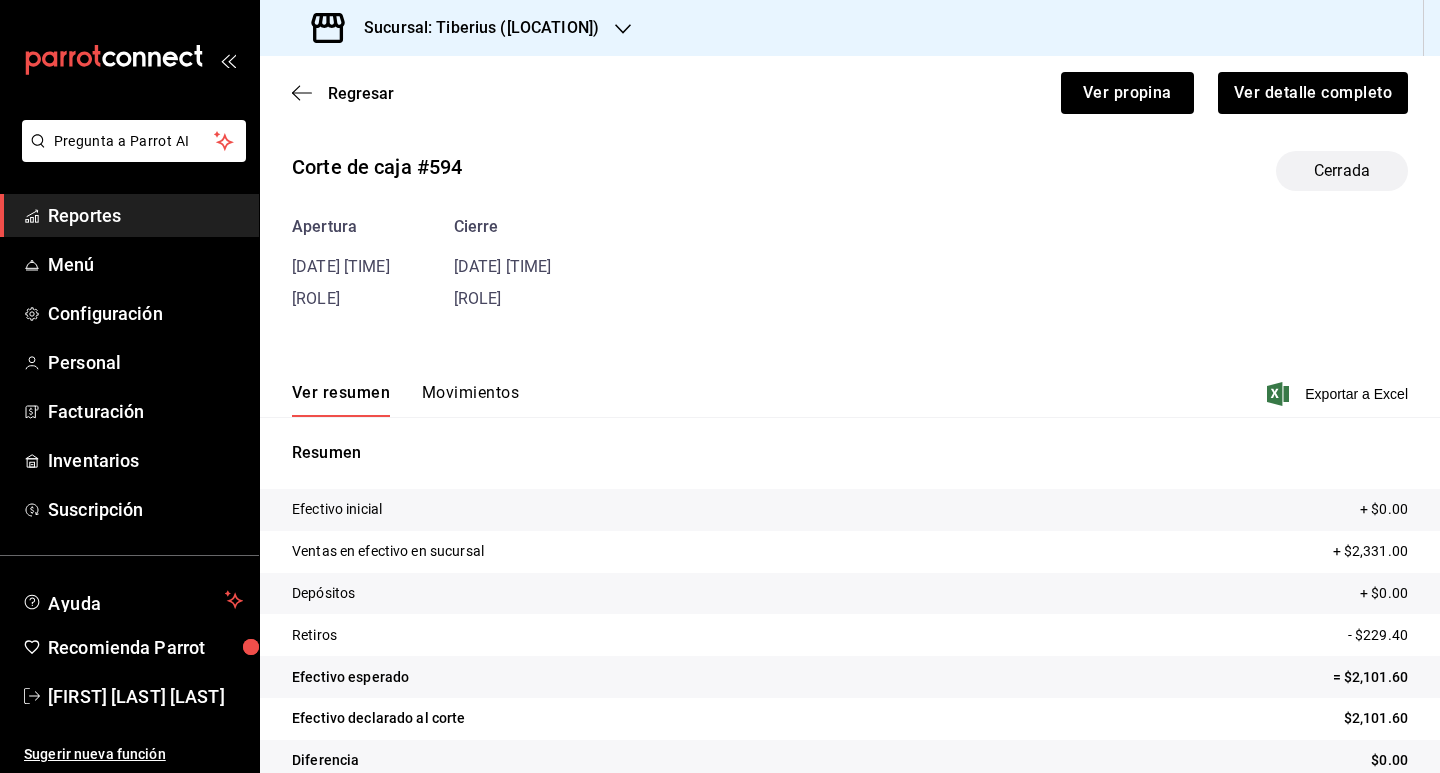 scroll, scrollTop: 14, scrollLeft: 0, axis: vertical 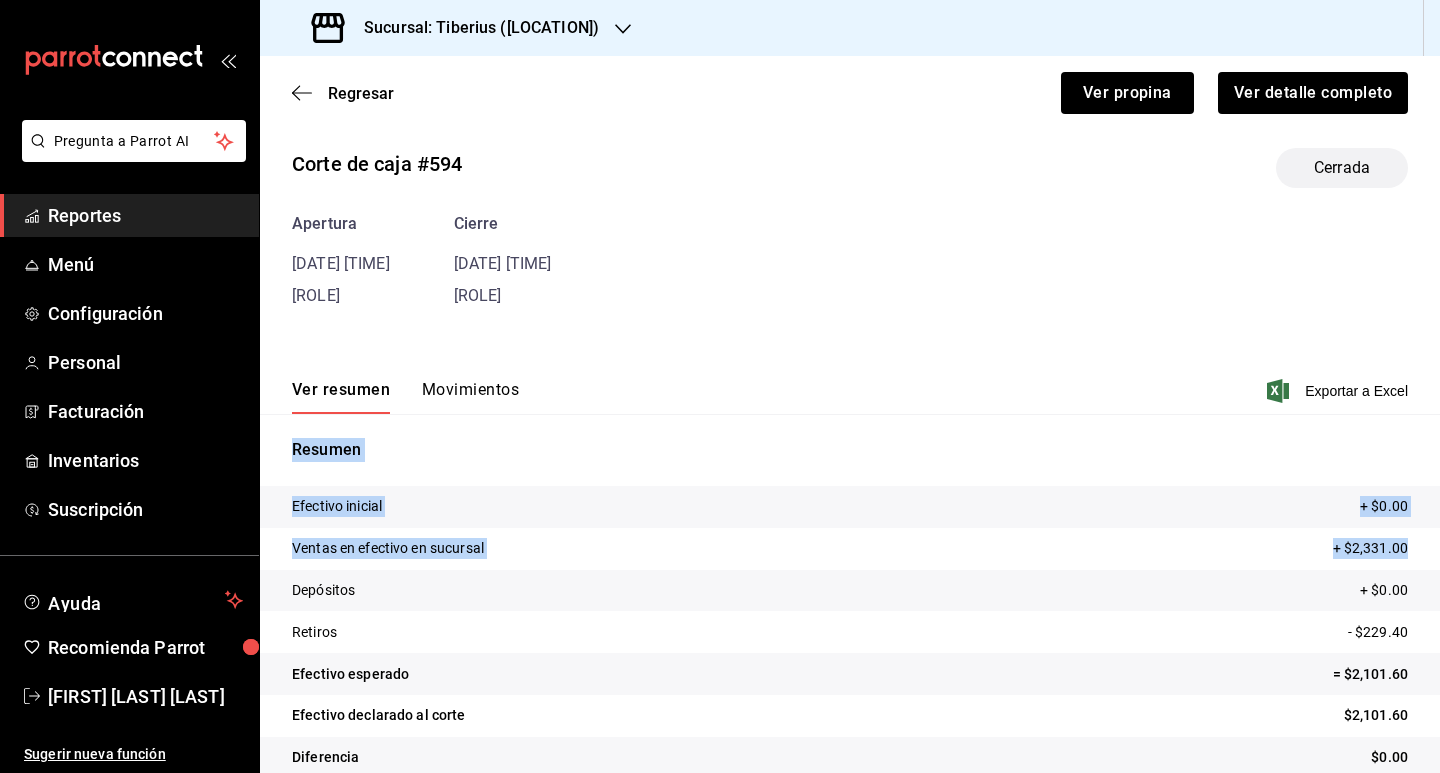 drag, startPoint x: 1424, startPoint y: 534, endPoint x: 1439, endPoint y: 389, distance: 145.7738 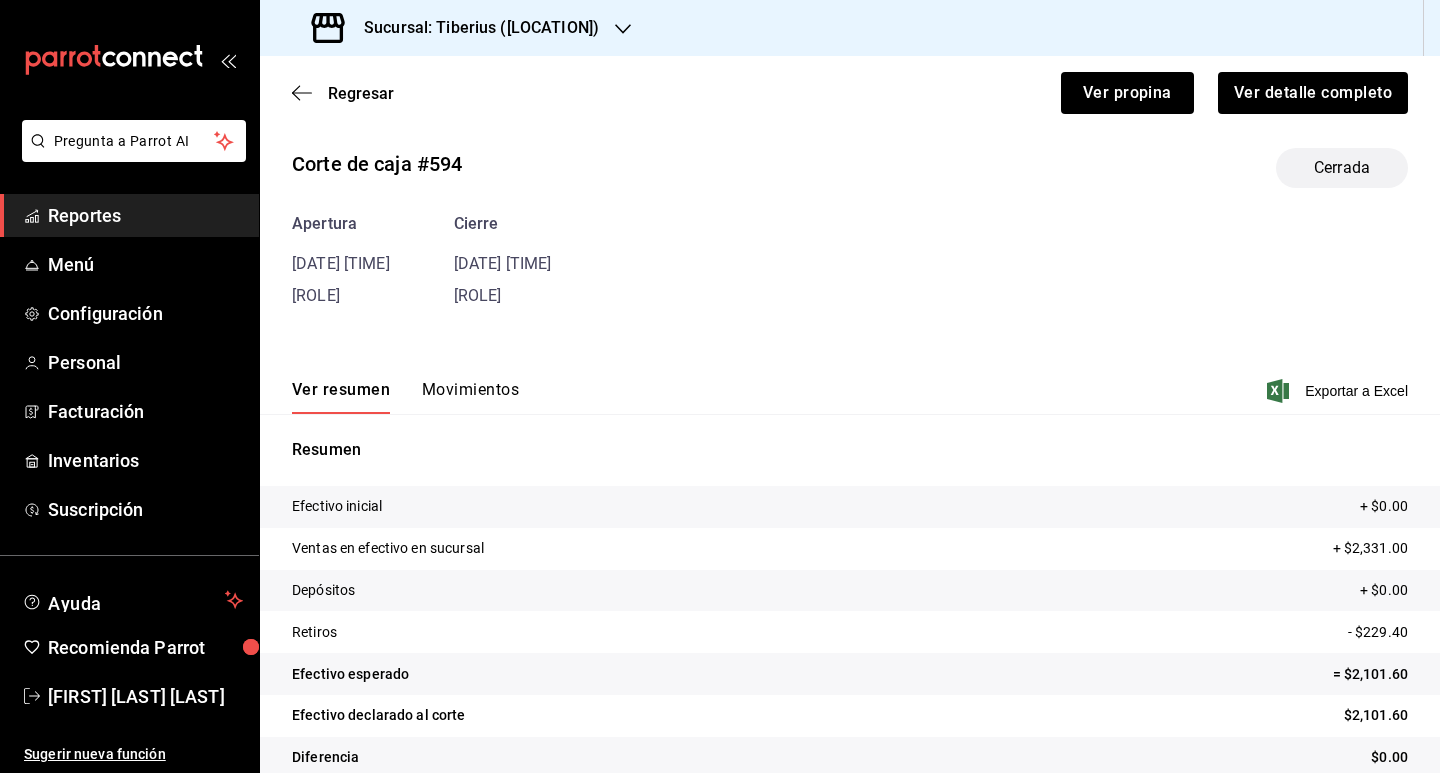 click on "Apertura [DATE] [TIME] [ROLE] Cierre [DATE] [TIME] [ROLE]" at bounding box center [850, 260] 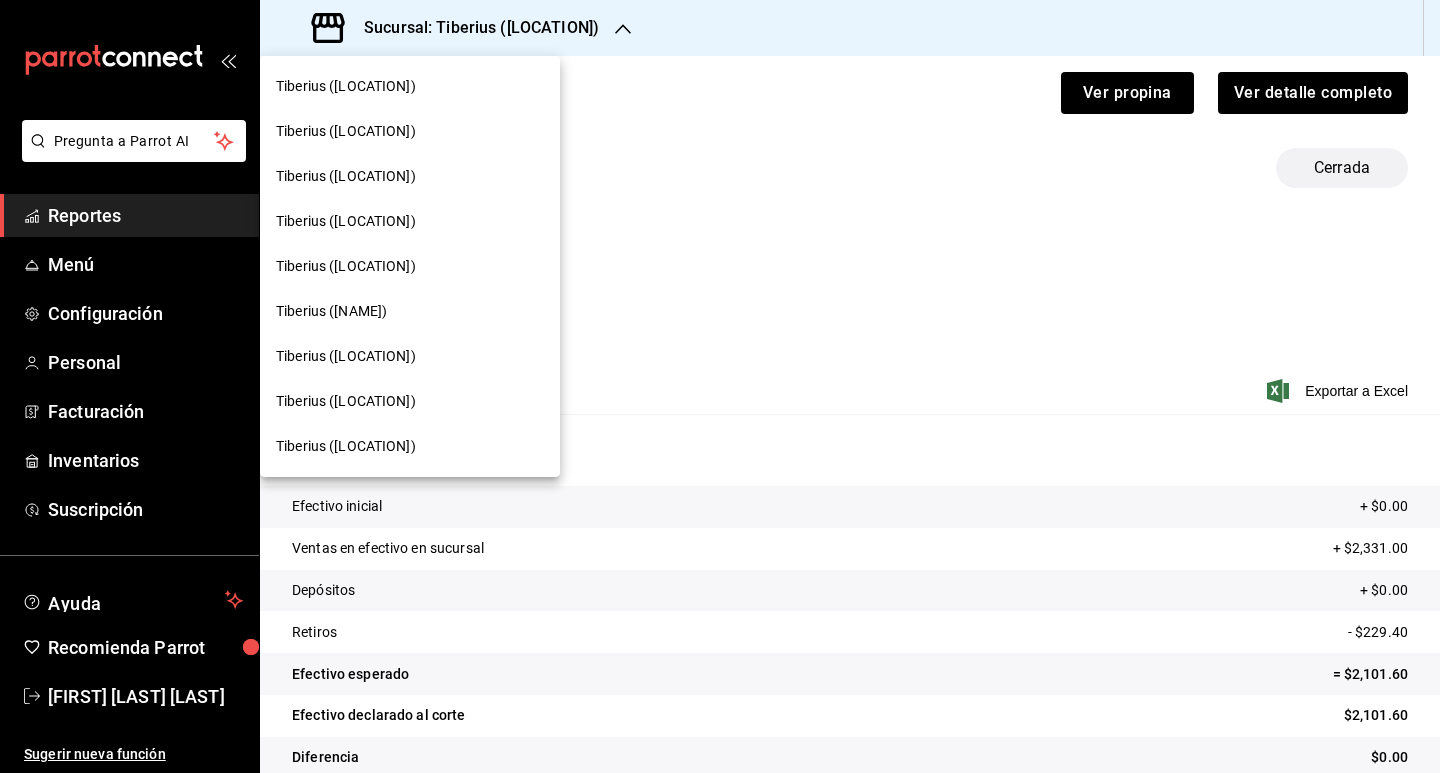 click on "Tiberius ([NAME])" at bounding box center [410, 311] 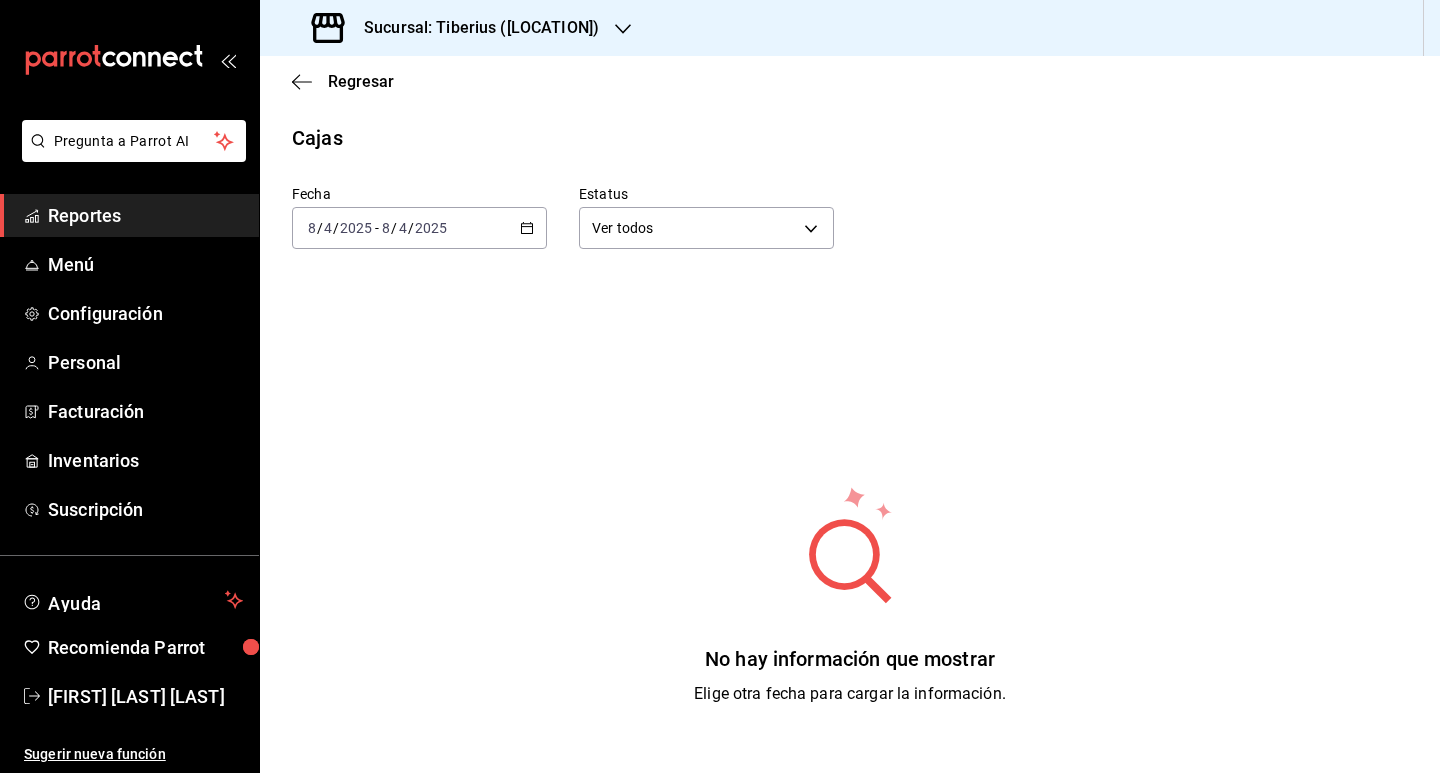 click 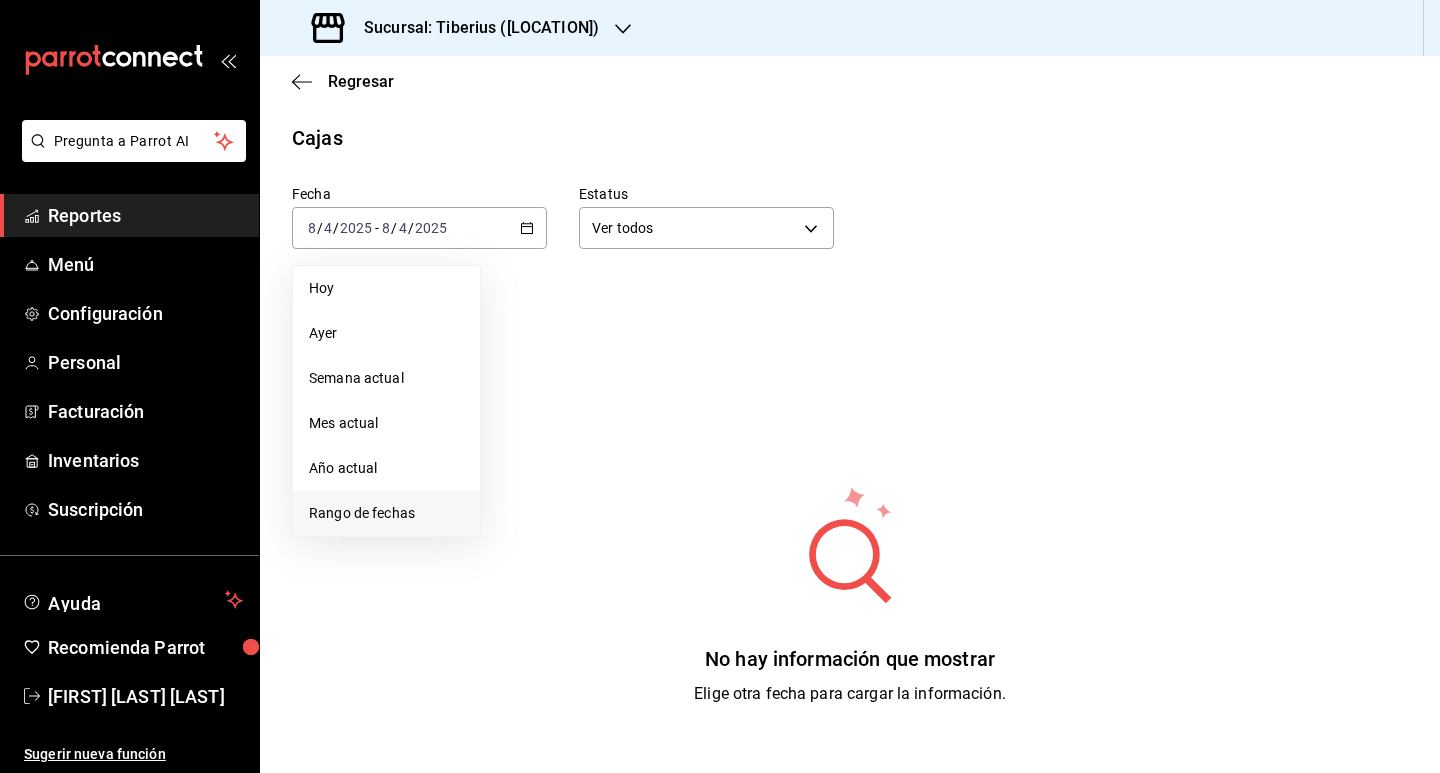 click on "Rango de fechas" at bounding box center (386, 513) 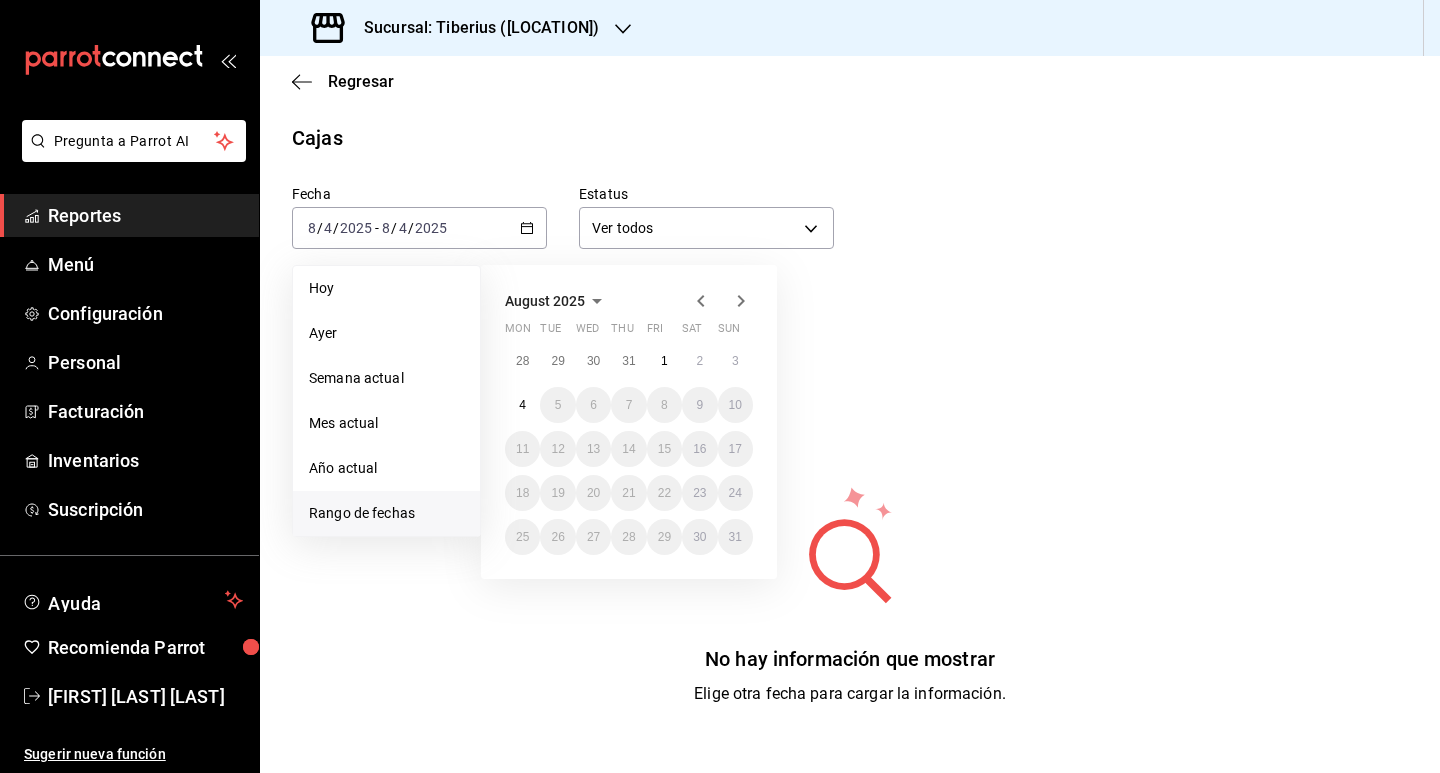click 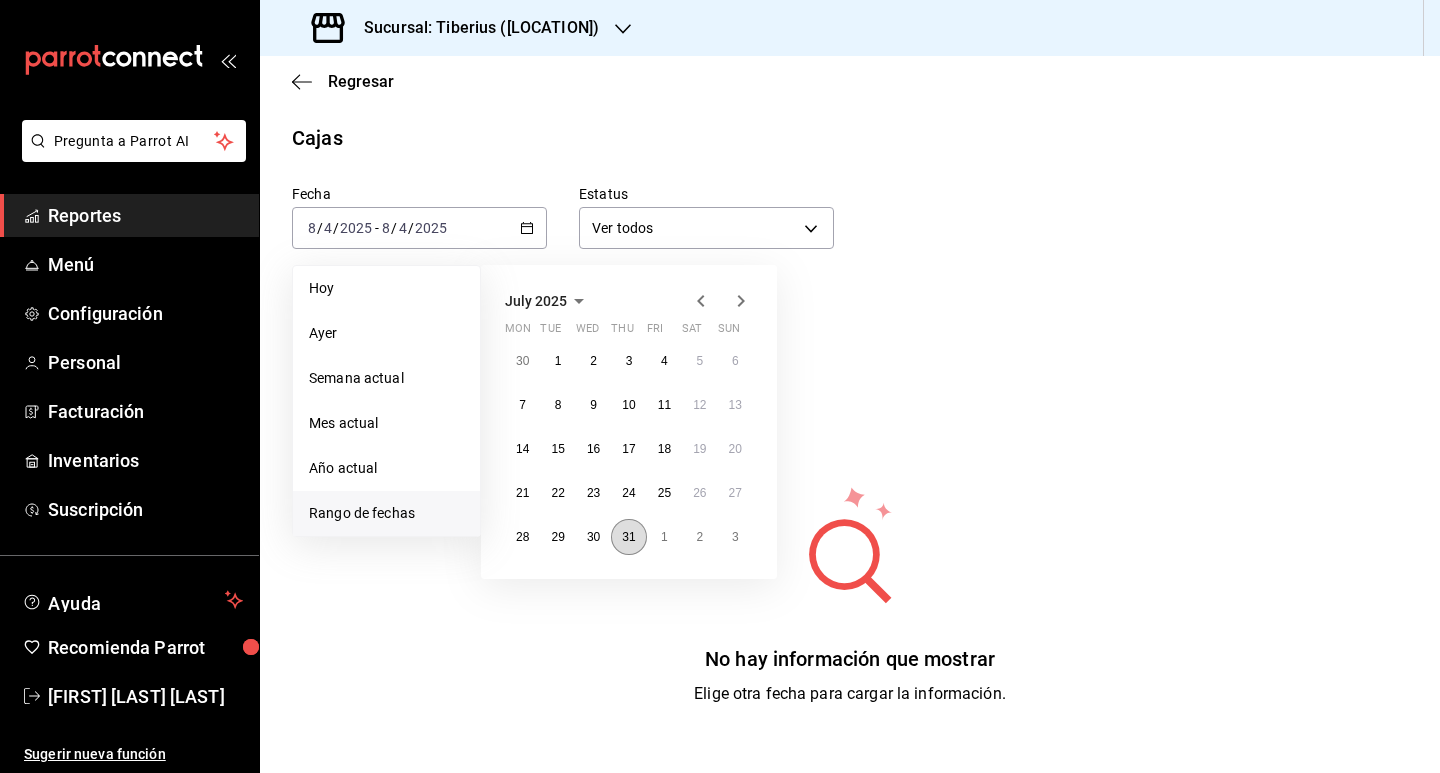 click on "31" at bounding box center (628, 537) 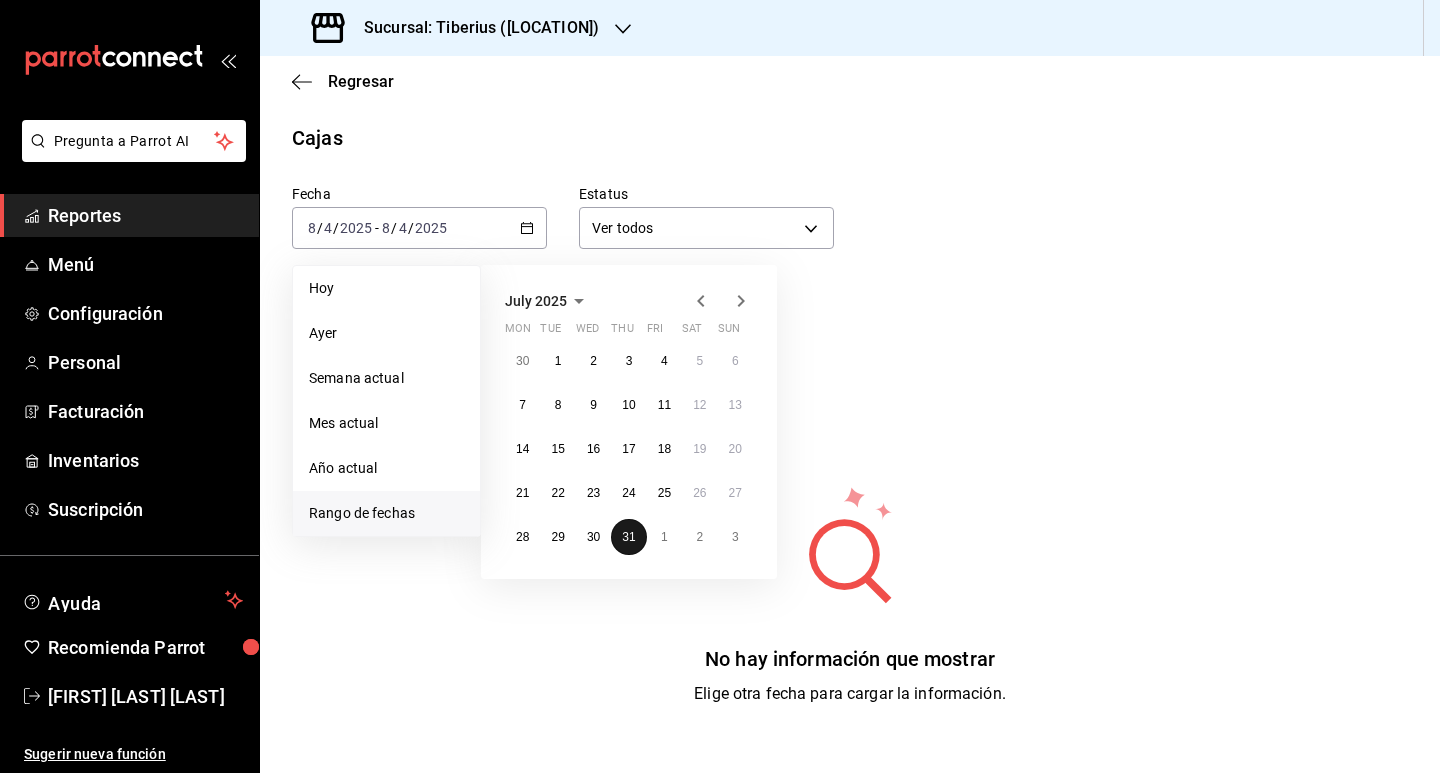 click on "31" at bounding box center (628, 537) 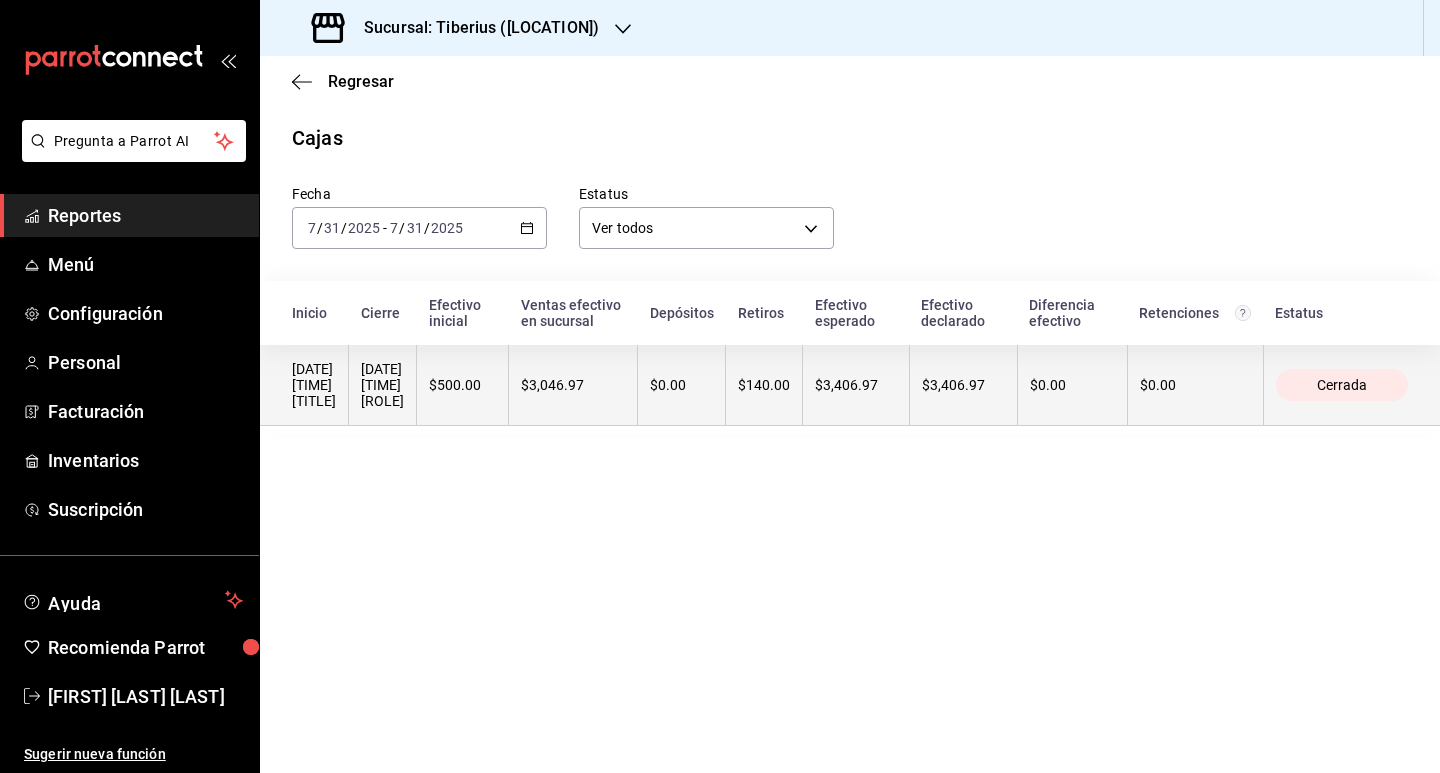 click on "[DATE]
[TIME]
[TITLE]" at bounding box center [314, 385] 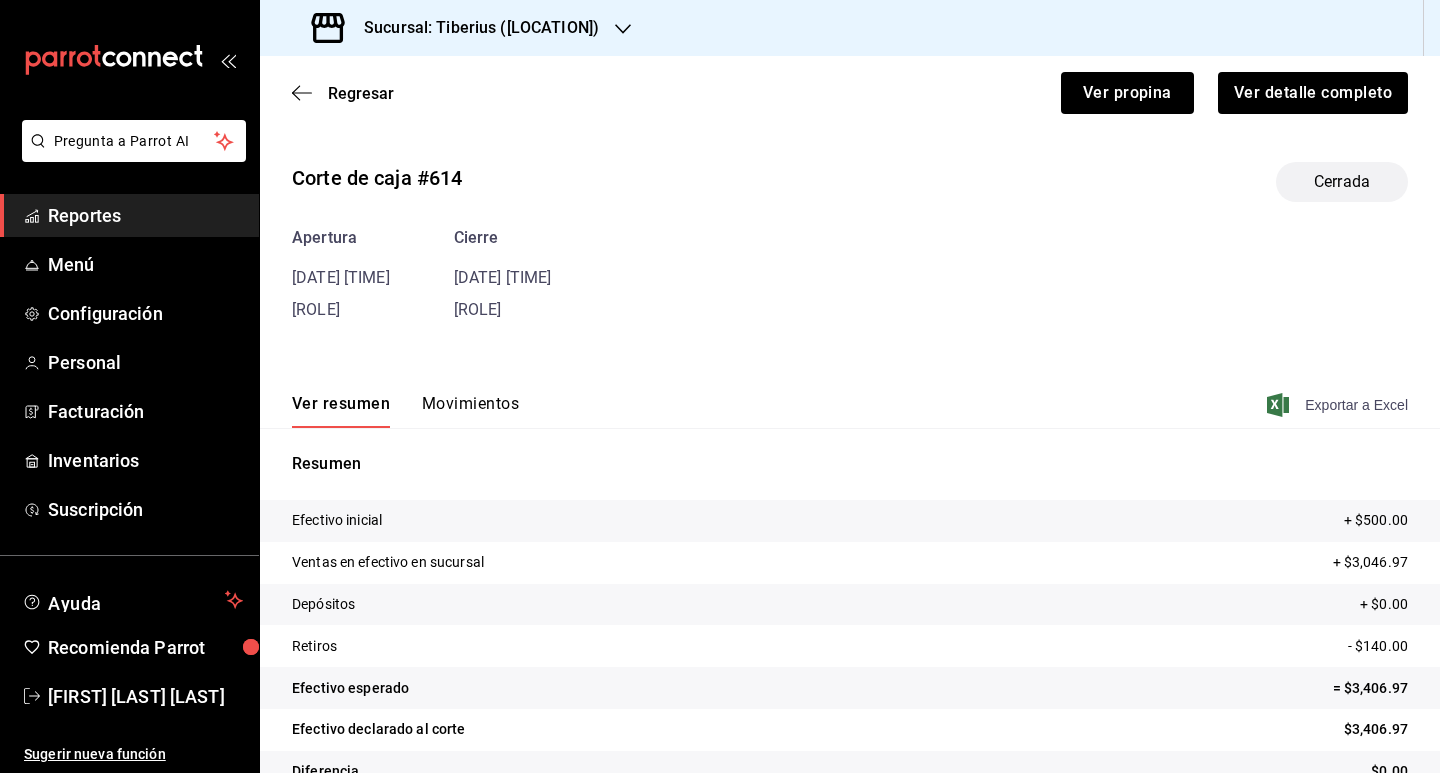 click 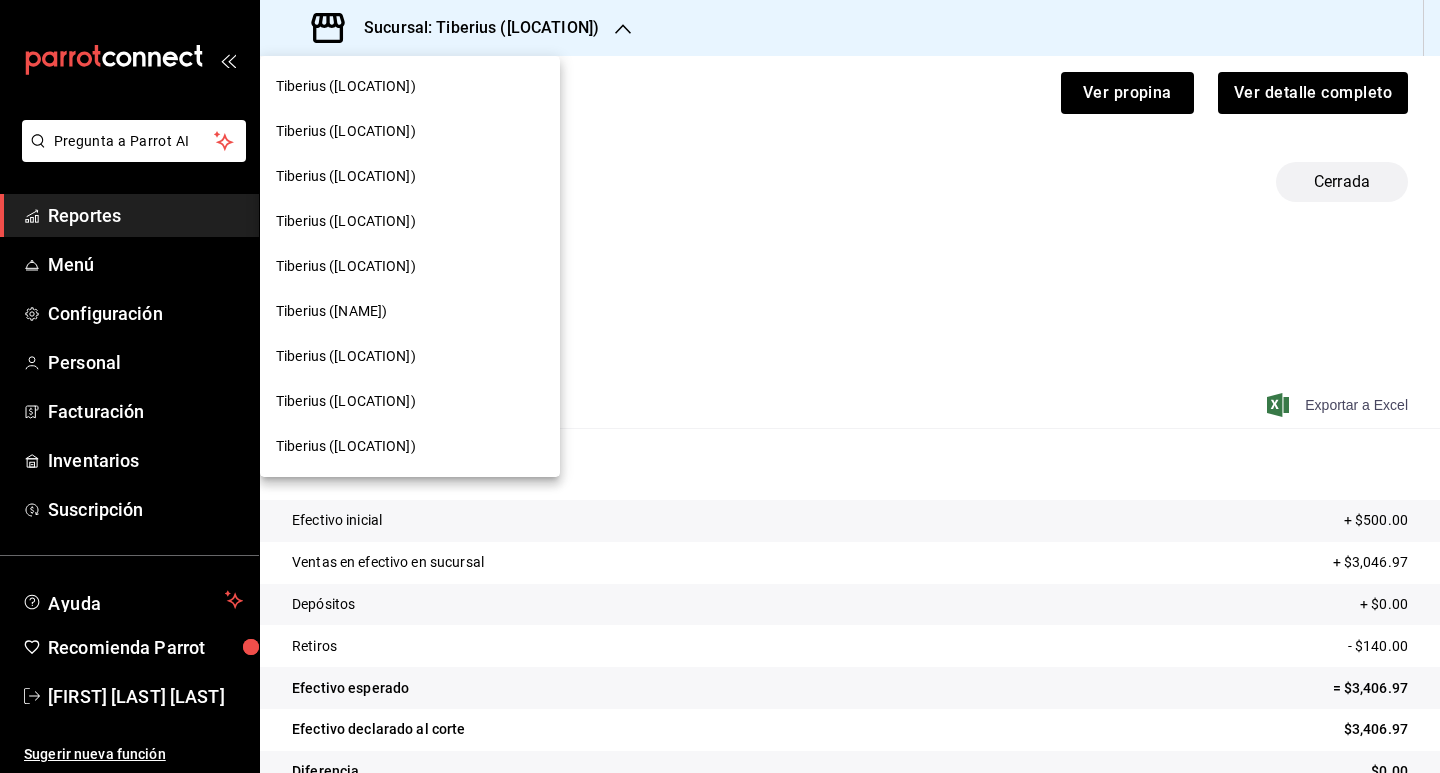 click on "Tiberius ([LOCATION])" at bounding box center (346, 86) 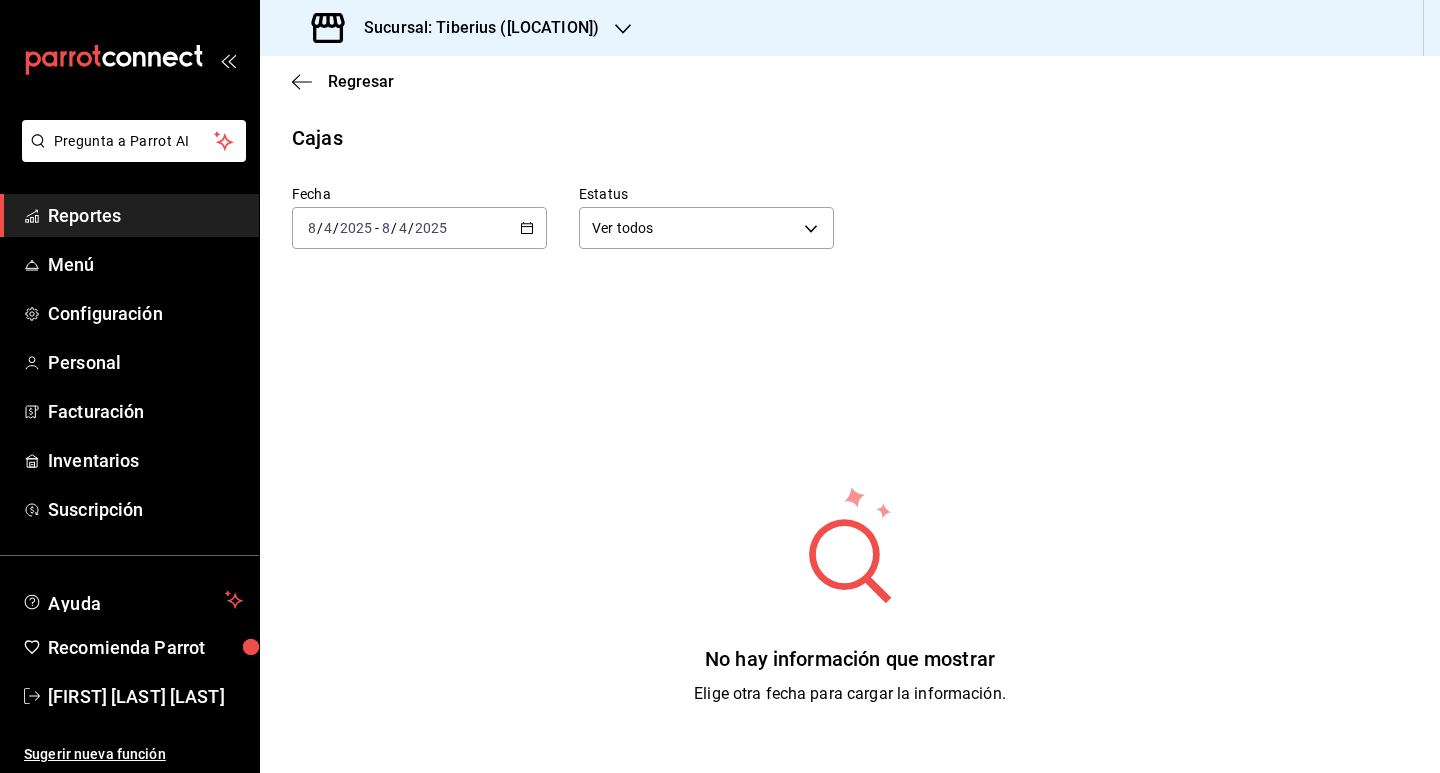 click on "2025-[DATE] [DATE] - 2025-[DATE] [DATE]" at bounding box center [419, 228] 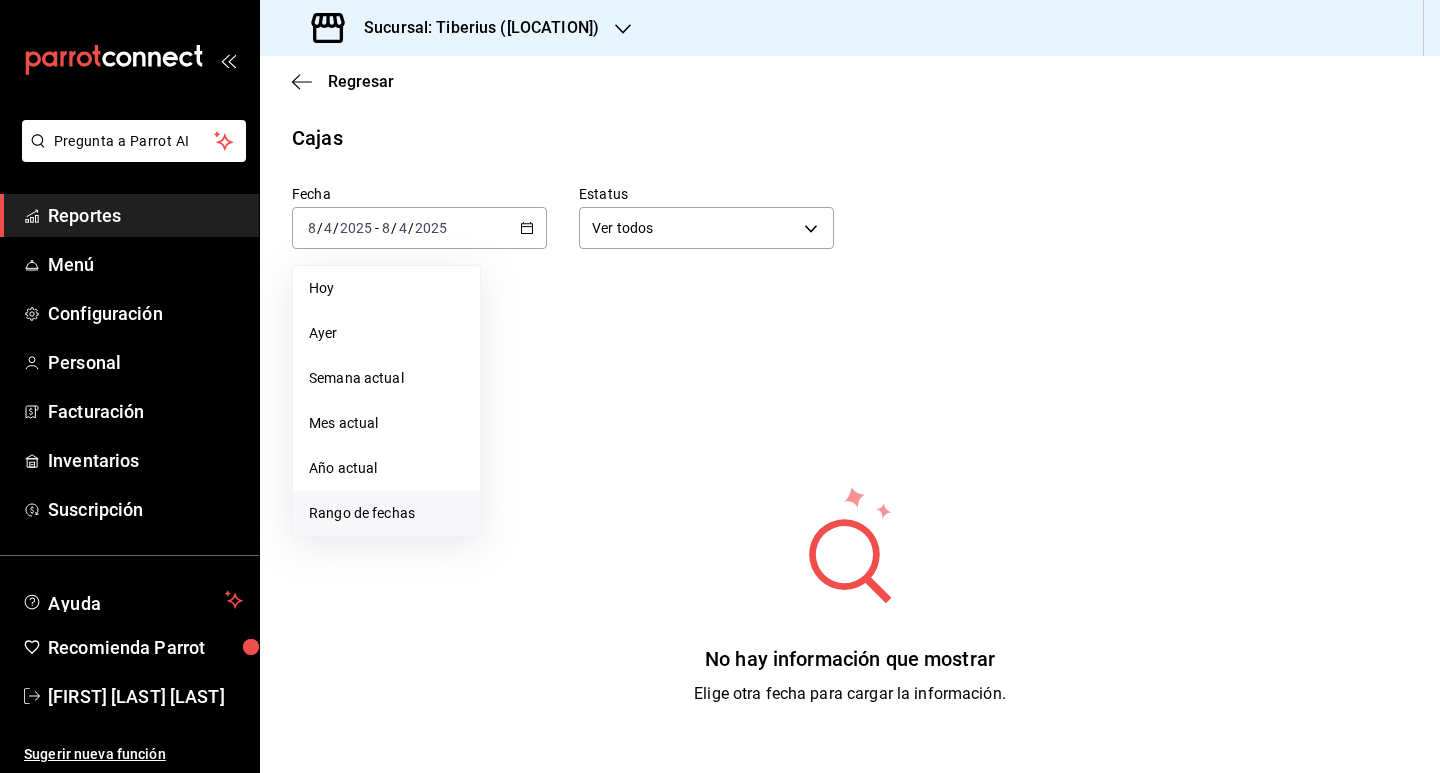 click on "Rango de fechas" at bounding box center [386, 513] 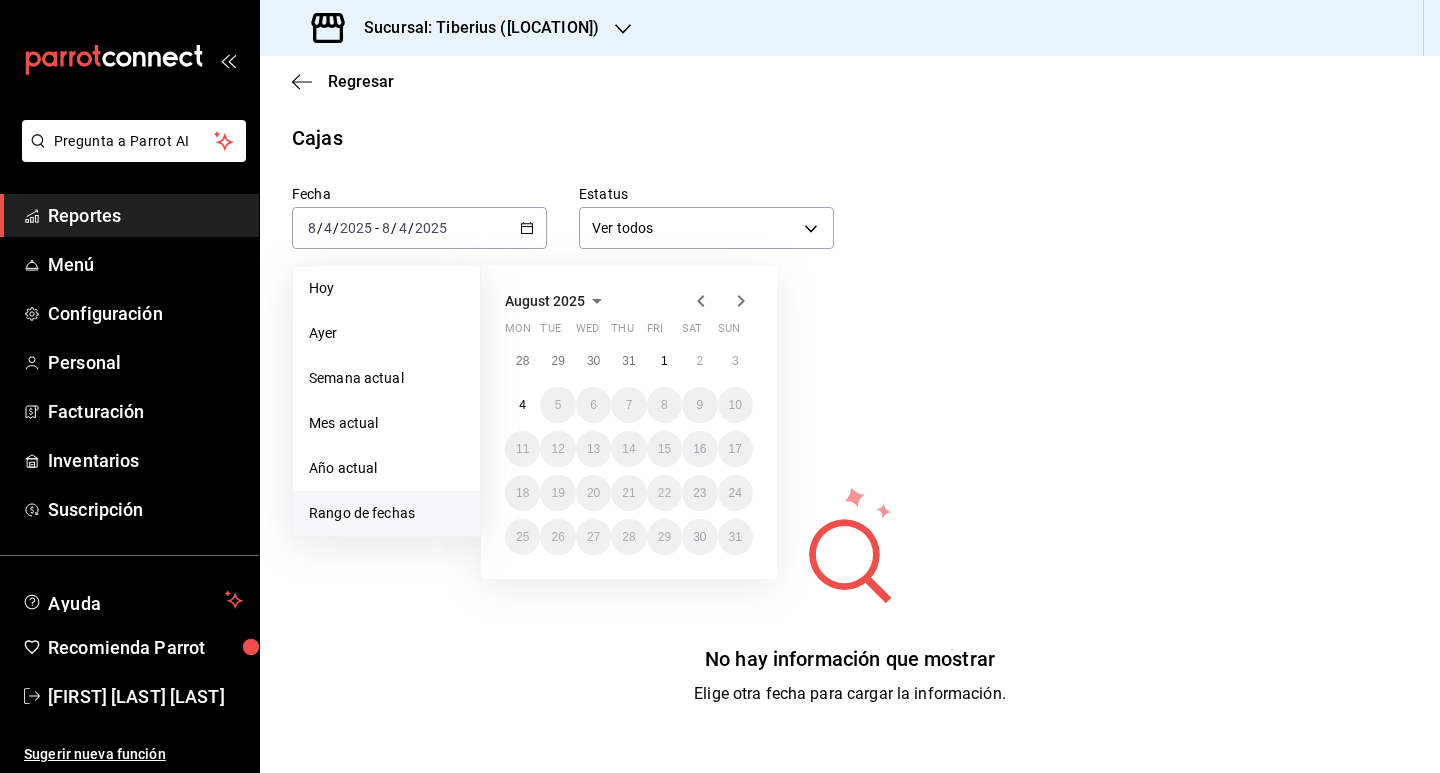 click 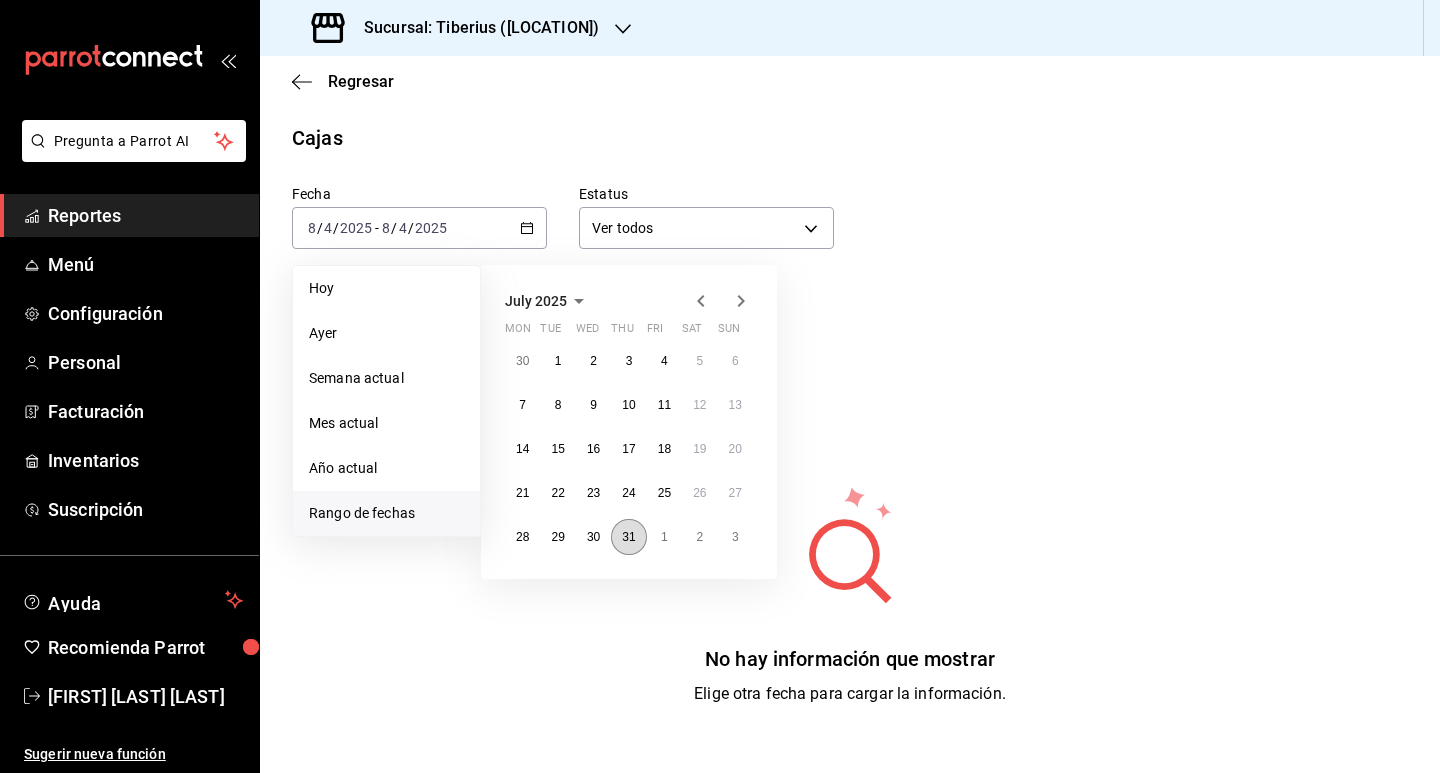 click on "31" at bounding box center (628, 537) 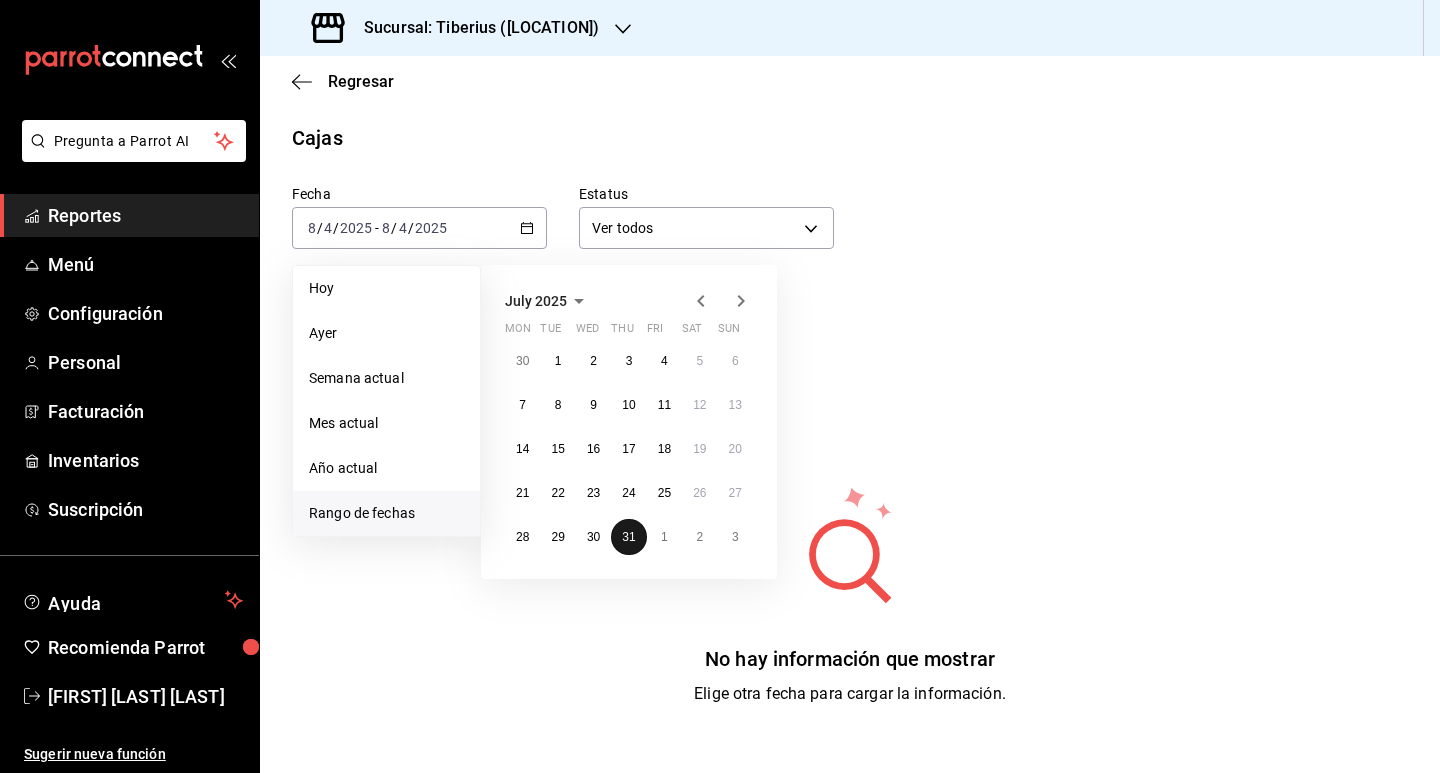click on "31" at bounding box center (628, 537) 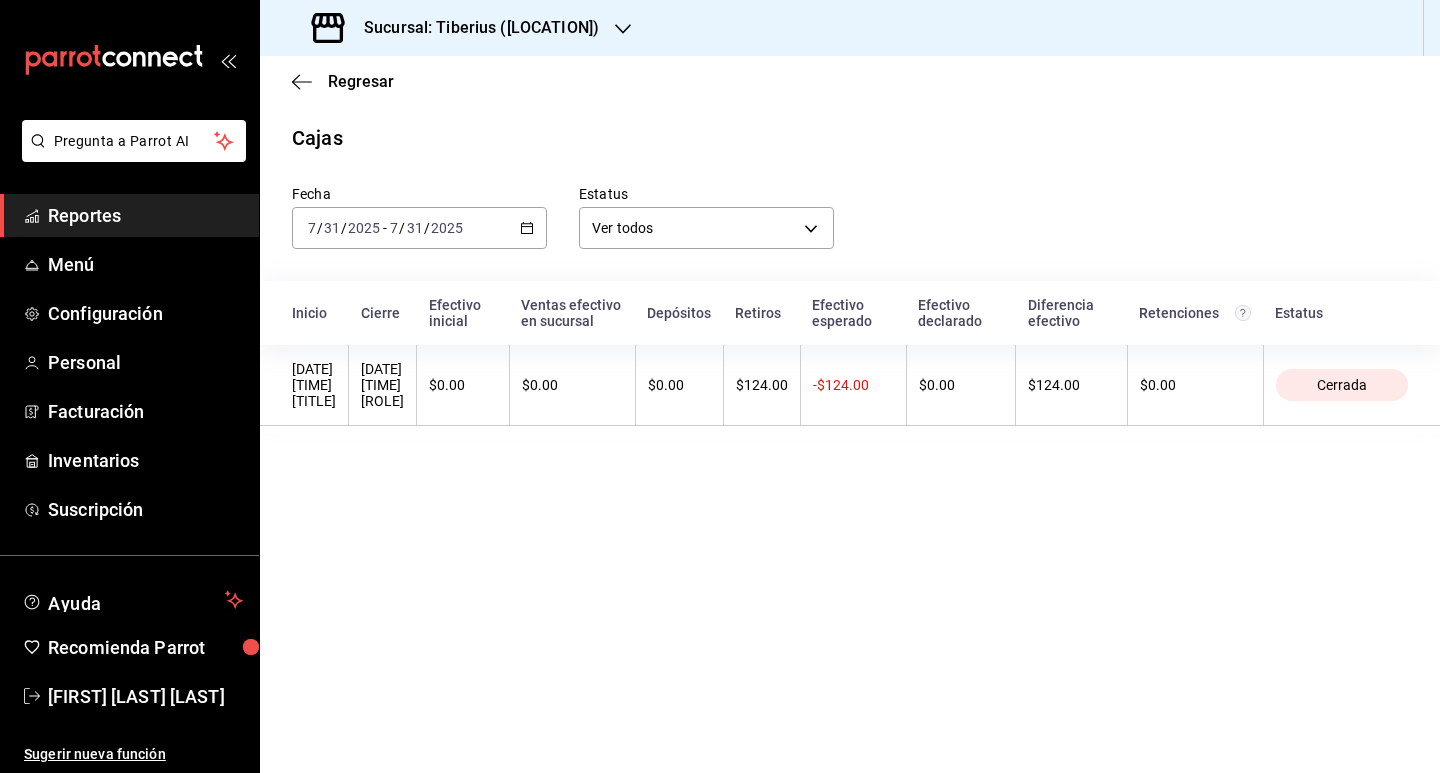click 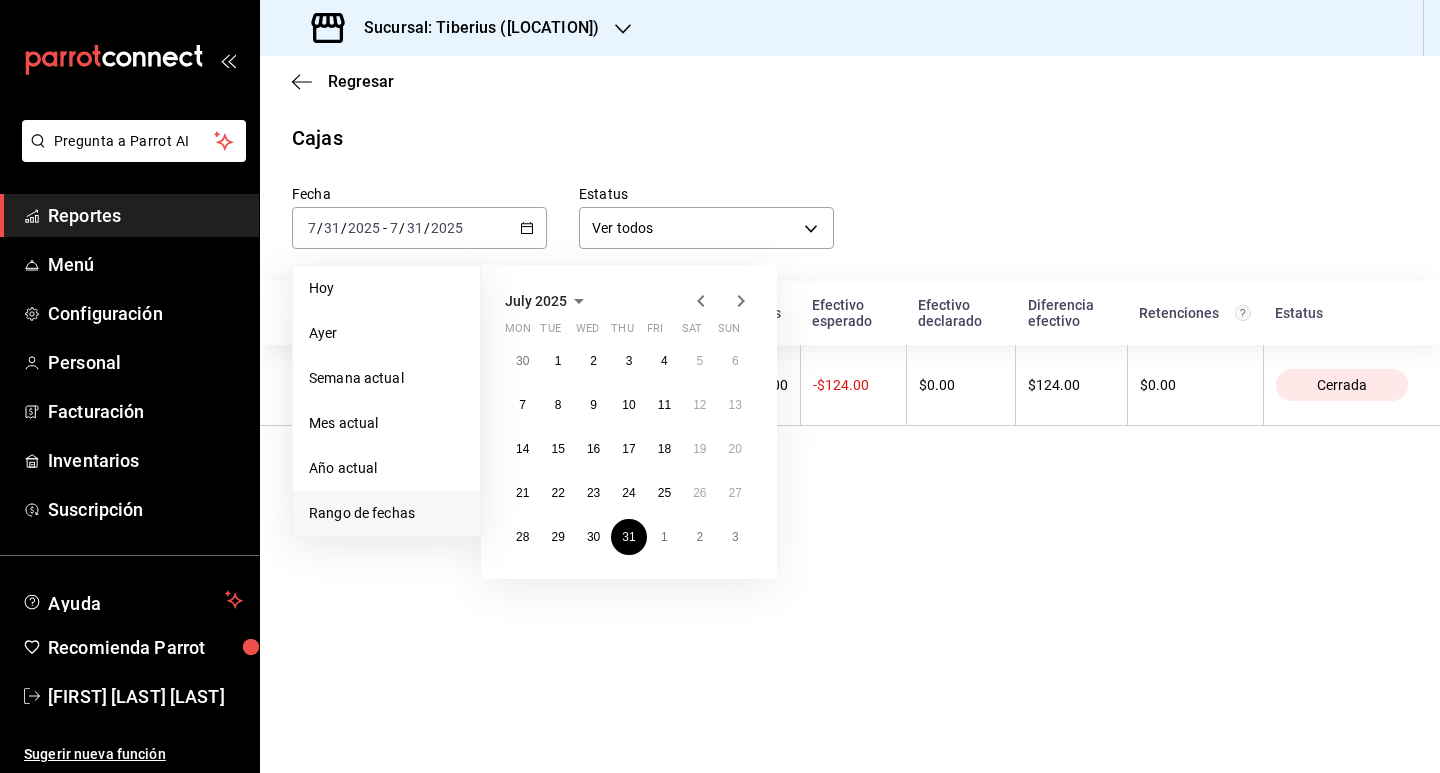 click on "Regresar Cajas Fecha [DATE] [DATE] - [DATE] [DATE] Hoy Ayer Semana actual Mes actual Año actual Rango de fechas July 2025 Mon Tue Wed Thu Fri Sat Sun 30 1 2 3 4 5 6 7 8 9 10 11 12 13 14 15 16 17 18 19 20 21 22 23 24 25 26 27 28 29 30 31 1 2 3 Estatus Ver todos ALL Inicio Cierre Efectivo inicial Ventas efectivo en sucursal Depósitos Retiros Efectivo esperado Efectivo declarado Diferencia efectivo Retenciones Estatus [DATE]
[TIME]
[ROLE] [DATE]
[TIME]
[ROLE] $0.00 $0.00 $0.00 $124.00 -$124.00 $0.00 $124.00 $0.00 Cerrada" at bounding box center [850, 414] 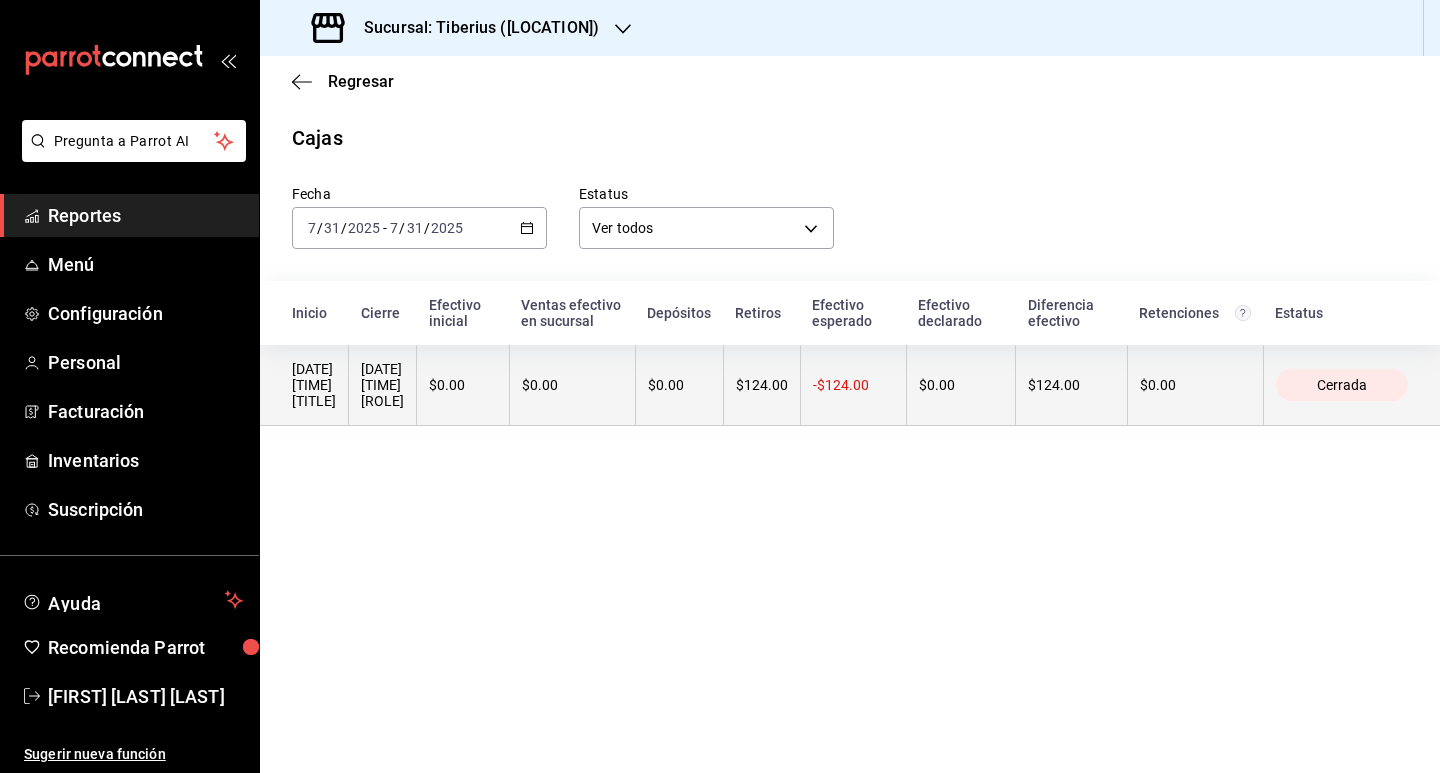 click on "[DATE]
[TIME]
[TITLE]" at bounding box center (314, 385) 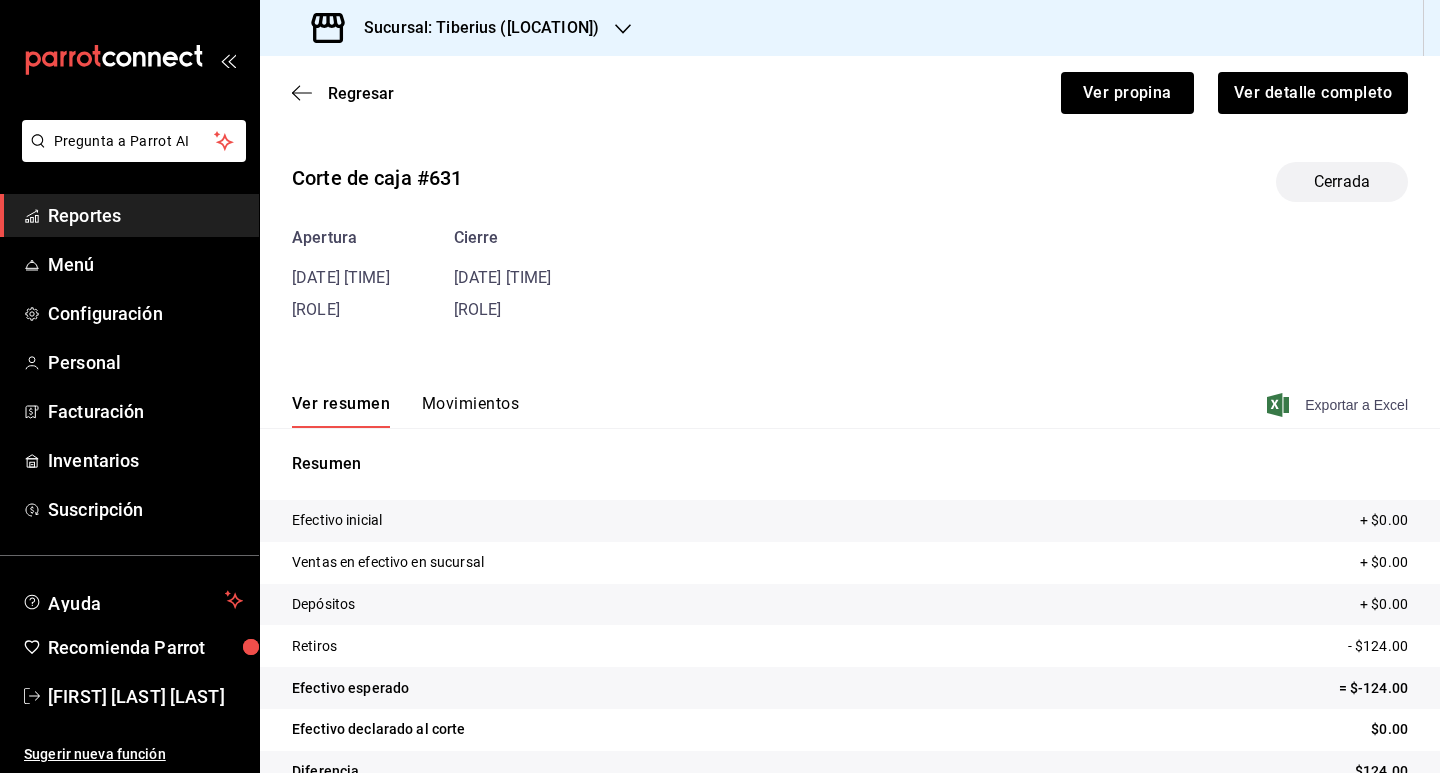 click 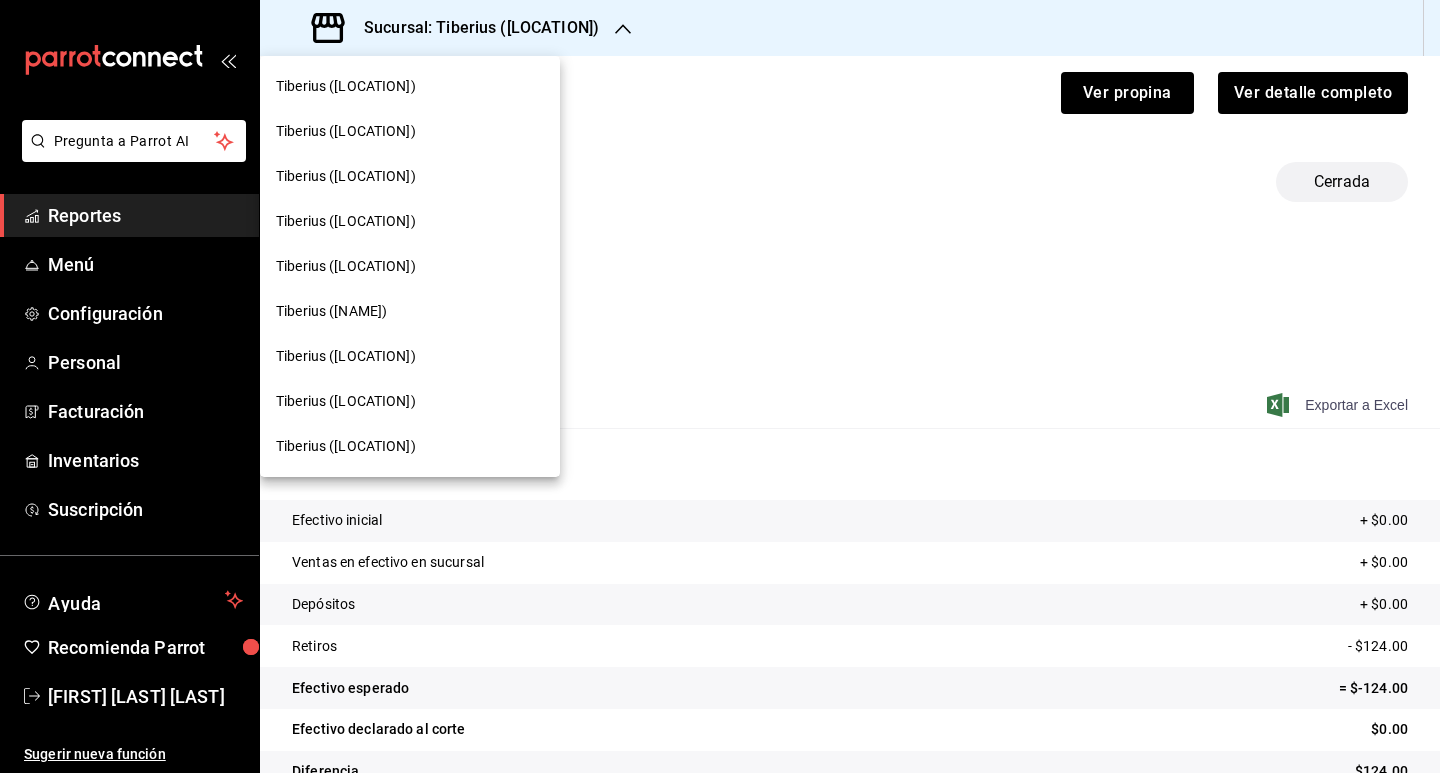 click on "Tiberius ([LOCATION])" at bounding box center [410, 266] 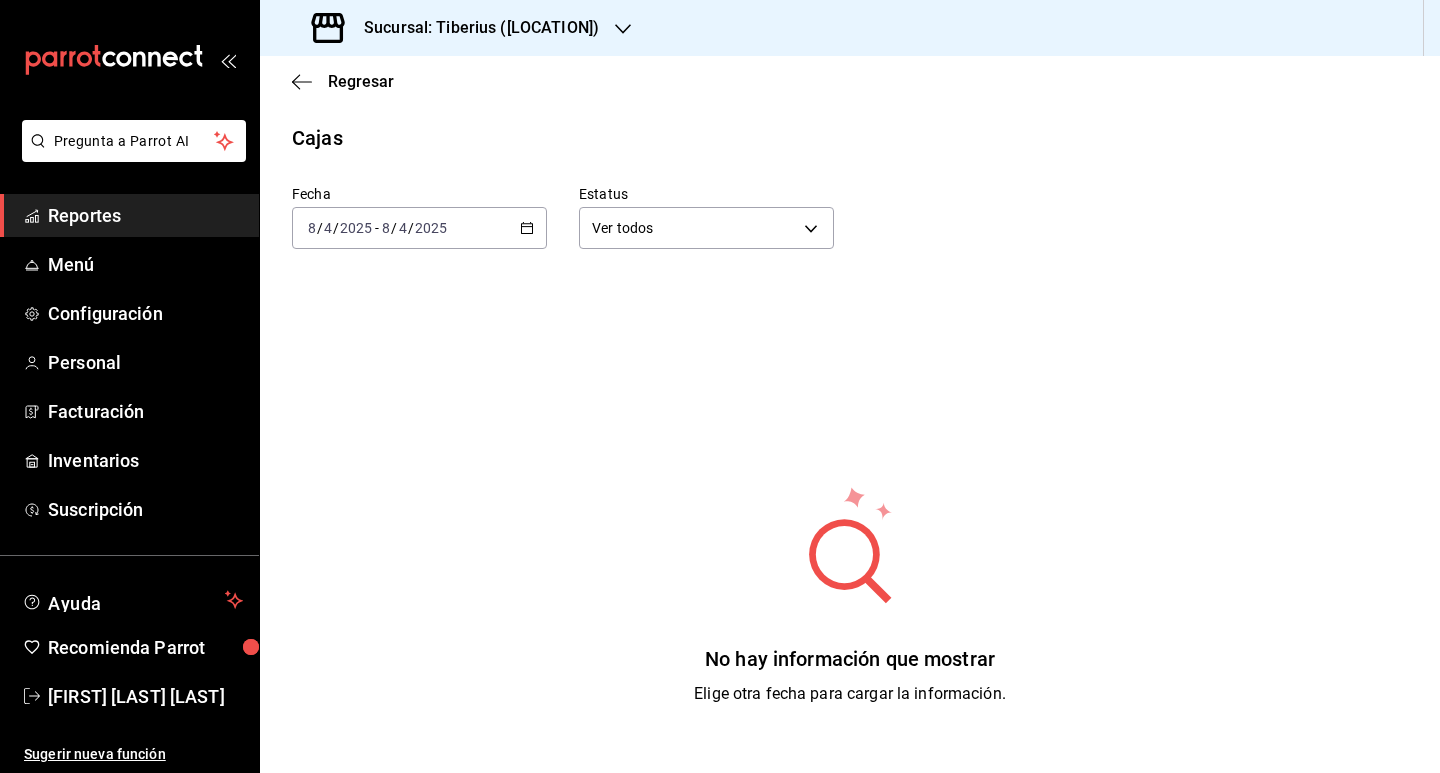click on "2025-[DATE] [DATE] - 2025-[DATE] [DATE]" at bounding box center (419, 228) 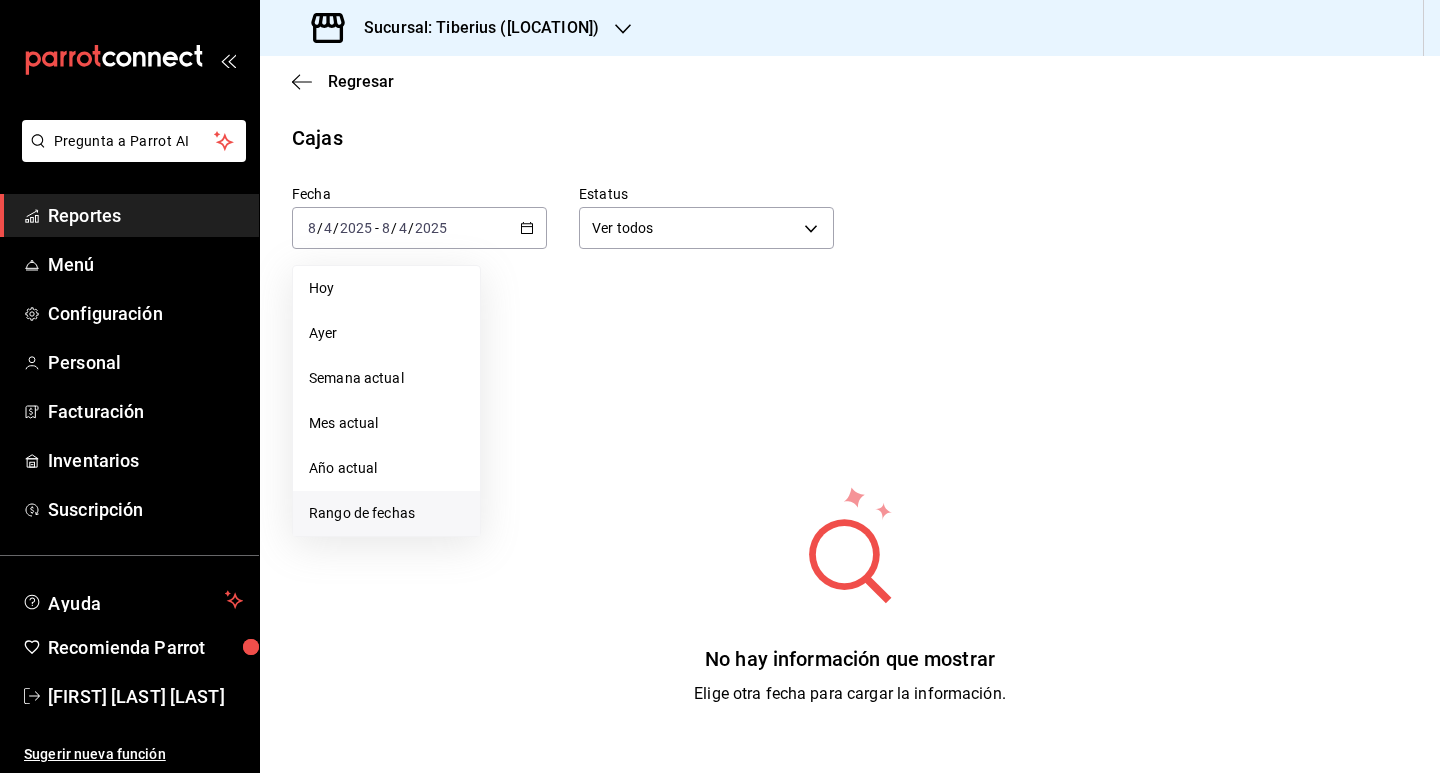 click on "Rango de fechas" at bounding box center (386, 513) 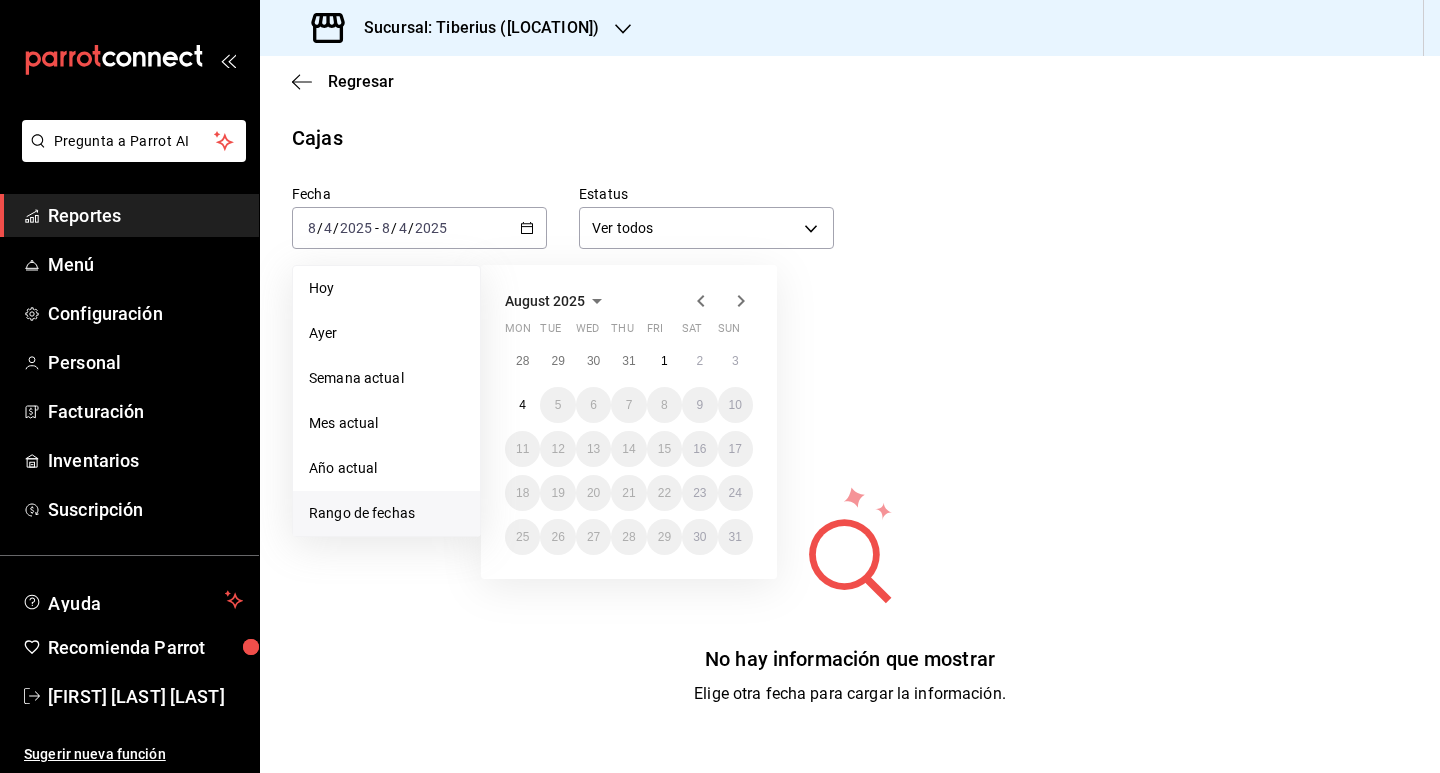 click 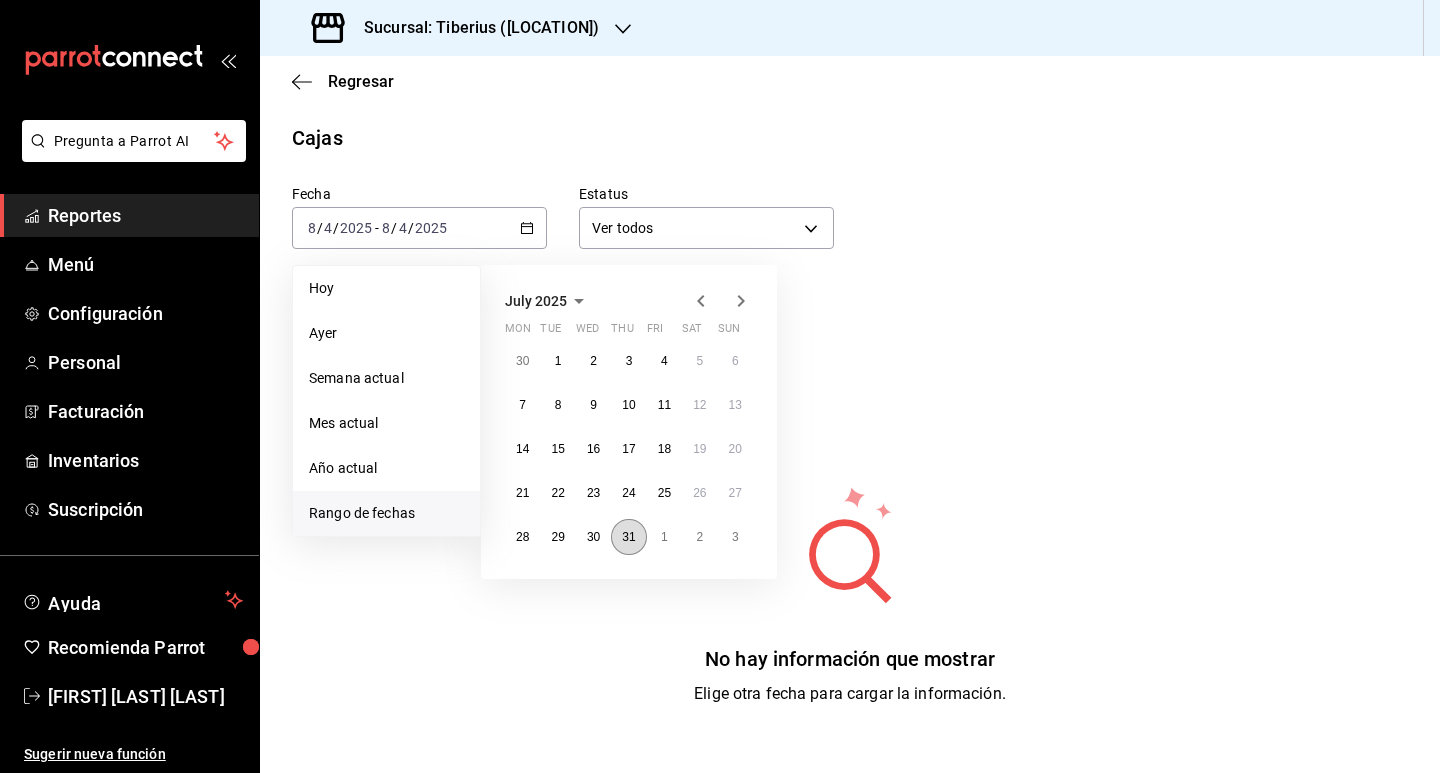 click on "31" at bounding box center [628, 537] 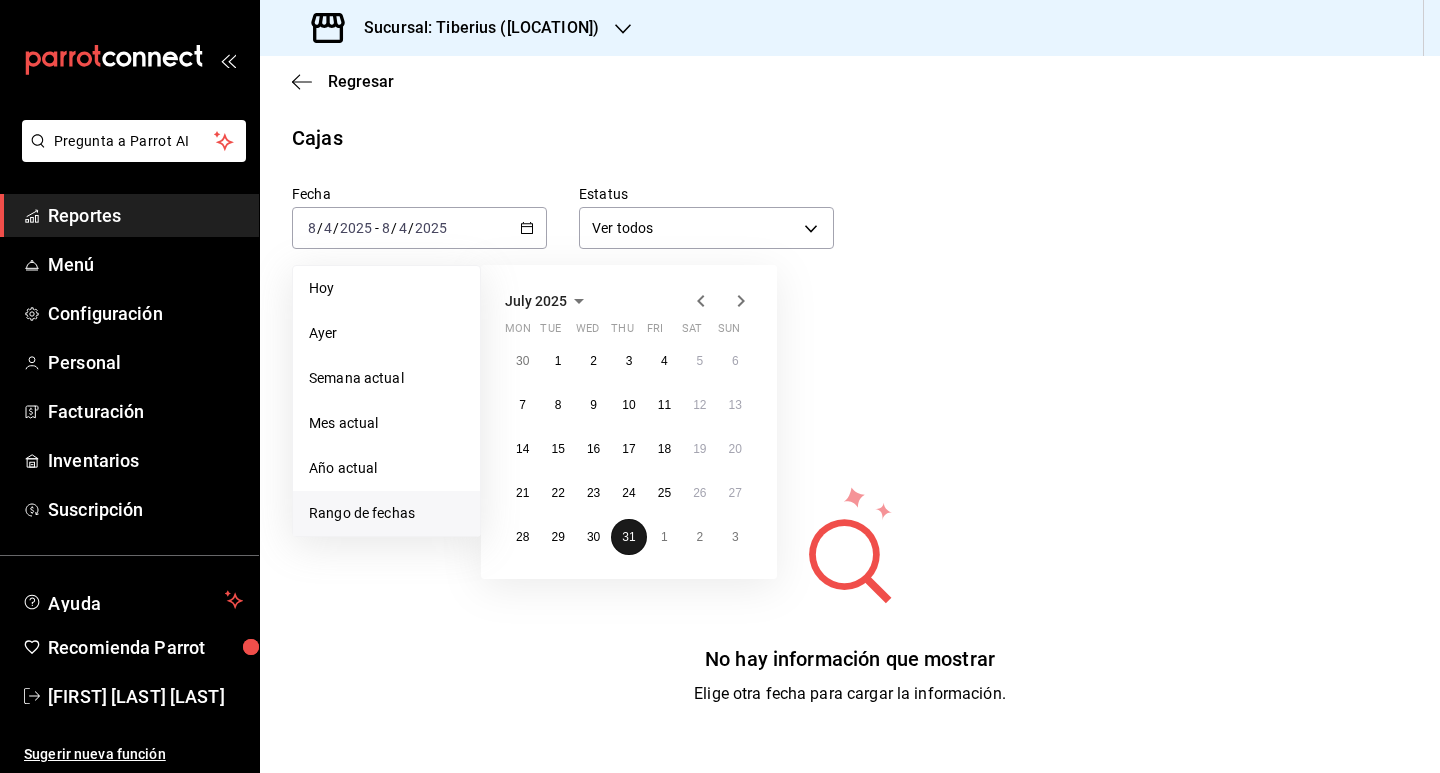 click on "31" at bounding box center (628, 537) 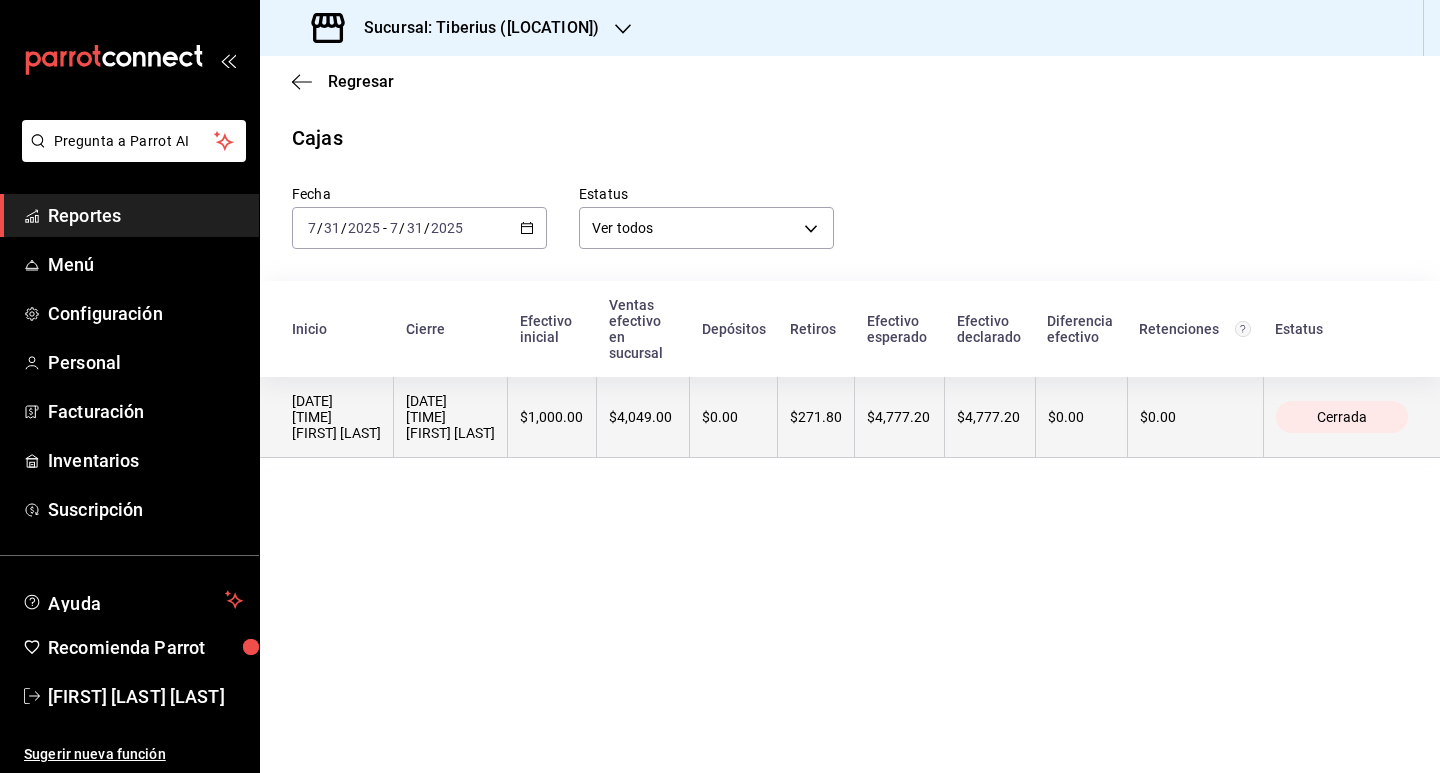 click on "[DATE]
[TIME]
[FIRST] [LAST]" at bounding box center (336, 417) 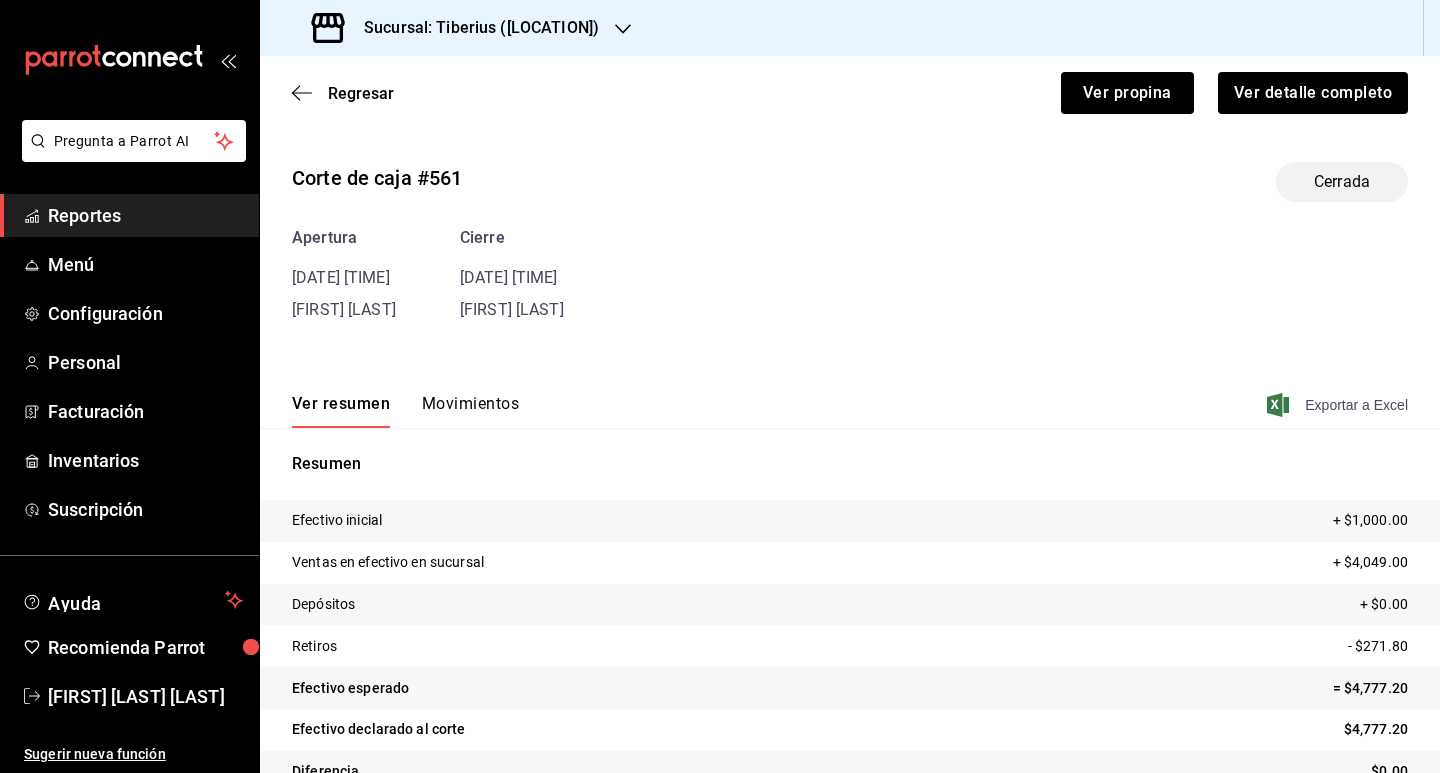 click on "Exportar a Excel" at bounding box center (1339, 405) 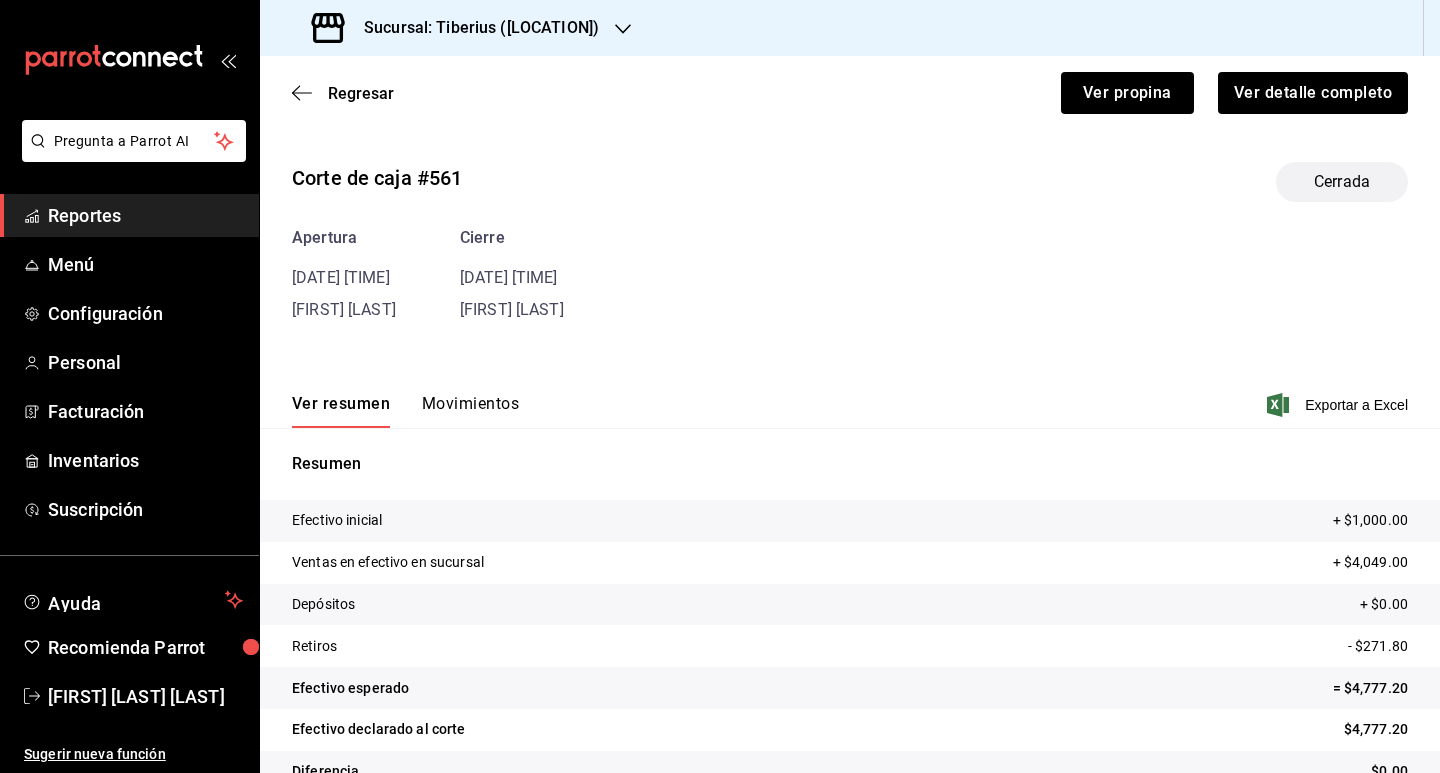click 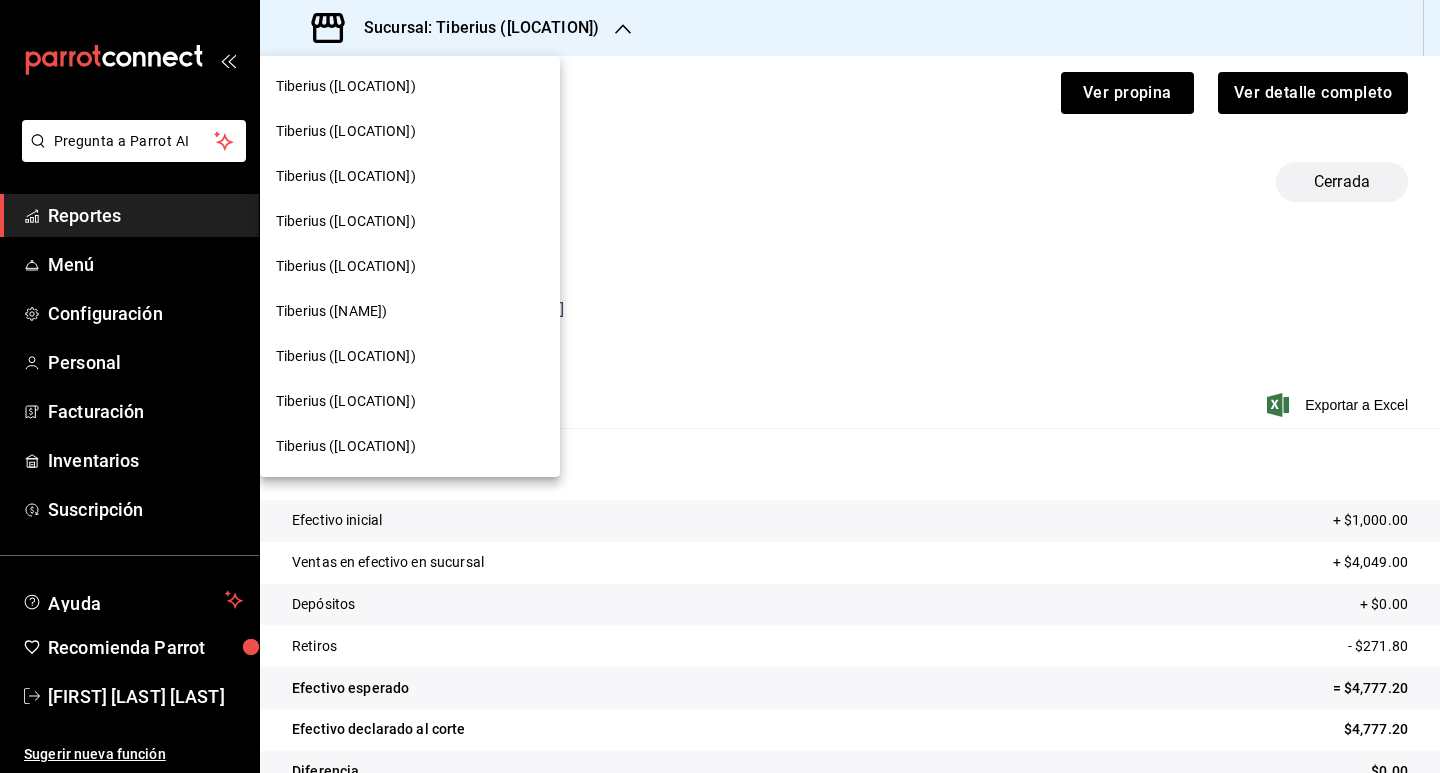 click on "Tiberius ([LOCATION])" at bounding box center [346, 131] 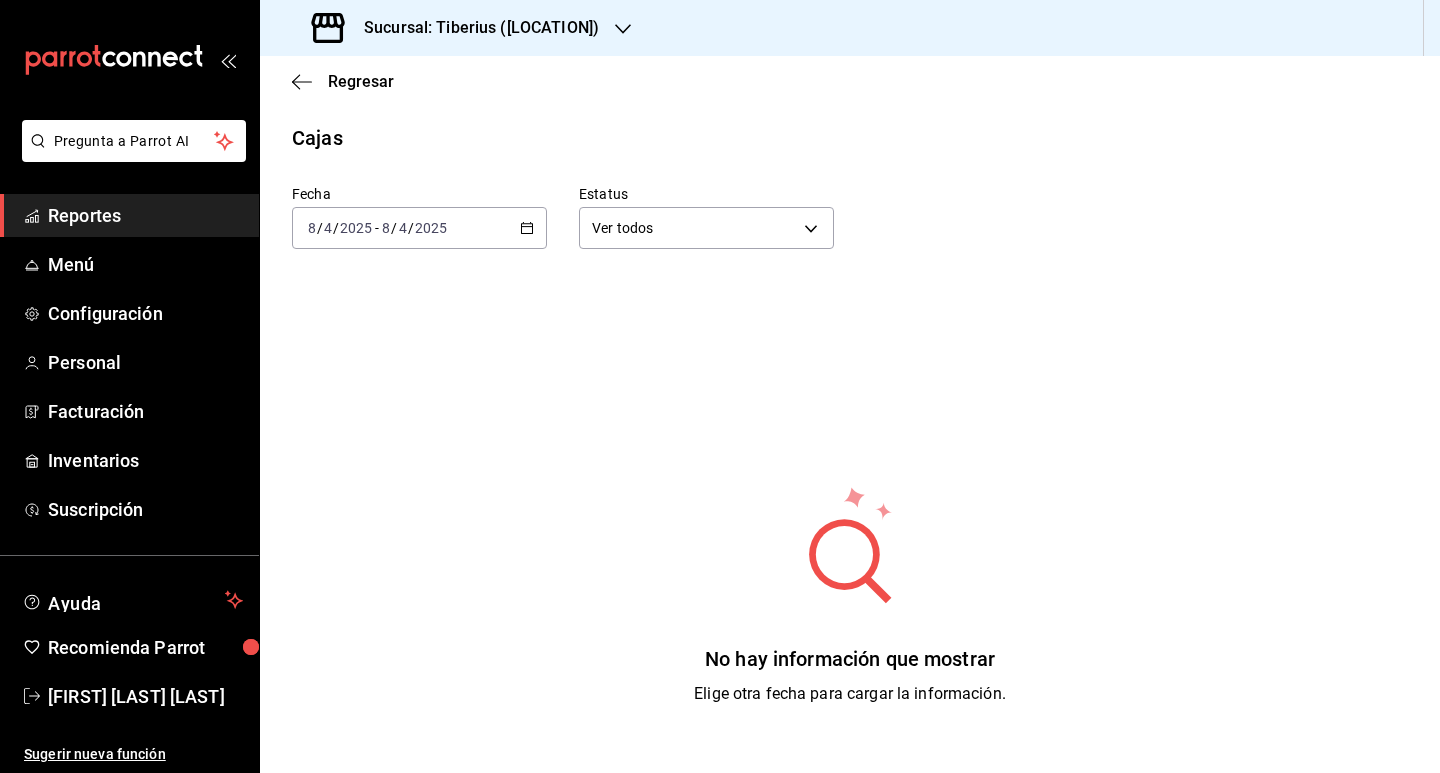 click 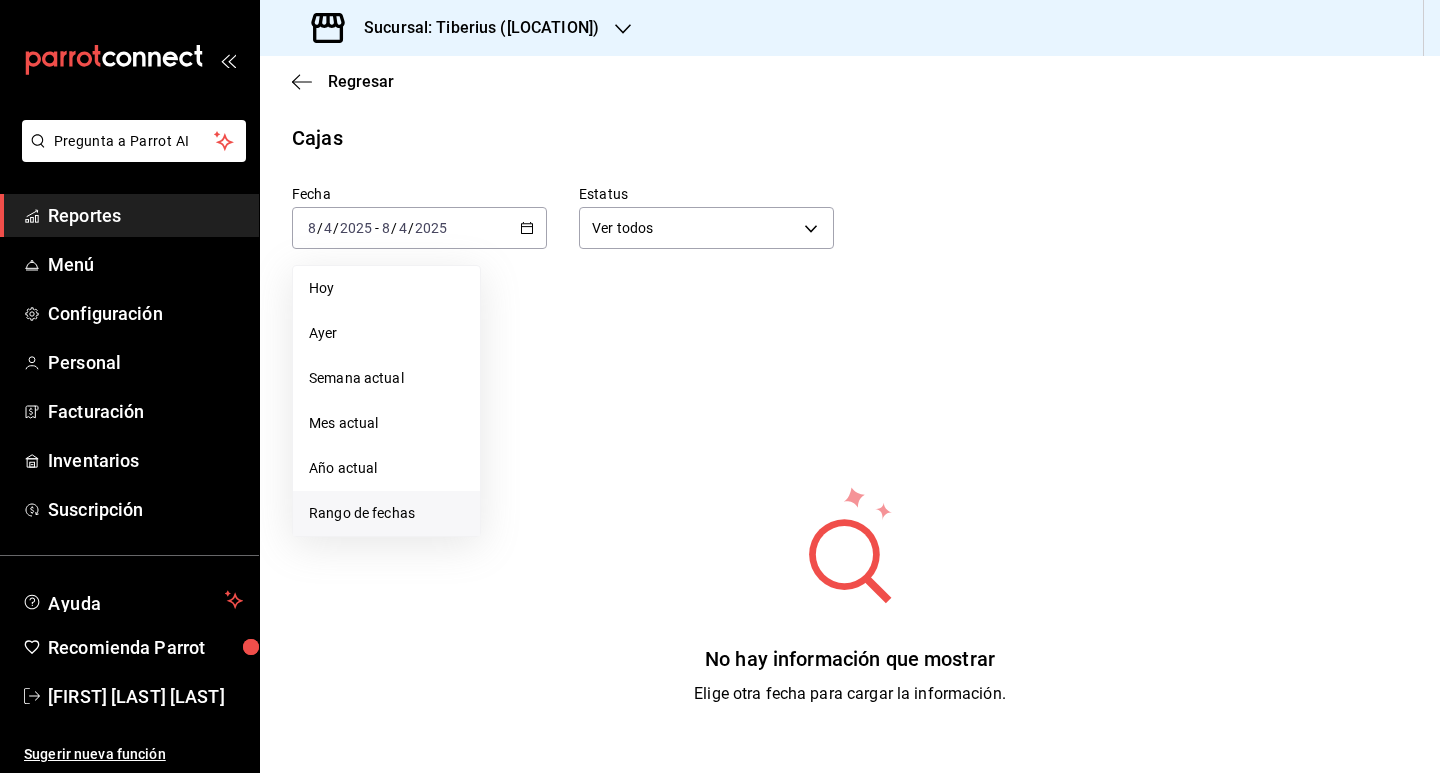 click on "Rango de fechas" at bounding box center (386, 513) 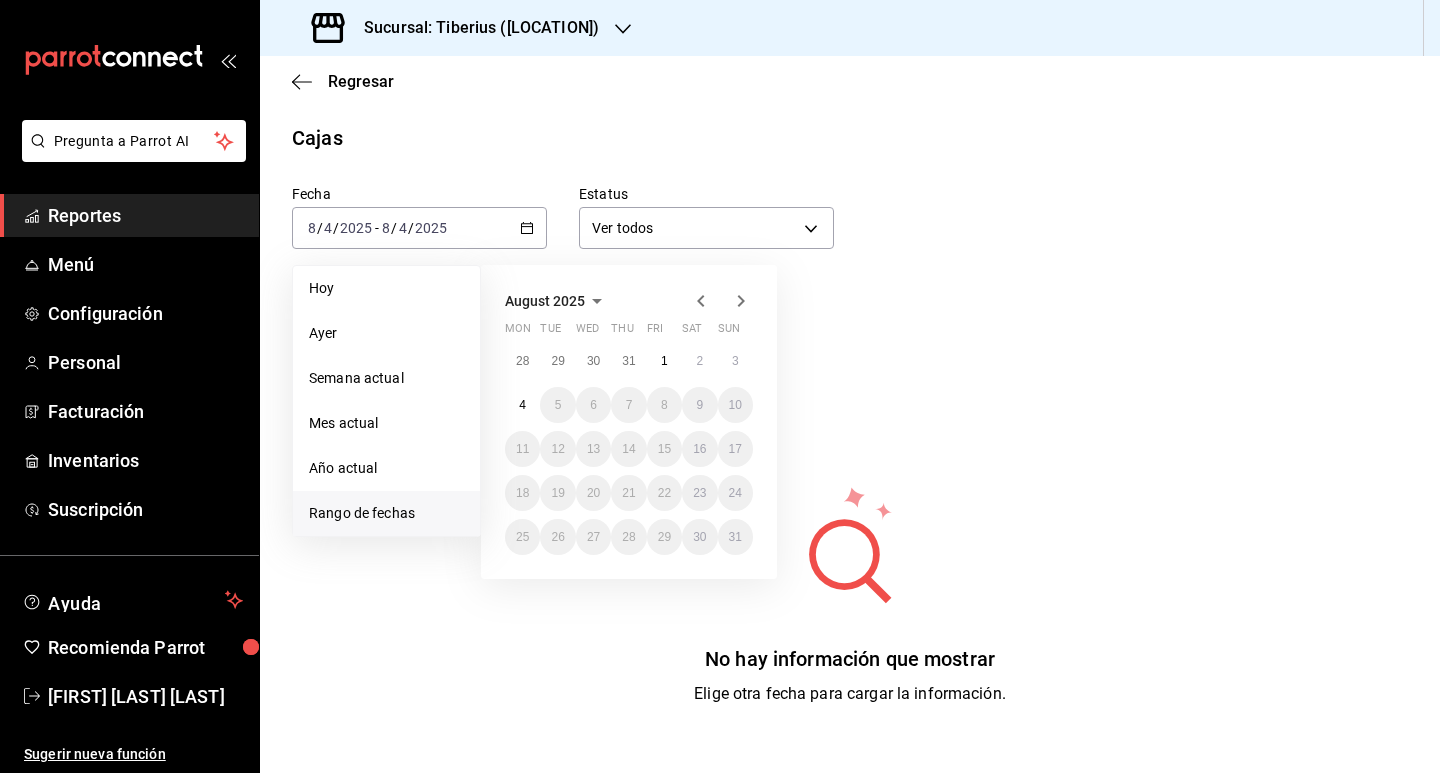 click 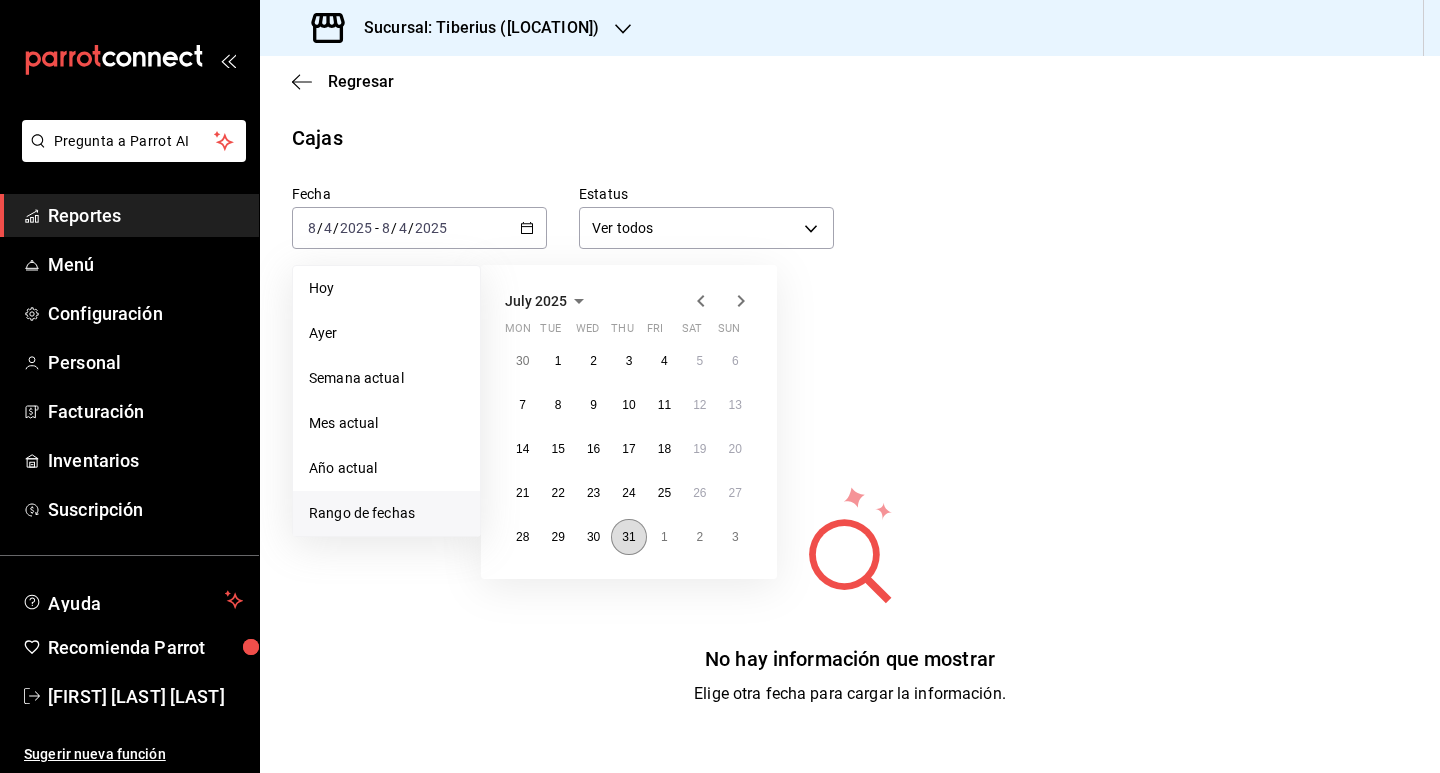 click on "31" at bounding box center (628, 537) 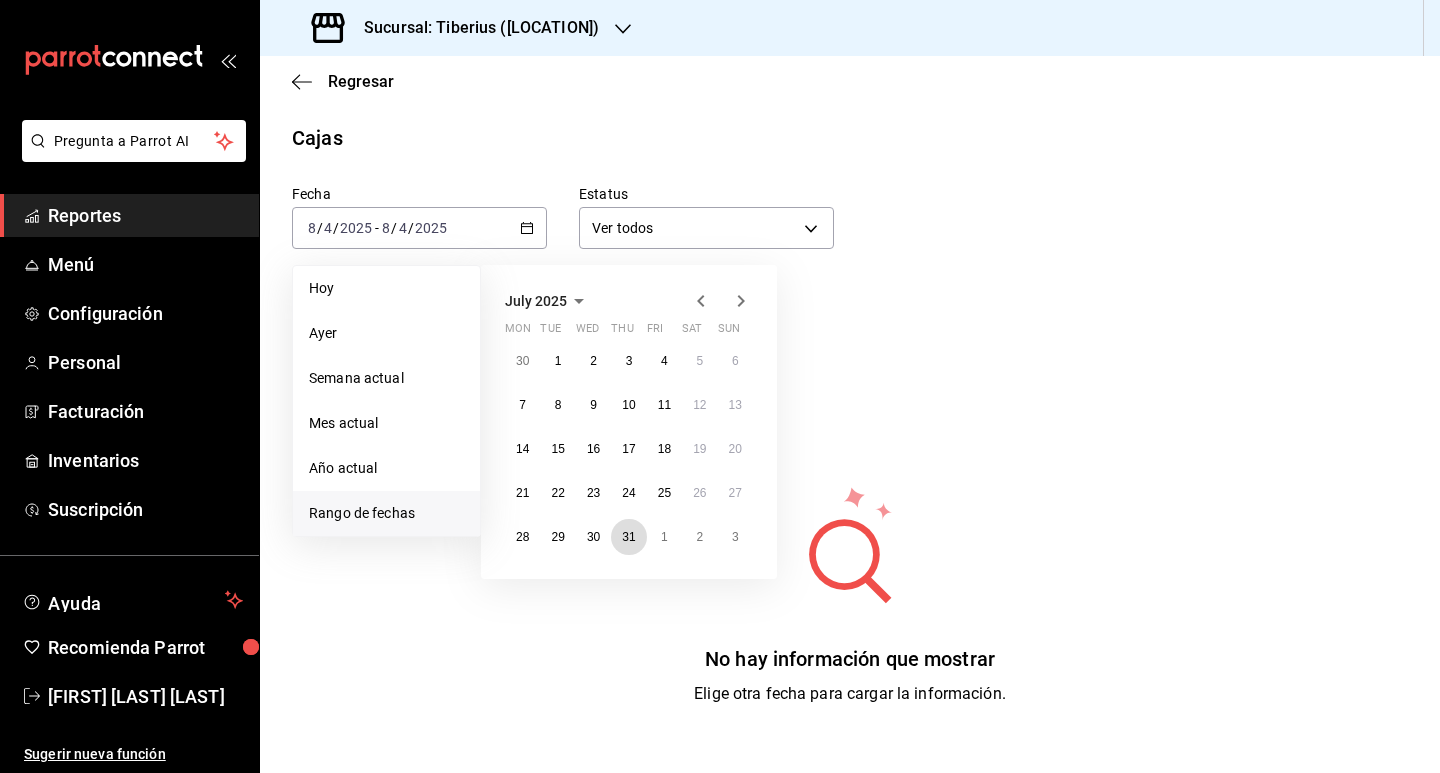 click on "31" at bounding box center (628, 537) 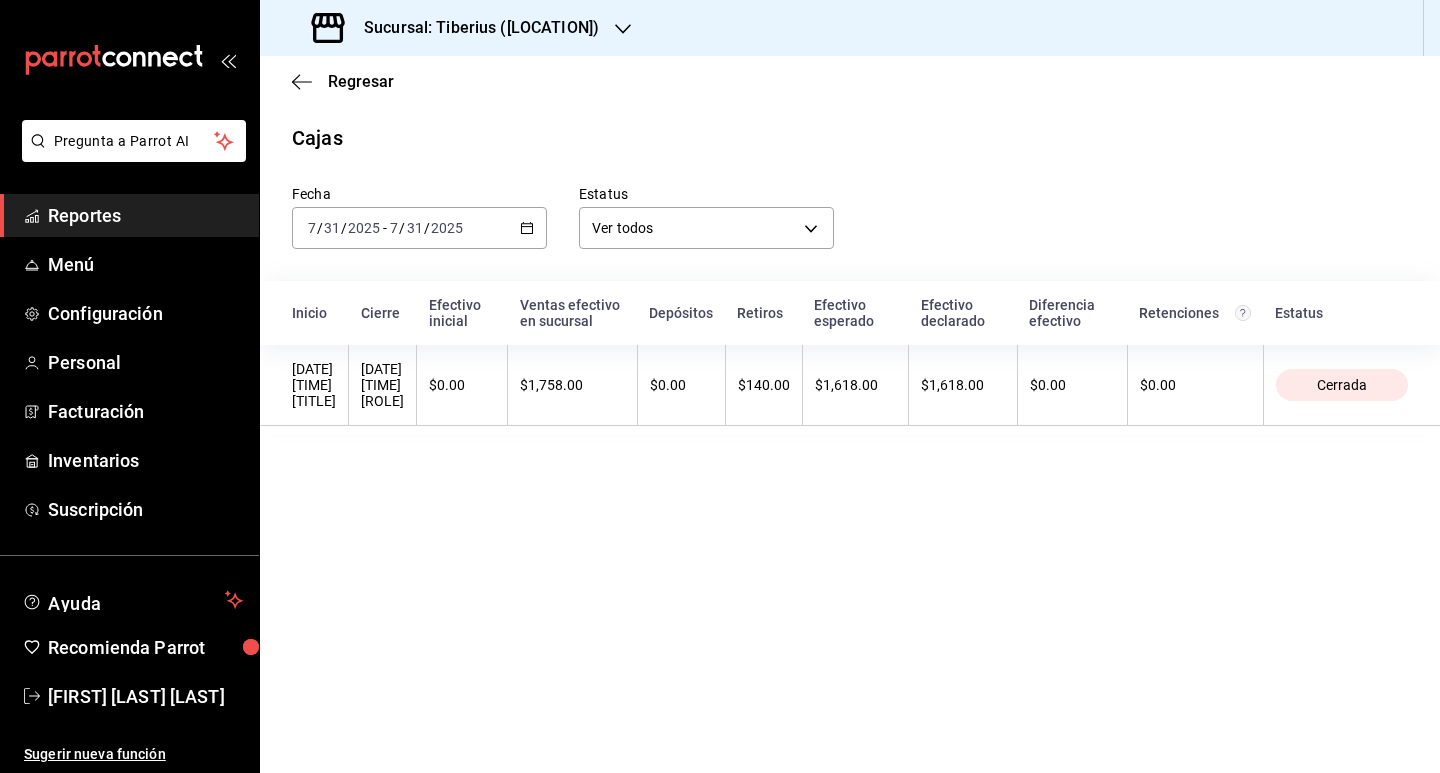 click on "2025-[DATE] [DATE] - 2025-[DATE] [DATE]" at bounding box center [419, 228] 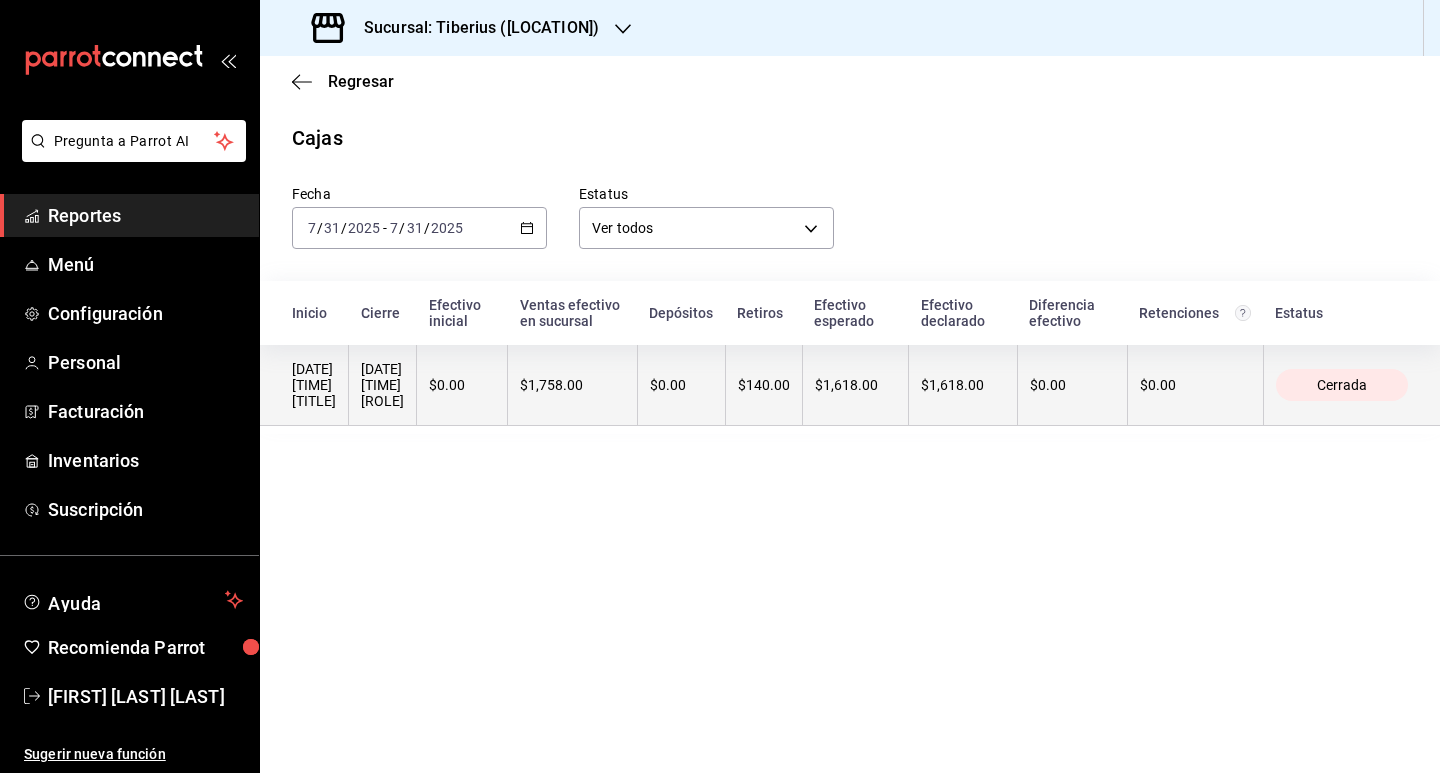 click on "[DATE]
[TIME]
[TITLE]" at bounding box center (314, 385) 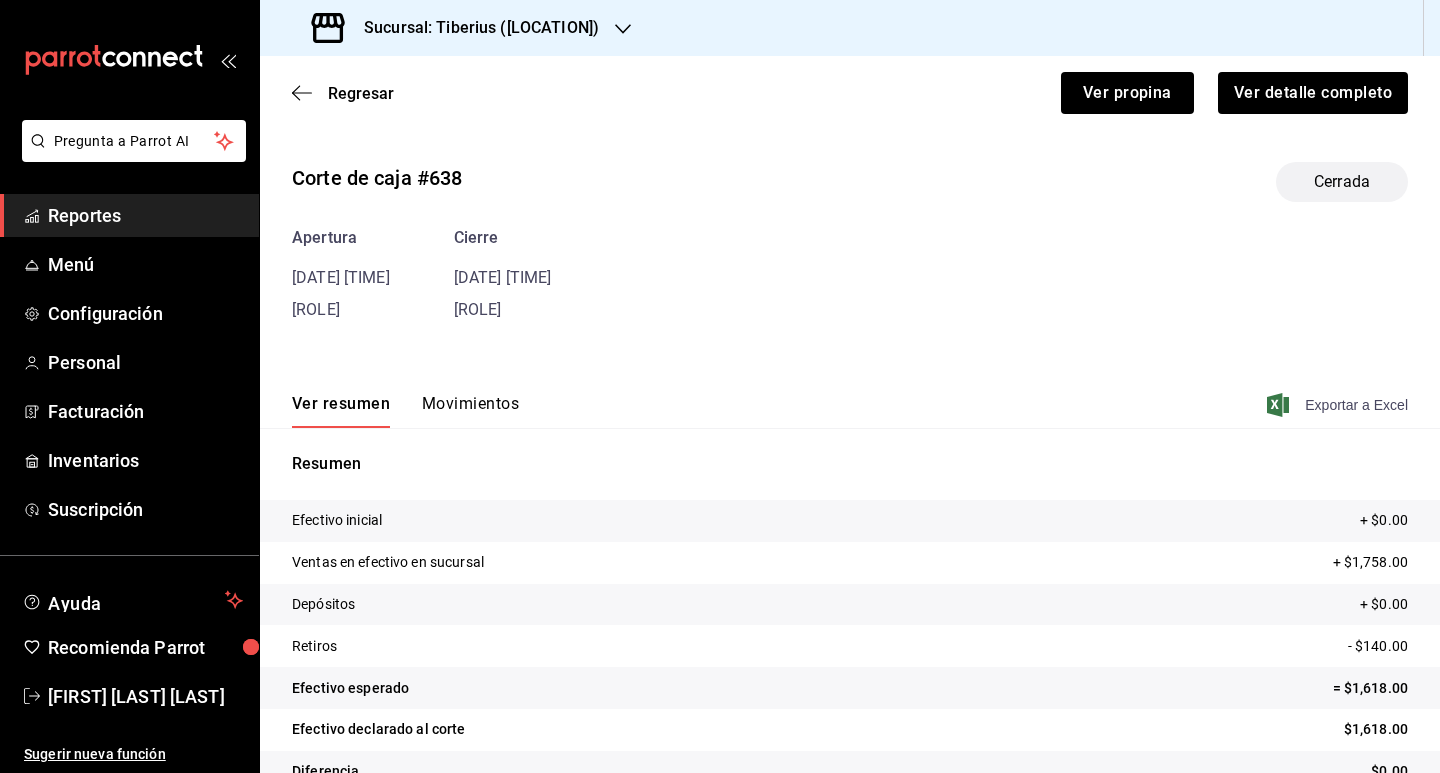 click 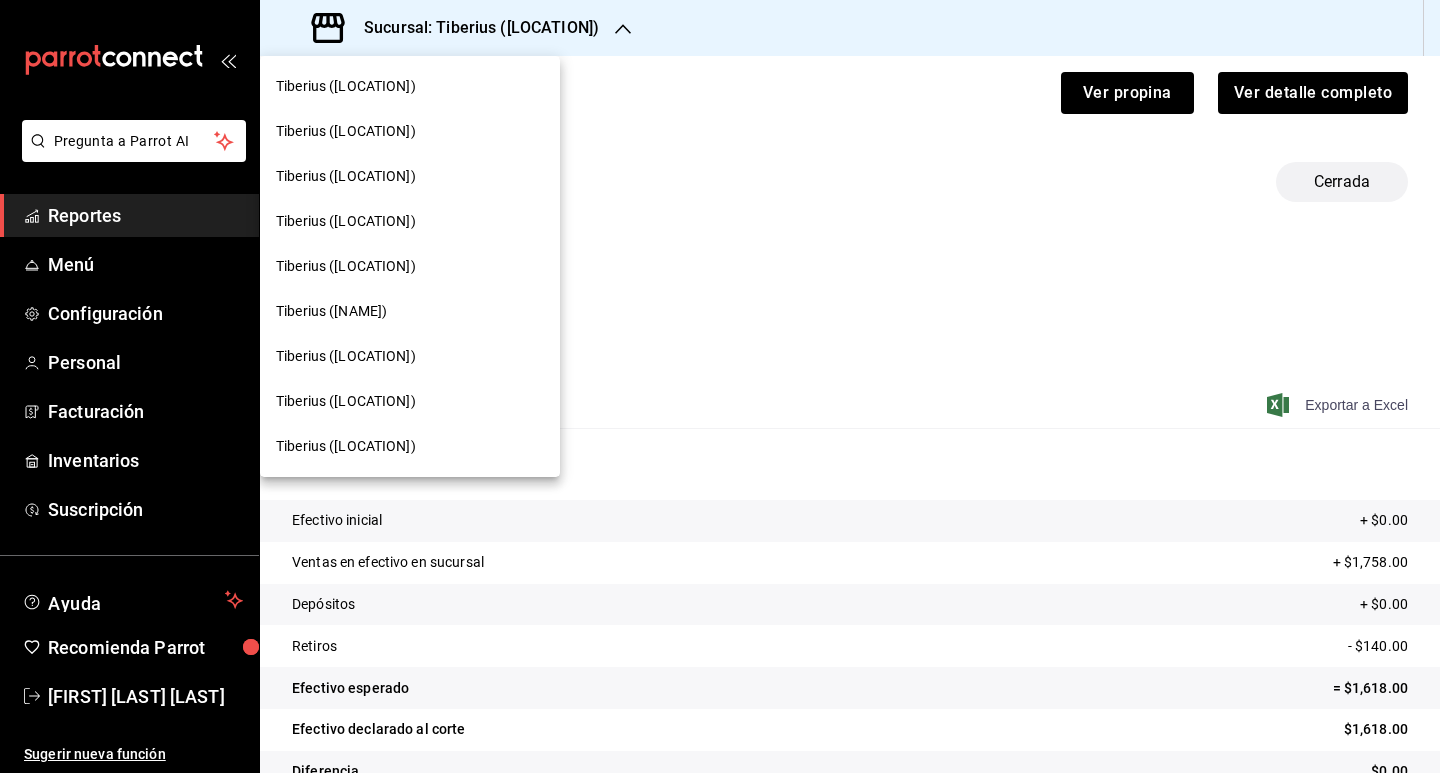 click on "Tiberius ([LOCATION])" at bounding box center [410, 176] 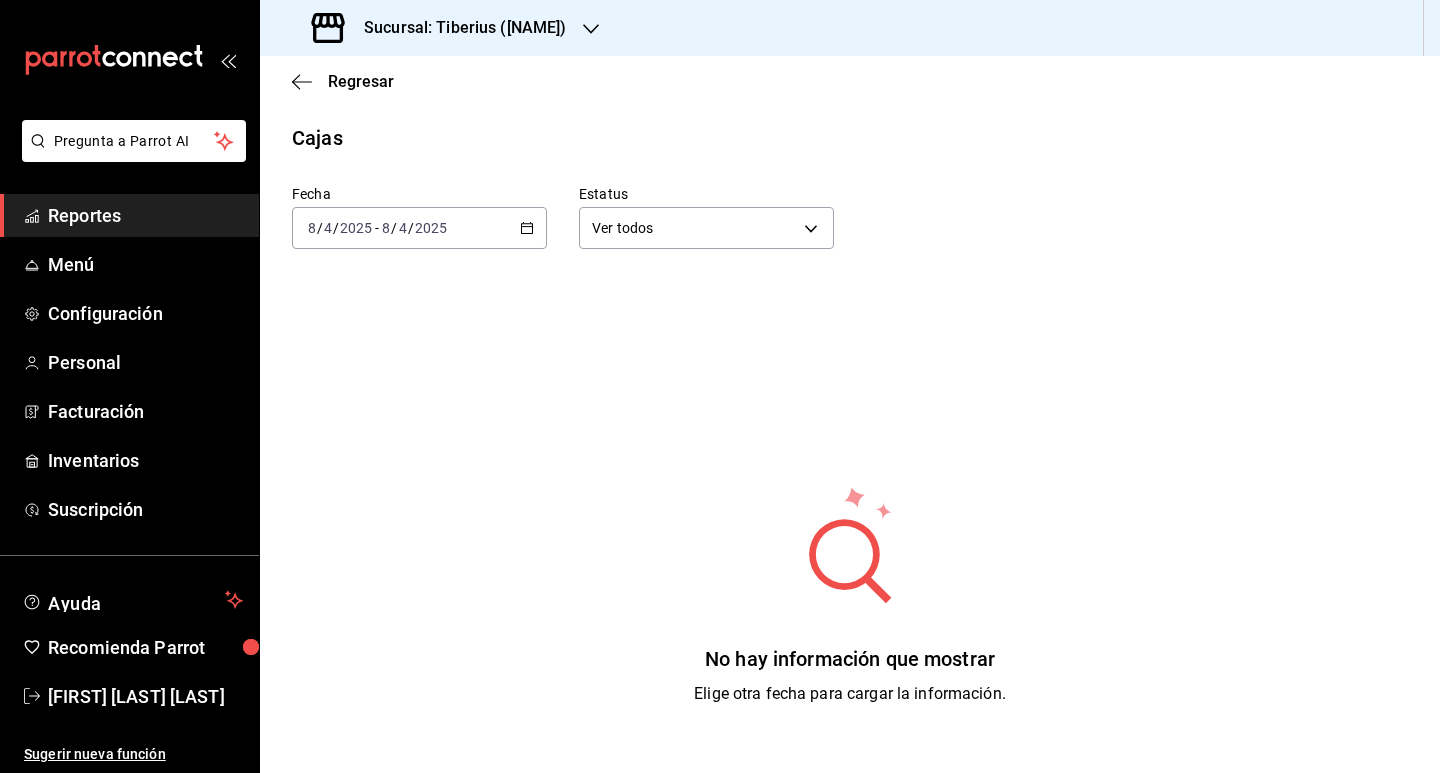 click 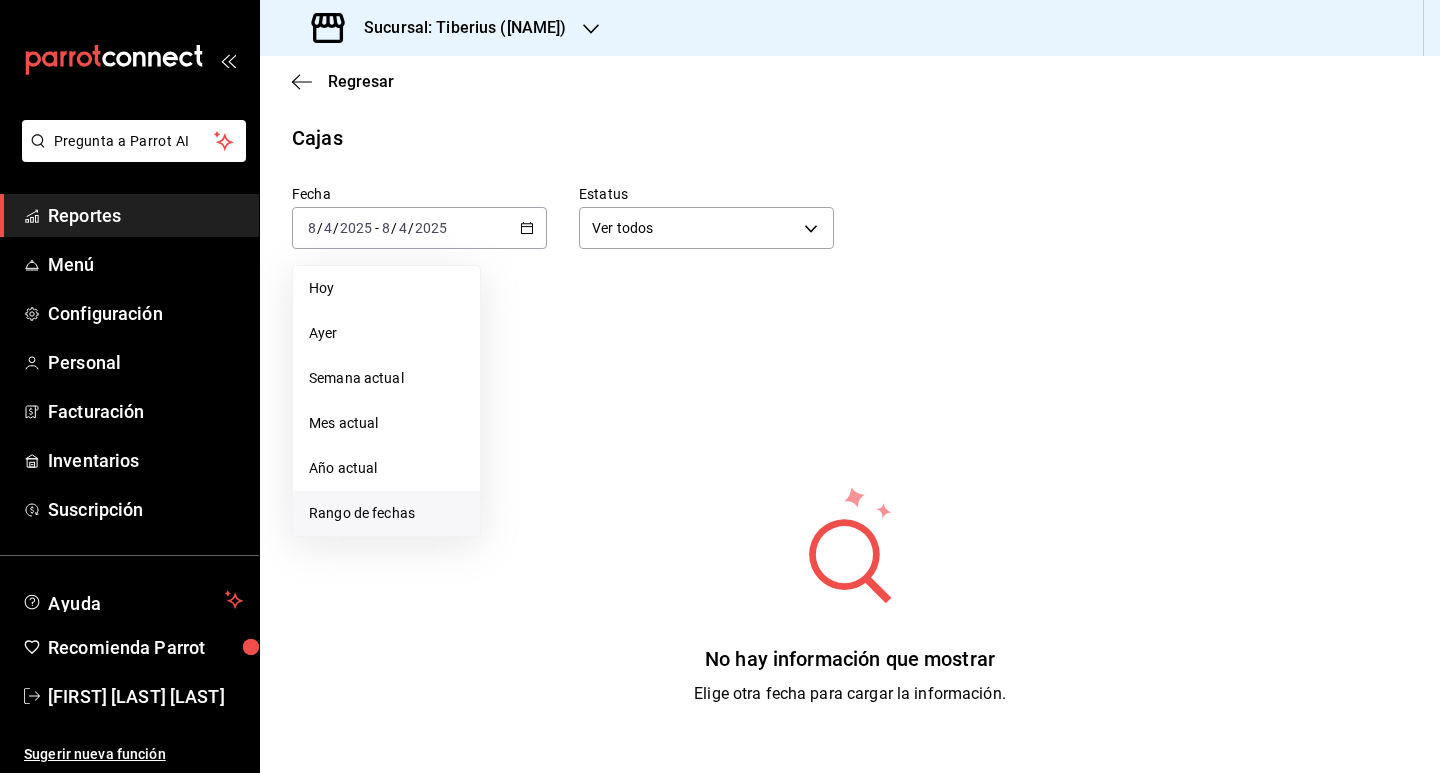 click on "Rango de fechas" at bounding box center [386, 513] 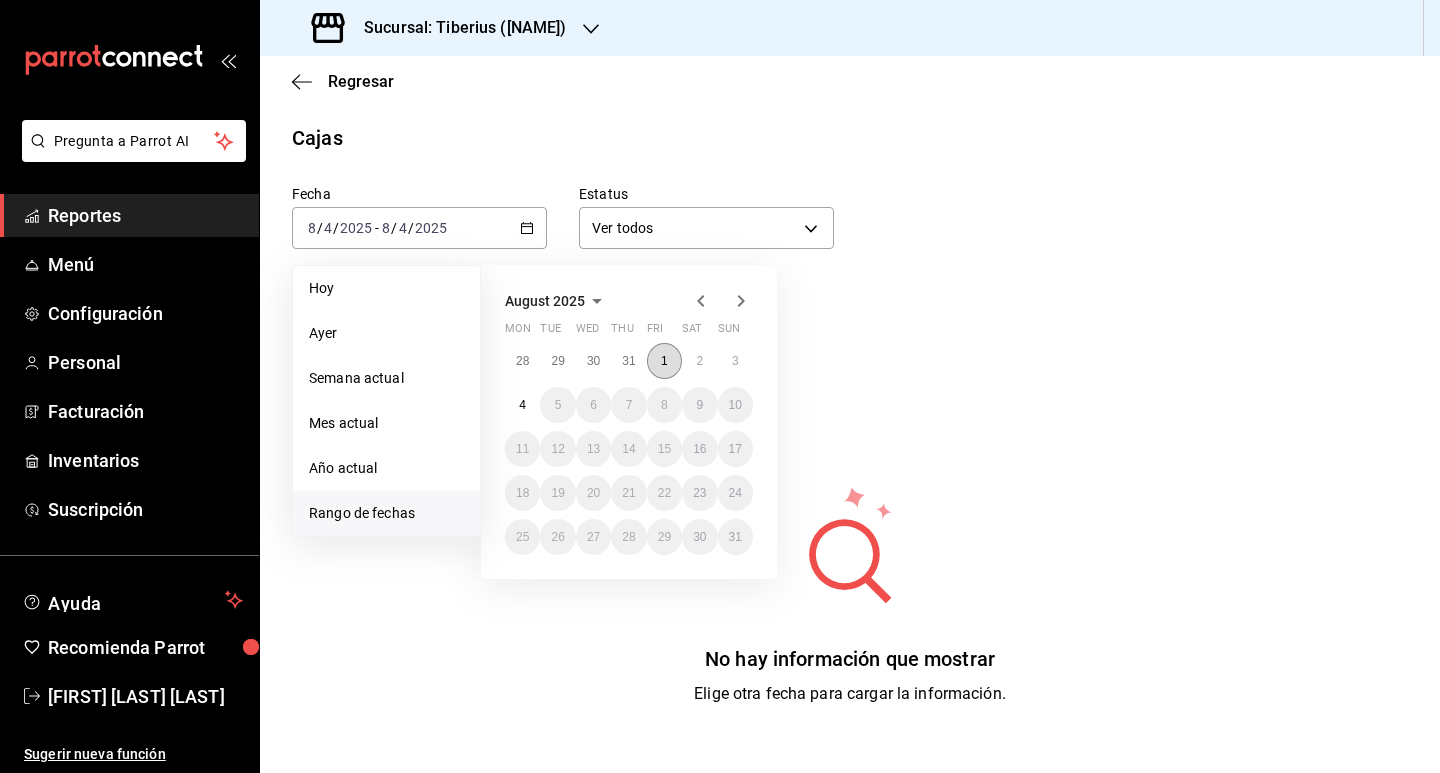 click on "1" at bounding box center (664, 361) 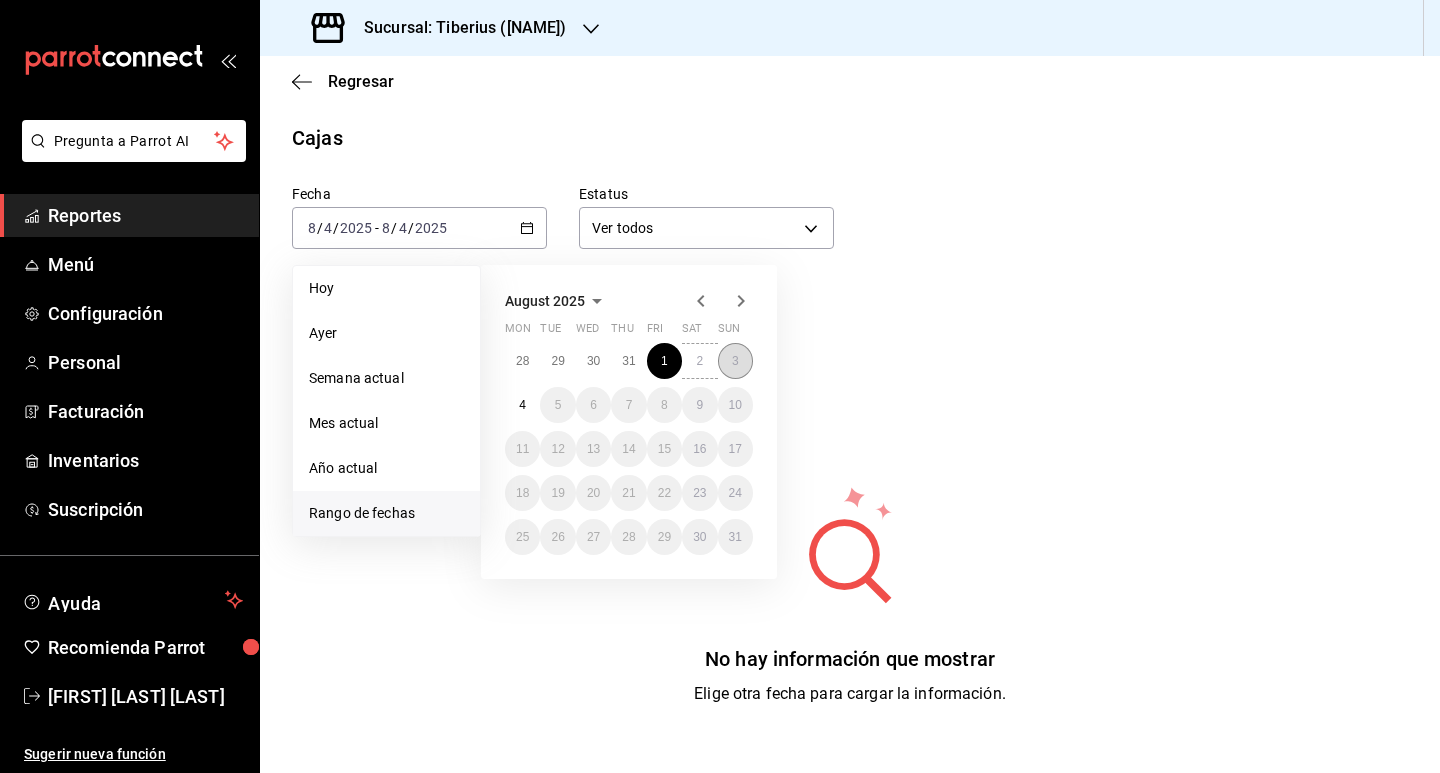click on "3" at bounding box center [735, 361] 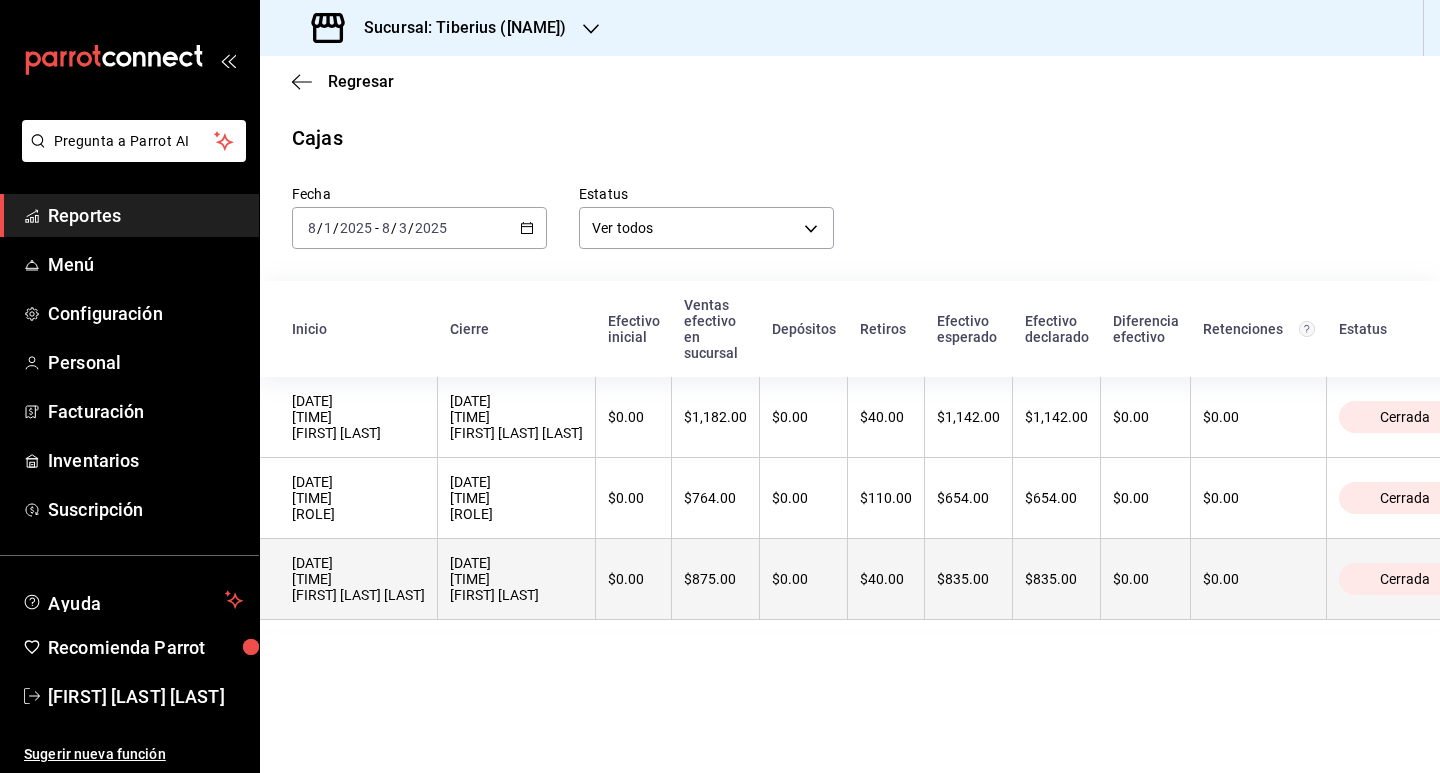 click on "[DATE]
[TIME]
[FIRST] [LAST] [LAST]" at bounding box center [358, 579] 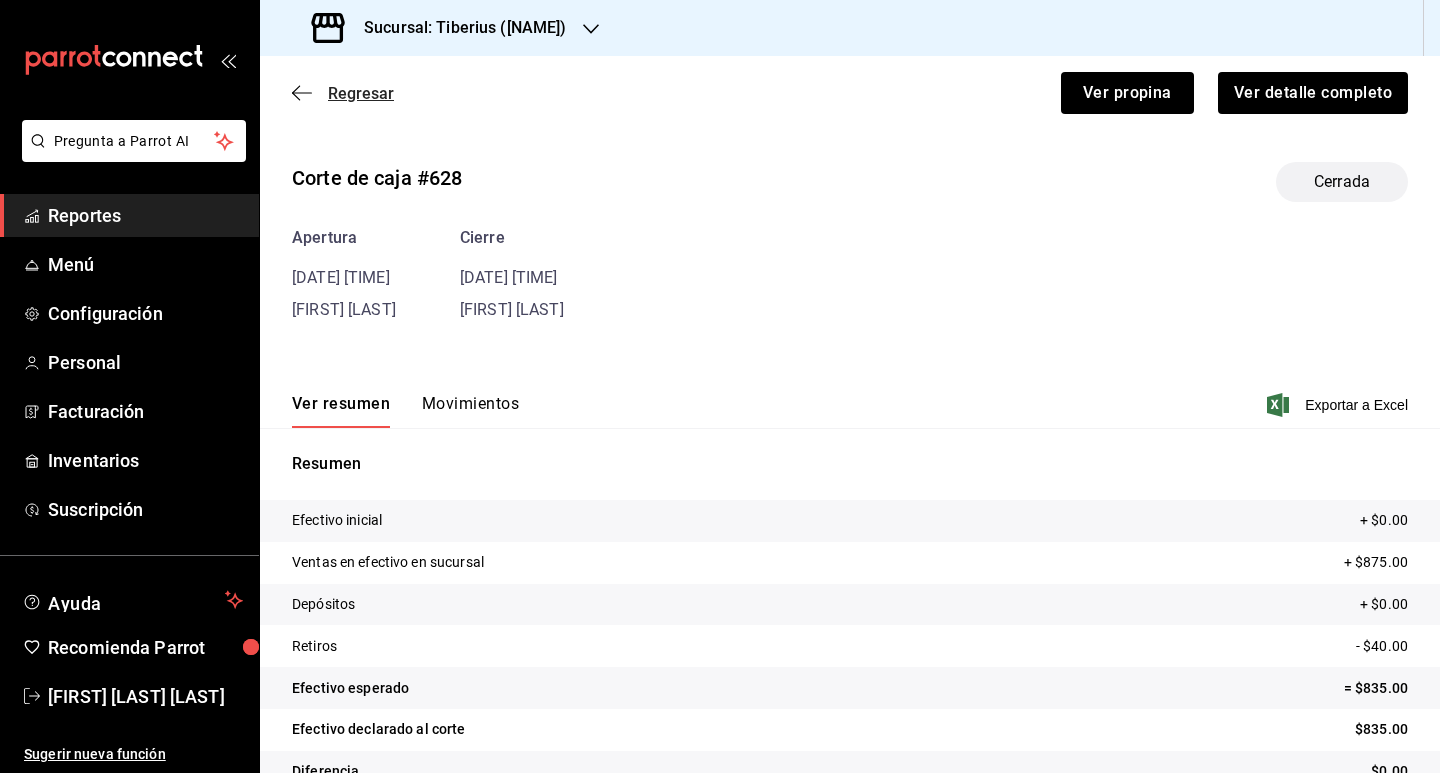 click 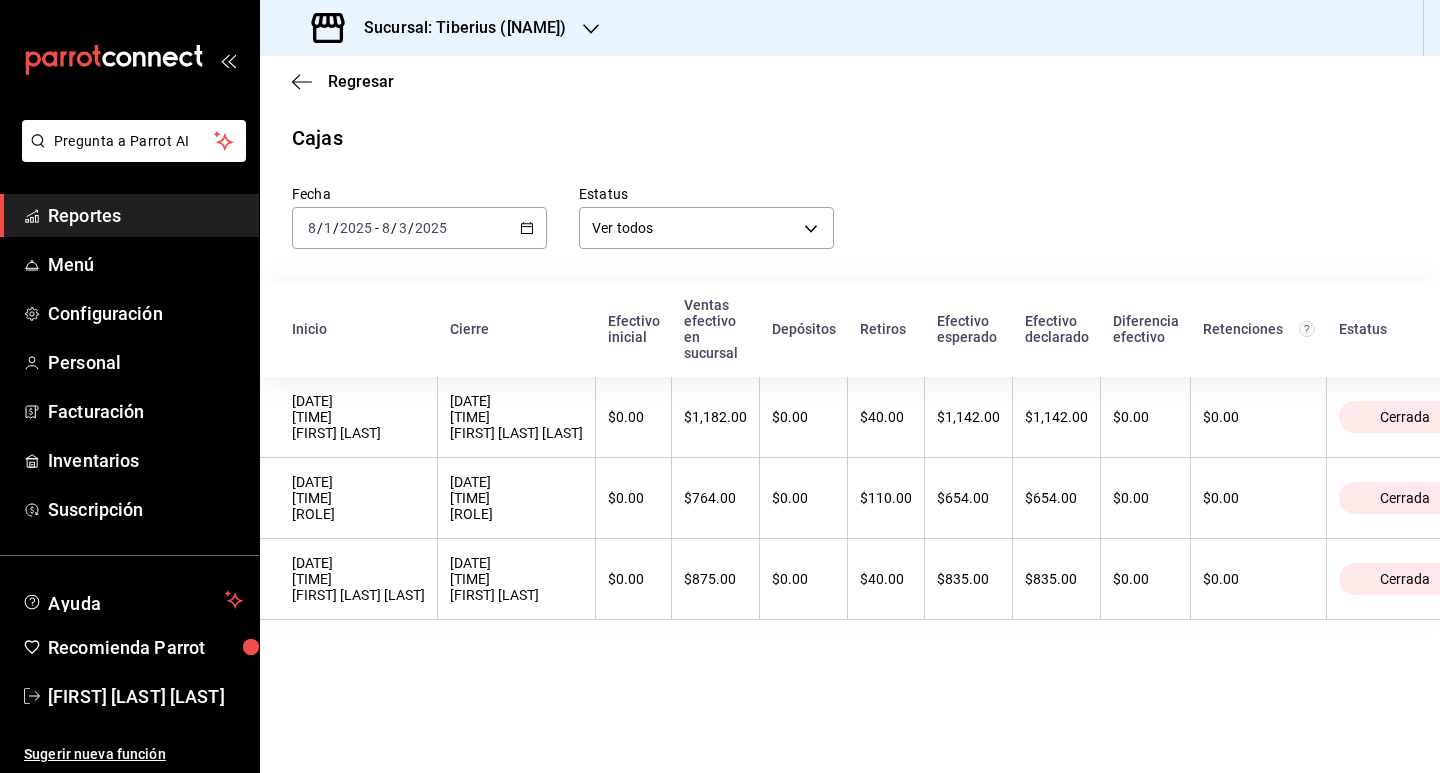 click 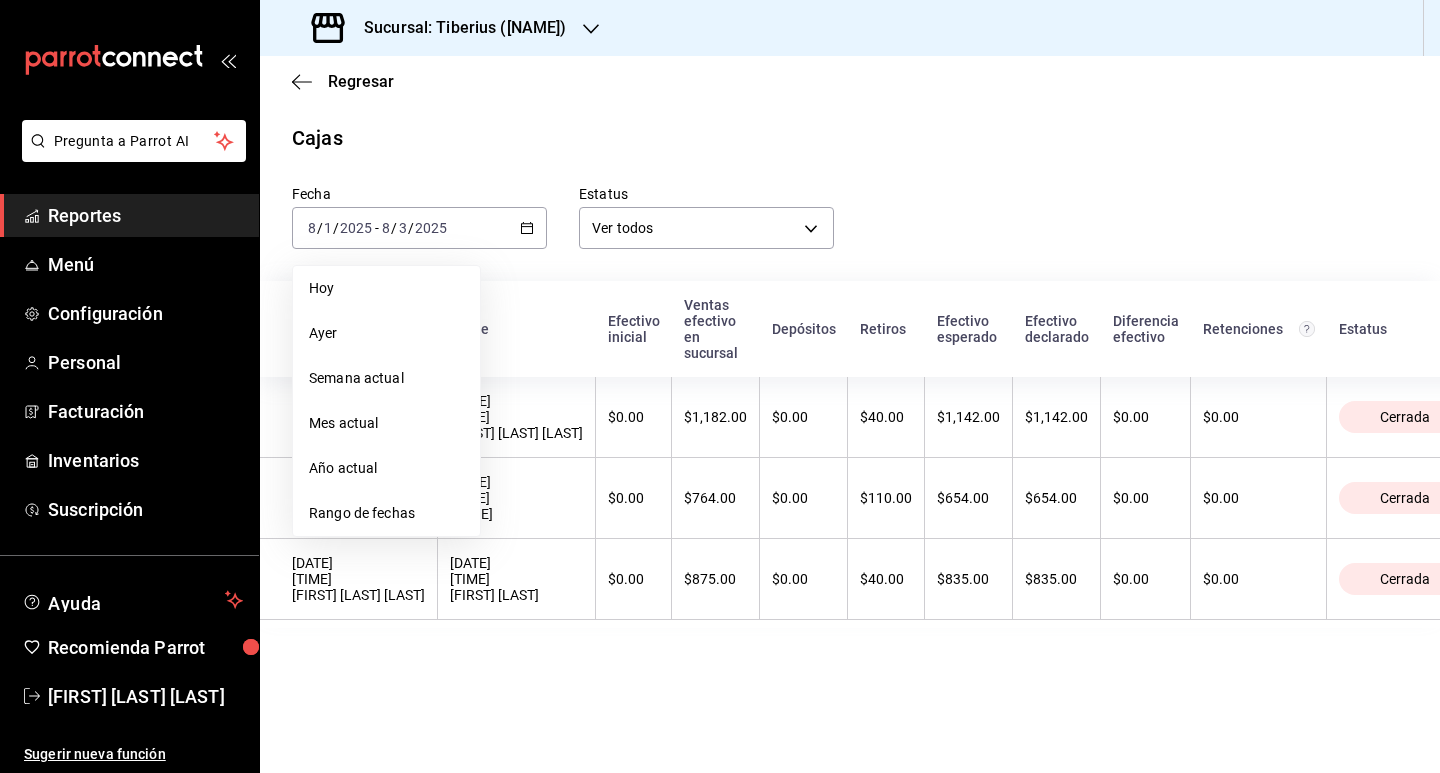 click on "Regresar Cajas Fecha [DATE] [DATE] - [DATE] [DATE] Hoy Ayer Semana actual Mes actual Año actual Rango de fechas Estatus Ver todos ALL Inicio Cierre Efectivo inicial Ventas efectivo en sucursal Depósitos Retiros Efectivo esperado Efectivo declarado Diferencia efectivo Retenciones Estatus [DATE]
[TIME]
[FIRST] [LAST] [DATE]
[TIME]
[FIRST] [LAST] $0.00 $1,182.00 $0.00 $40.00 $1,142.00 $1,142.00 $0.00 $0.00 Cerrada [DATE]
[TIME]
[ROLE] [DATE]
[TIME]
[ROLE] $0.00 $764.00 $0.00 $110.00 $654.00 $654.00 $0.00 $0.00 Cerrada [DATE]
[TIME]
[FIRST] [LAST] [DATE]
[TIME]
[FIRST] [LAST] $0.00 $875.00 $0.00 $40.00 $835.00 $835.00 $0.00 $0.00 Cerrada" at bounding box center (850, 414) 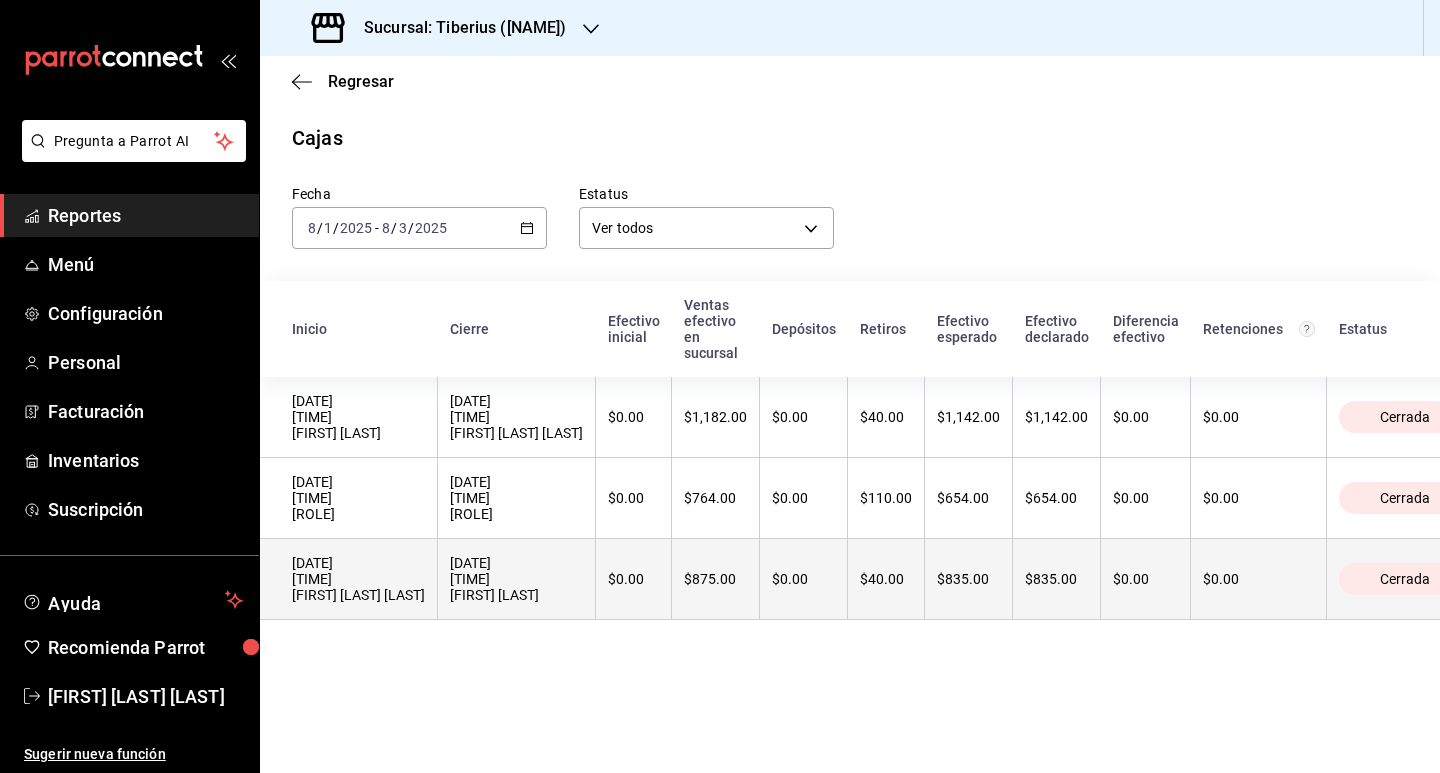 click on "[DATE]
[TIME]
[FIRST] [LAST] [LAST]" at bounding box center [358, 579] 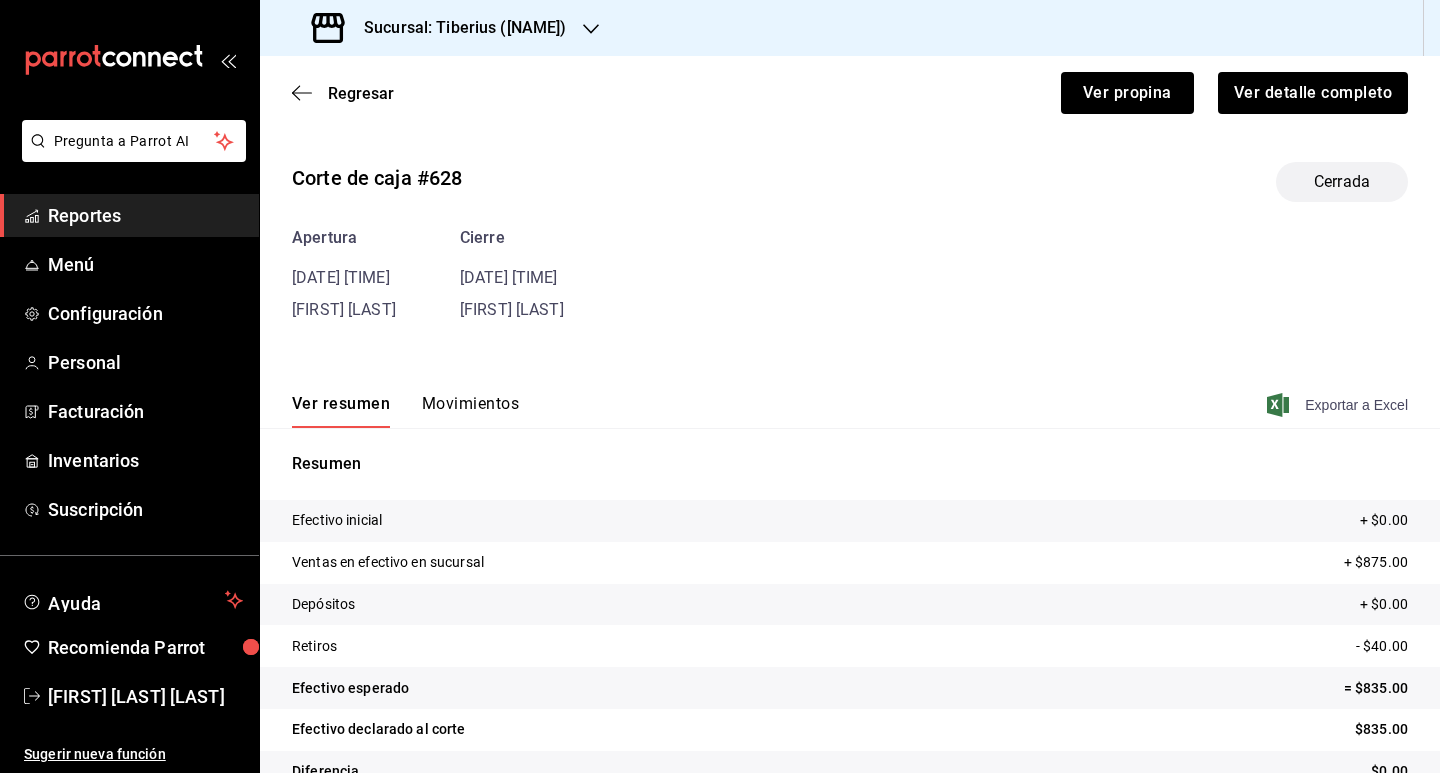 click 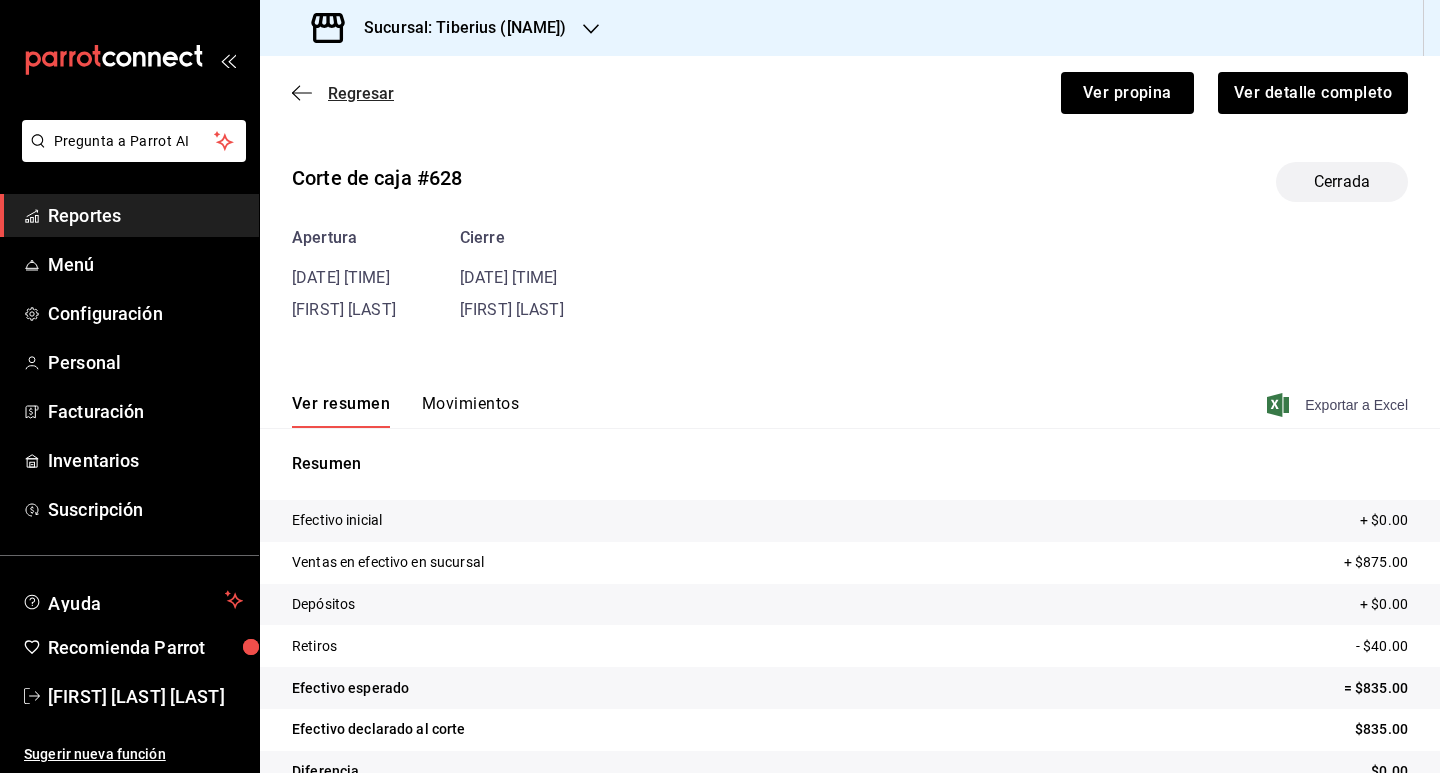 click 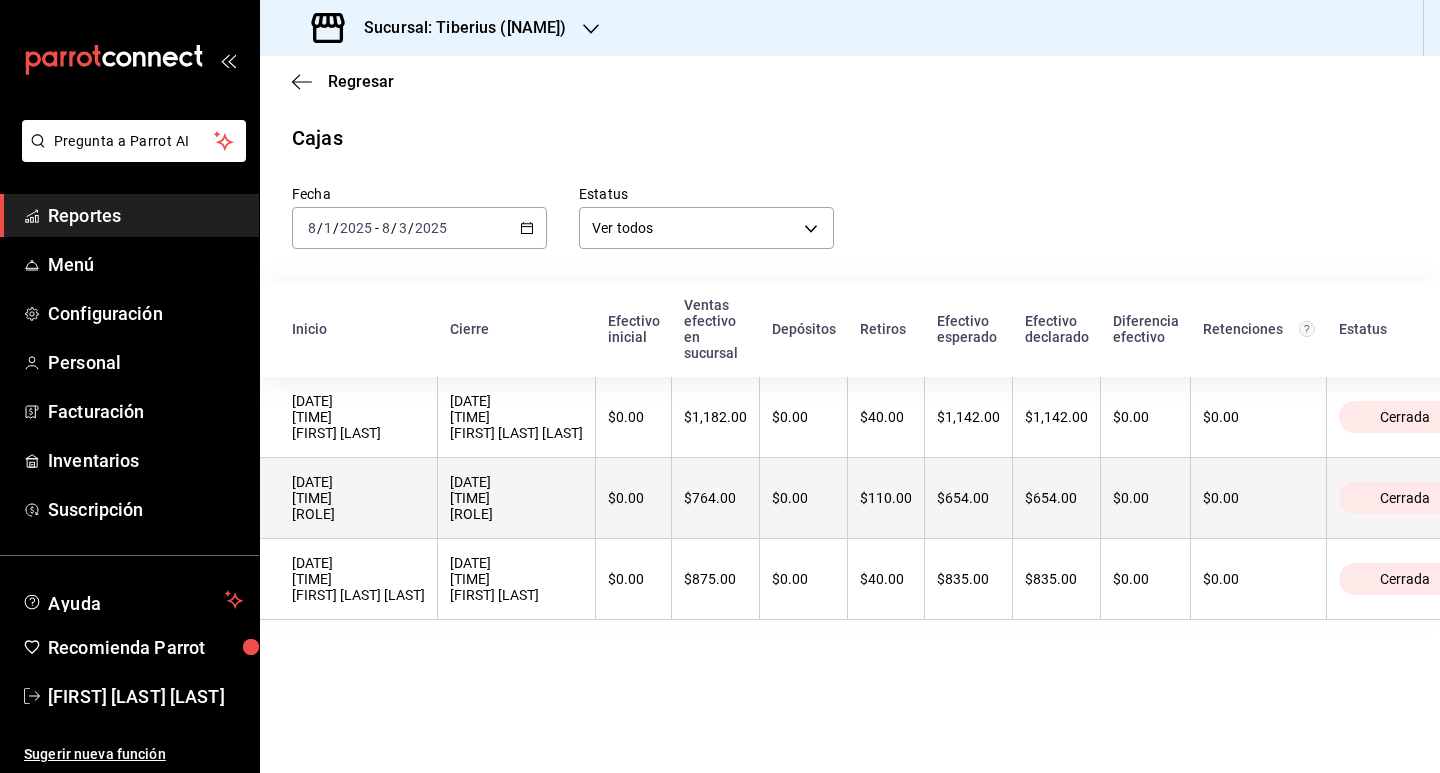 click on "[DATE]
[TIME]
[ROLE]" at bounding box center (358, 498) 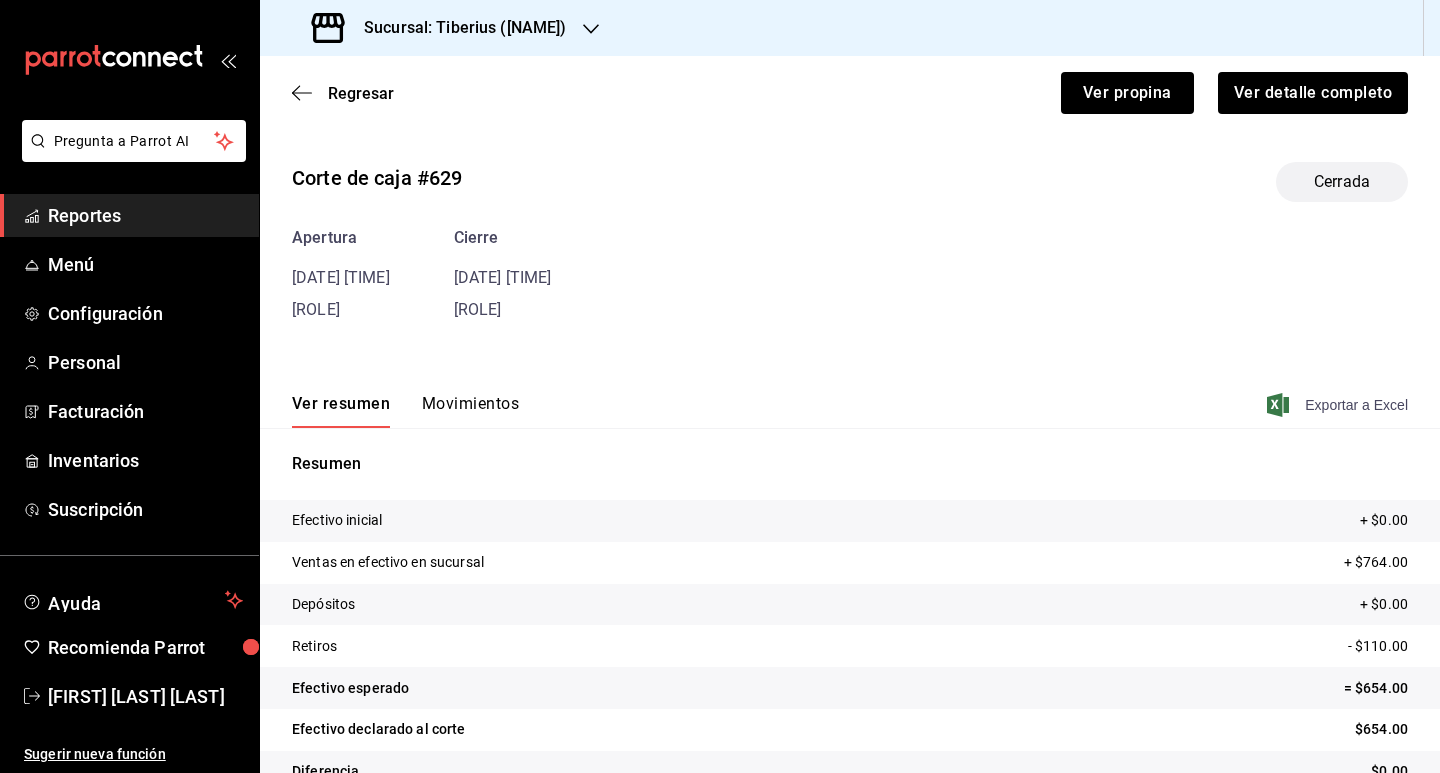 click 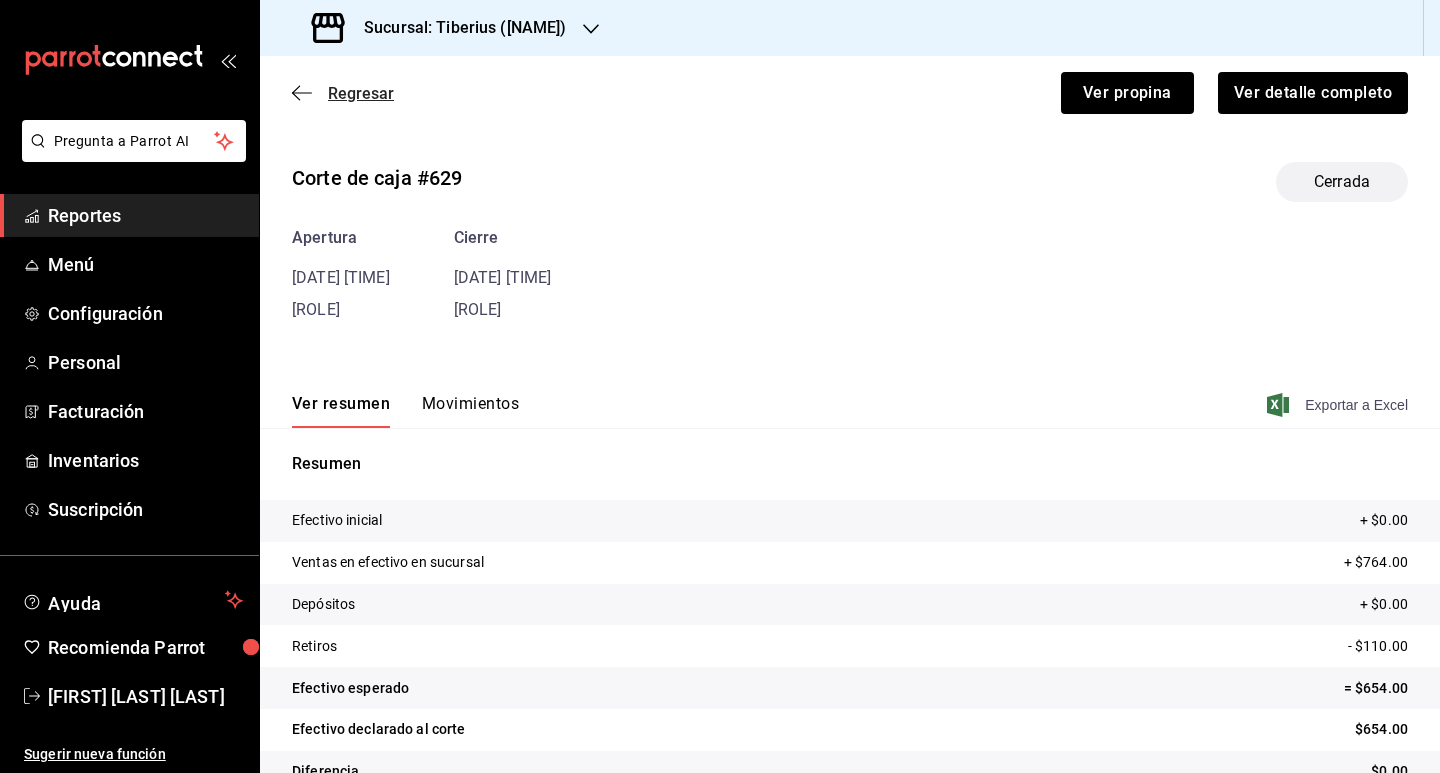 click 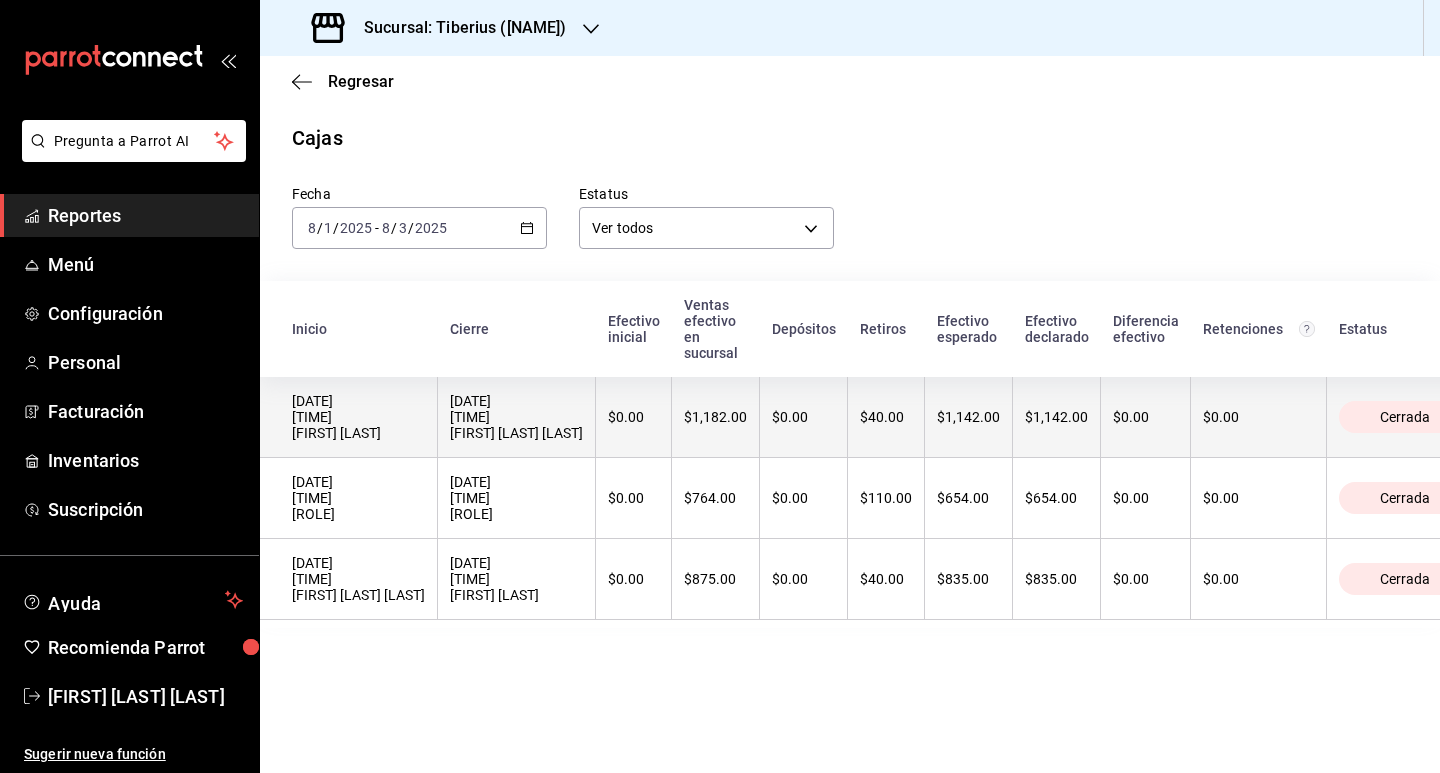 click on "[DATE]
[TIME]
[FIRST] [LAST]" at bounding box center (358, 417) 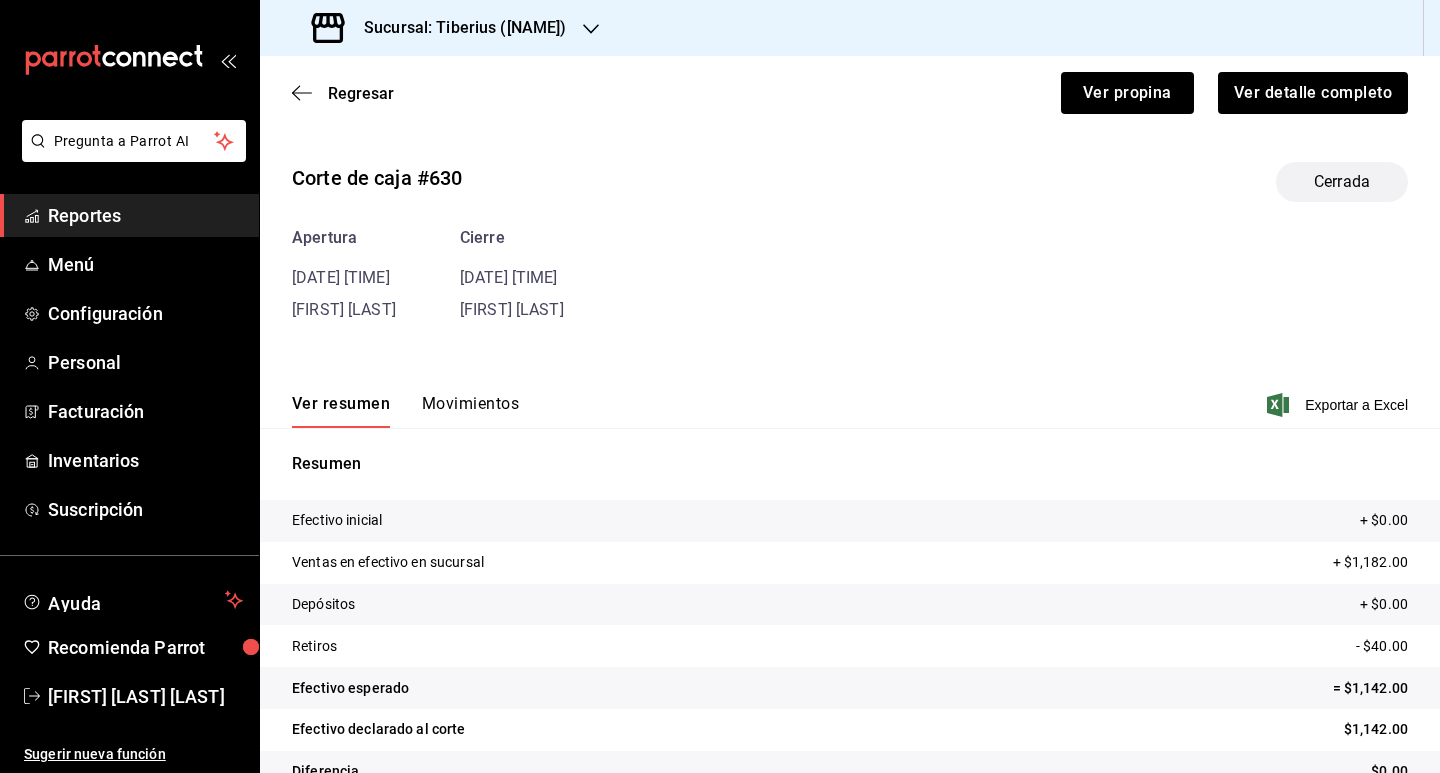 drag, startPoint x: 826, startPoint y: 327, endPoint x: 832, endPoint y: 286, distance: 41.4367 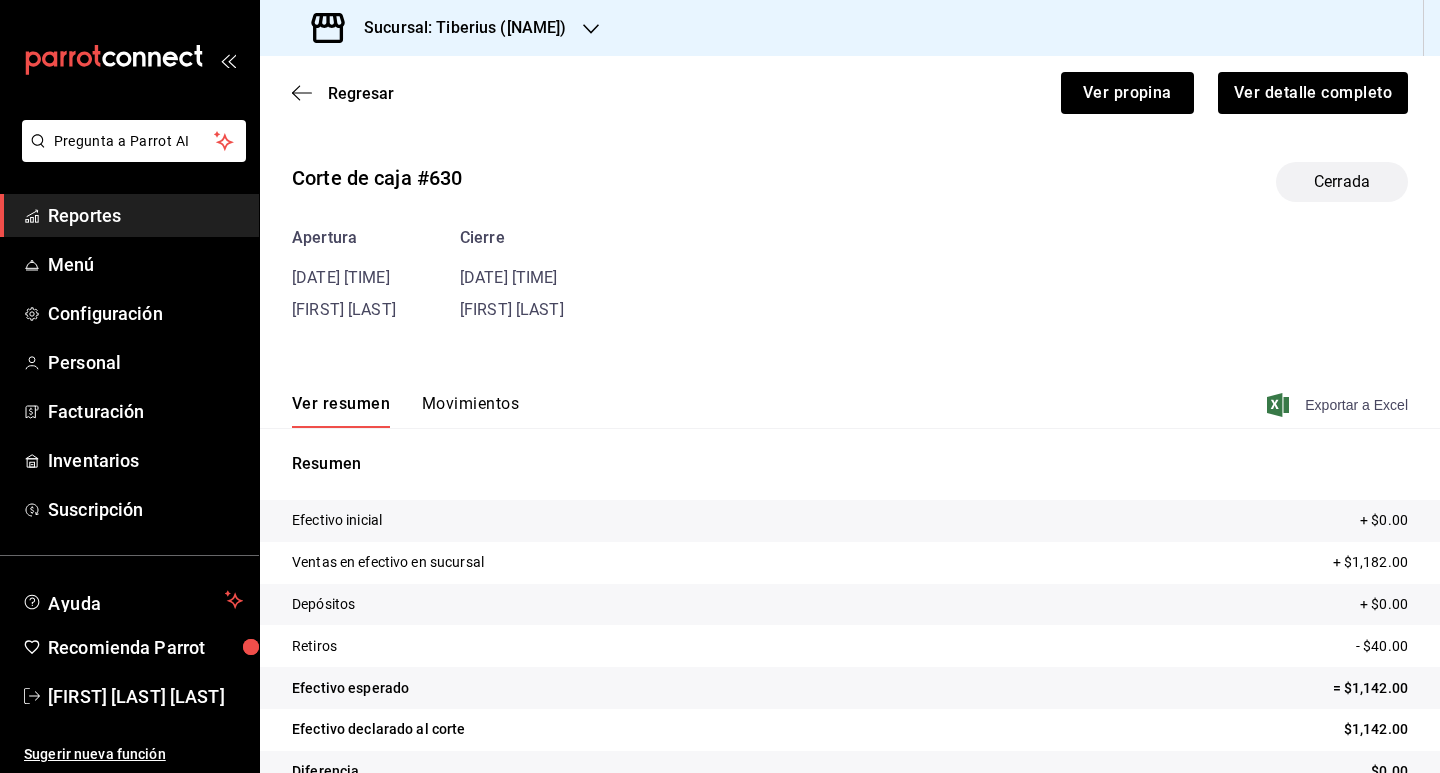 click 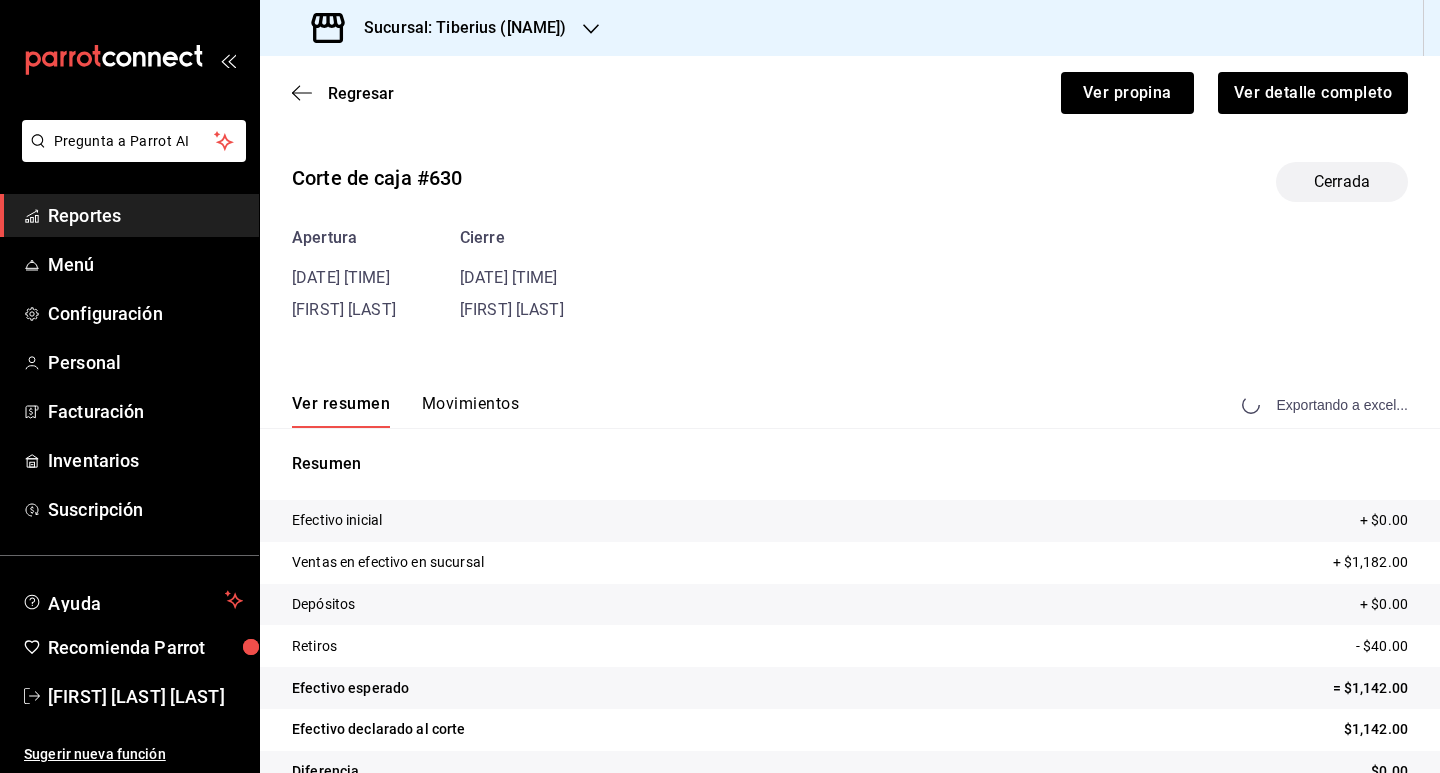 click on "Apertura [DATE] [TIME] [FIRST] [LAST] [LAST] Cierre [DATE] [TIME] [FIRST] [LAST] [LAST]" at bounding box center [850, 274] 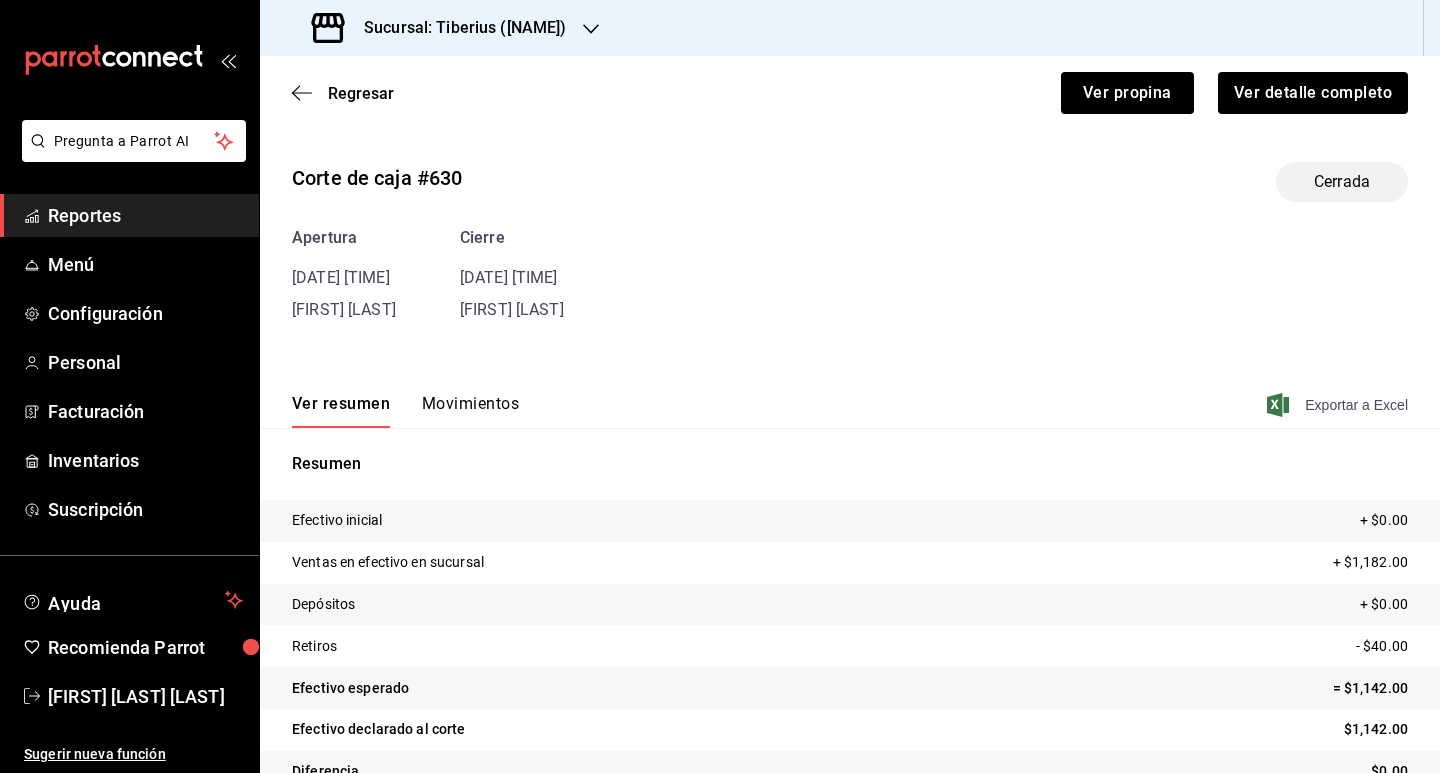 click on "Sucursal: Tiberius ([NAME])" at bounding box center (441, 28) 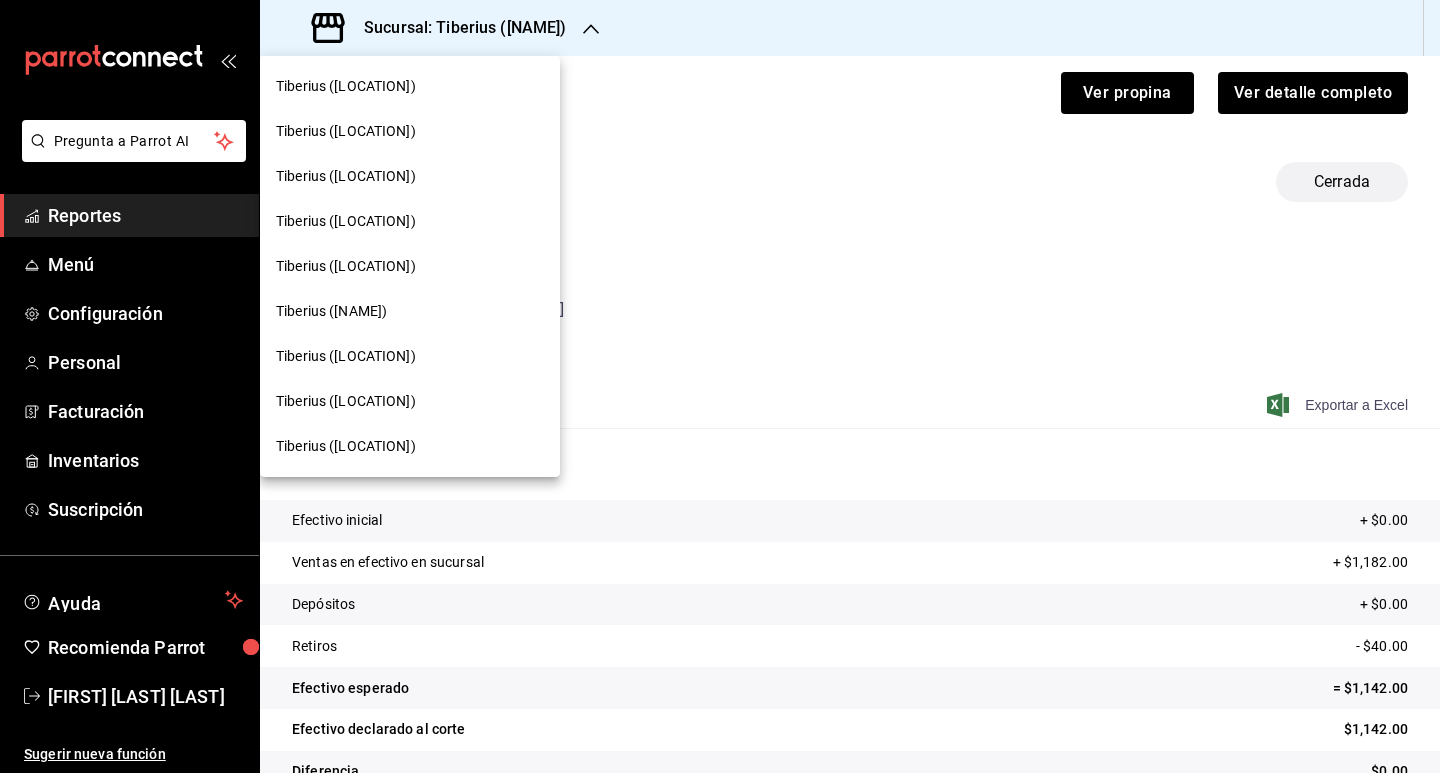 click on "Tiberius ([LOCATION])" at bounding box center (346, 221) 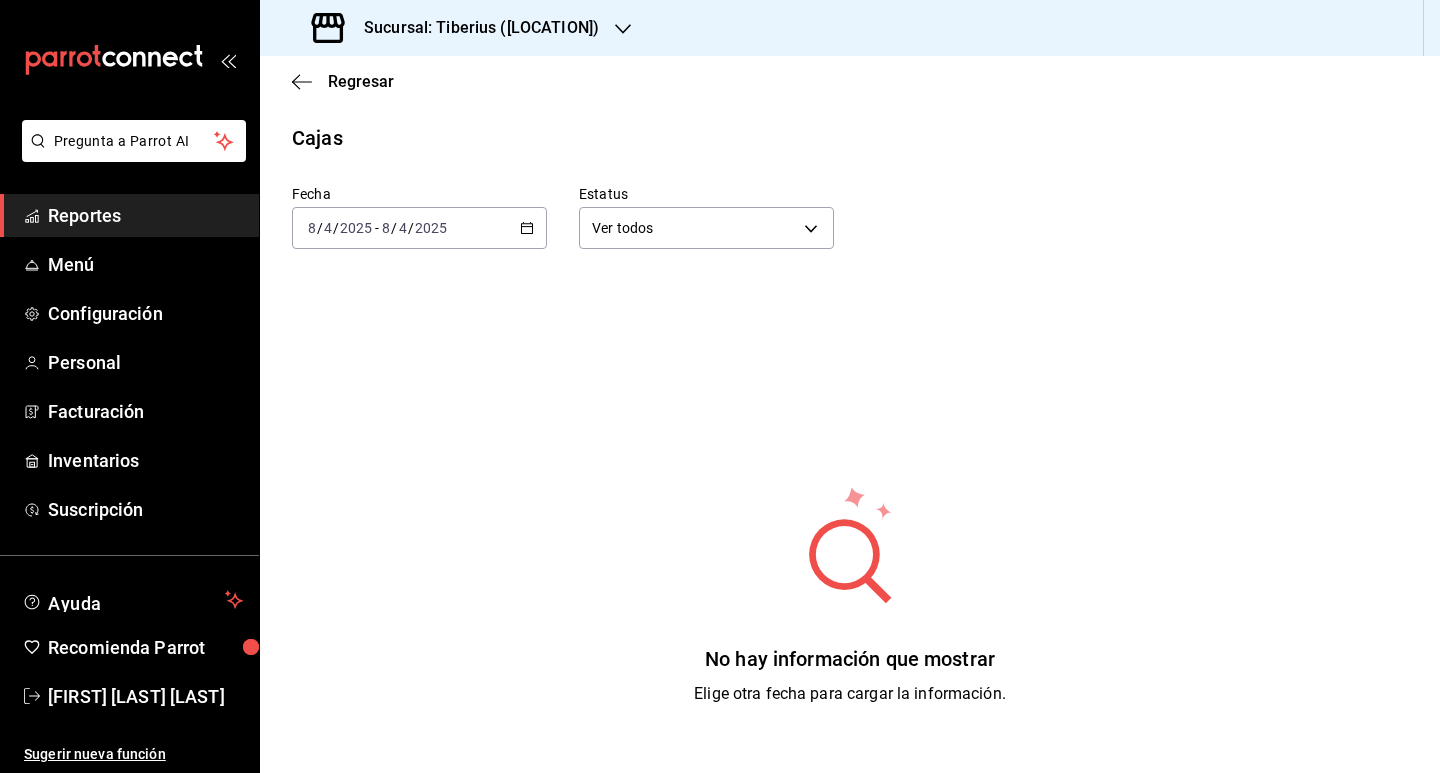 click 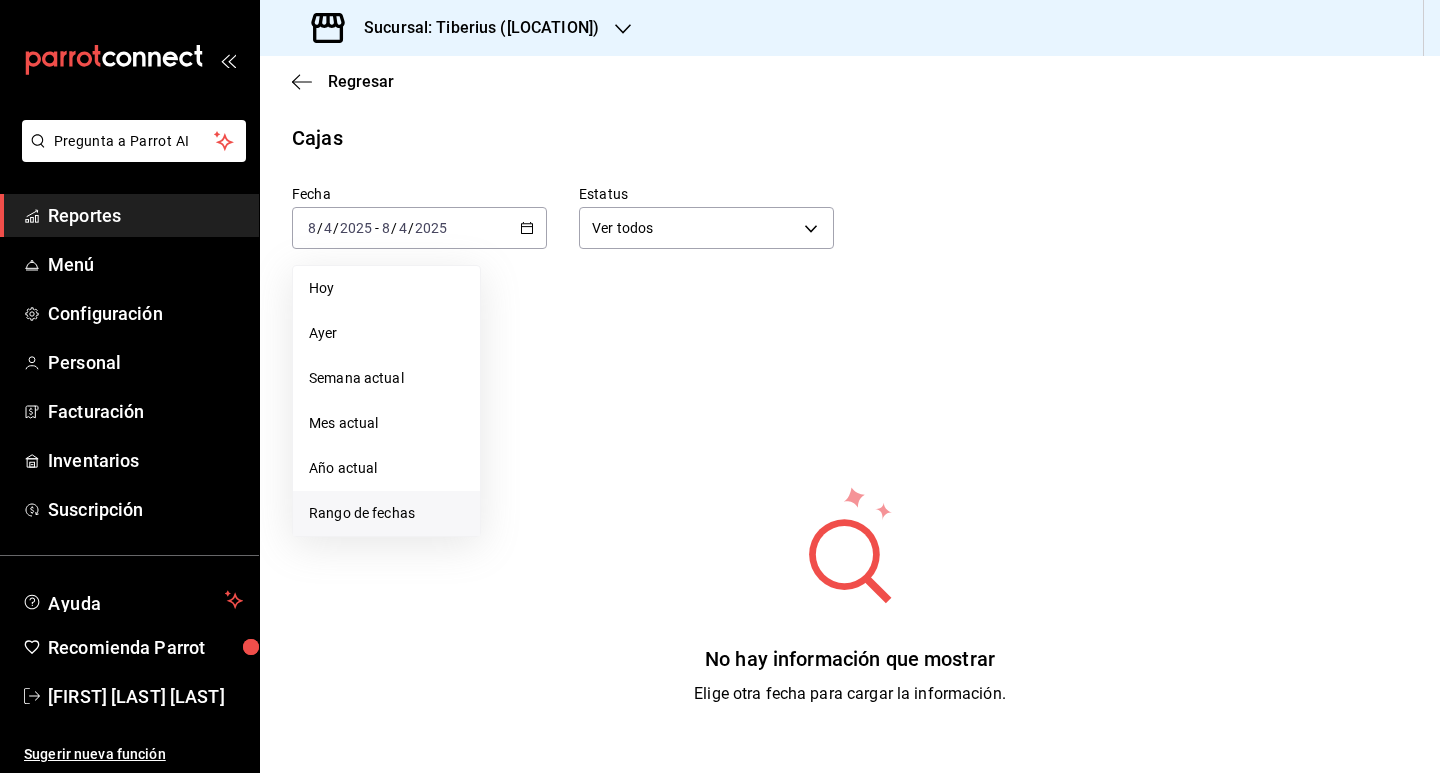 click on "Rango de fechas" at bounding box center (386, 513) 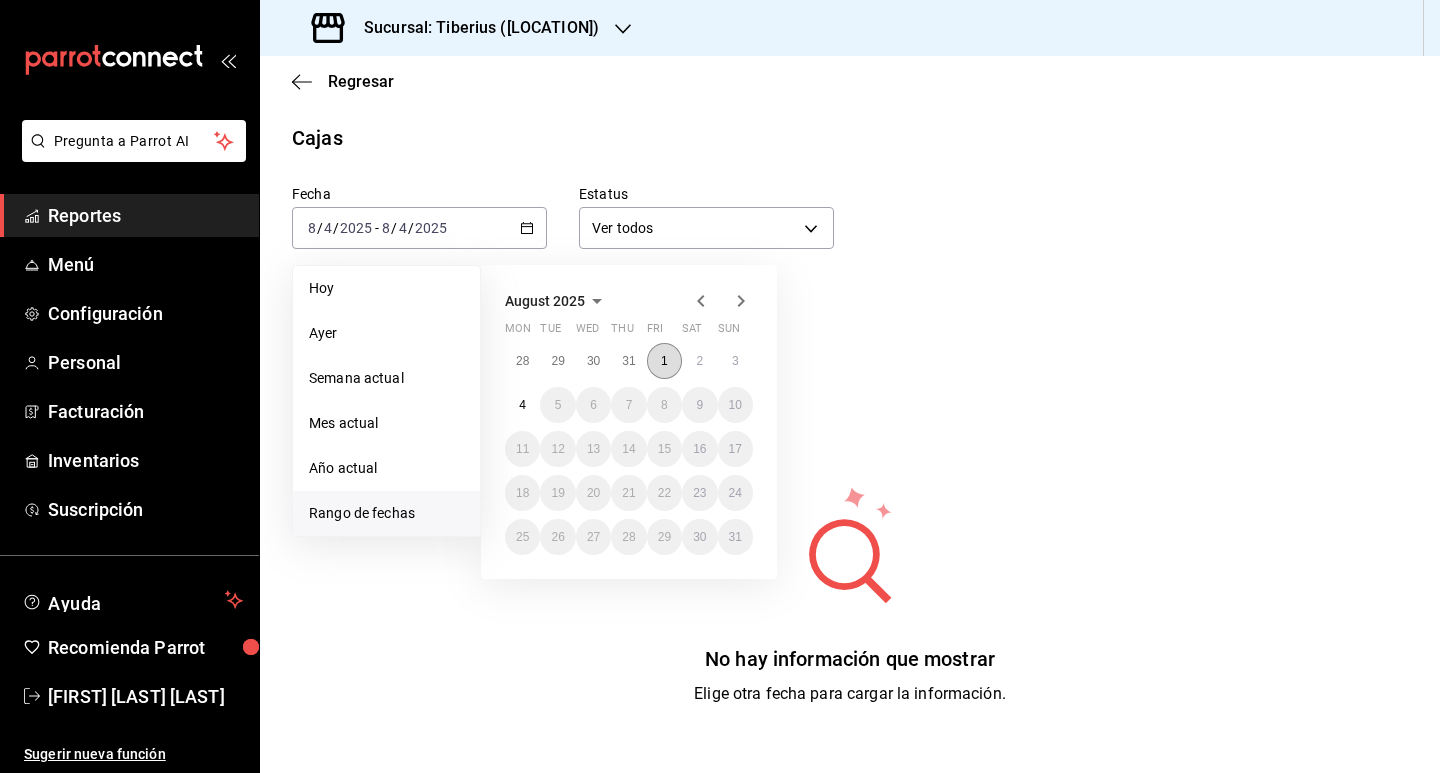 click on "1" at bounding box center [664, 361] 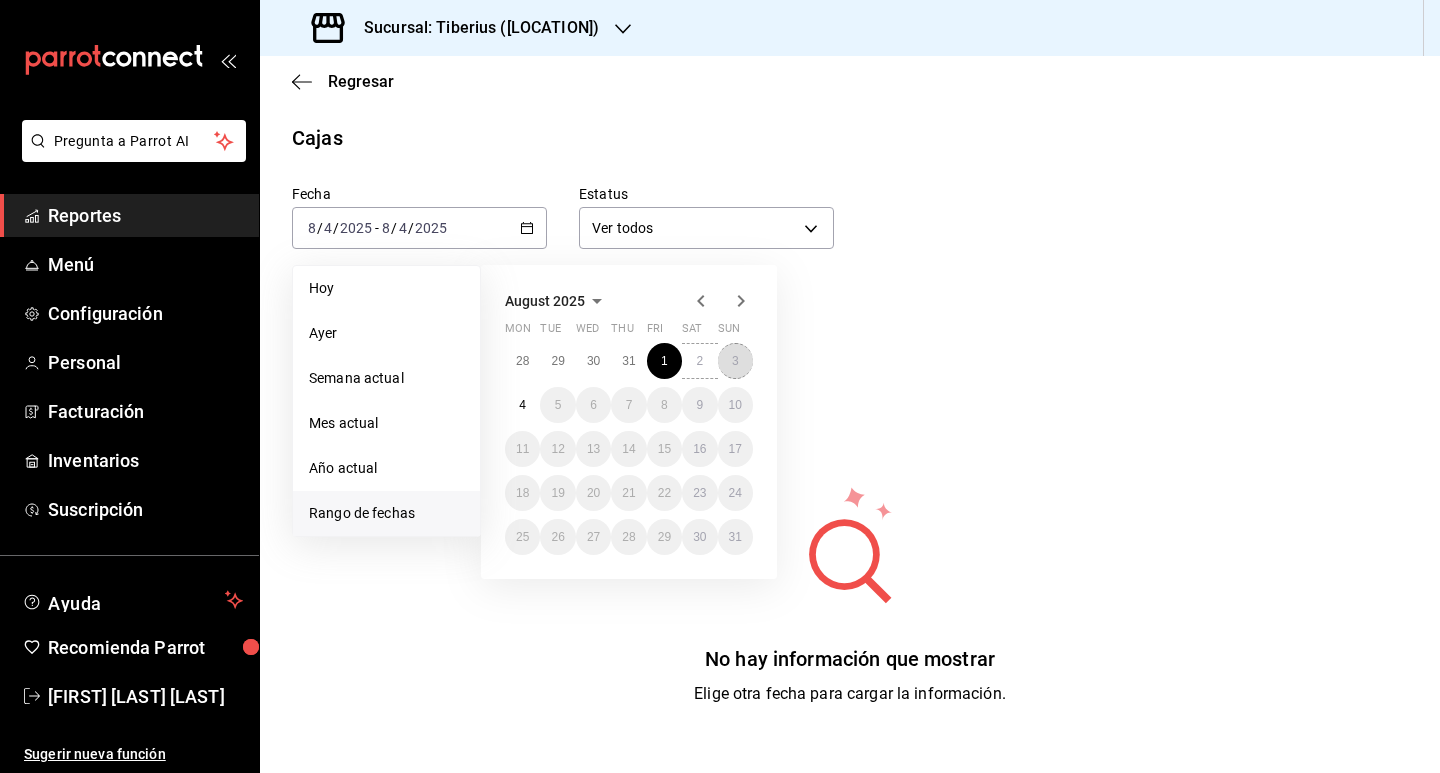 click on "3" at bounding box center (735, 361) 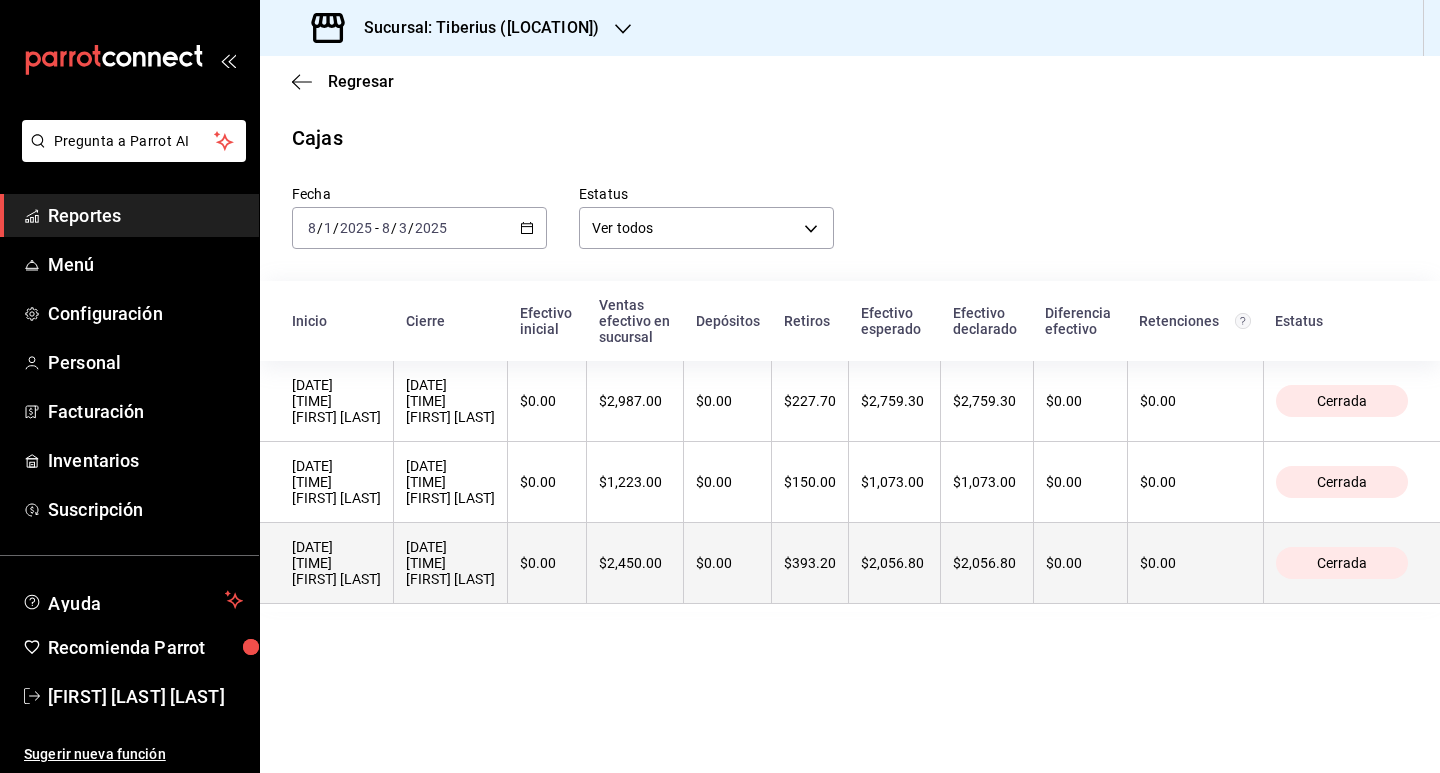 click on "[DATE]
[TIME]
[FIRST] [LAST]" at bounding box center (336, 563) 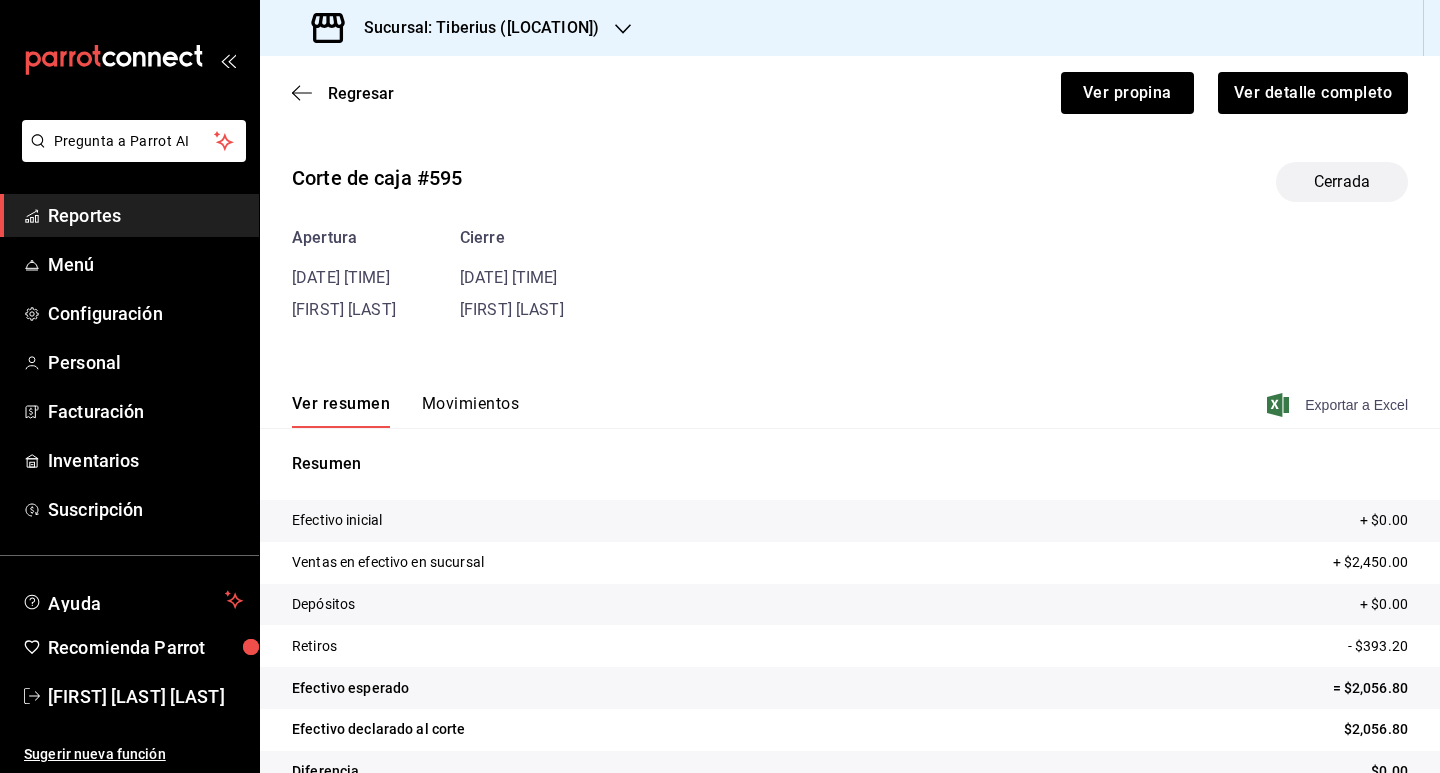 click 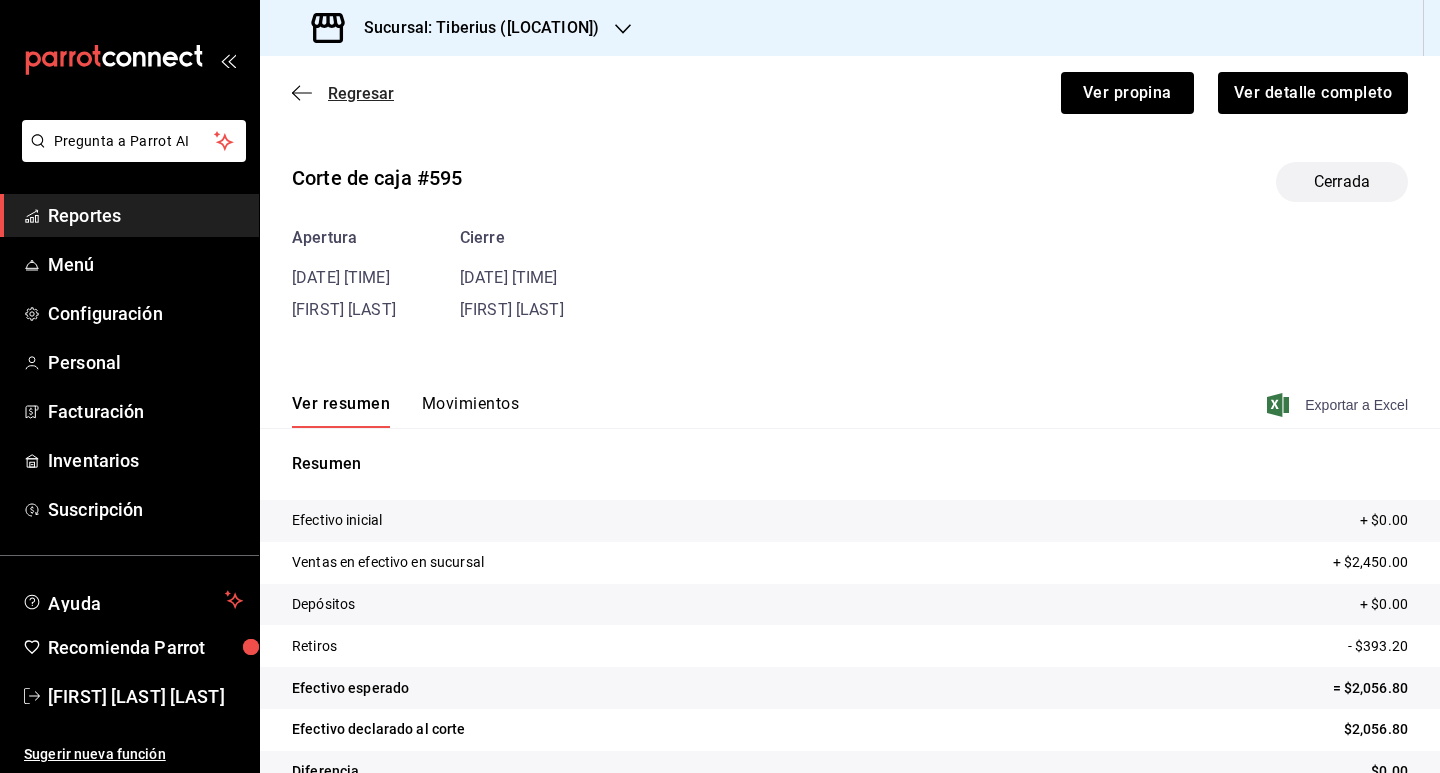 click 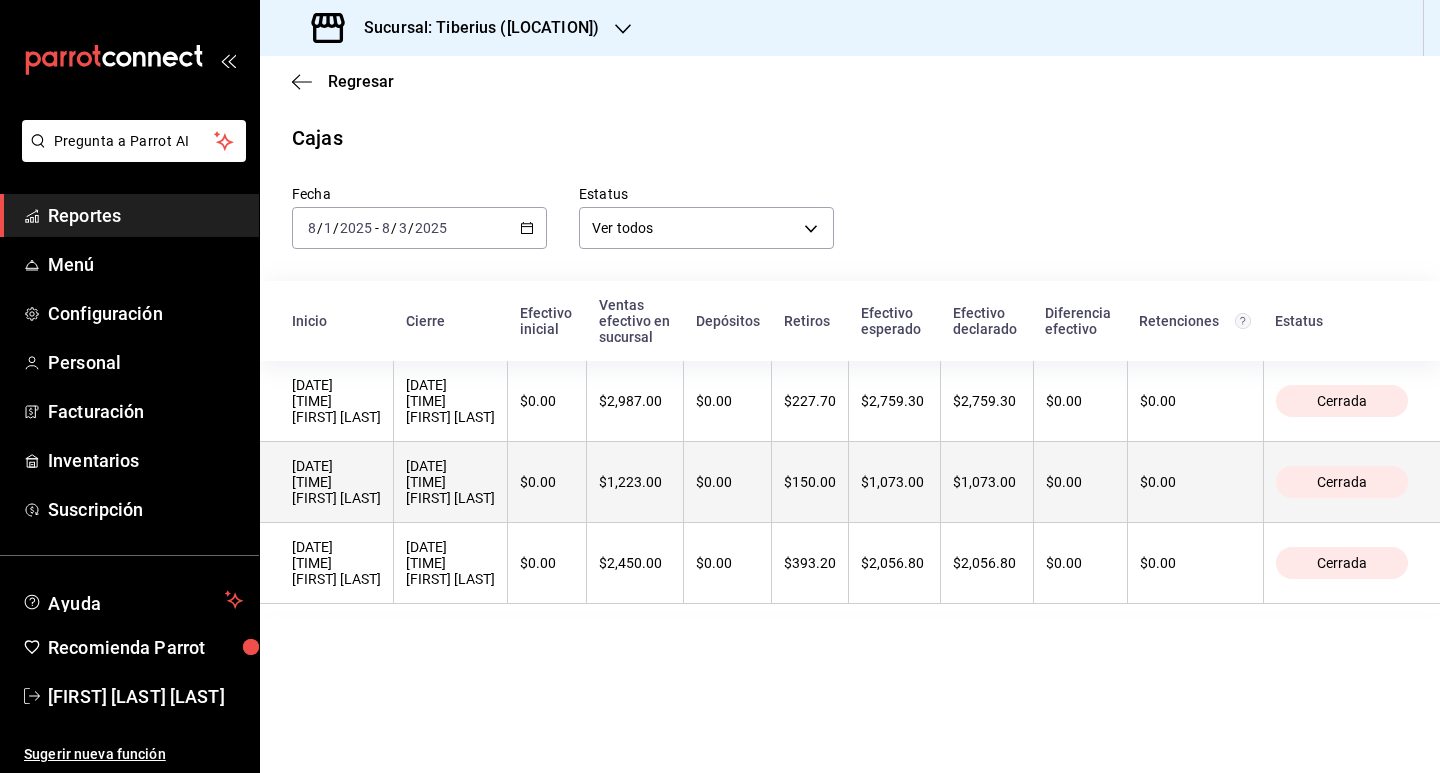 click on "[DATE]
[TIME]
[FIRST] [LAST]" at bounding box center [336, 482] 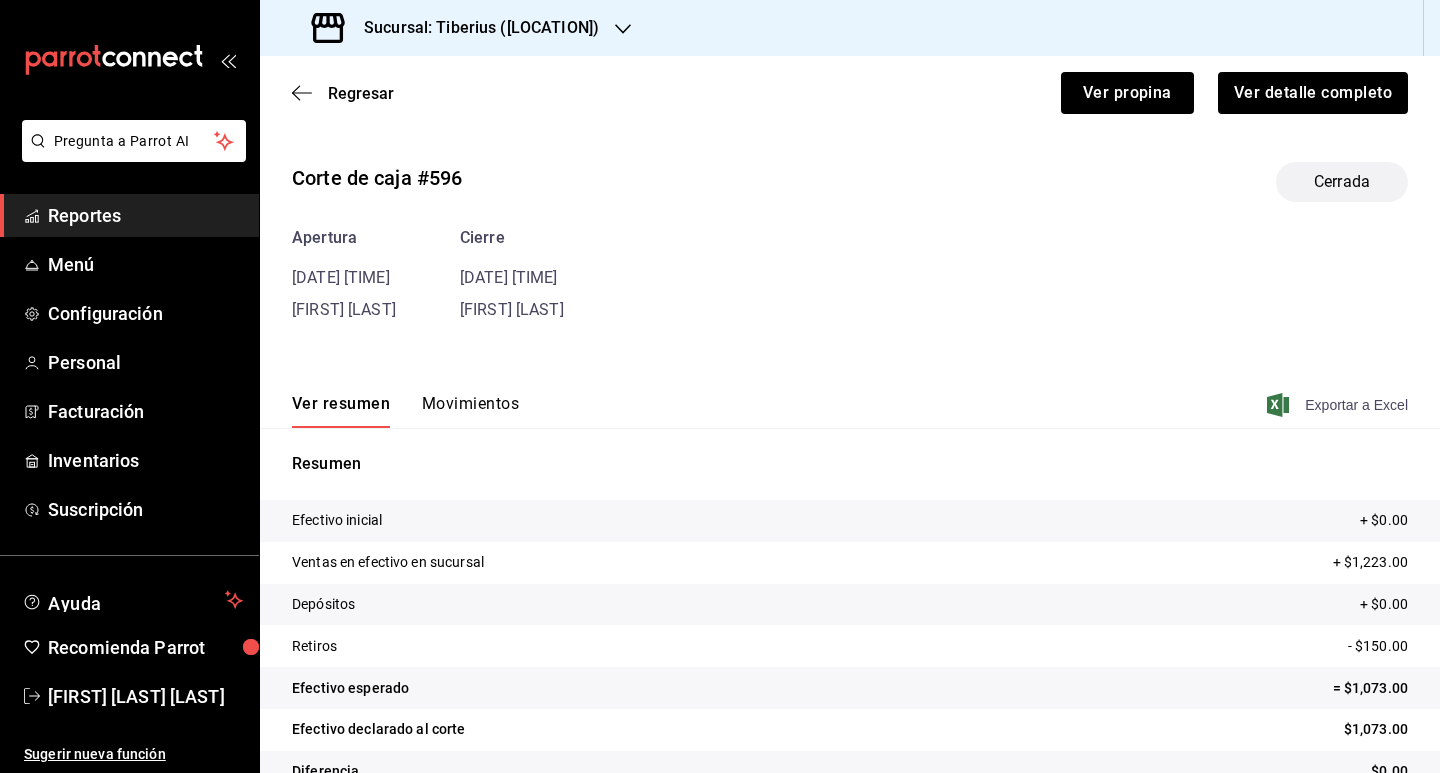 click 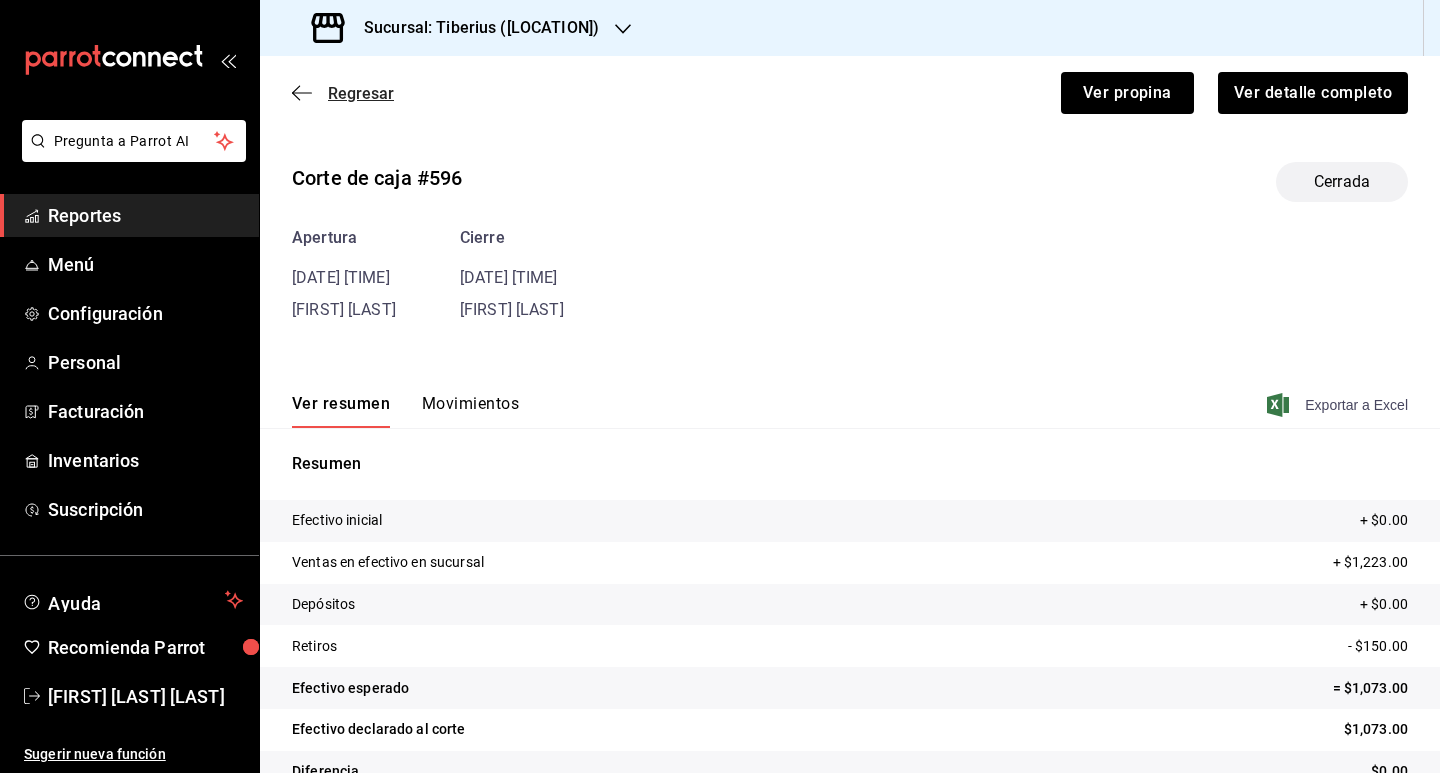 click 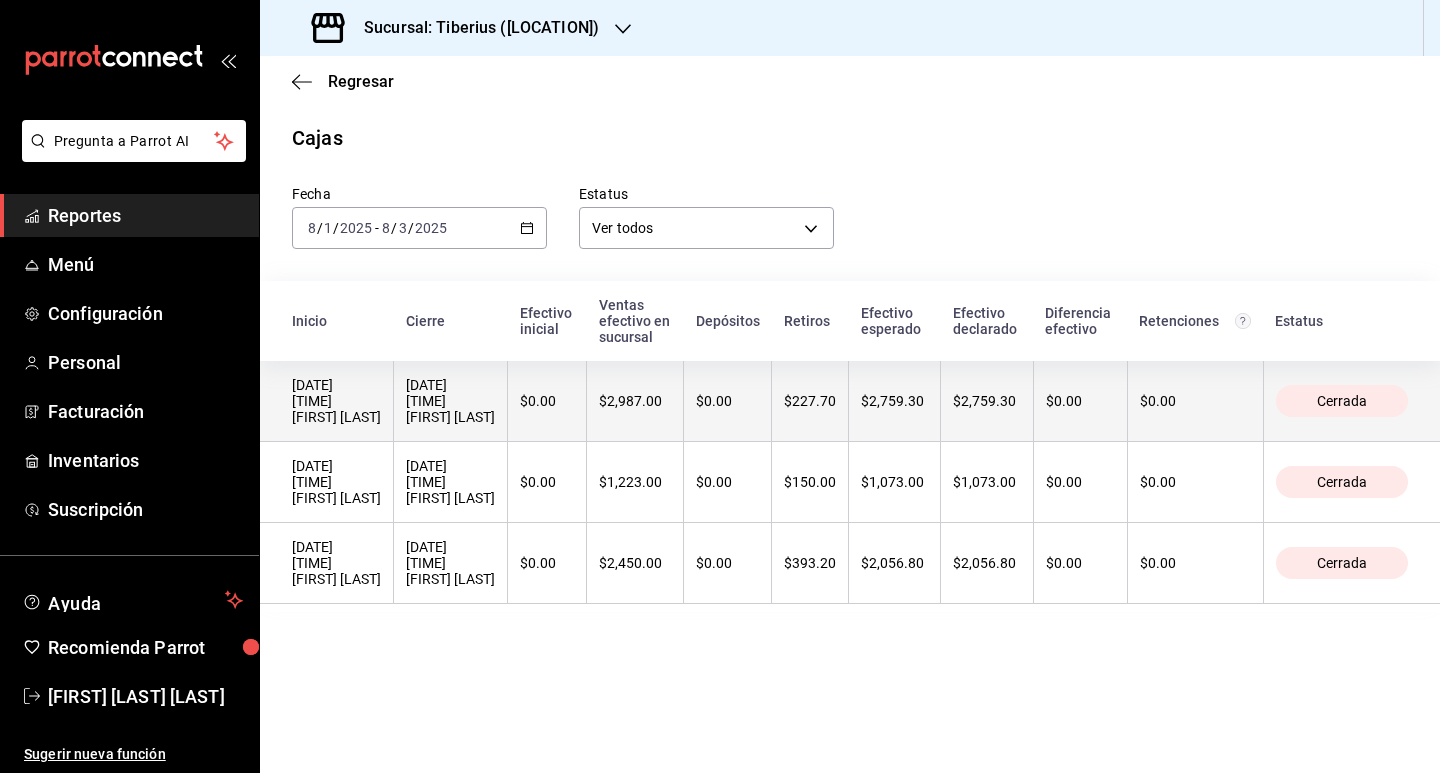 click on "[DATE]
[TIME]
[FIRST] [LAST]" at bounding box center (336, 401) 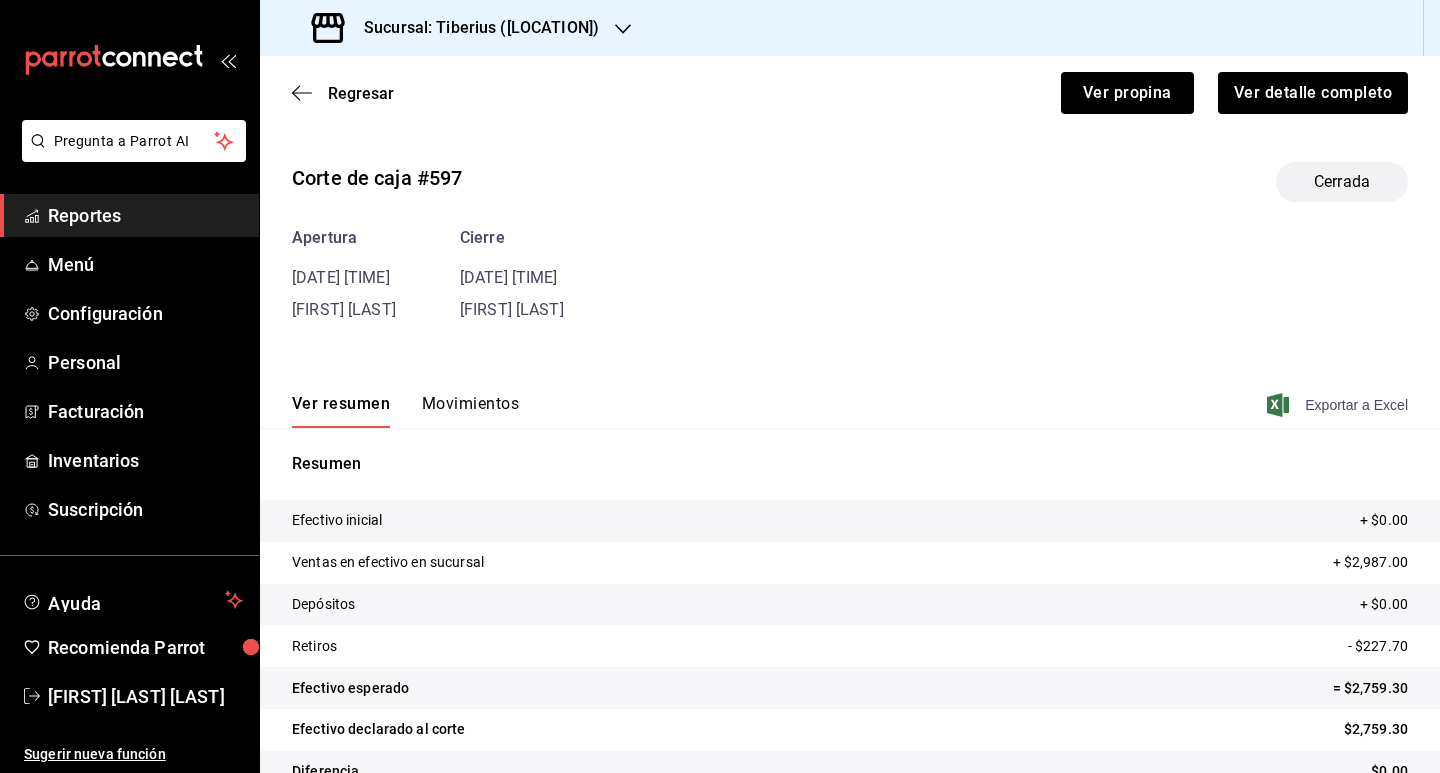 click 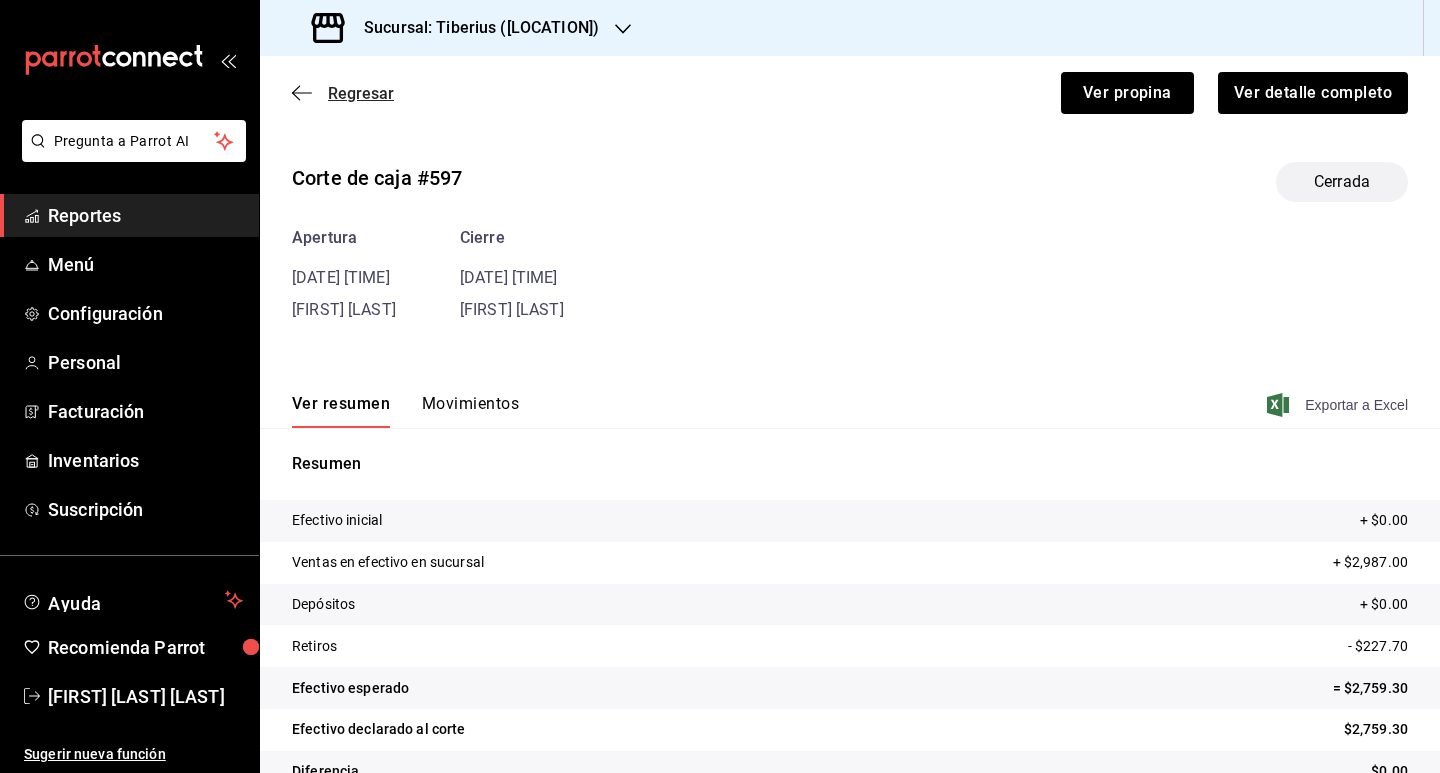 click 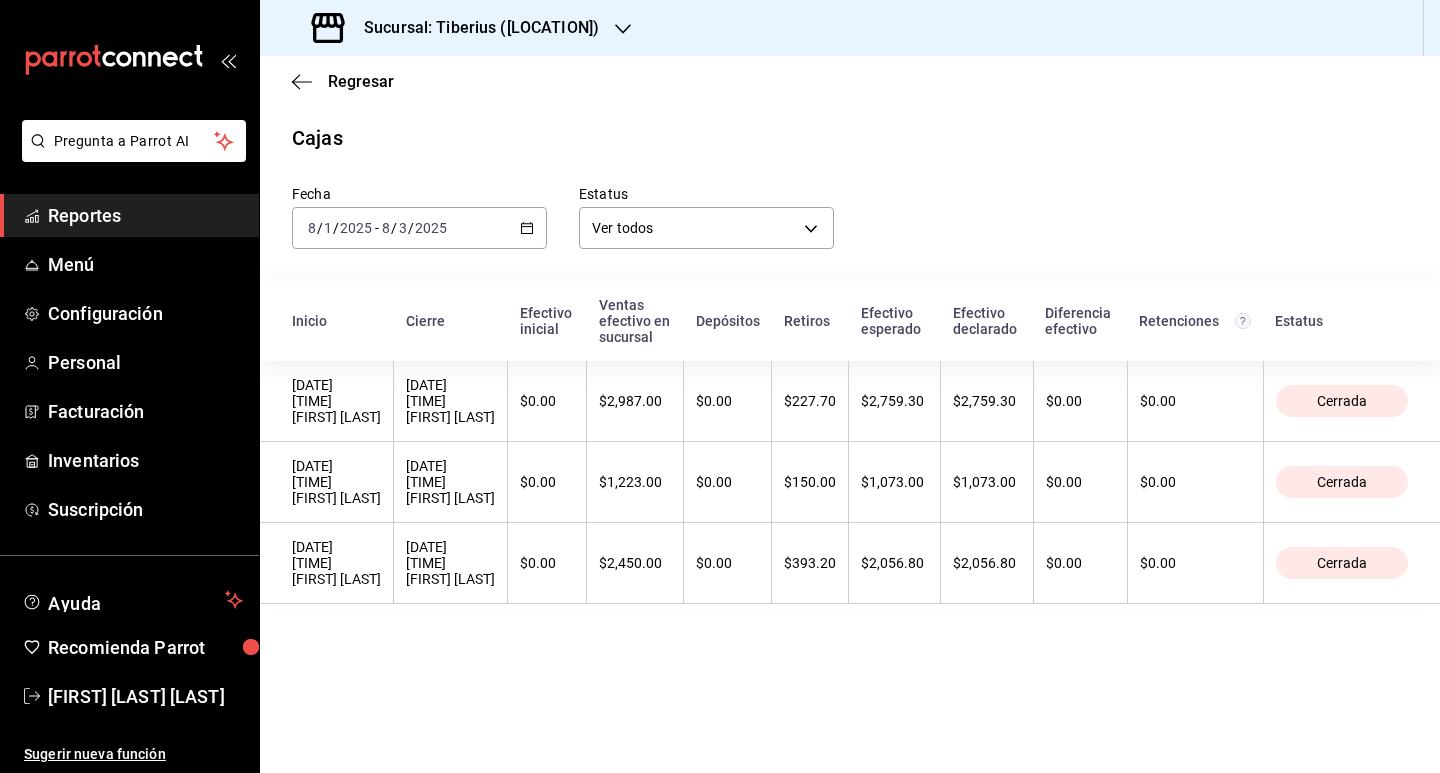 click at bounding box center (623, 28) 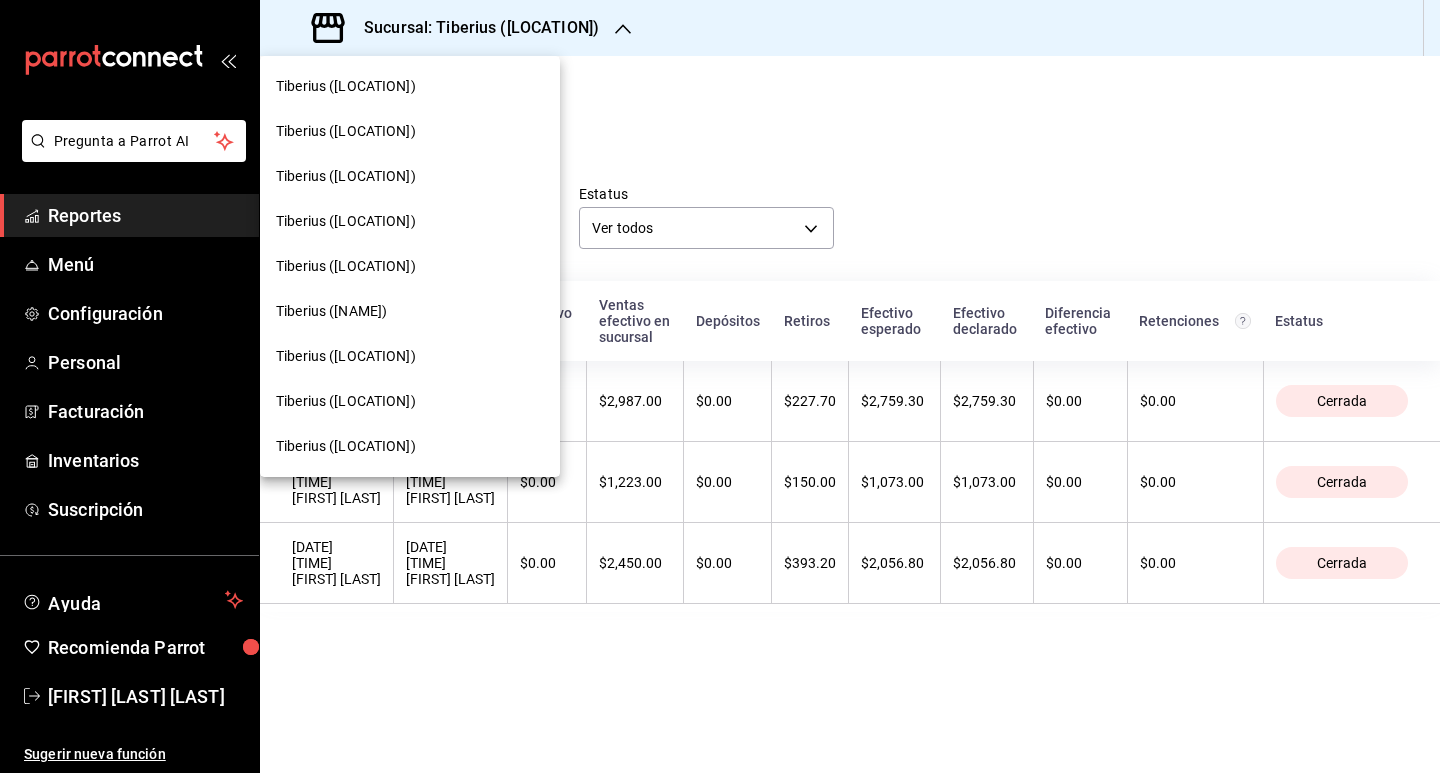 click on "Tiberius ([NAME])" at bounding box center [331, 311] 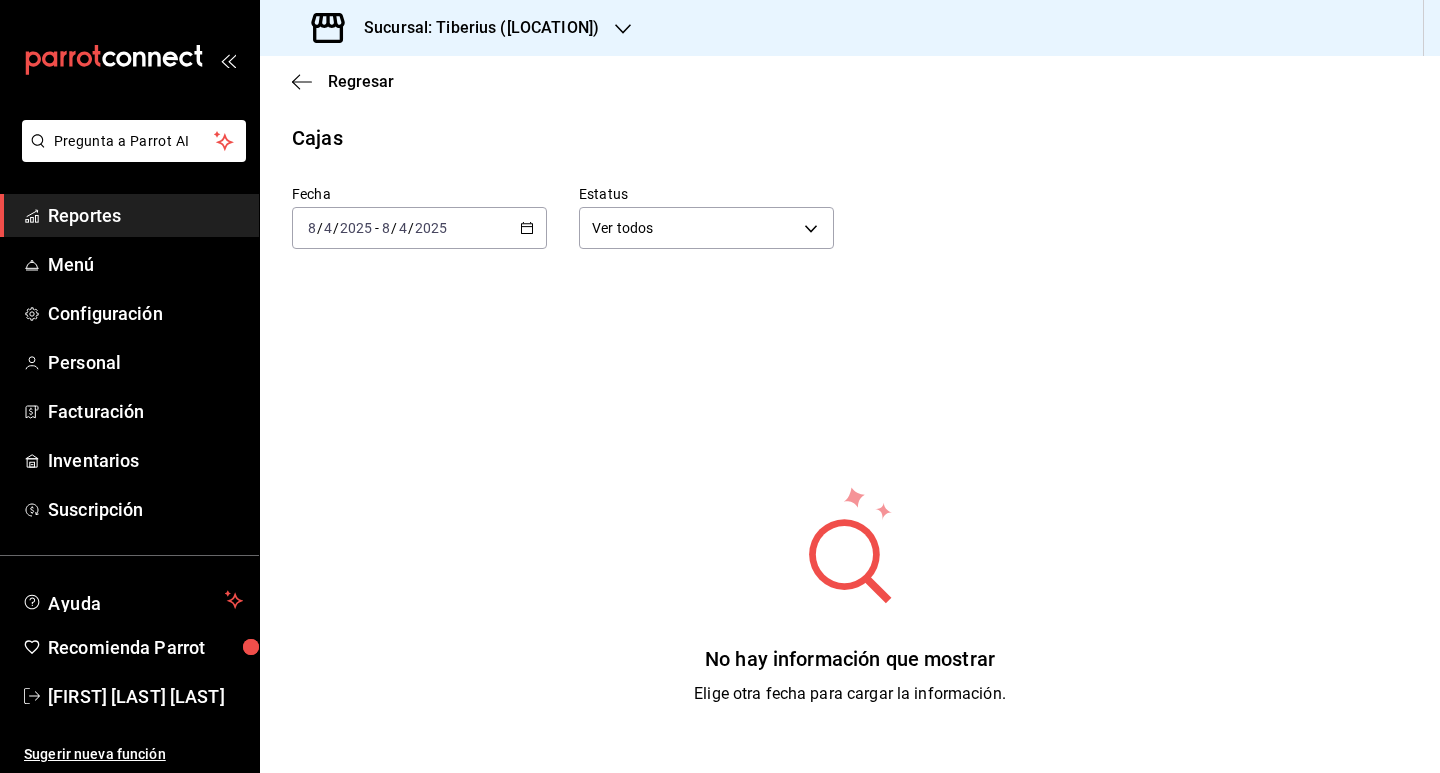 click on "2025-[DATE] [DATE] - 2025-[DATE] [DATE]" at bounding box center (419, 228) 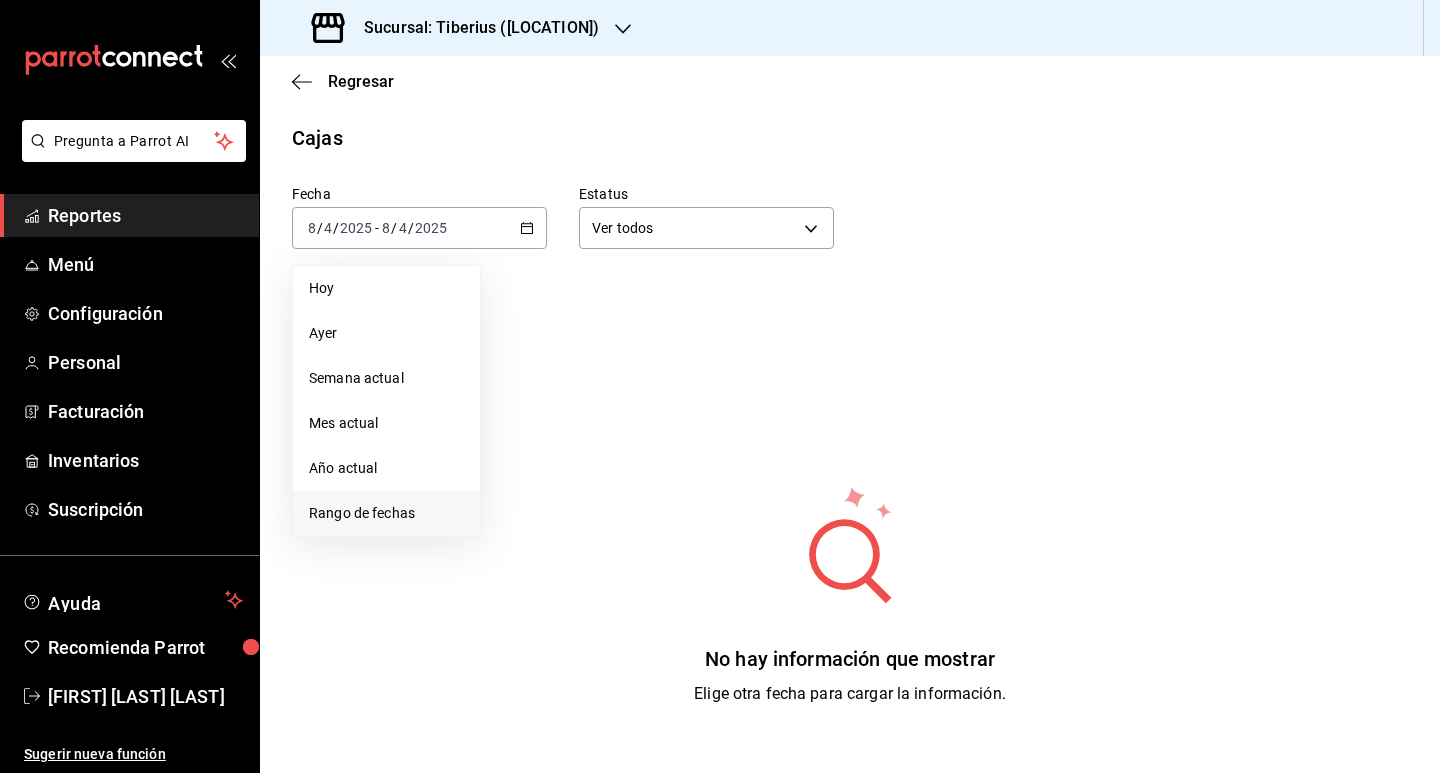 click on "Rango de fechas" at bounding box center (386, 513) 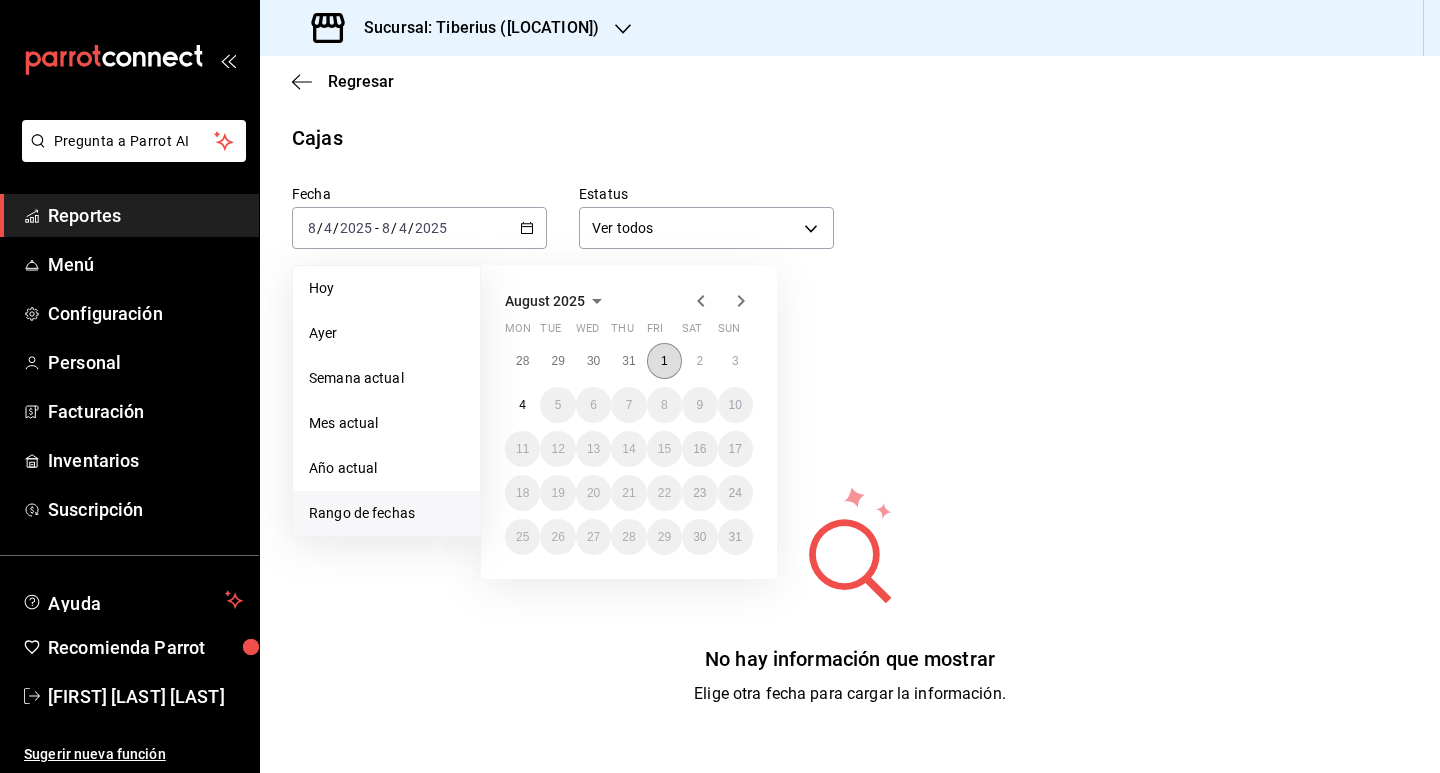 click on "1" at bounding box center (664, 361) 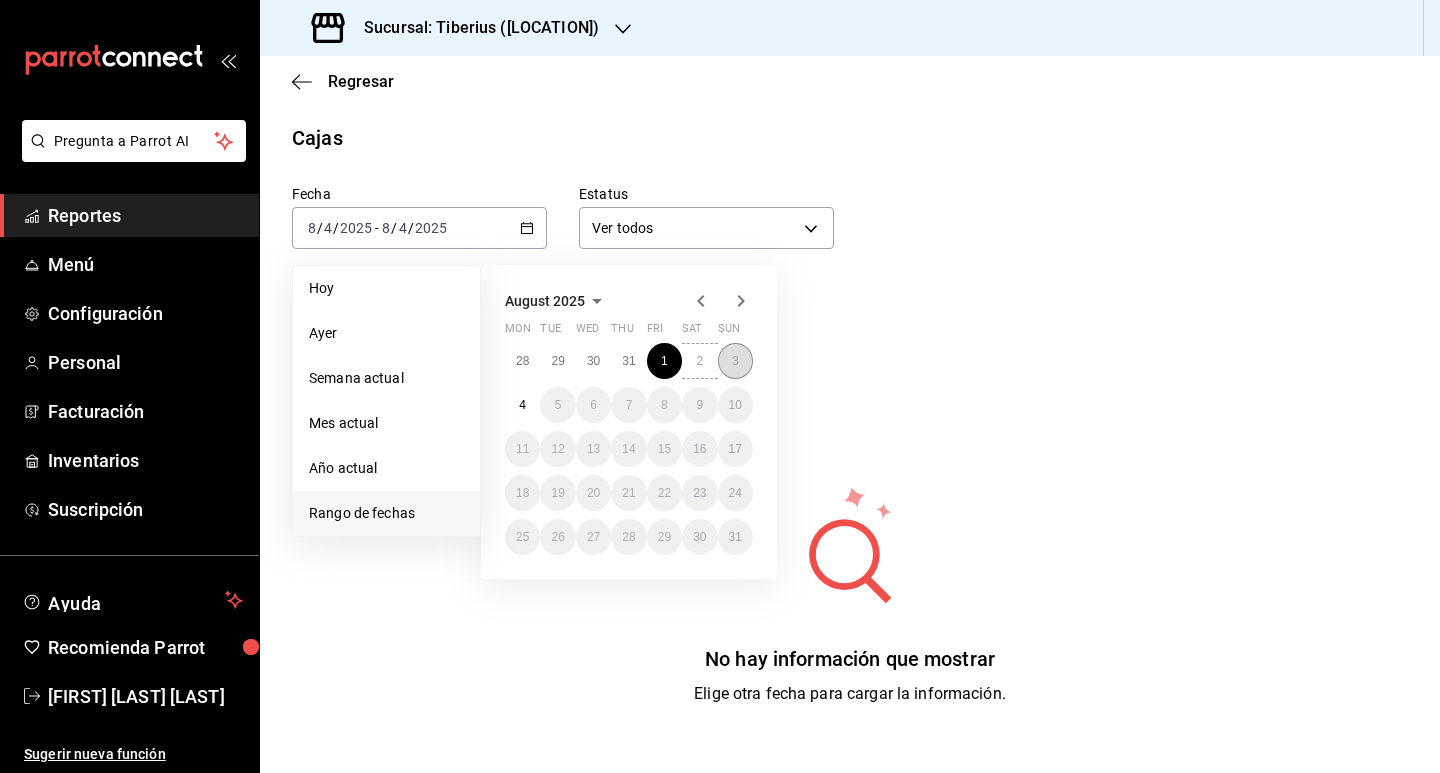 click on "3" at bounding box center [735, 361] 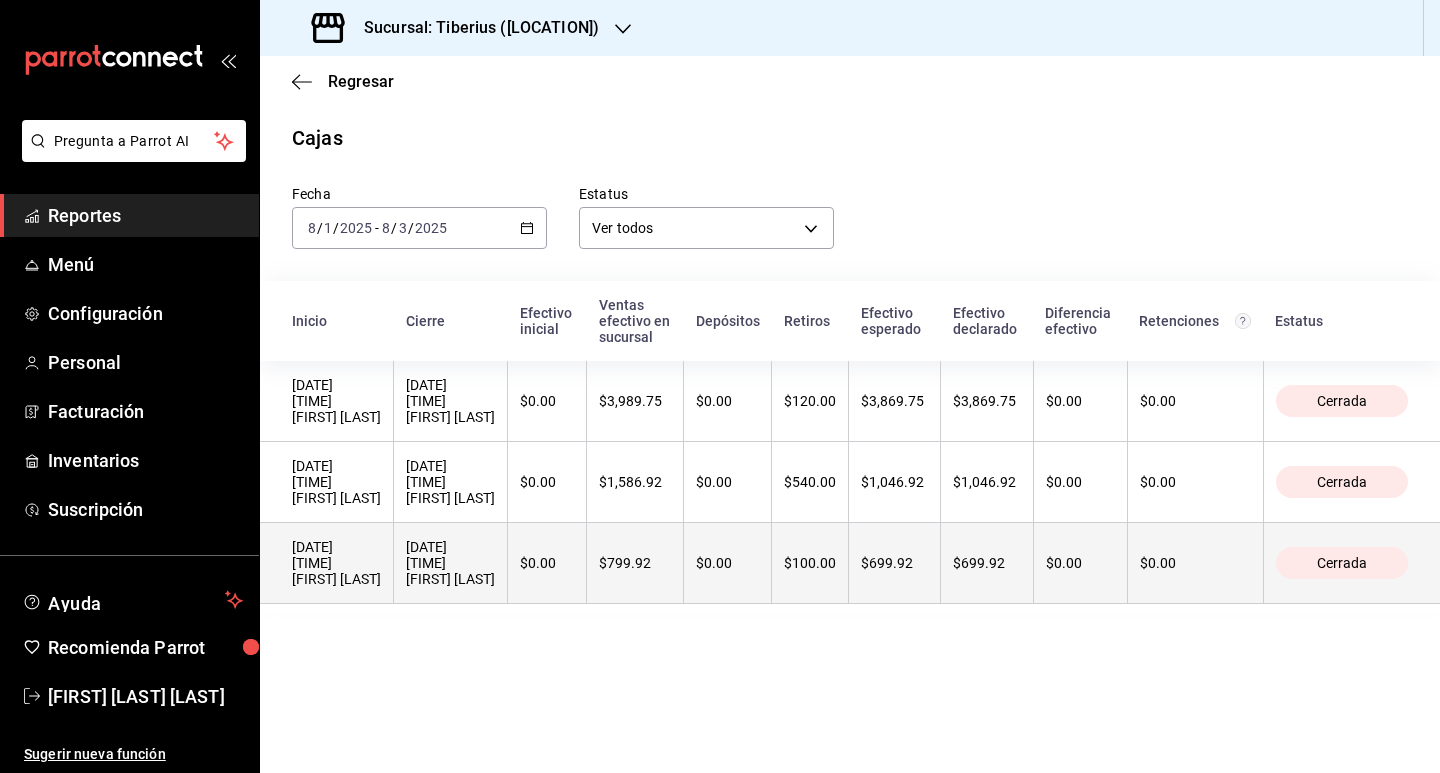 click on "[DATE]
[TIME]
[FIRST] [LAST]" at bounding box center [336, 563] 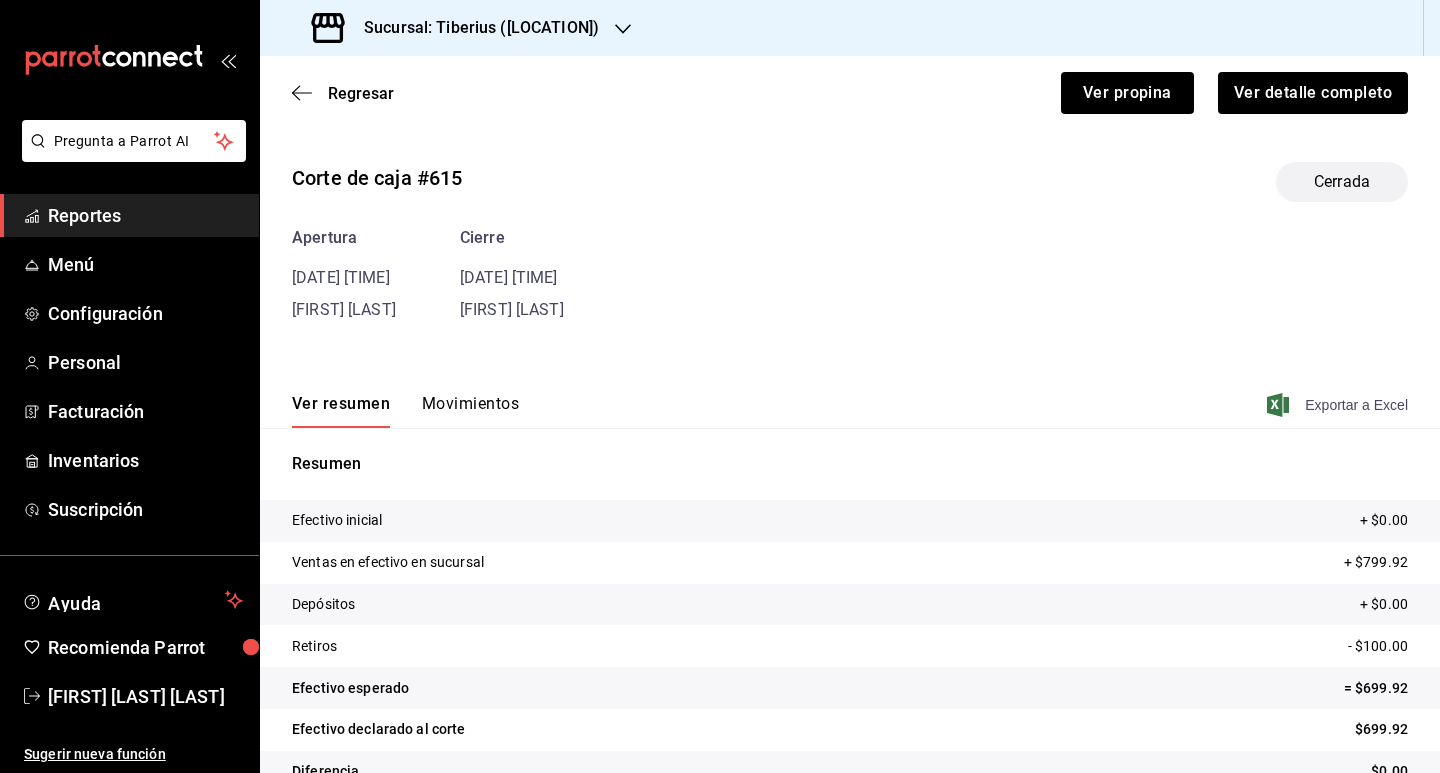 click 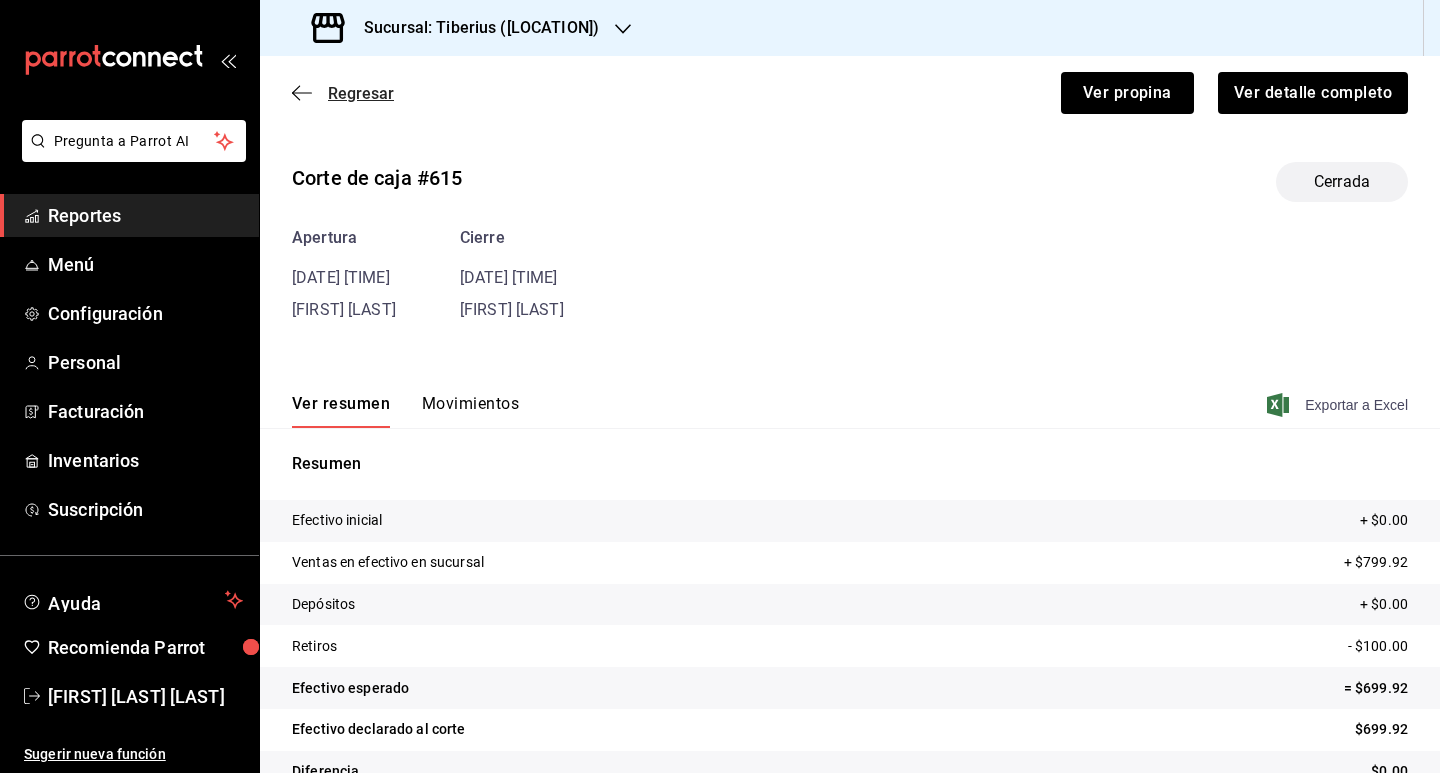 click 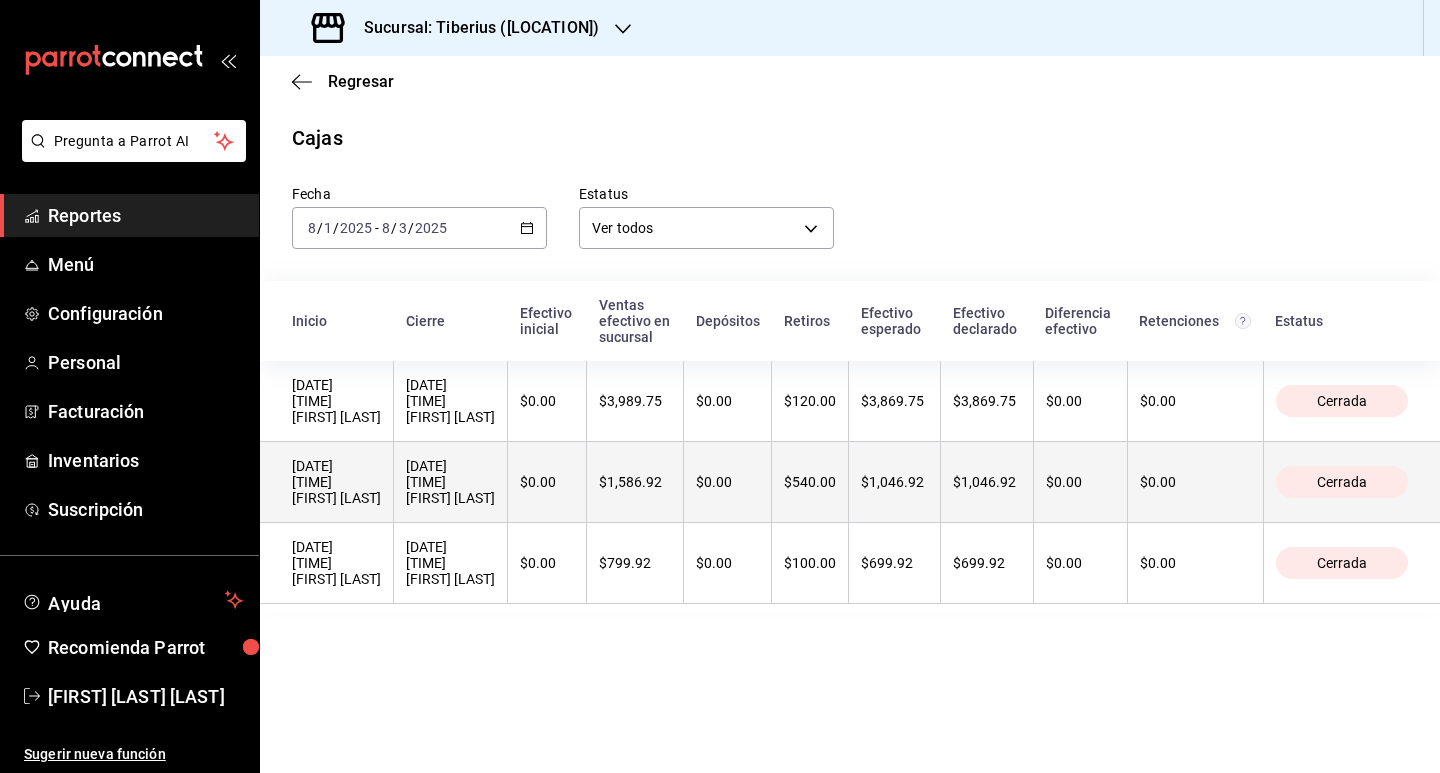 click on "[DATE]
[TIME]
[FIRST] [LAST]" at bounding box center [336, 482] 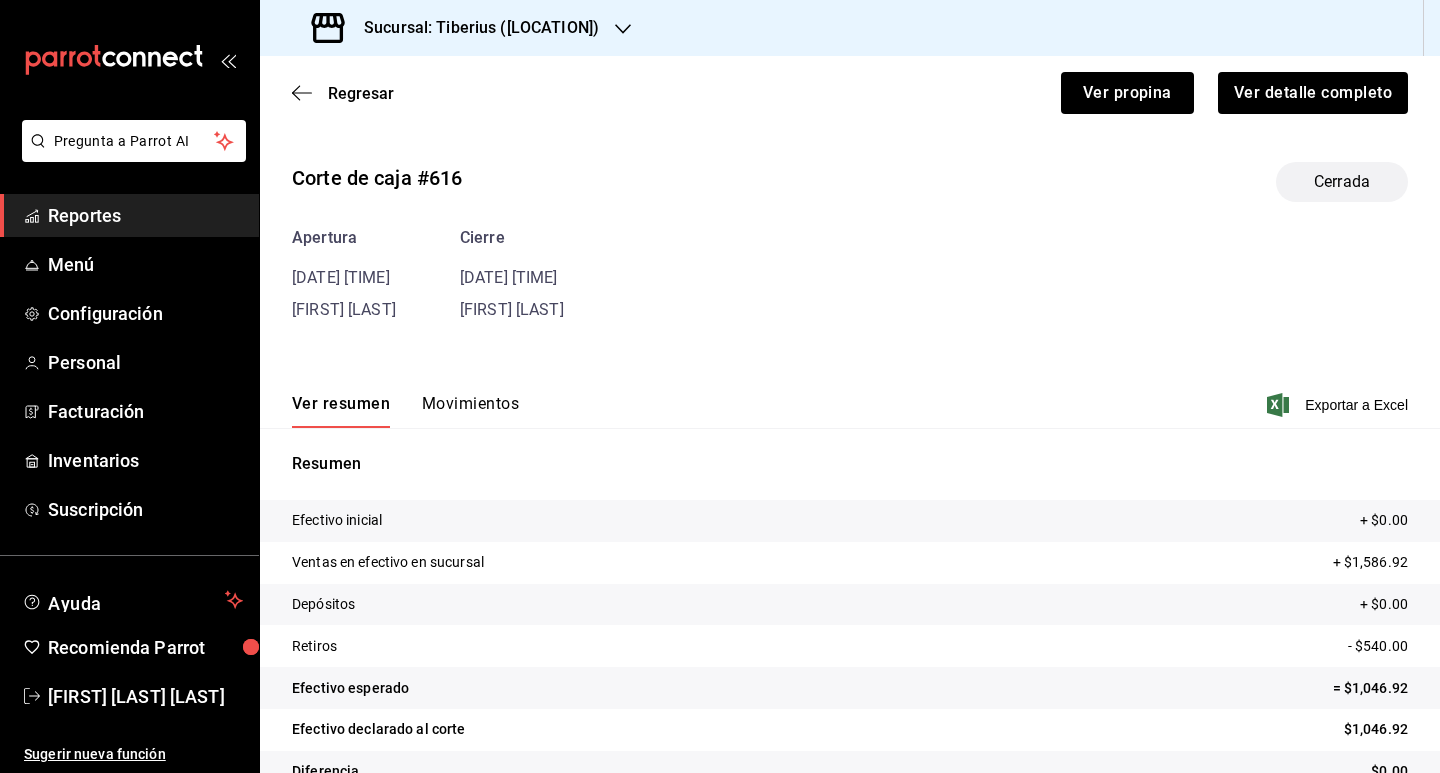 click 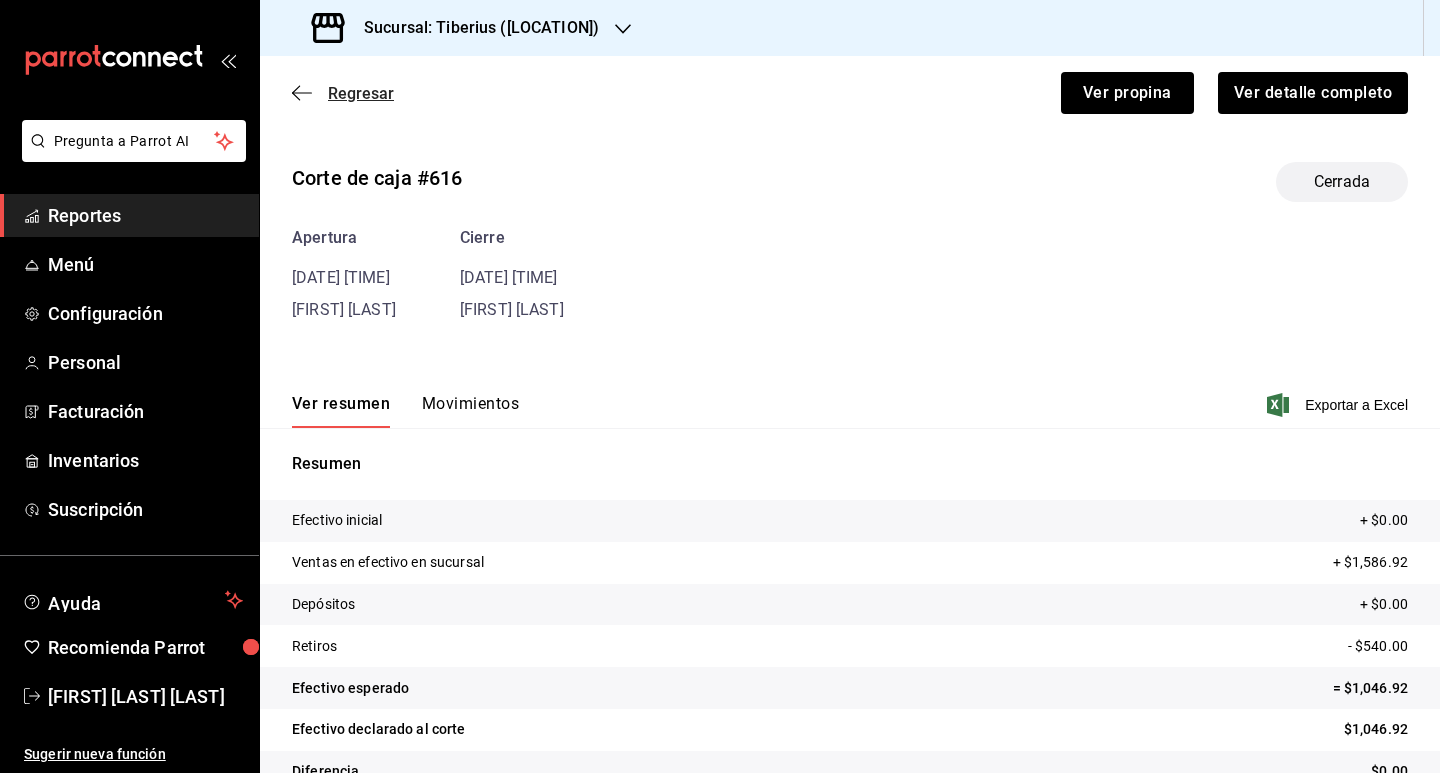 click 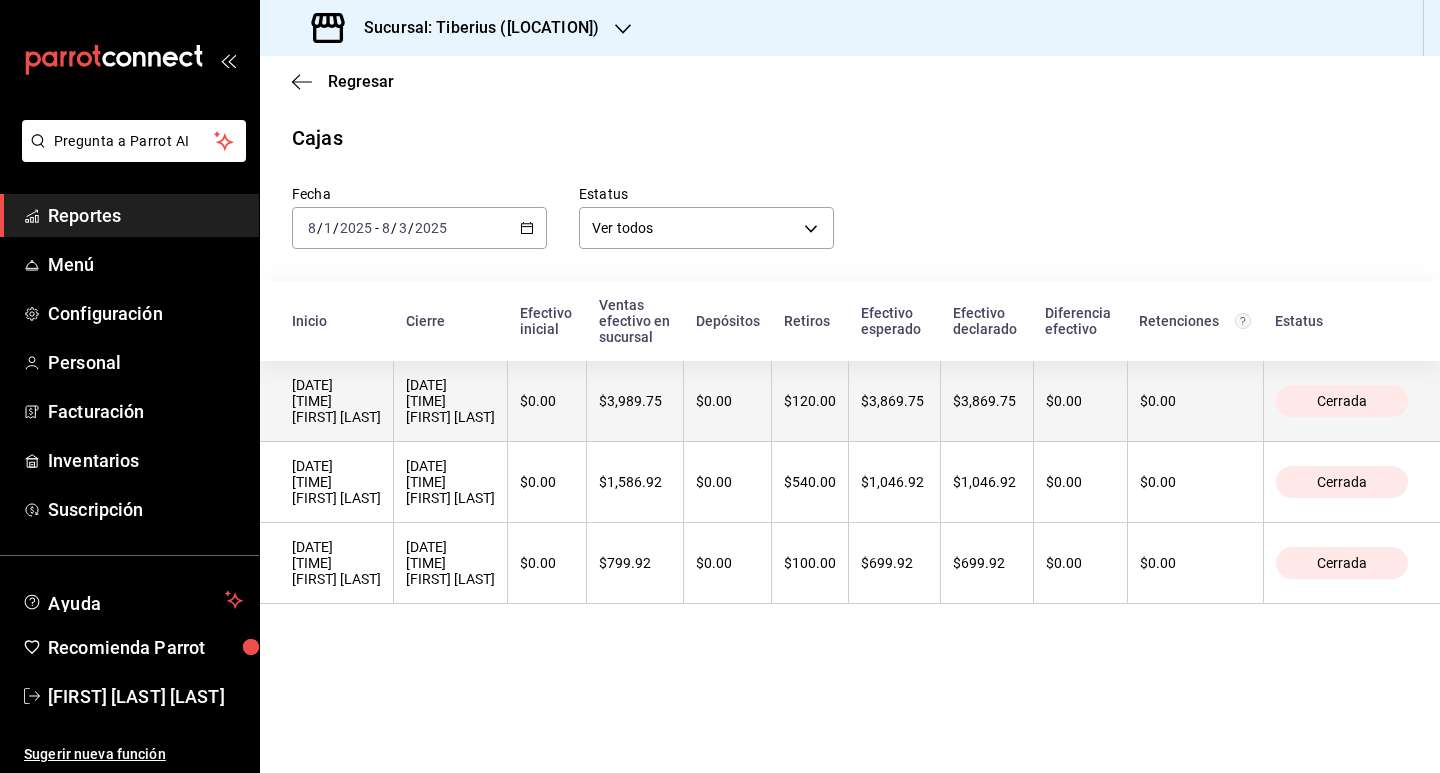 click on "[DATE]
[TIME]
[FIRST] [LAST]" at bounding box center (336, 401) 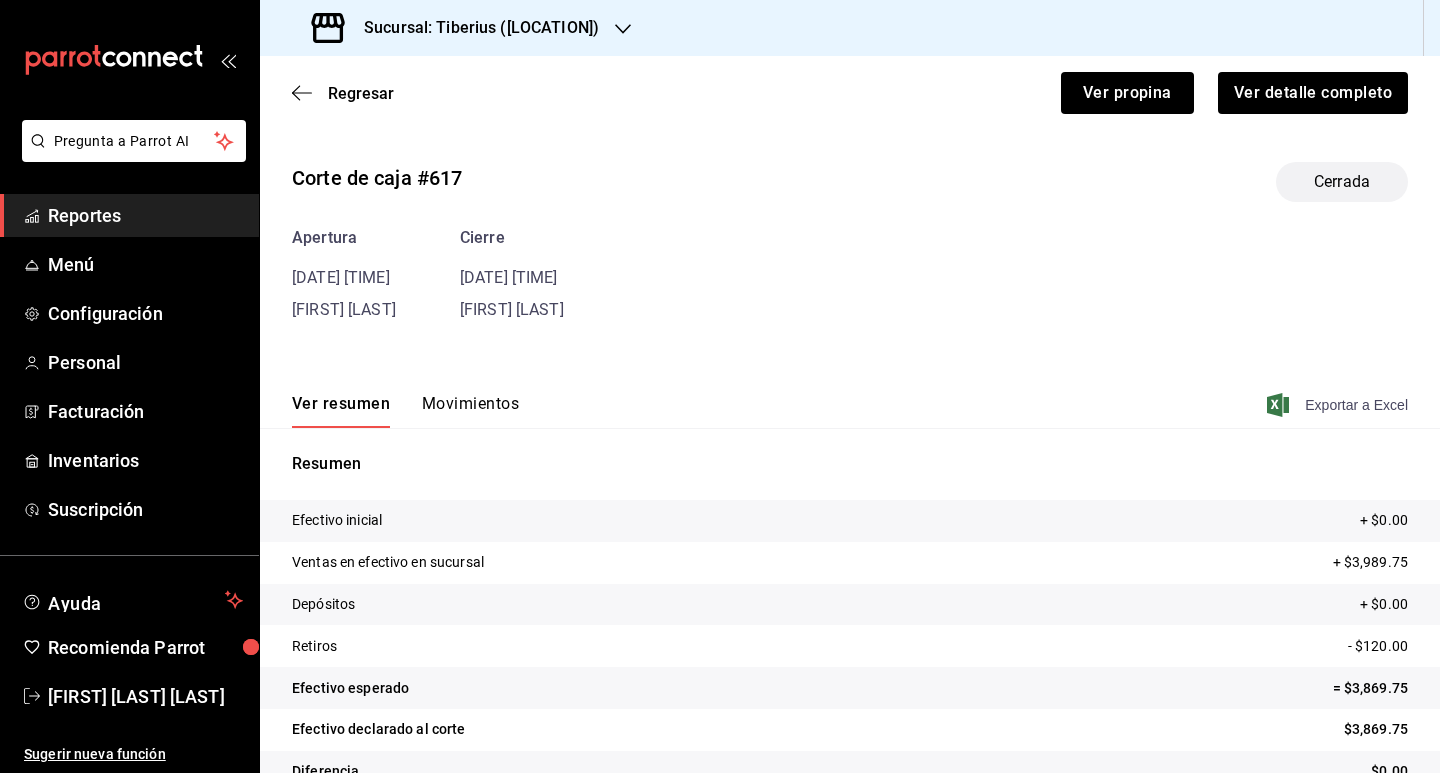click 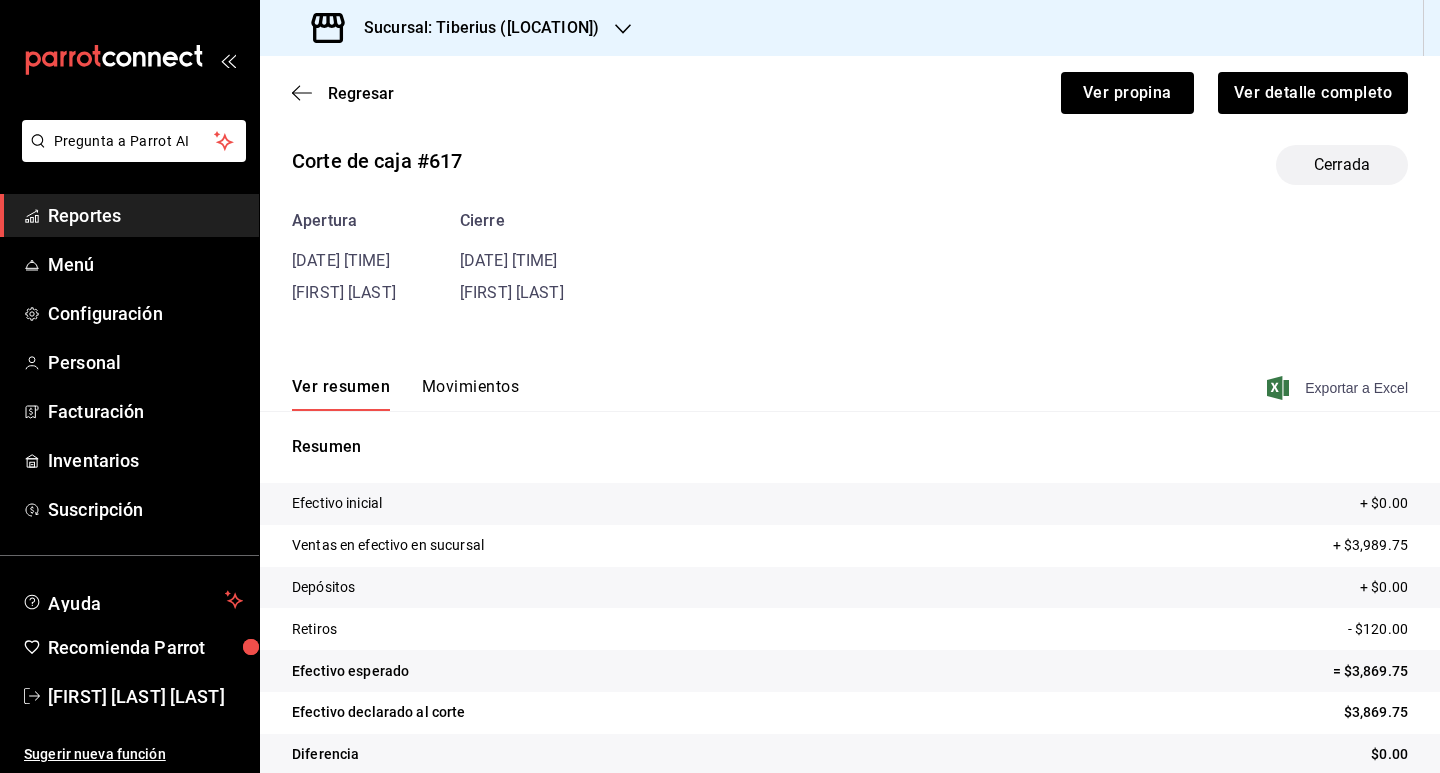 scroll, scrollTop: 0, scrollLeft: 0, axis: both 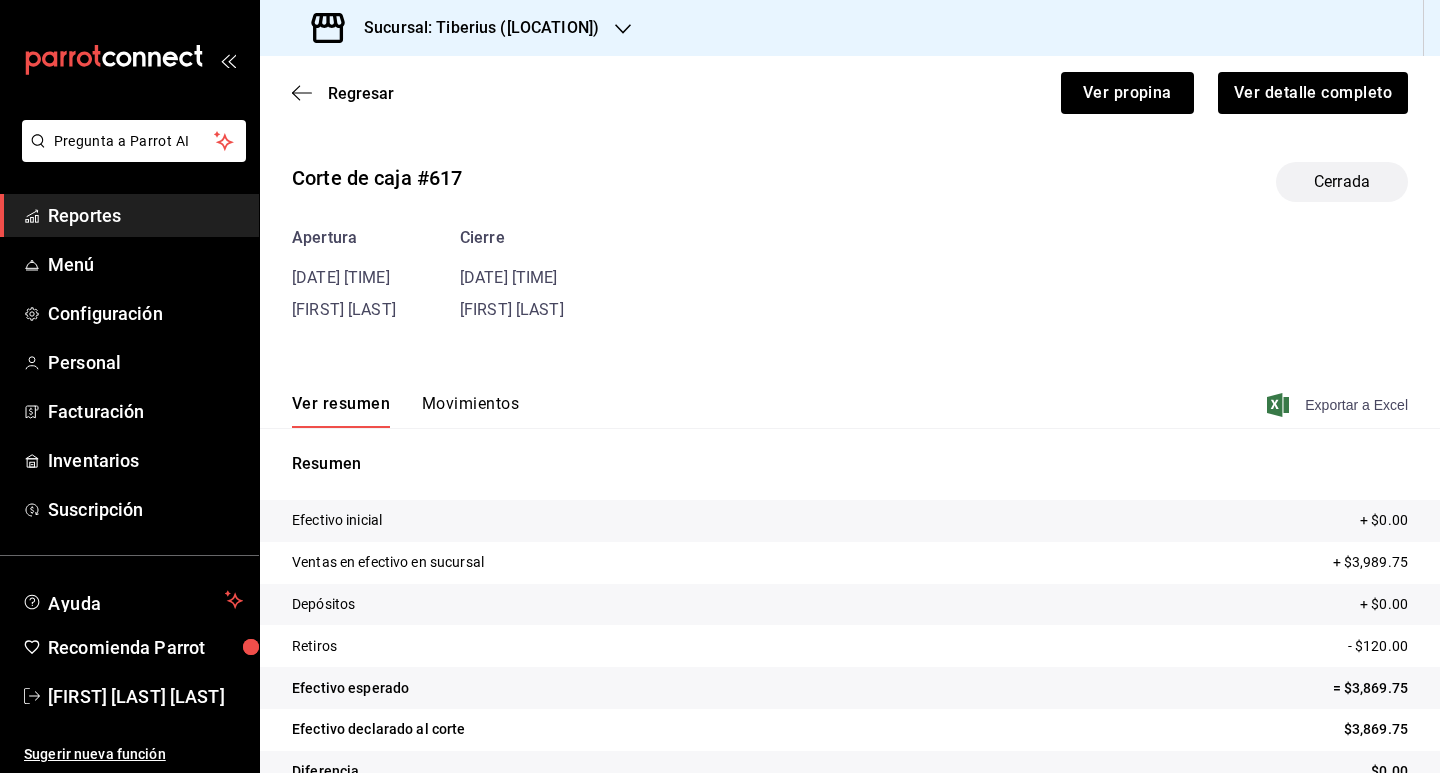 click 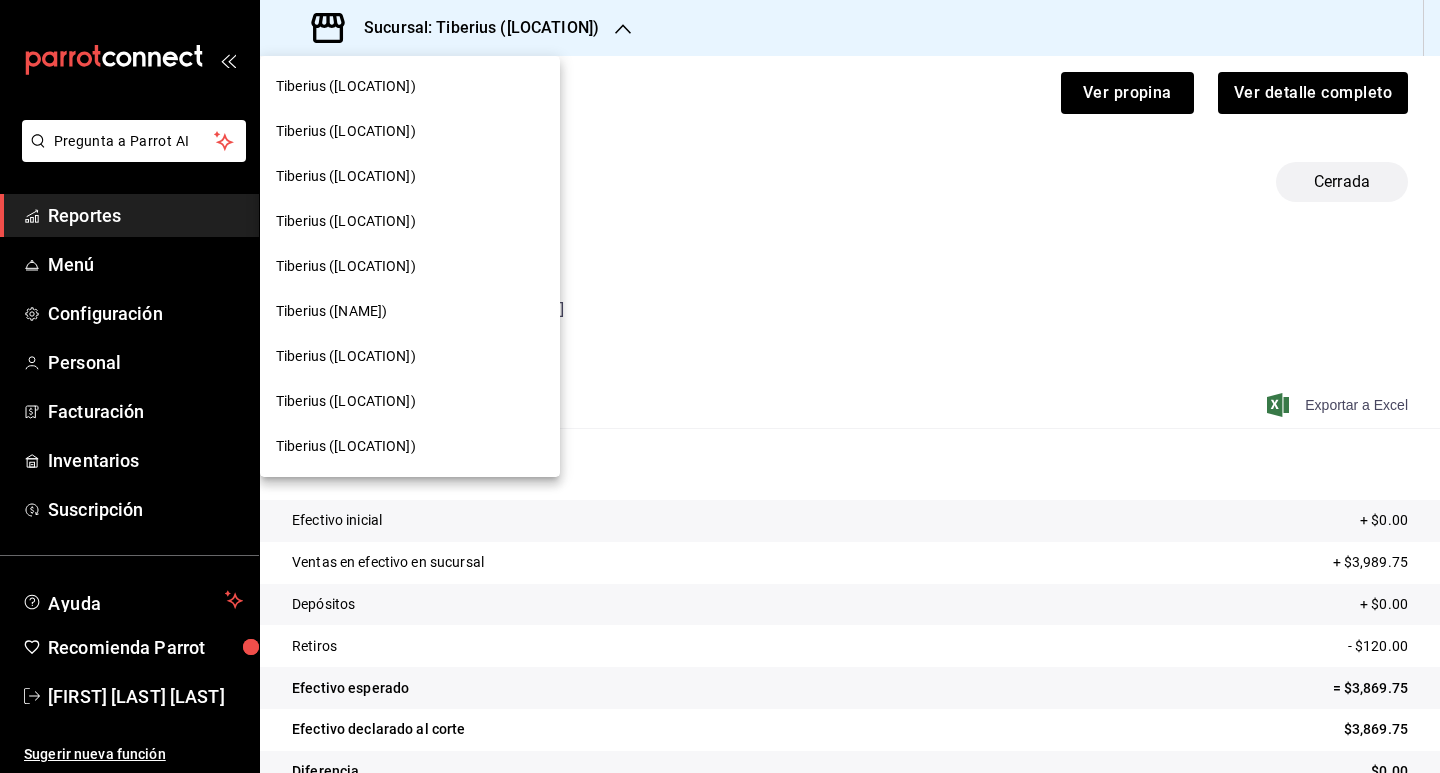 click on "Tiberius ([LOCATION])" at bounding box center [410, 86] 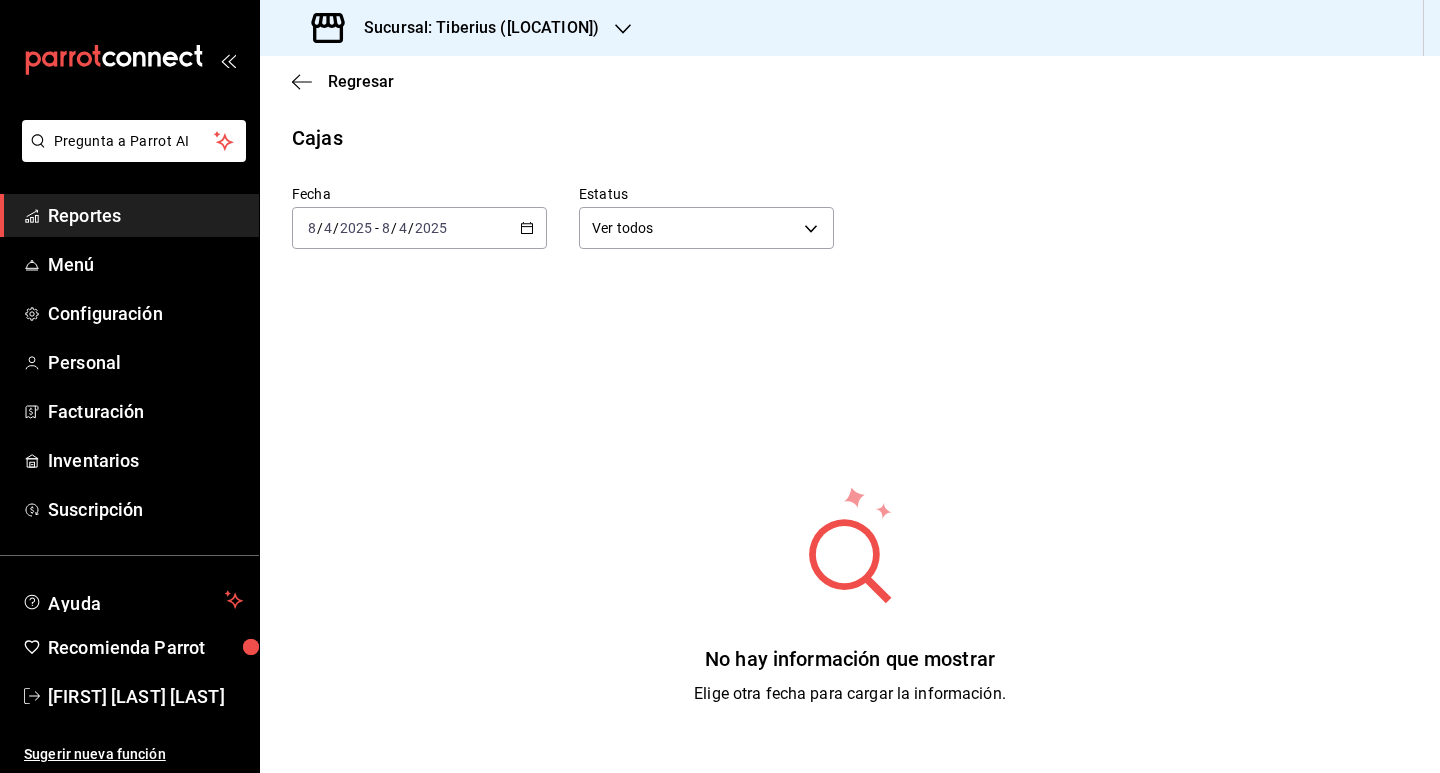 click 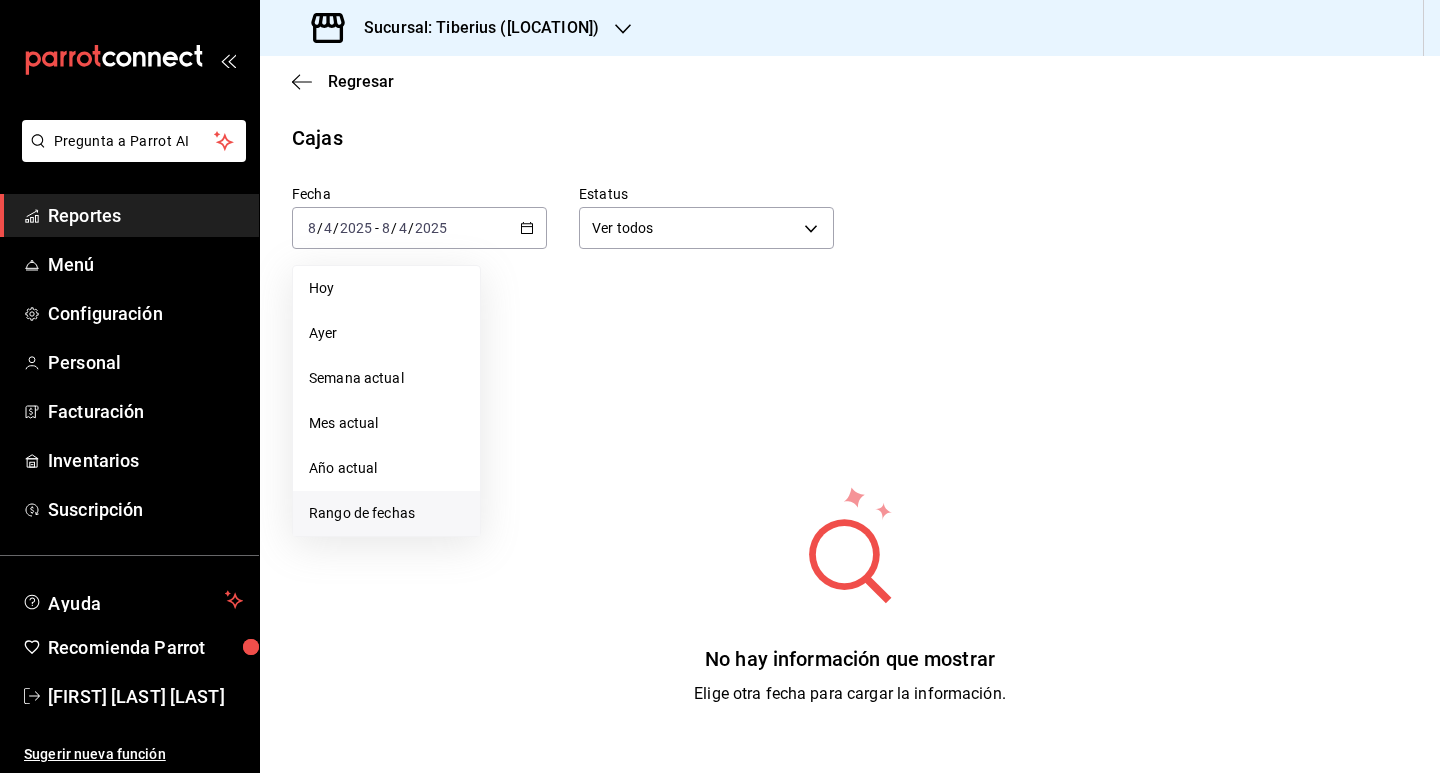 click on "Rango de fechas" at bounding box center (386, 513) 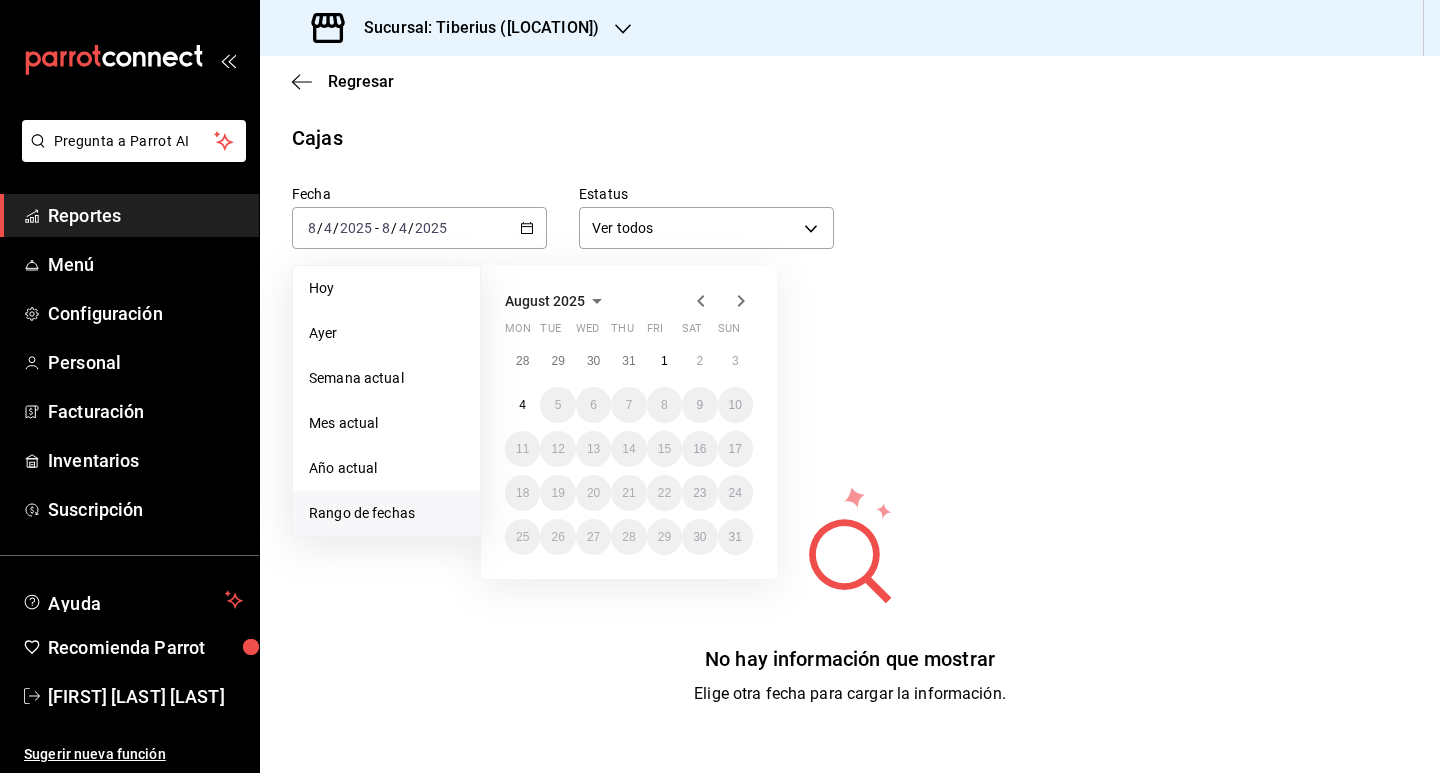 click on "Fecha [DATE] [DATE] - [DATE] [DATE] Hoy Ayer Semana actual Mes actual Año actual Rango de fechas August [YEAR] Mon Tue Wed Thu Fri Sat Sun 28 29 30 31 1 2 3 4 5 6 7 8 9 10 11 12 13 14 15 16 17 18 19 20 21 22 23 24 25 26 27 28 29 30 31 Estatus Ver todos ALL No hay información que mostrar Elige otra fecha para cargar la información." at bounding box center [850, 499] 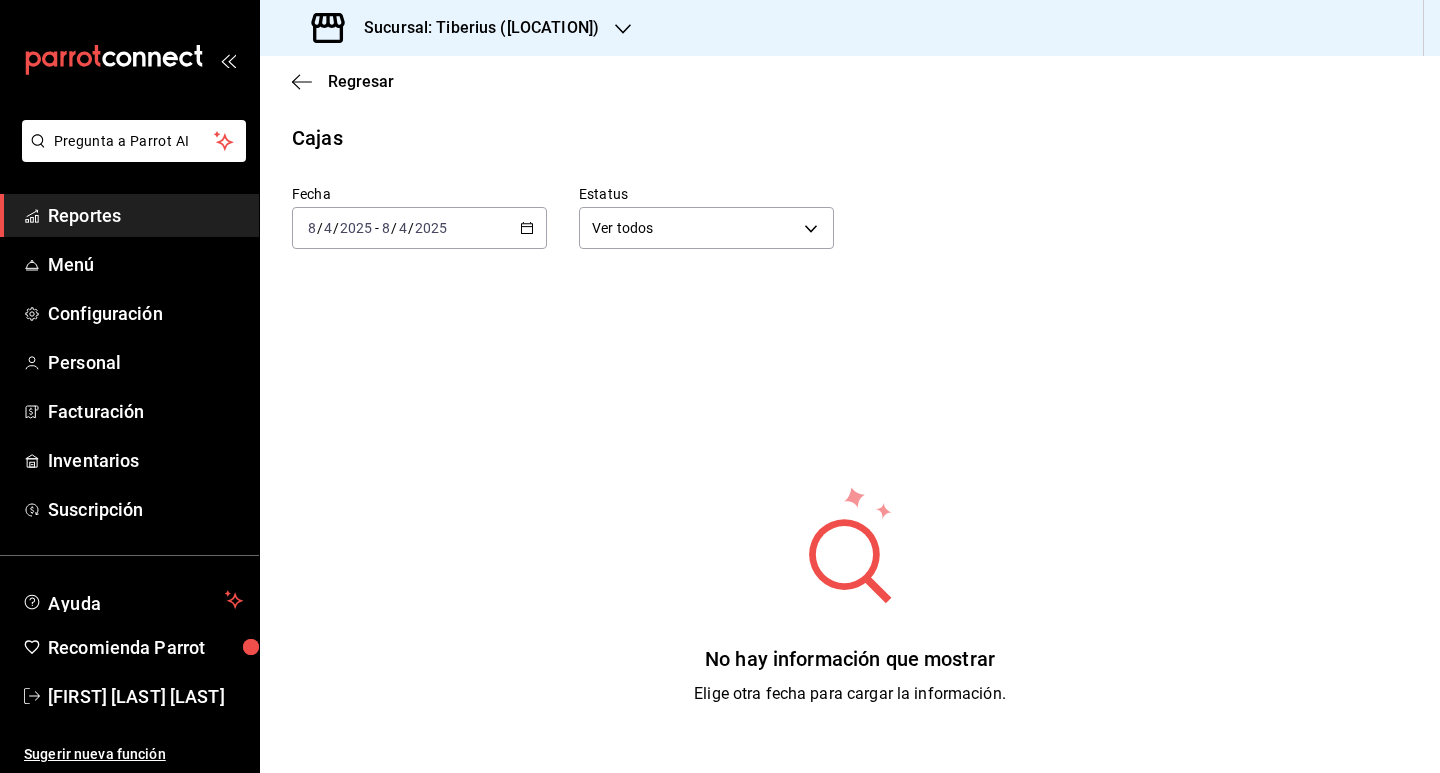 click on "2025-[DATE] [DATE] - 2025-[DATE] [DATE]" at bounding box center [419, 228] 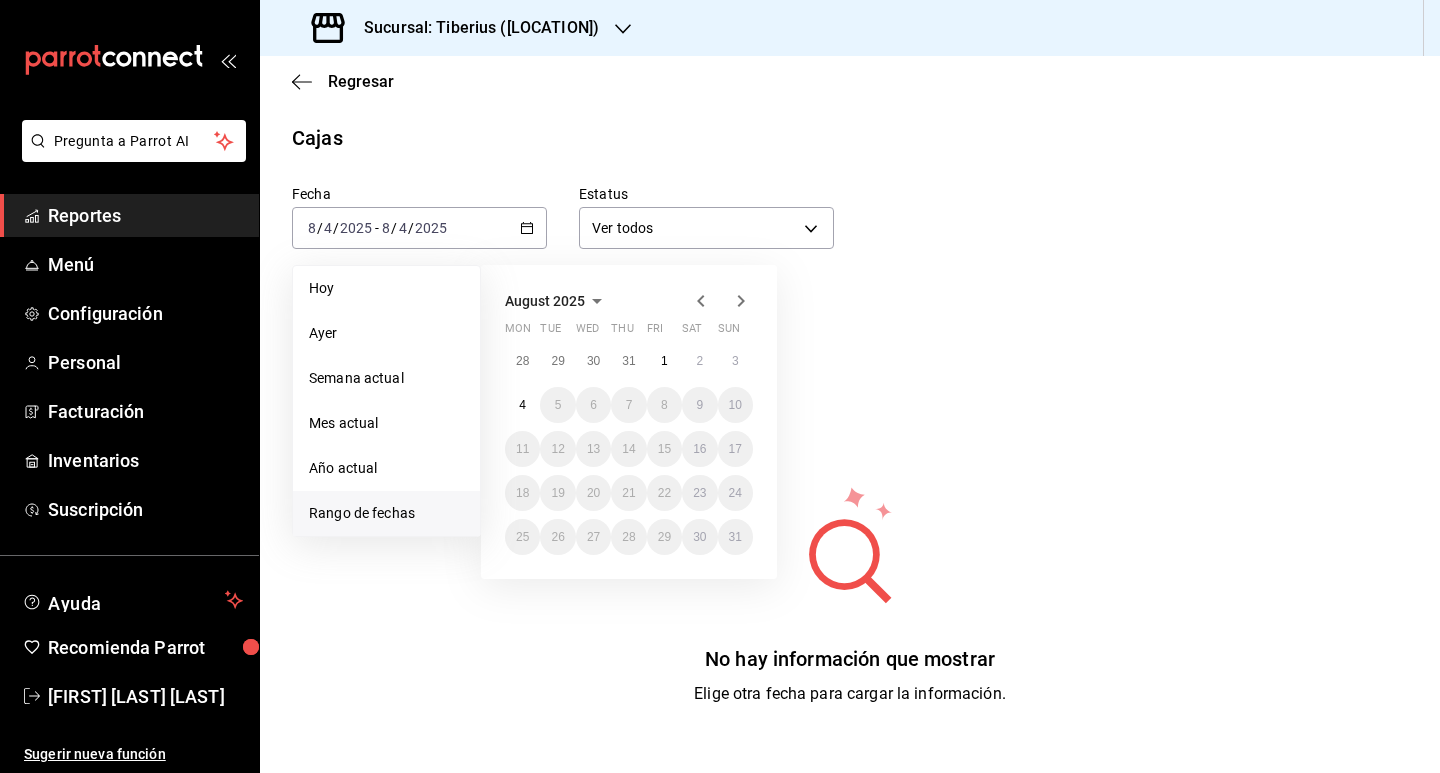 click on "No hay información que mostrar Elige otra fecha para cargar la información." at bounding box center [850, 595] 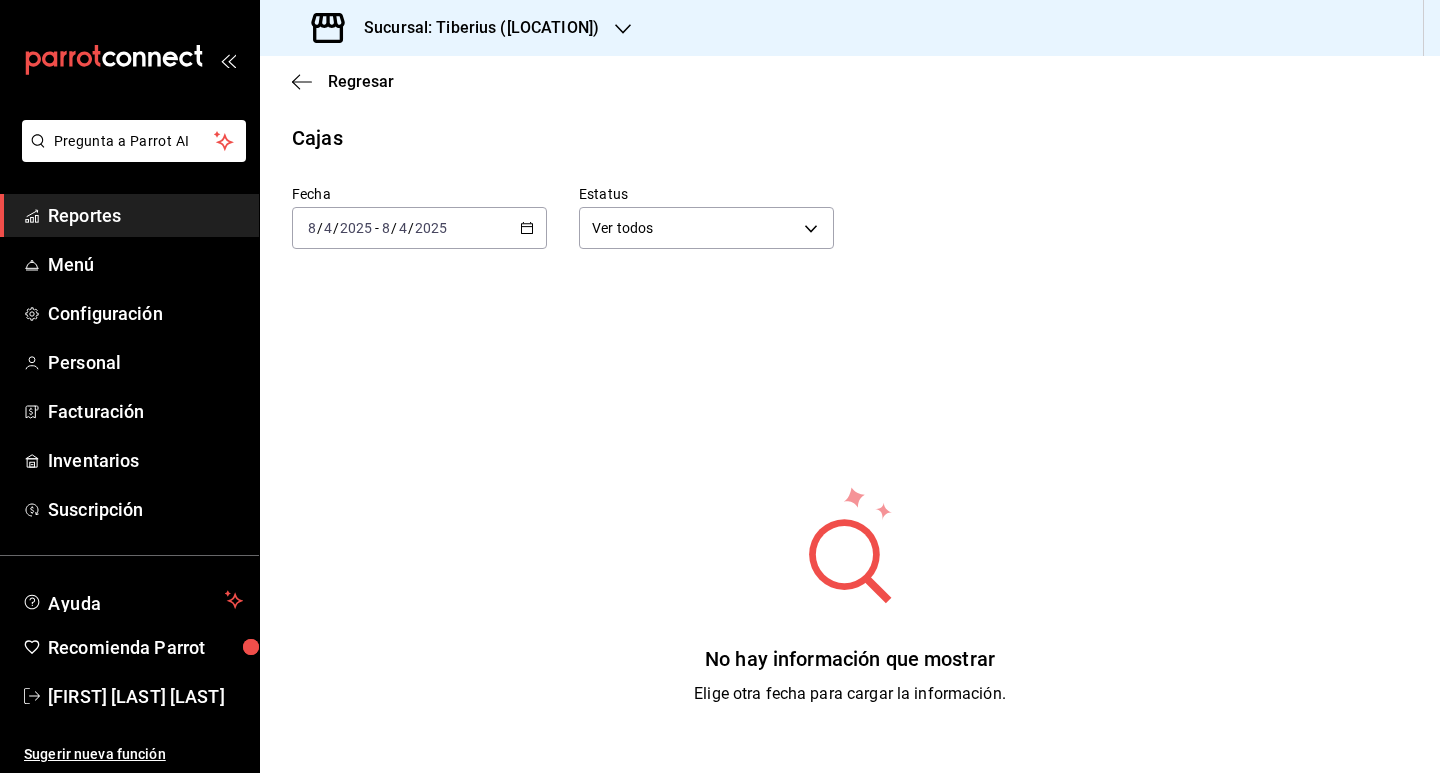 click 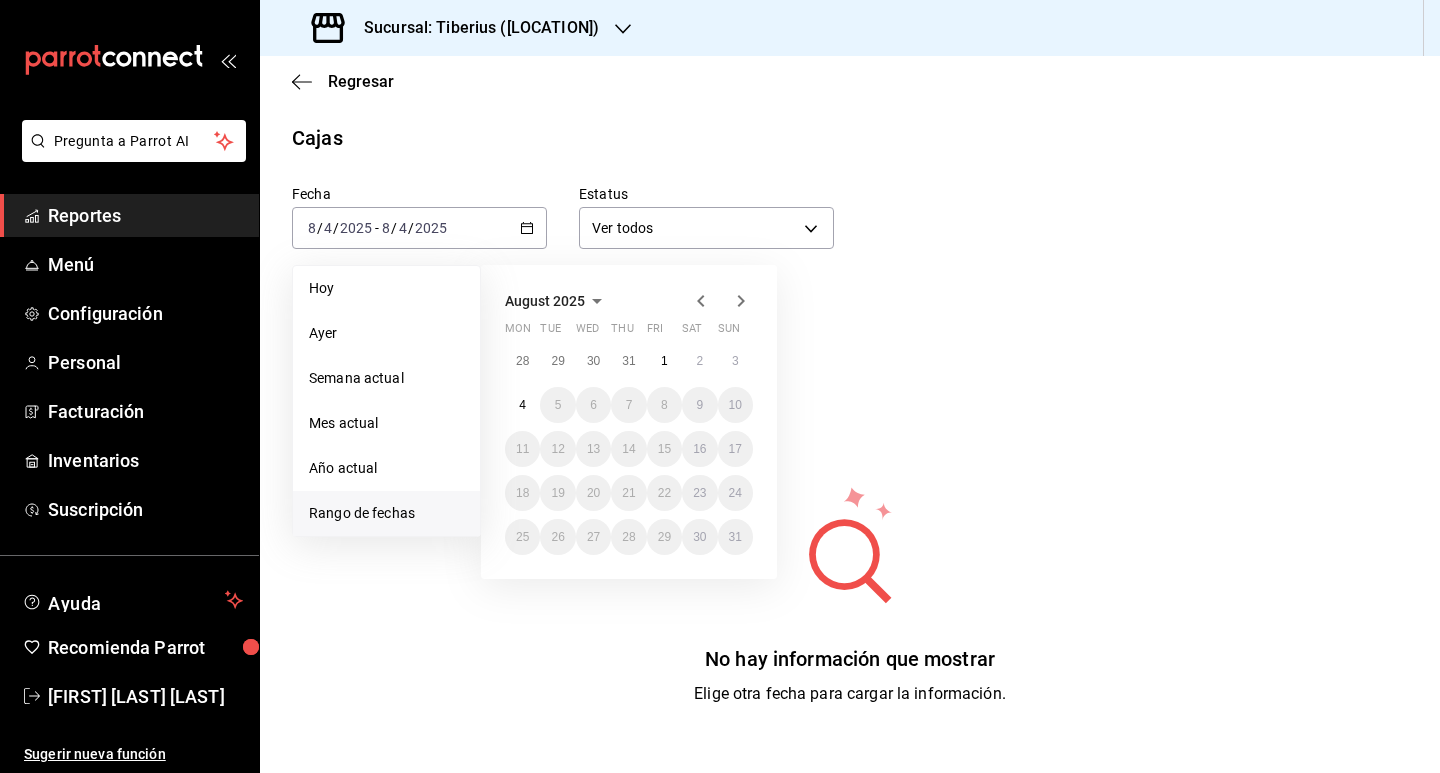 click on "No hay información que mostrar Elige otra fecha para cargar la información." at bounding box center [850, 595] 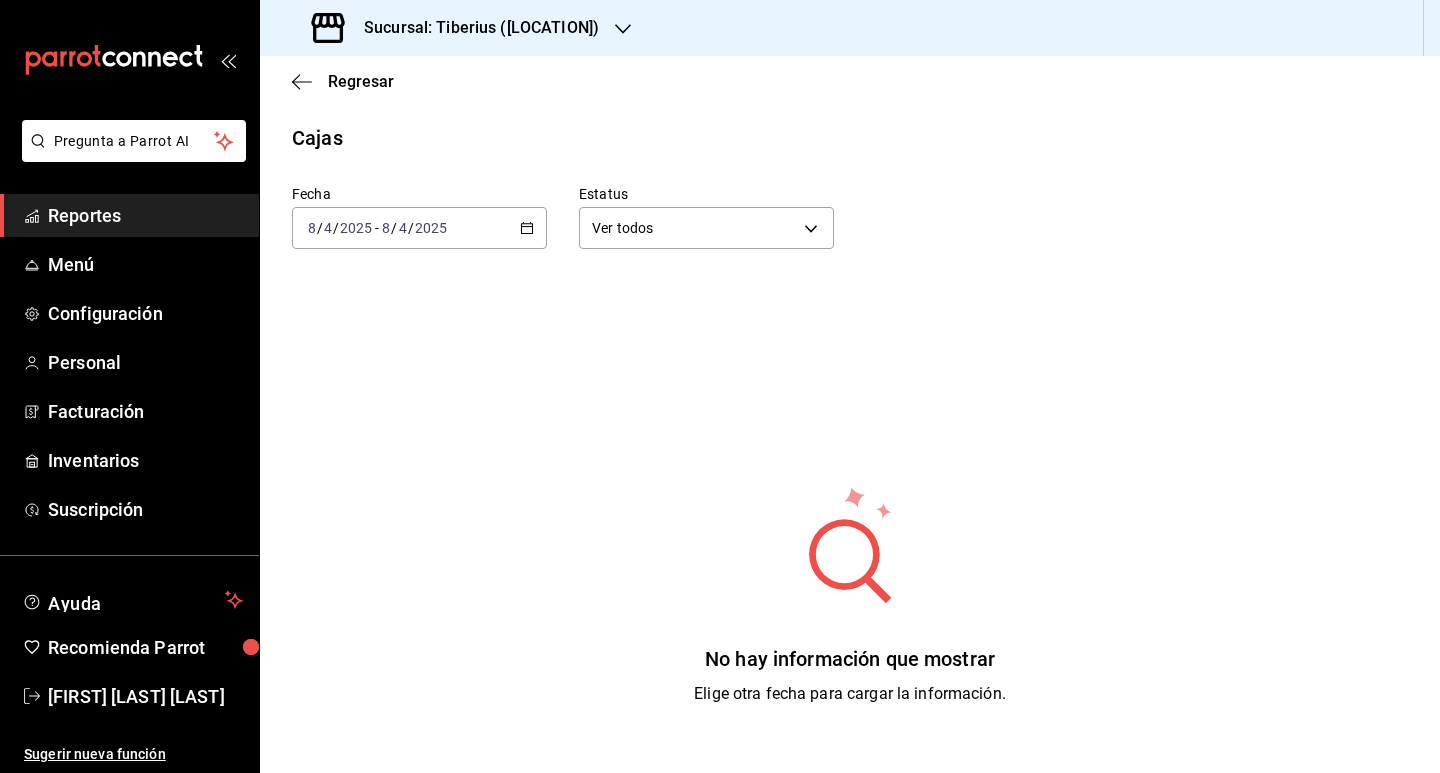 click 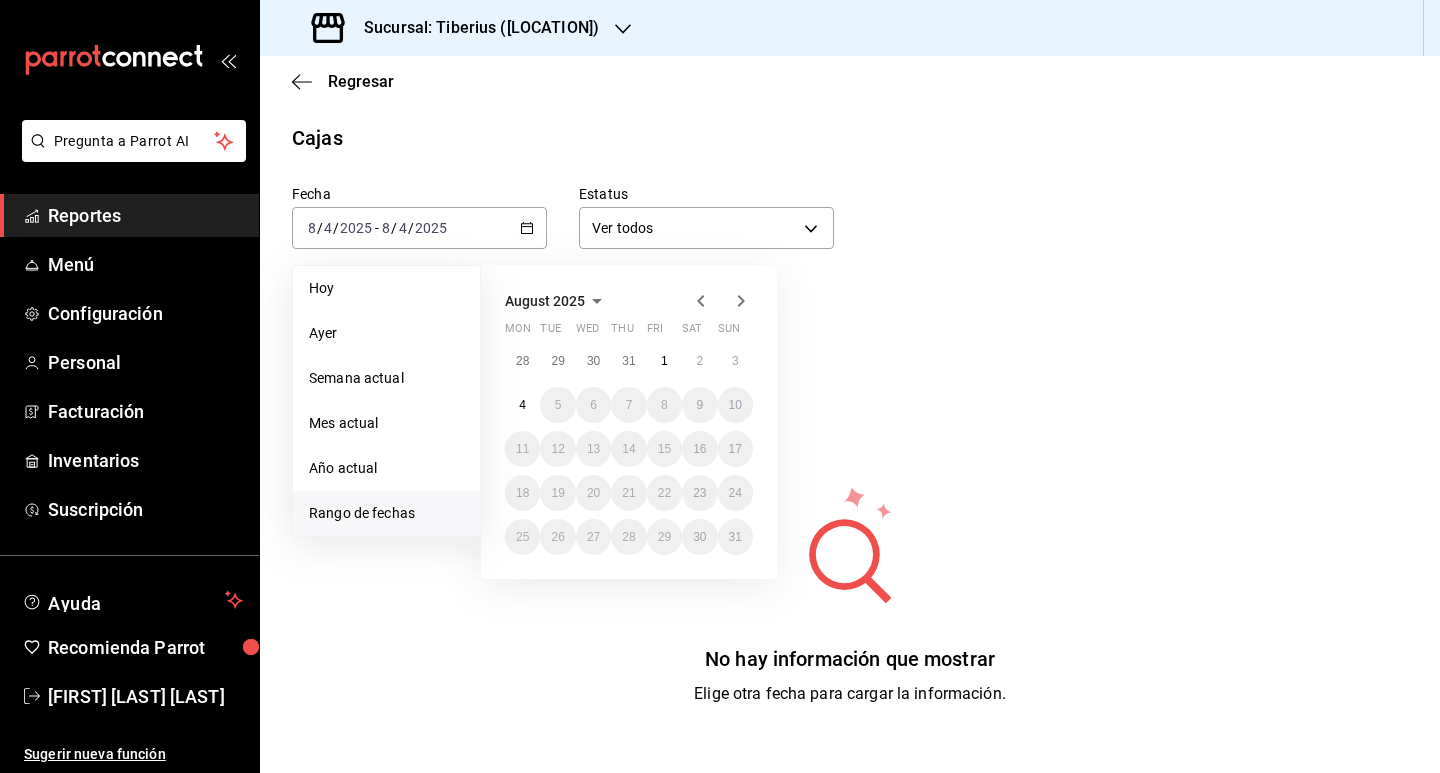 drag, startPoint x: 919, startPoint y: 406, endPoint x: 894, endPoint y: 345, distance: 65.9242 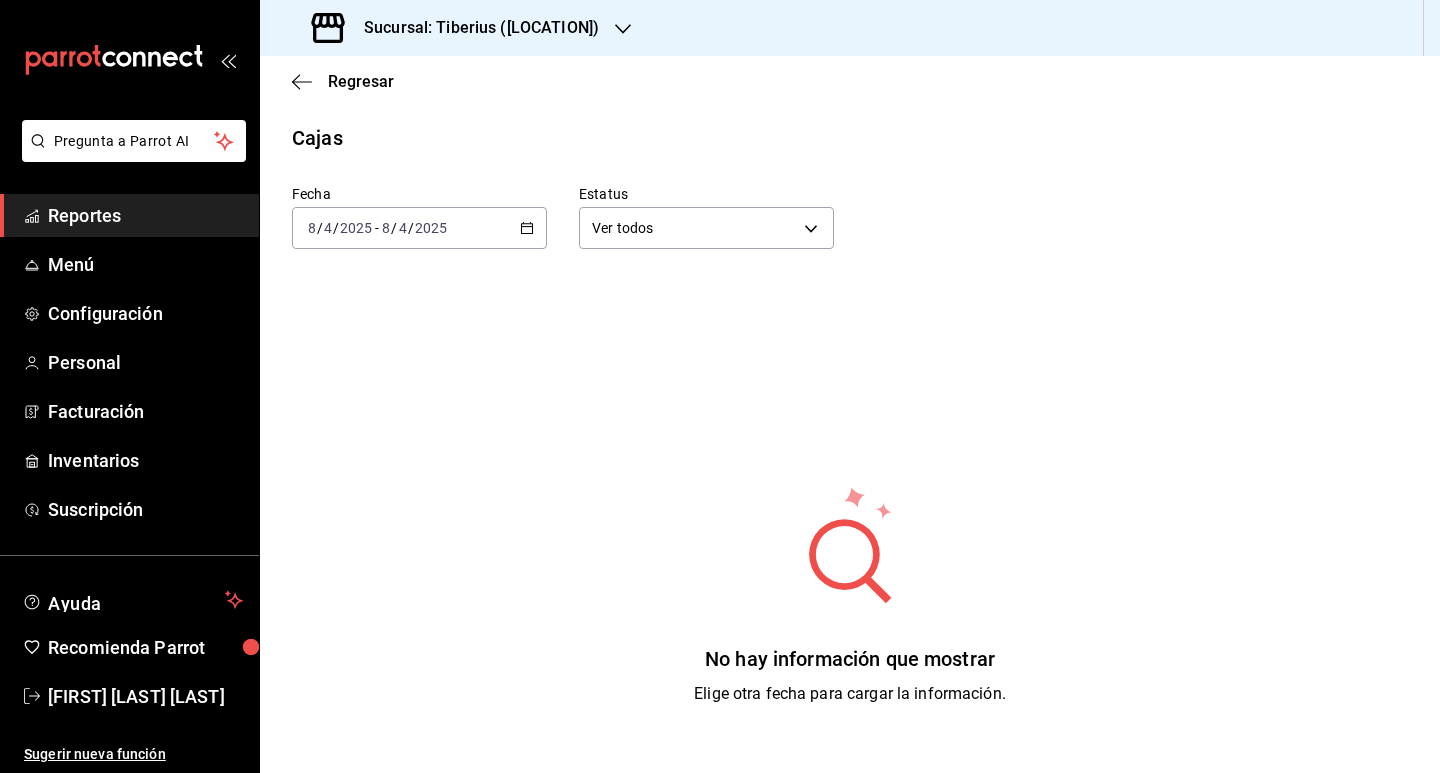 click 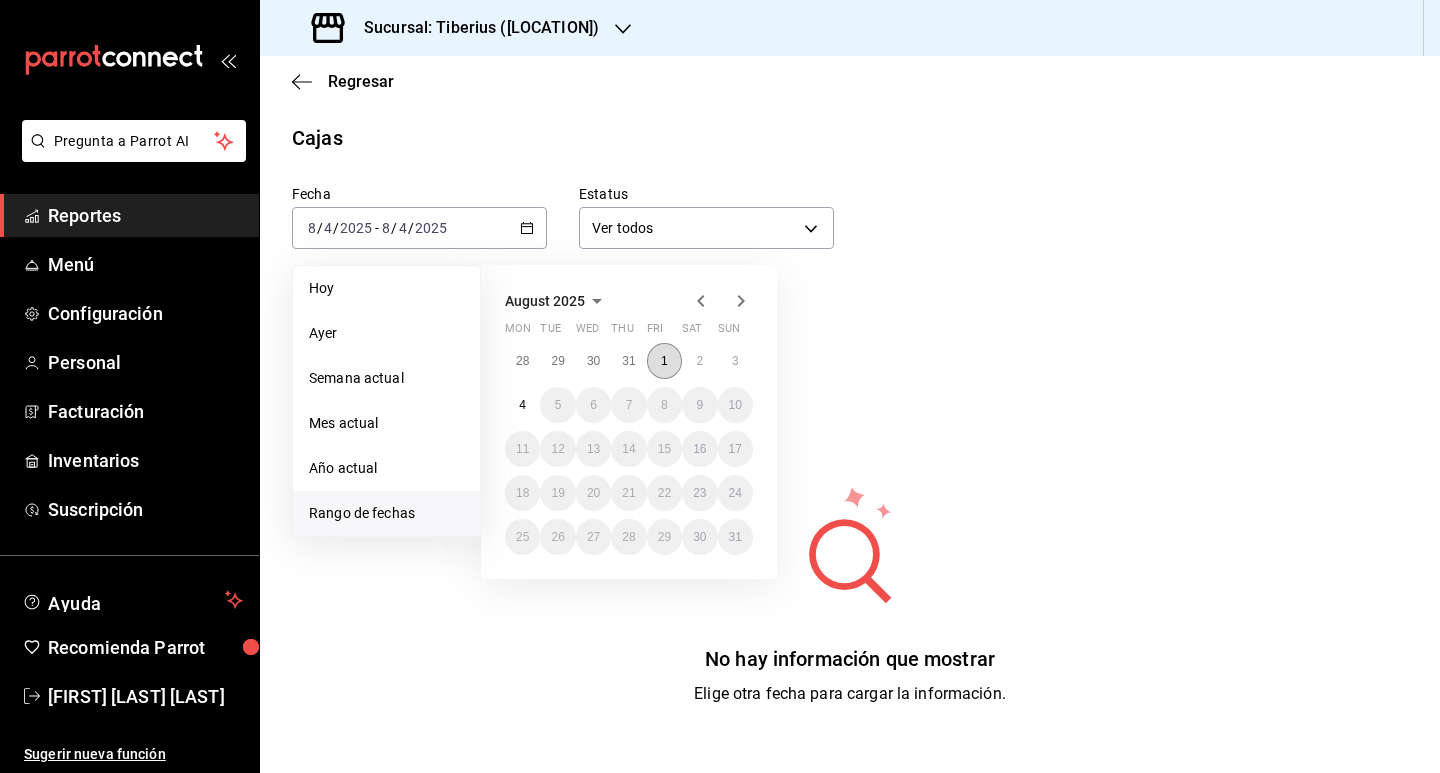 click on "1" at bounding box center (664, 361) 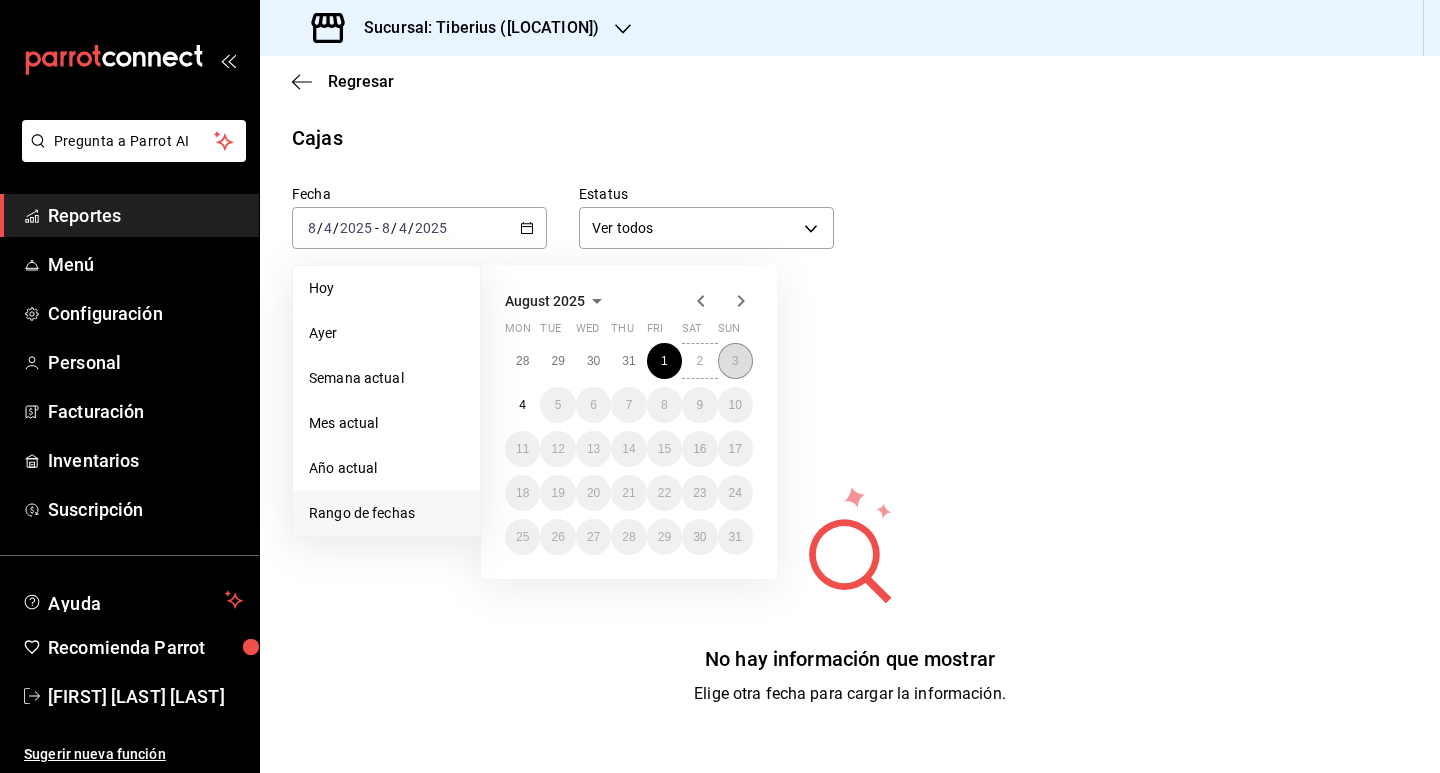 click on "3" at bounding box center [735, 361] 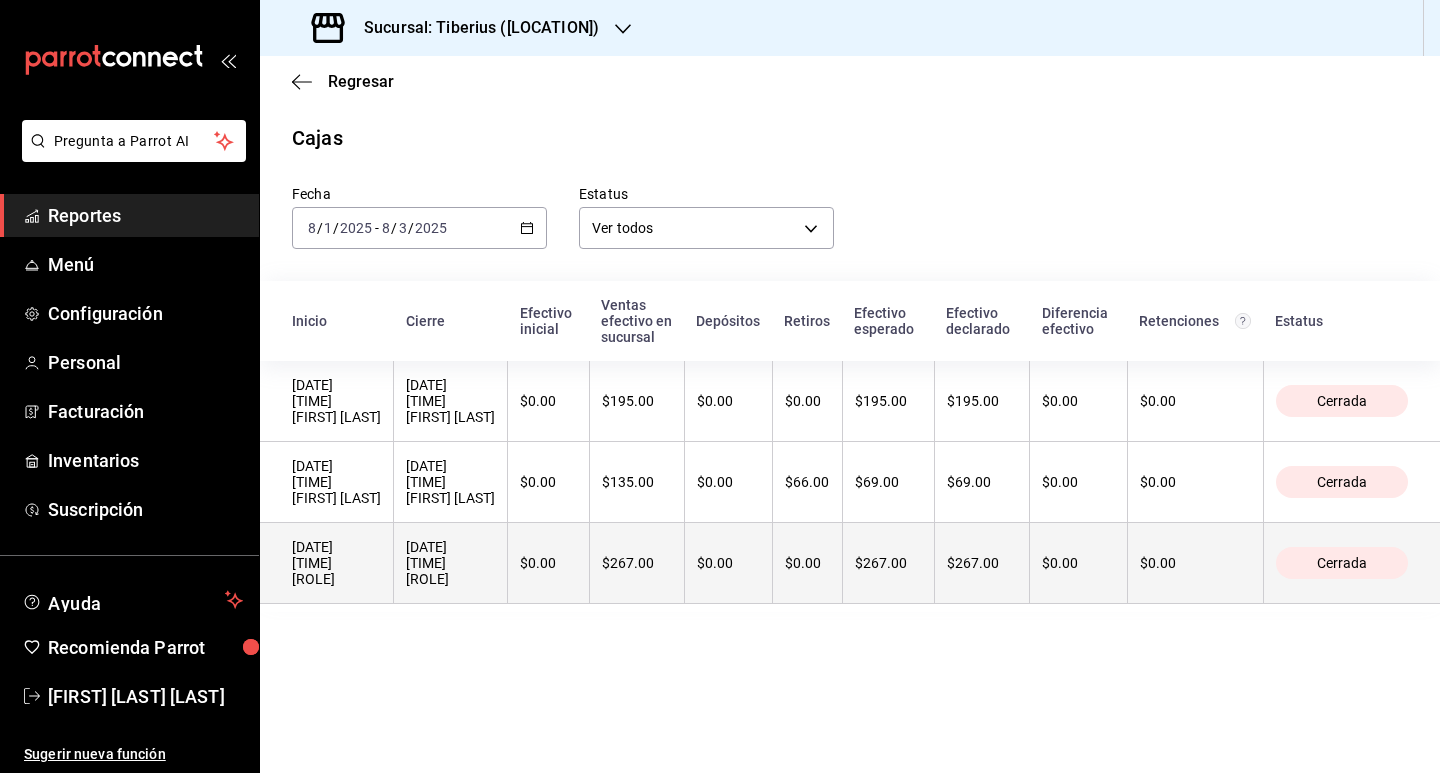 click on "[DATE]
[TIME]
[ROLE]" at bounding box center (336, 563) 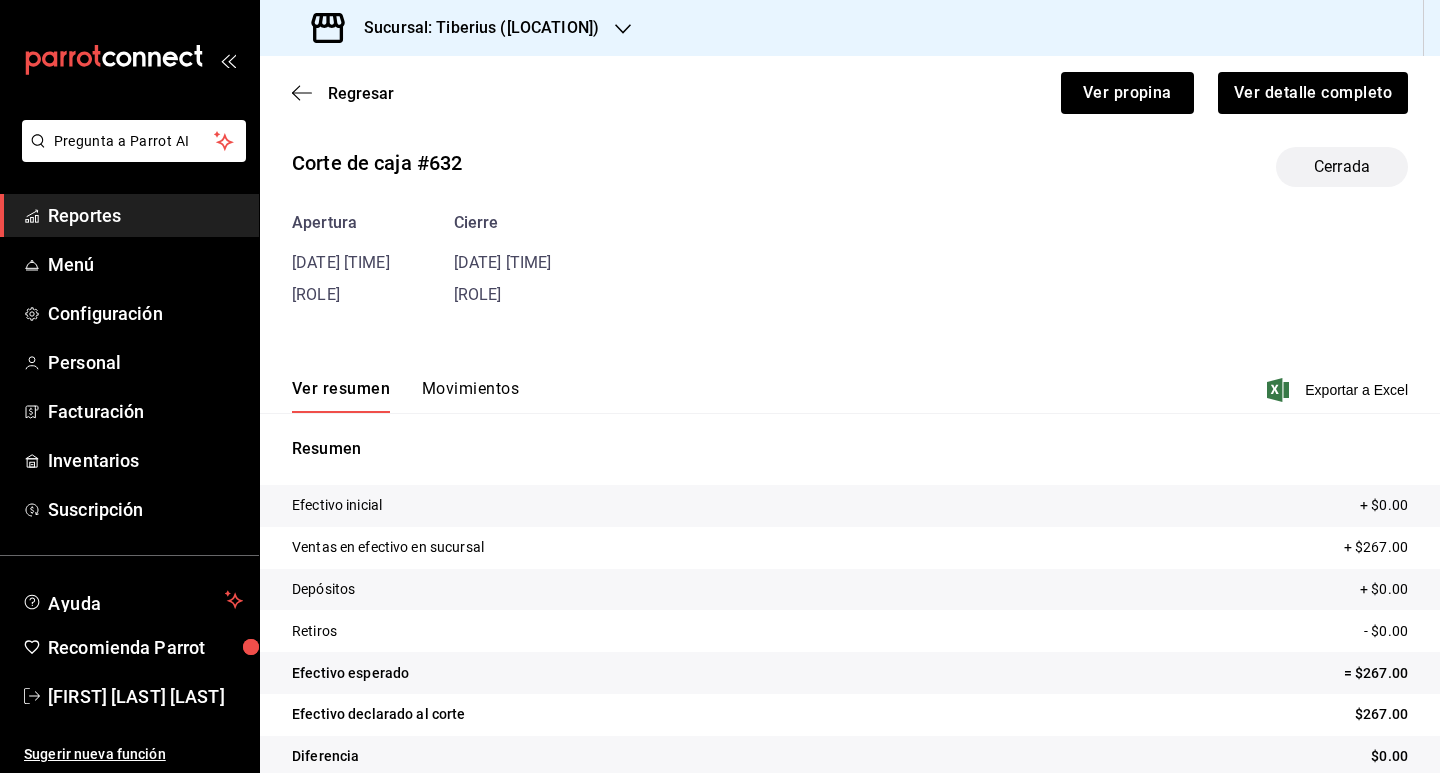 scroll, scrollTop: 0, scrollLeft: 0, axis: both 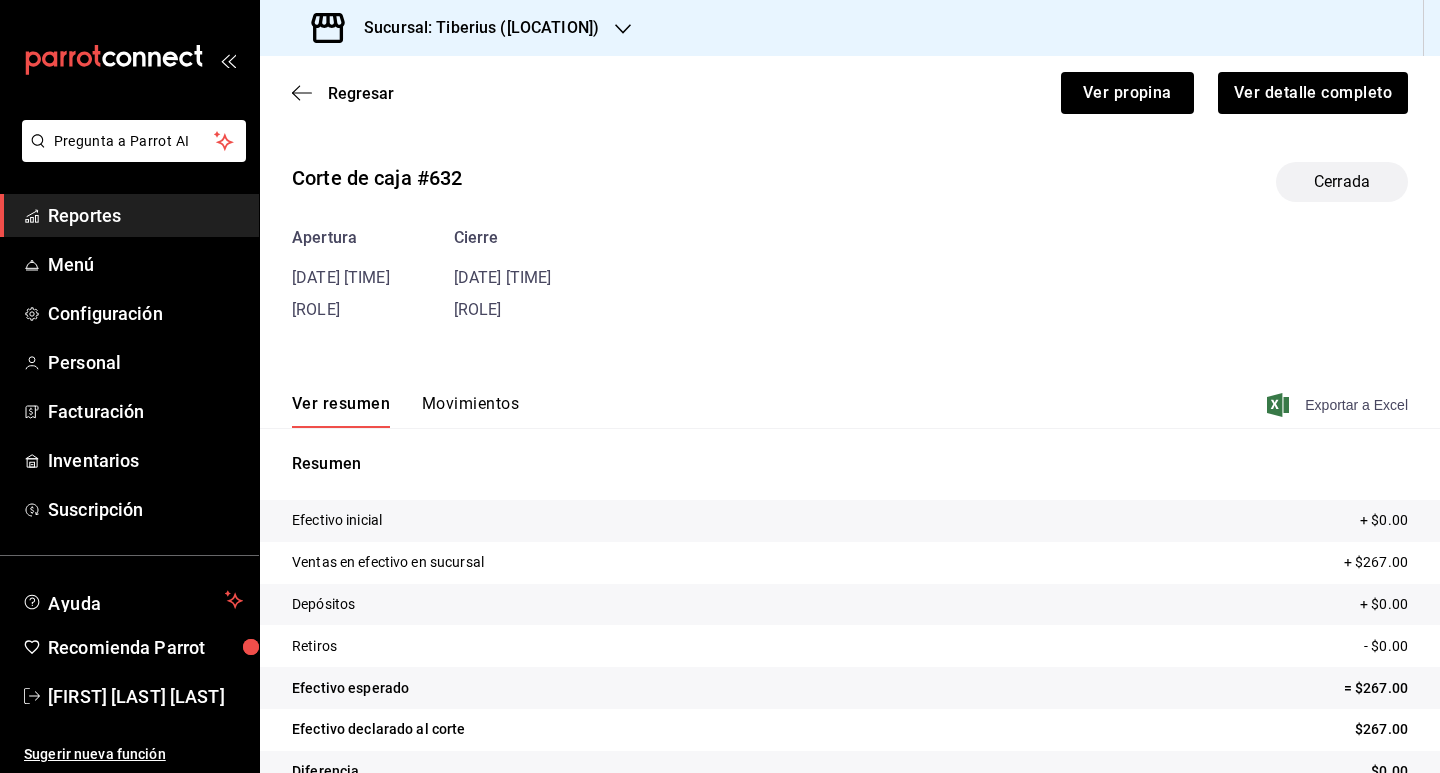 click 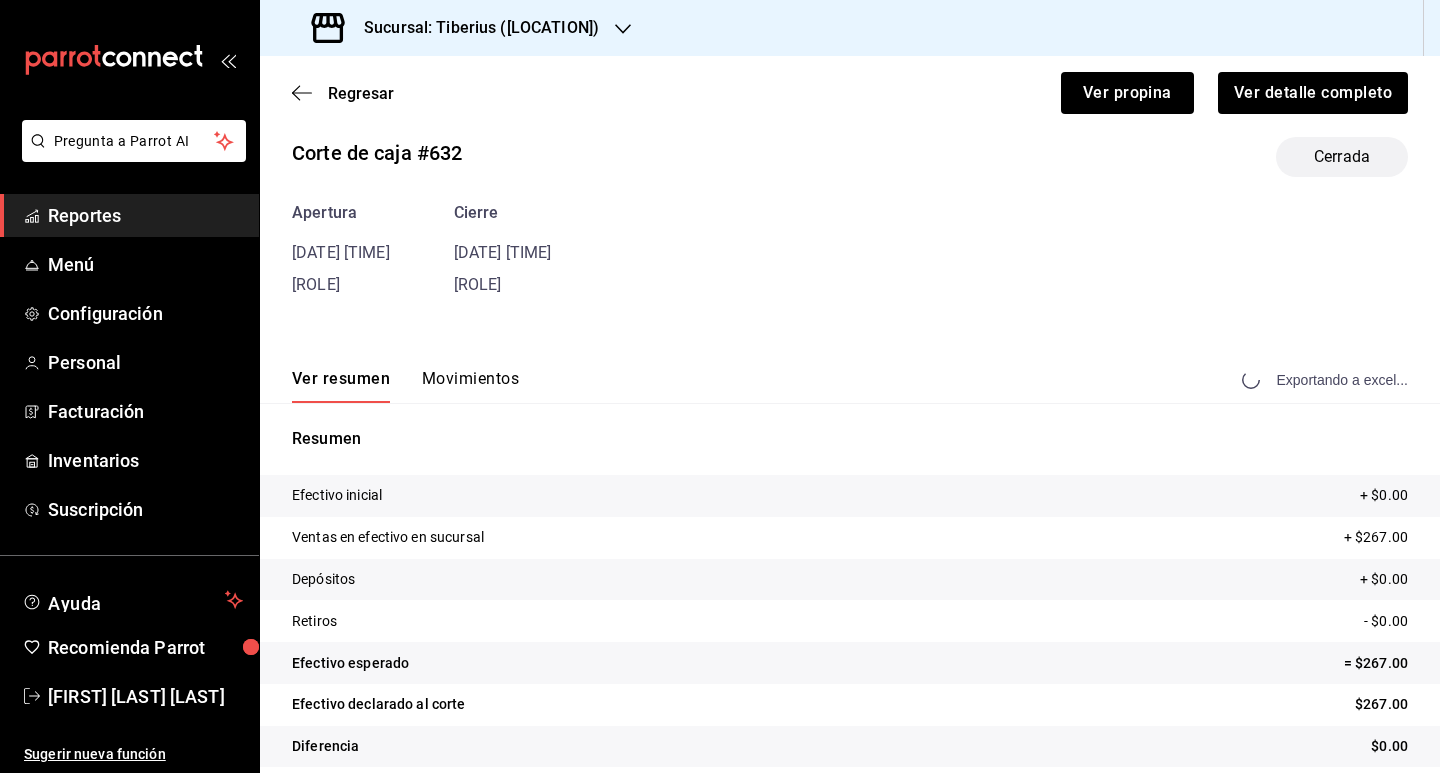 scroll, scrollTop: 0, scrollLeft: 0, axis: both 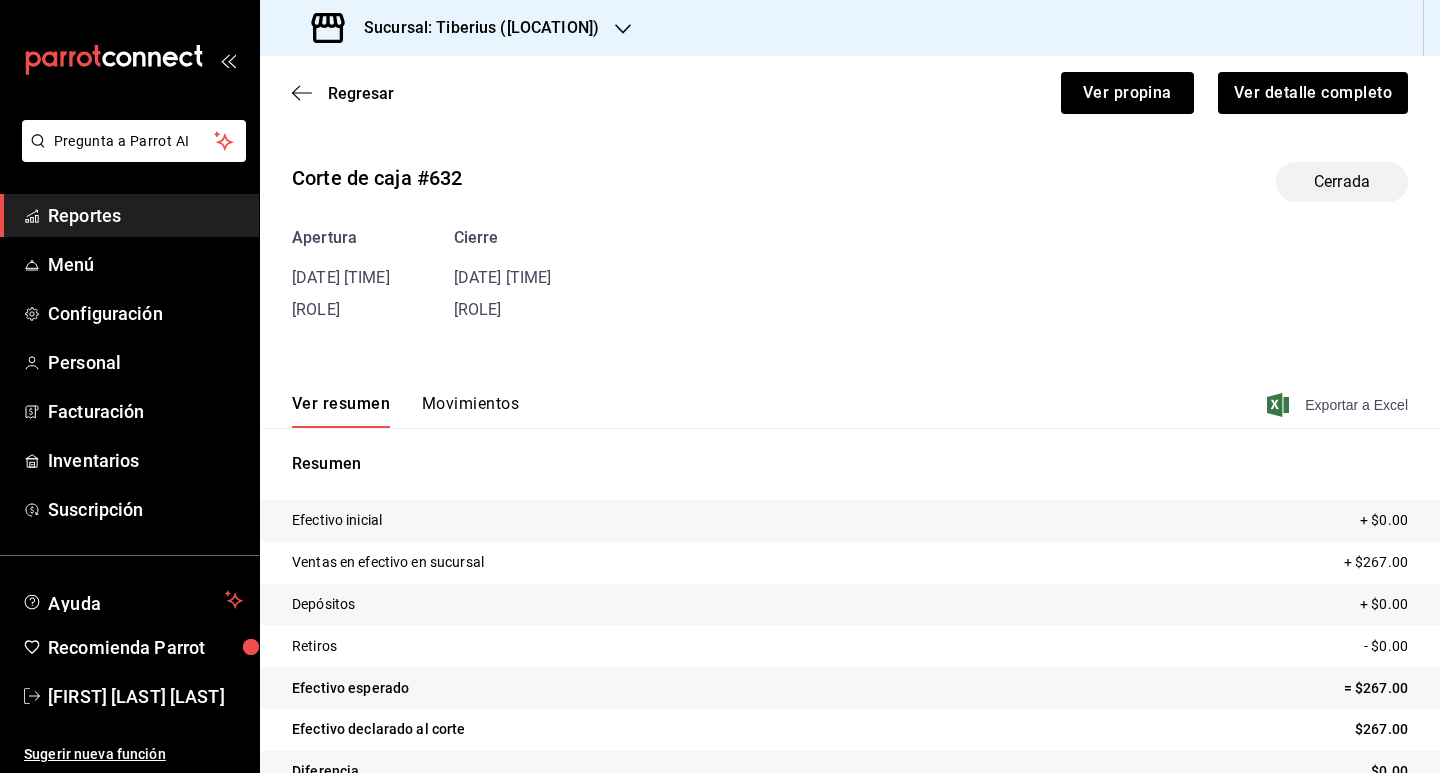 click 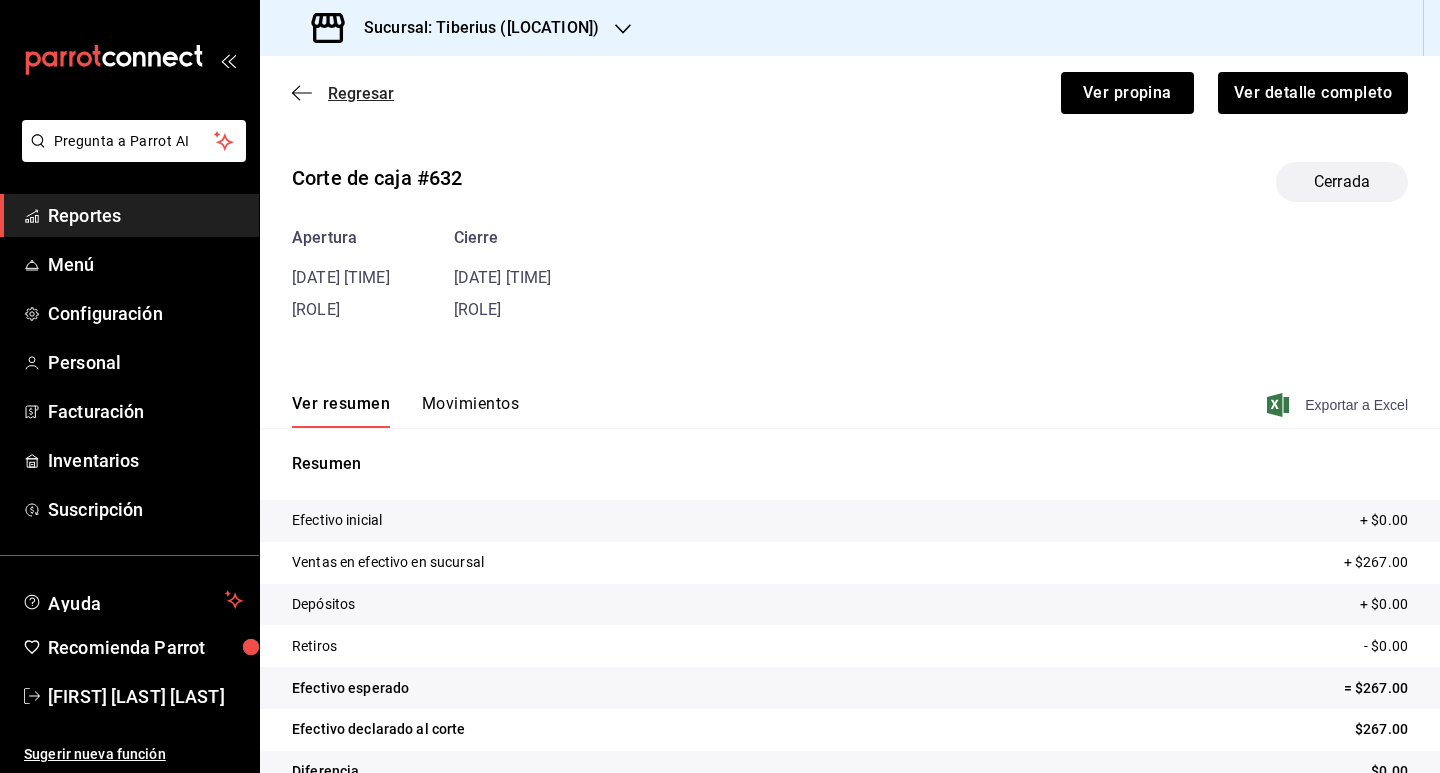 click 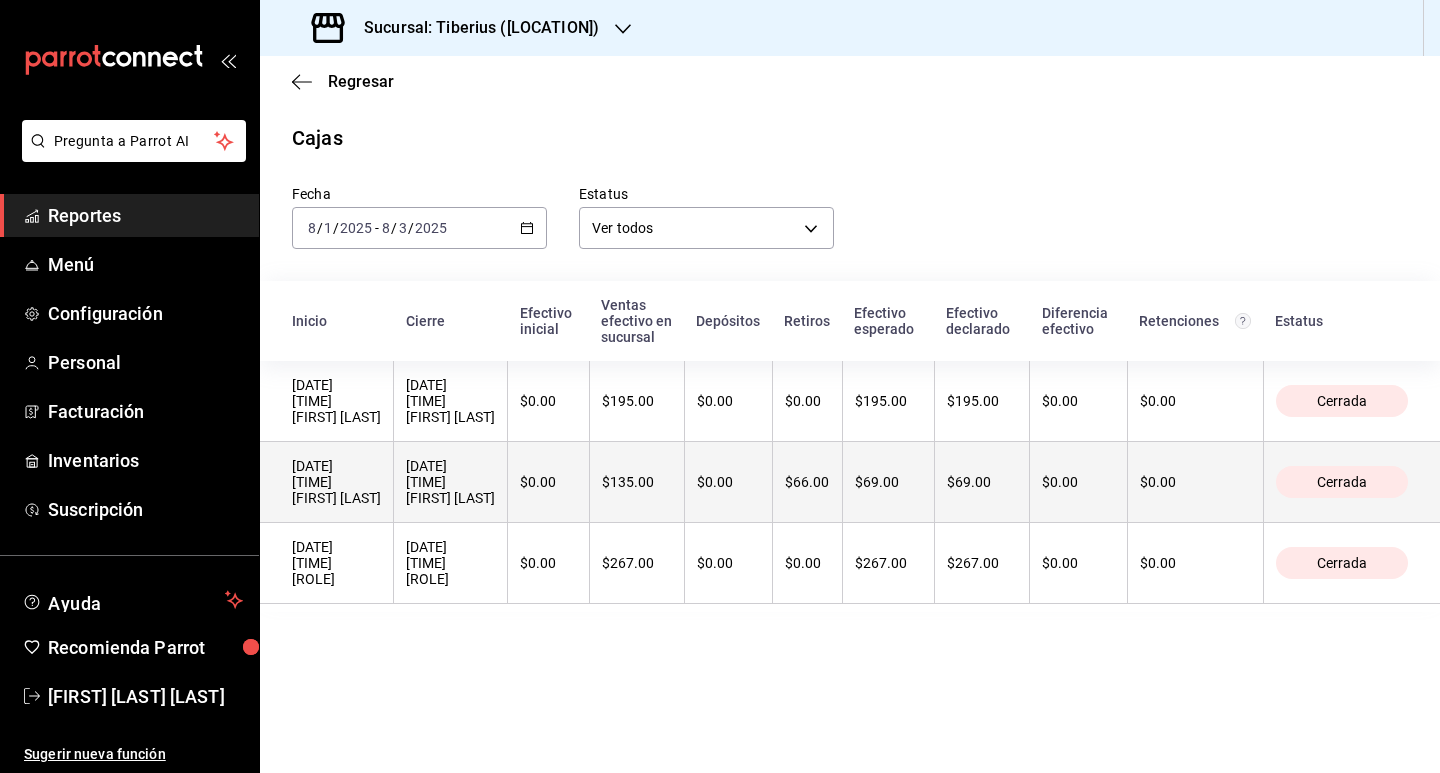 click on "[DATE]
[TIME]
[FIRST] [LAST]" at bounding box center [327, 482] 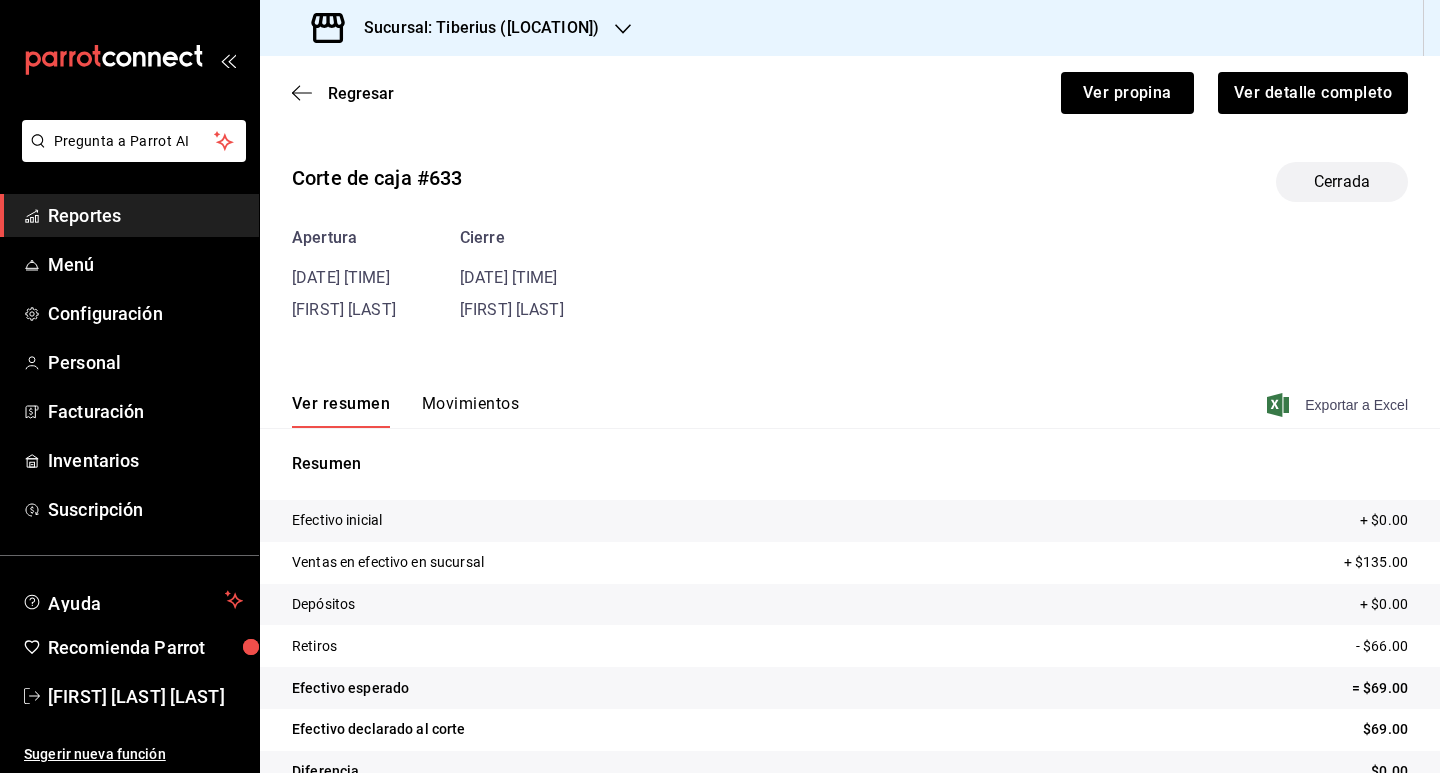click 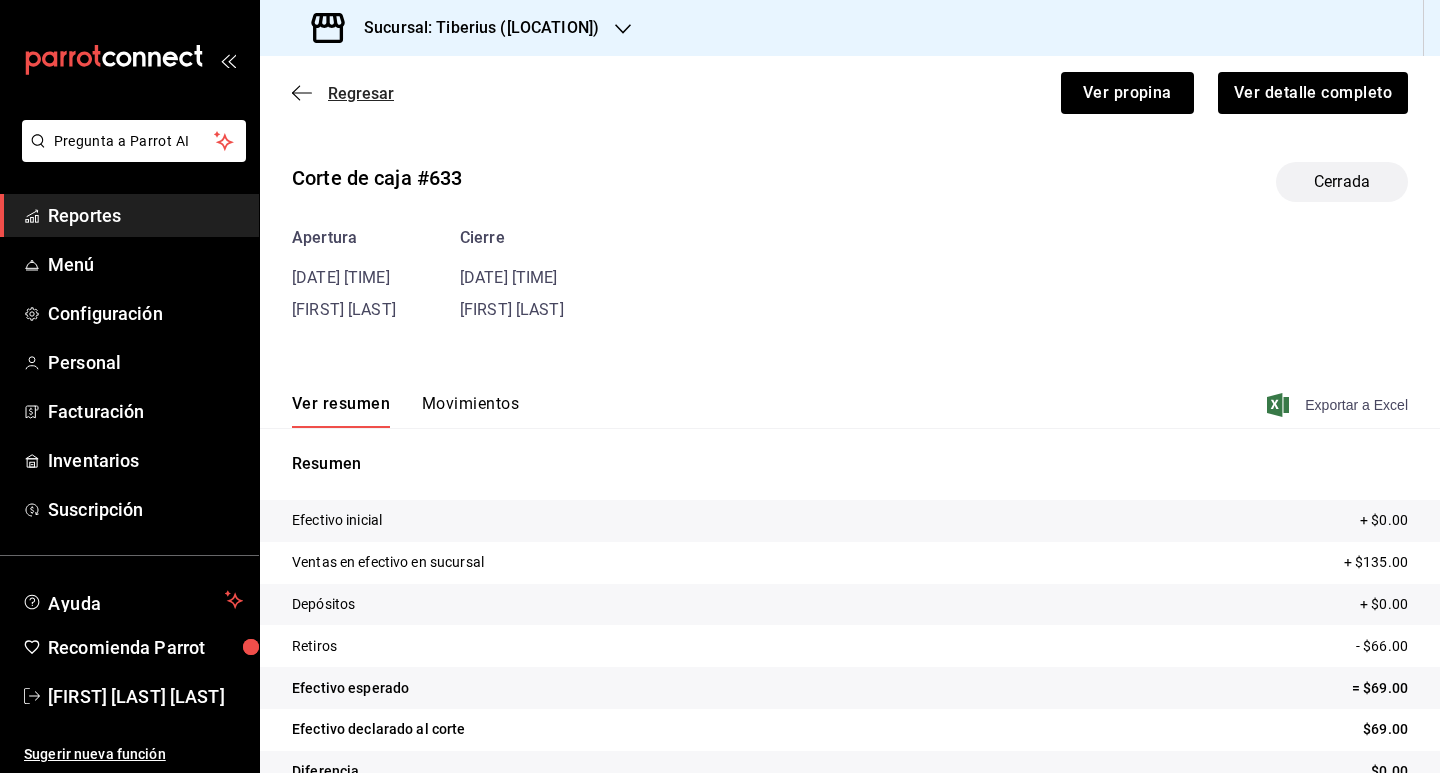 click 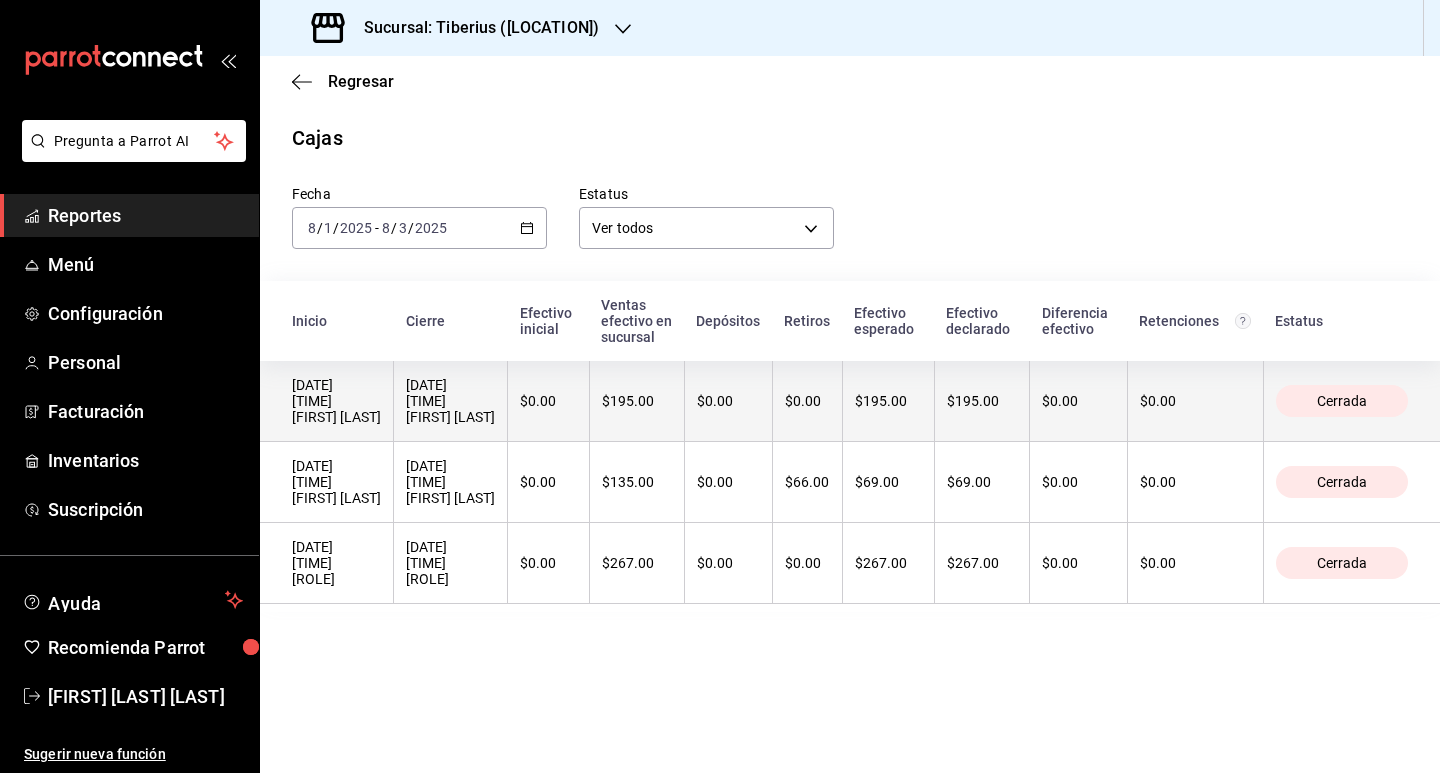 click on "[DATE]
[TIME]
[FIRST] [LAST]" at bounding box center (336, 401) 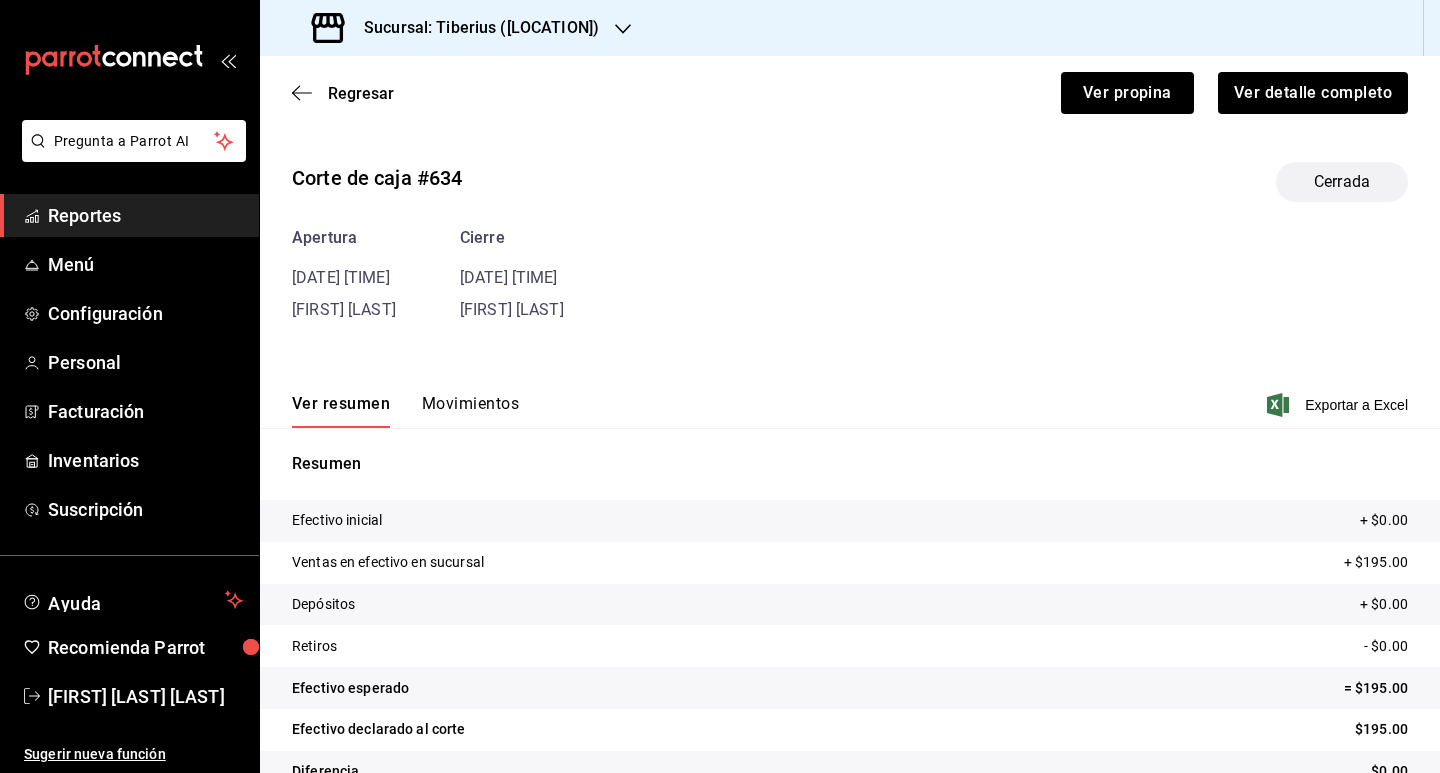 scroll, scrollTop: 43, scrollLeft: 0, axis: vertical 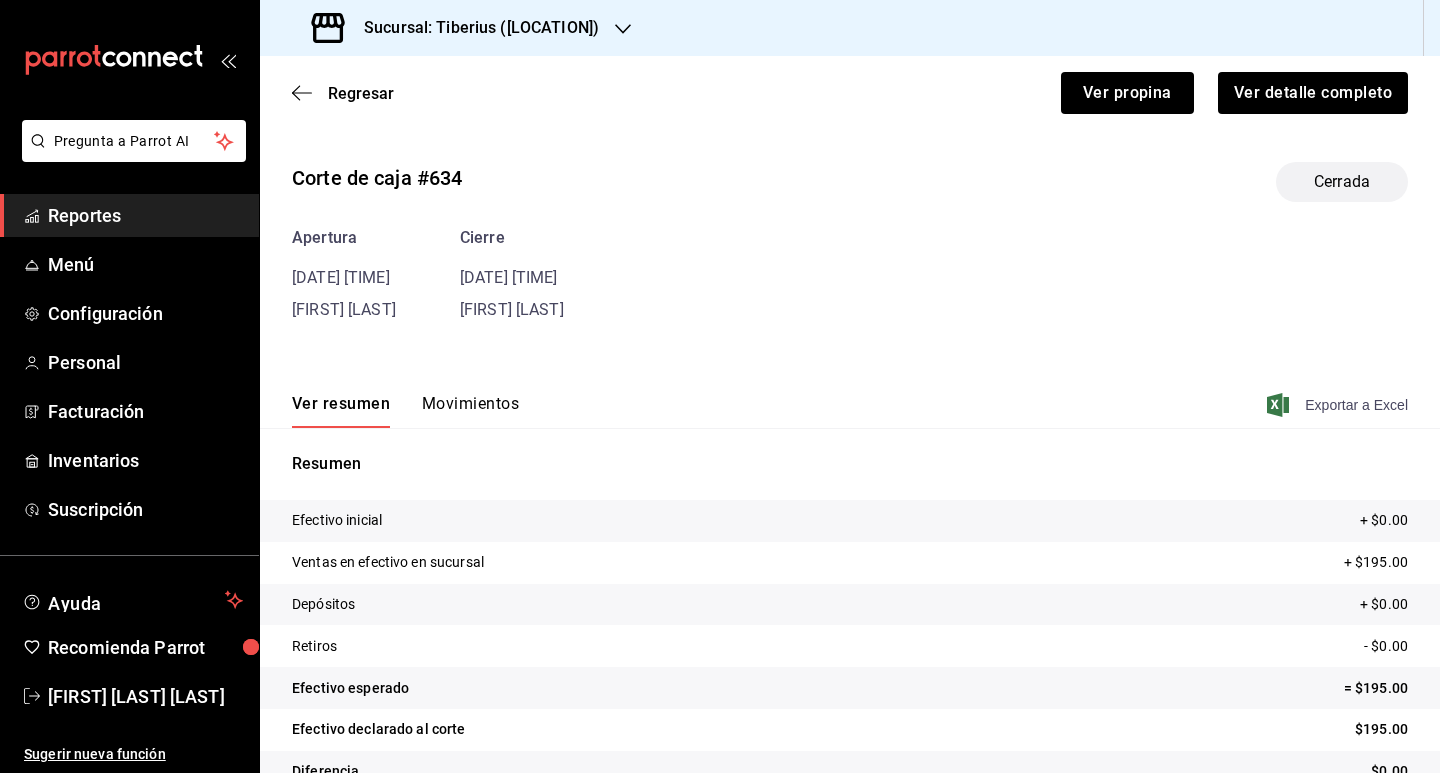 click on "Exportar a Excel" at bounding box center (1339, 405) 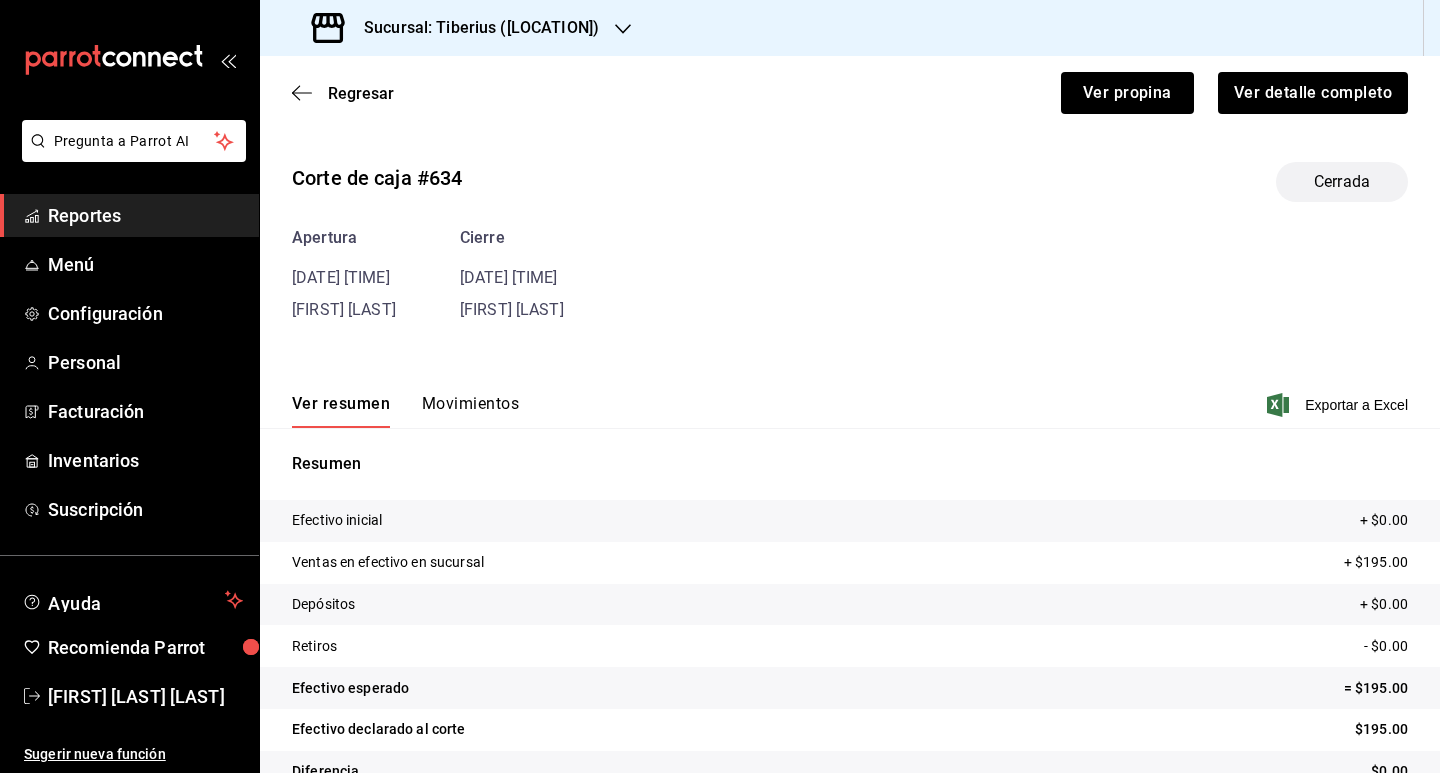 click at bounding box center (623, 28) 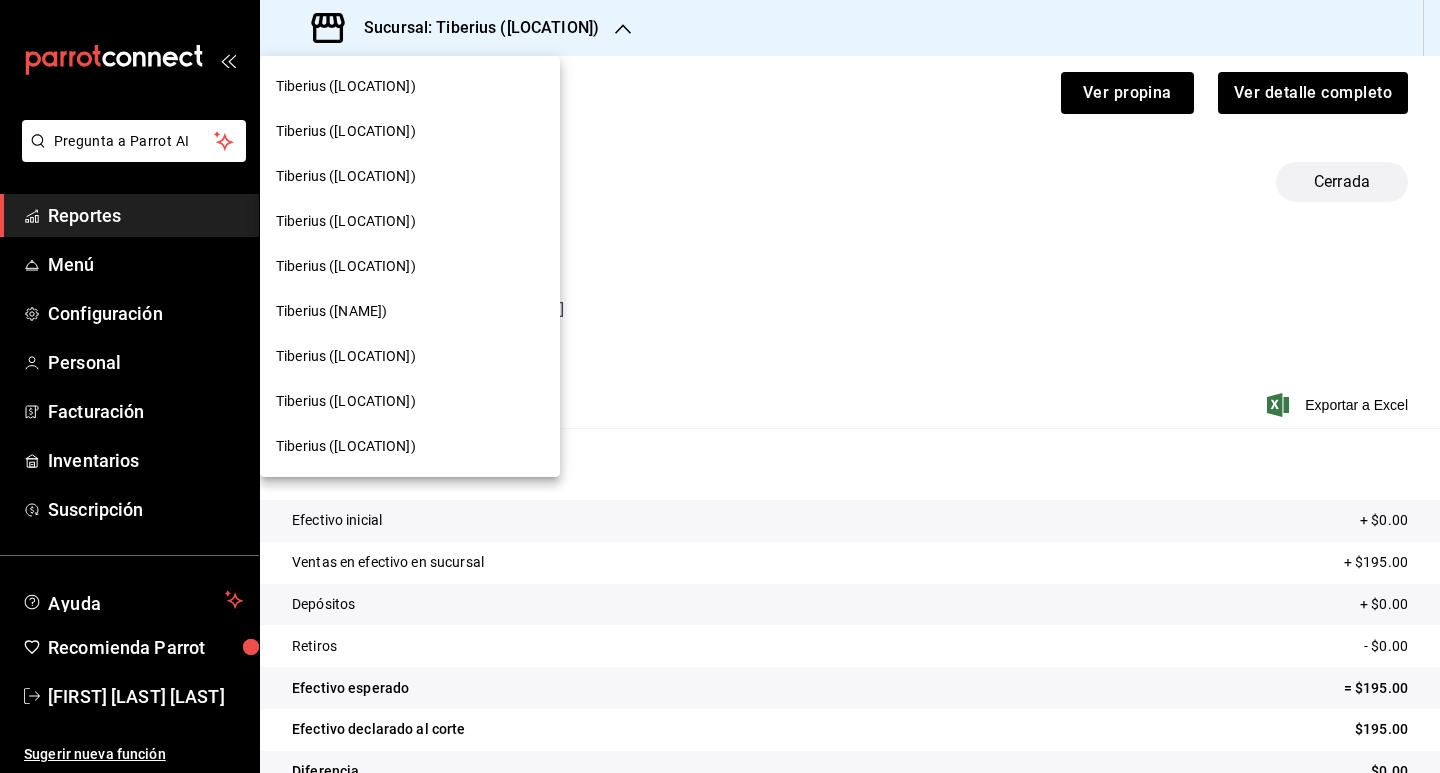 click on "Tiberius ([LOCATION])" at bounding box center (346, 266) 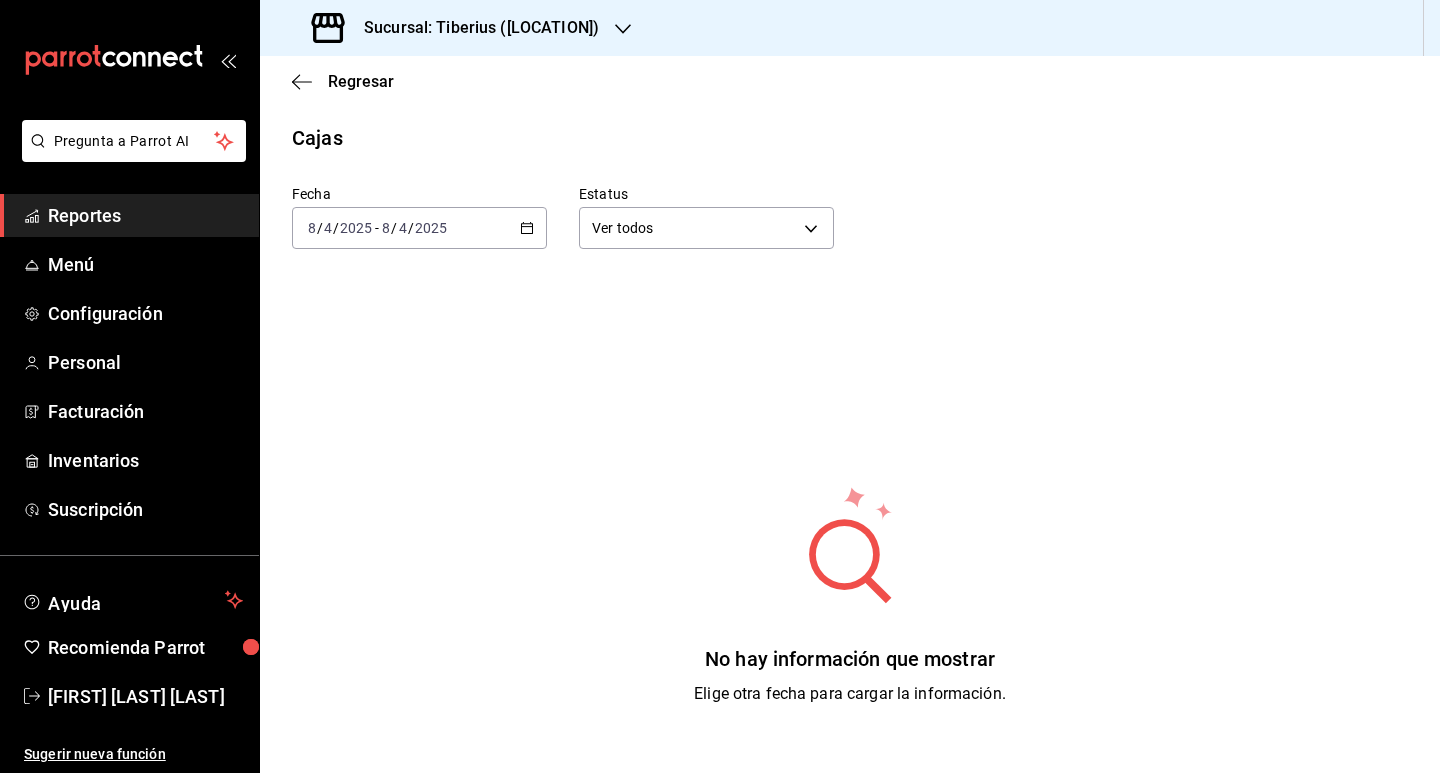 click 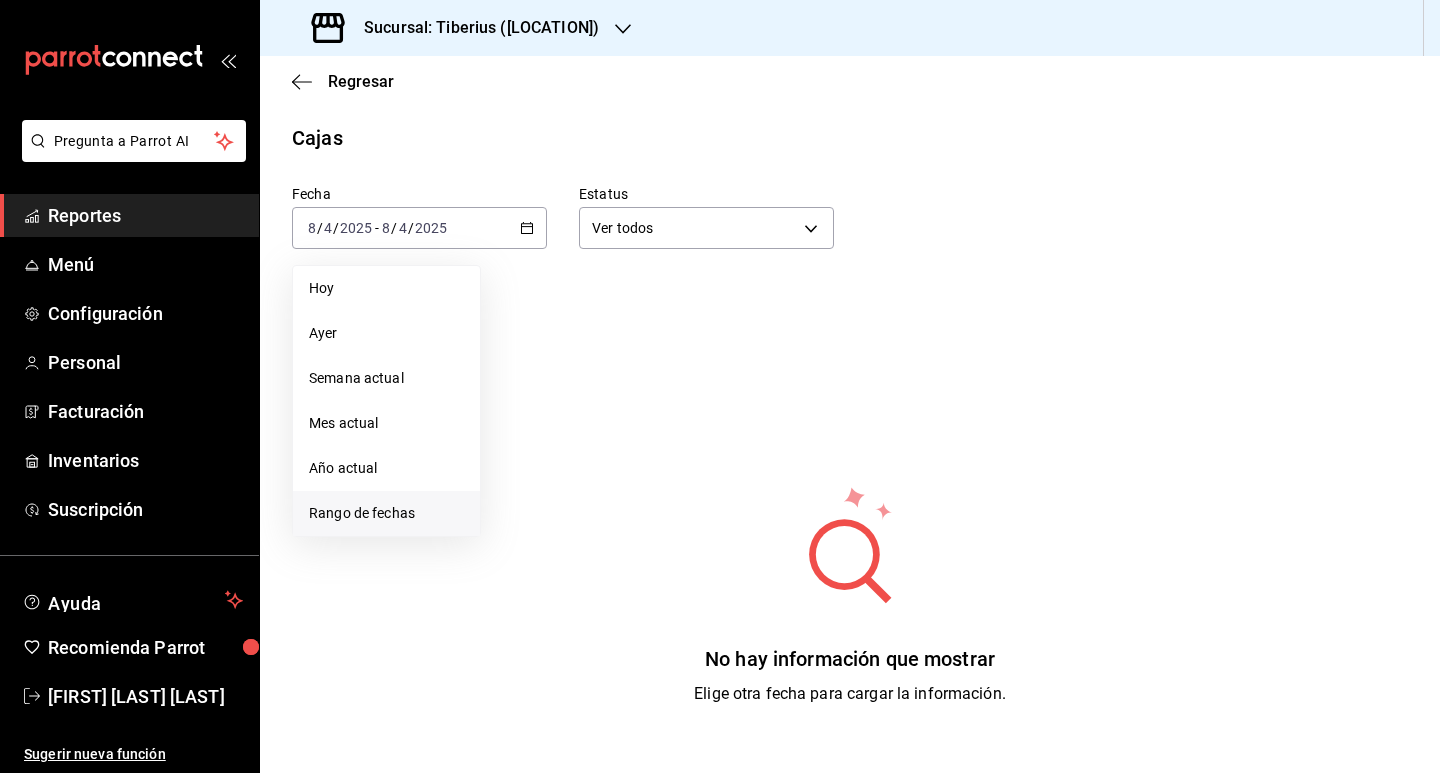 click on "Rango de fechas" at bounding box center [386, 513] 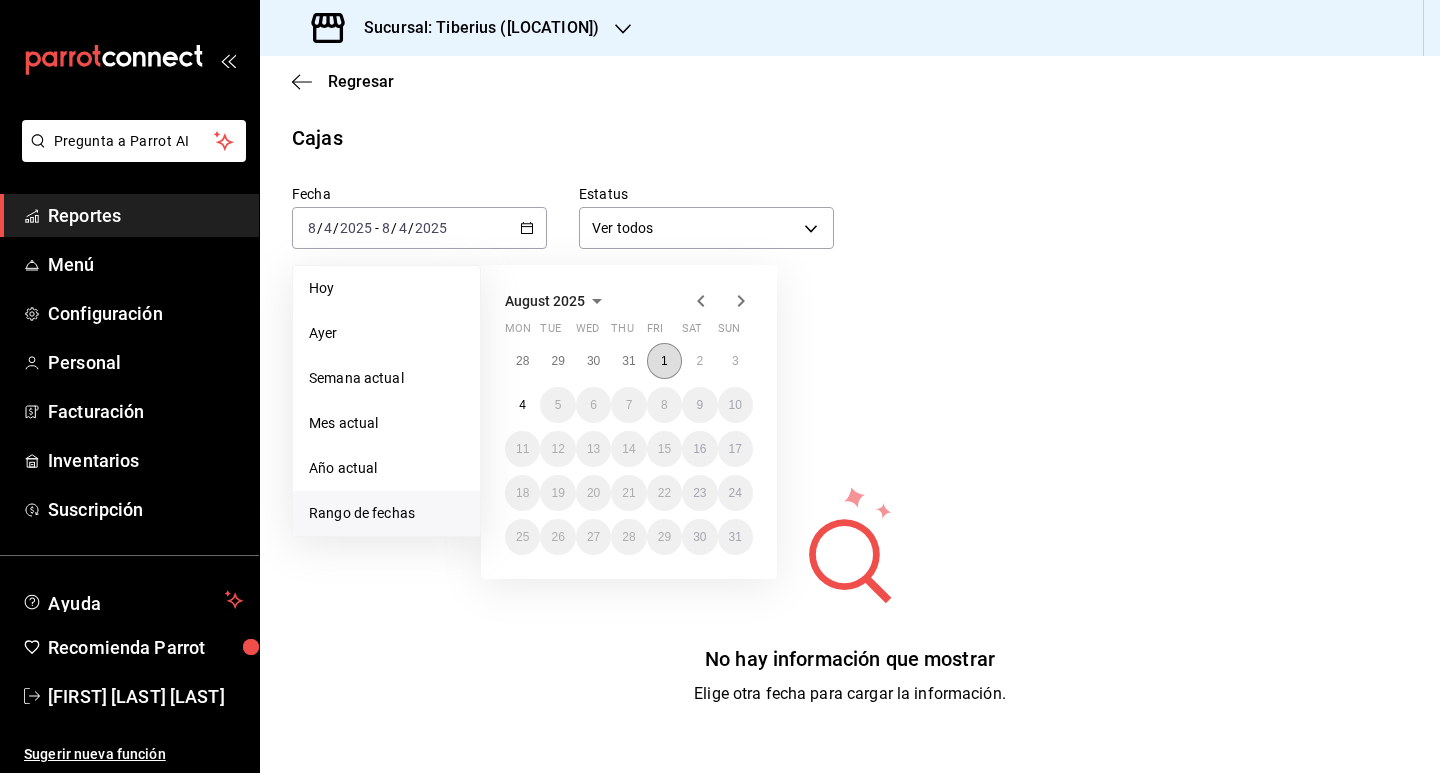 click on "1" at bounding box center (664, 361) 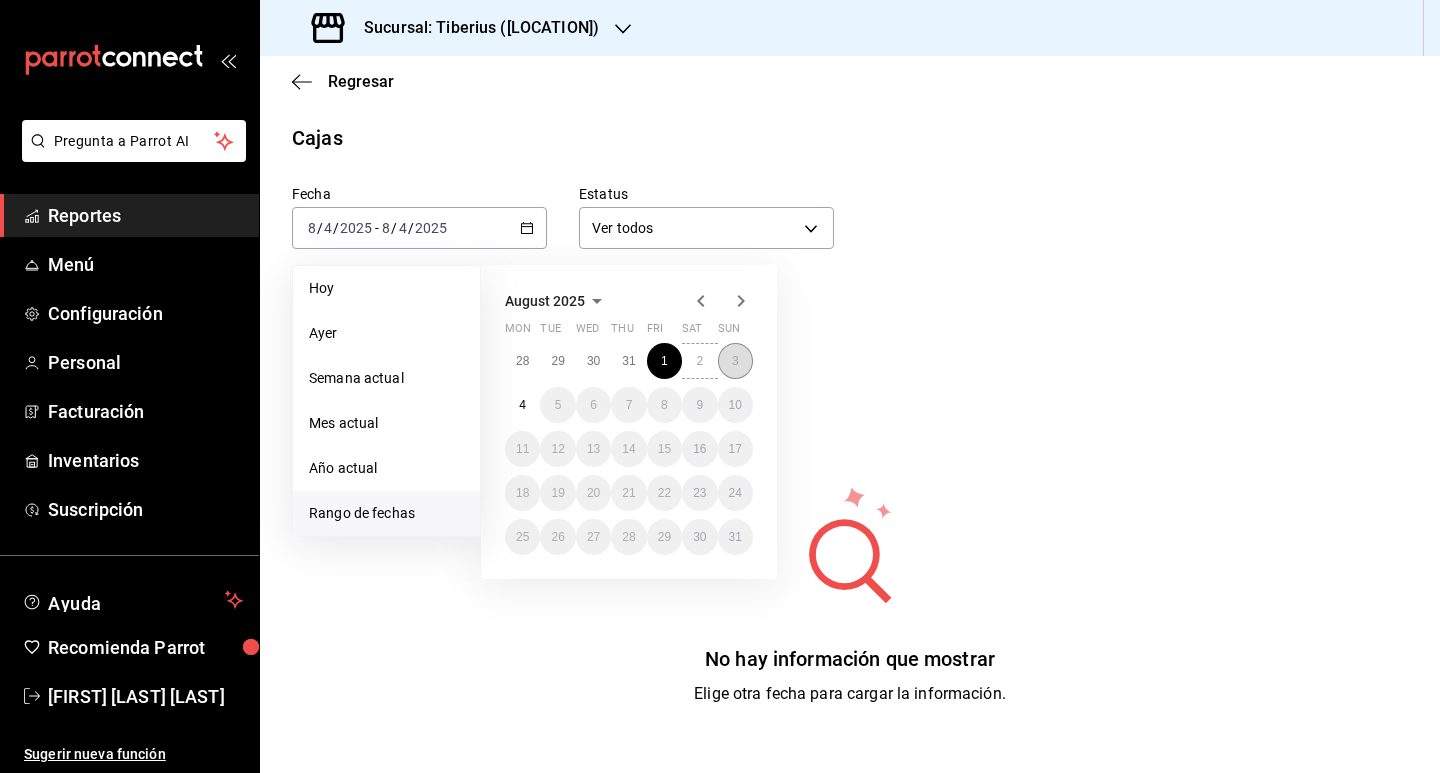 click on "3" at bounding box center (735, 361) 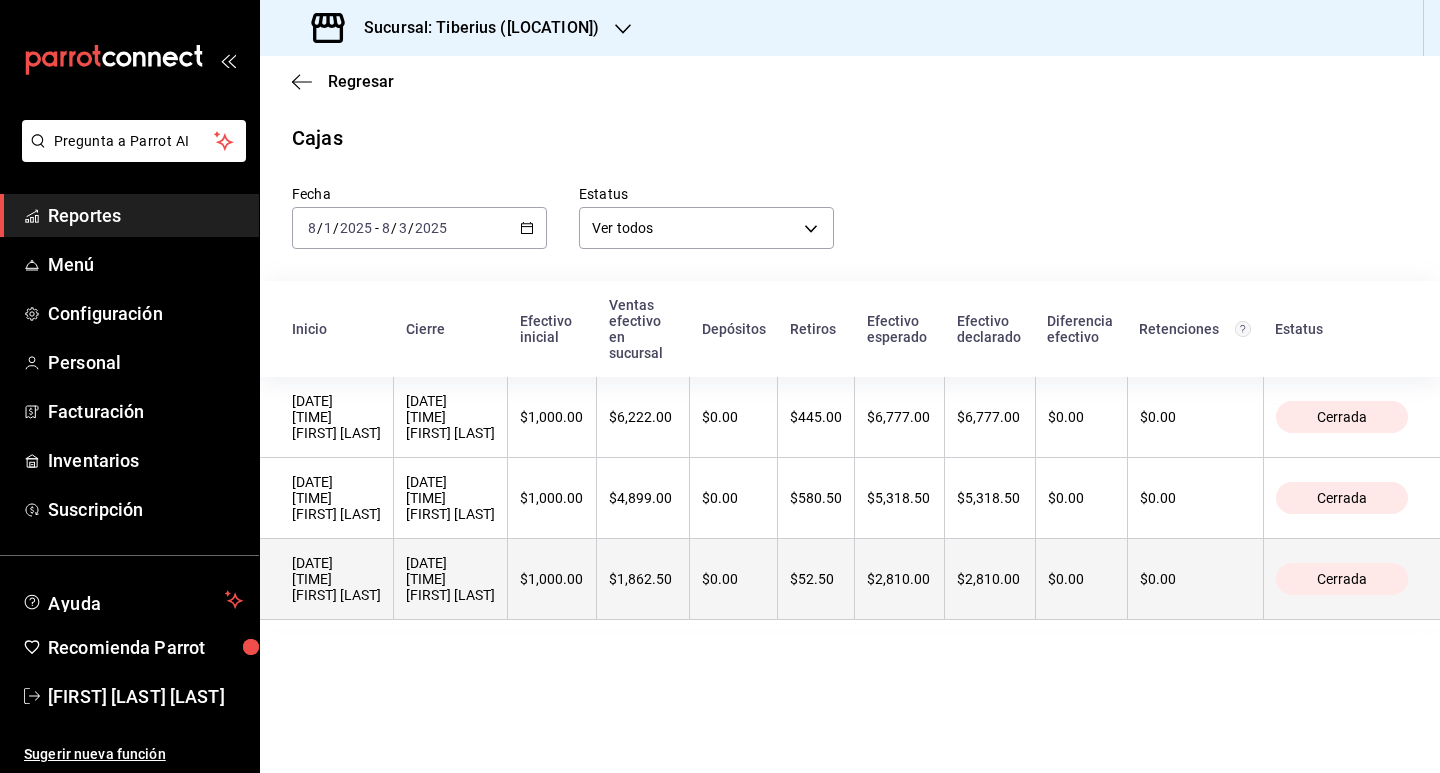 click on "[DATE]
[TIME]
[FIRST] [LAST]" at bounding box center [336, 579] 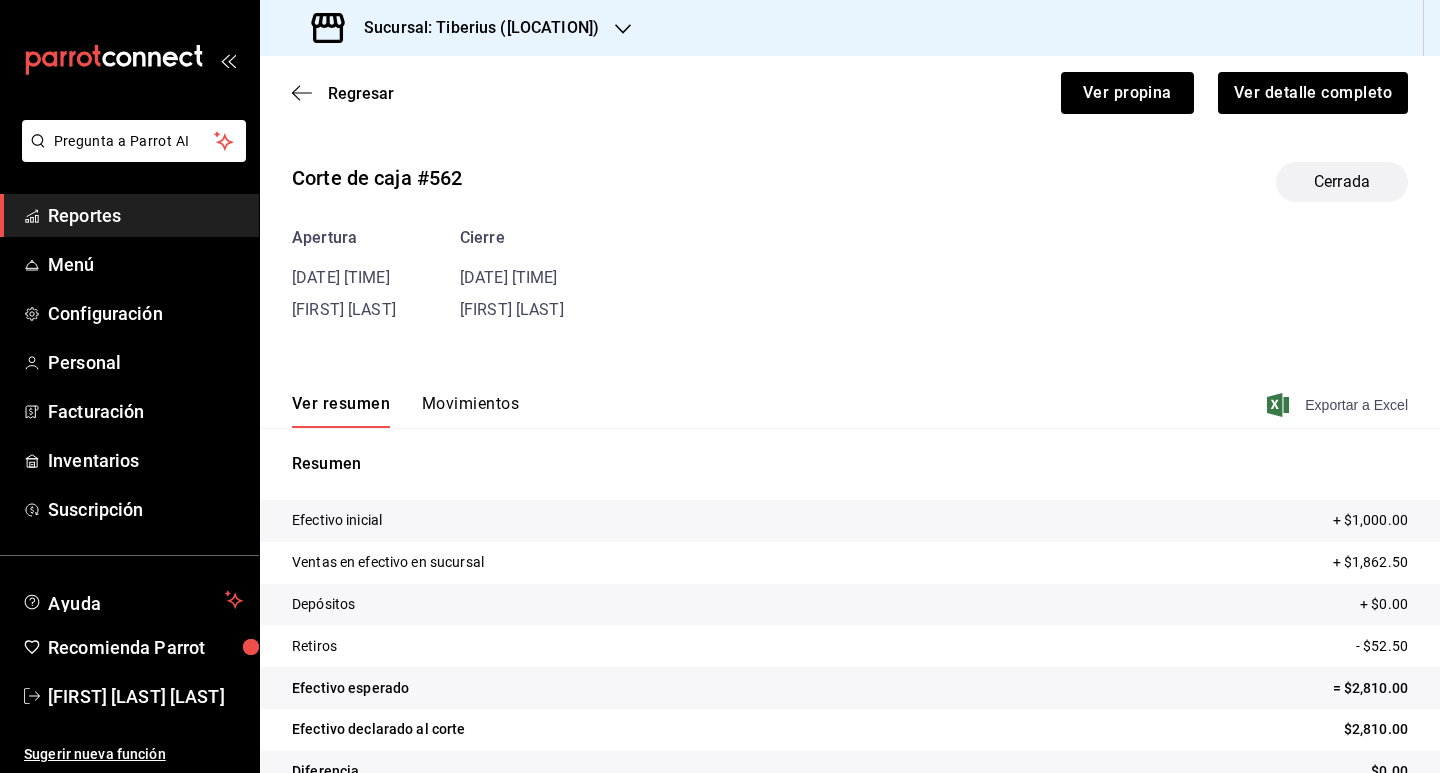 click 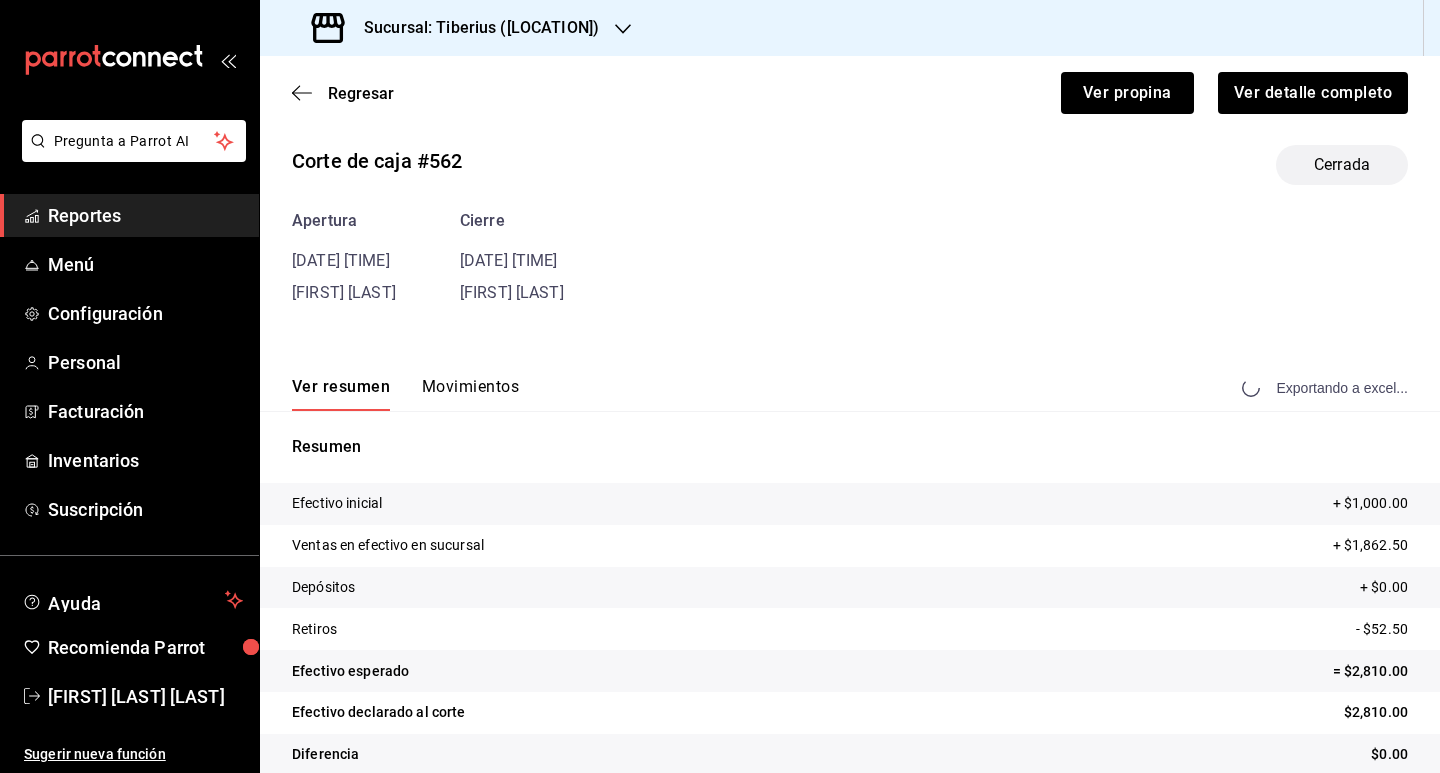 scroll, scrollTop: 18, scrollLeft: 0, axis: vertical 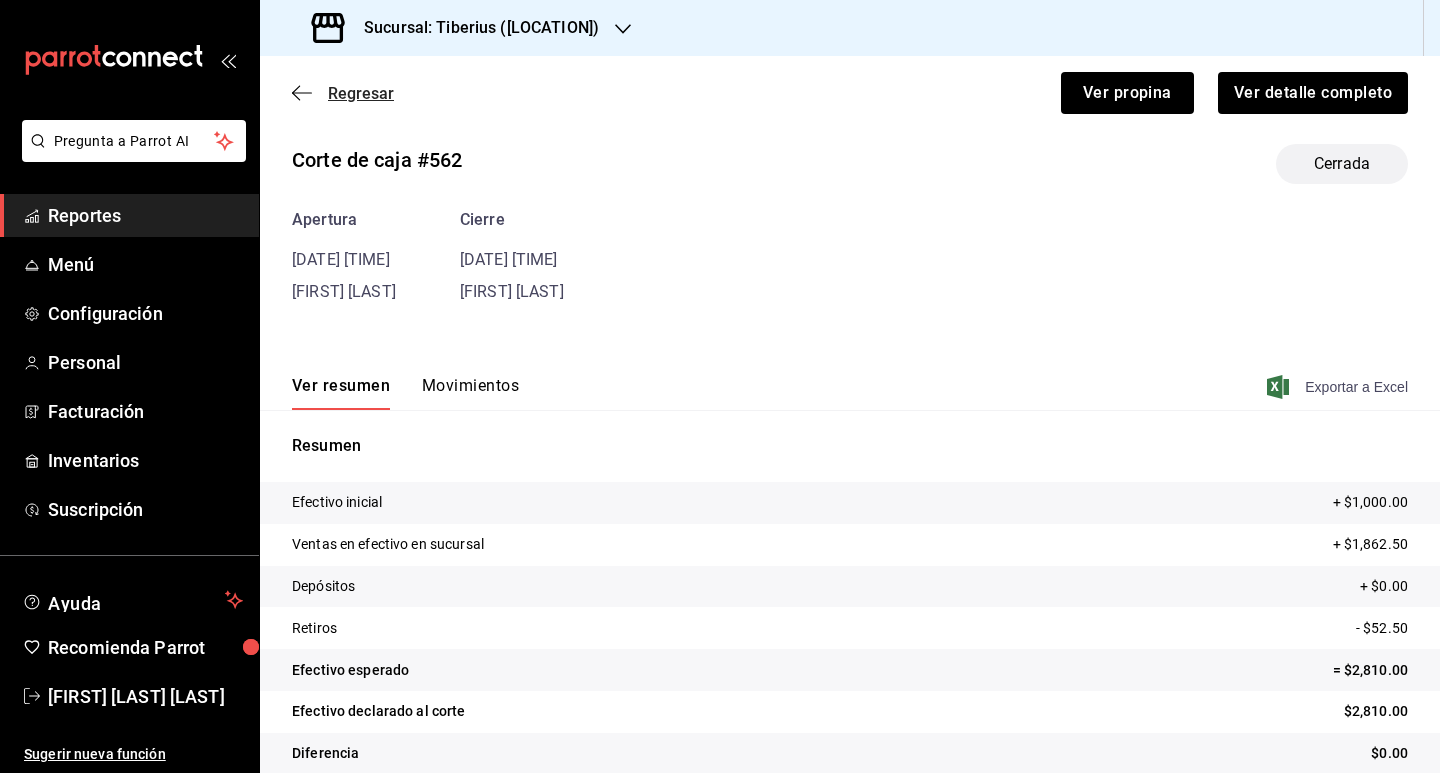click 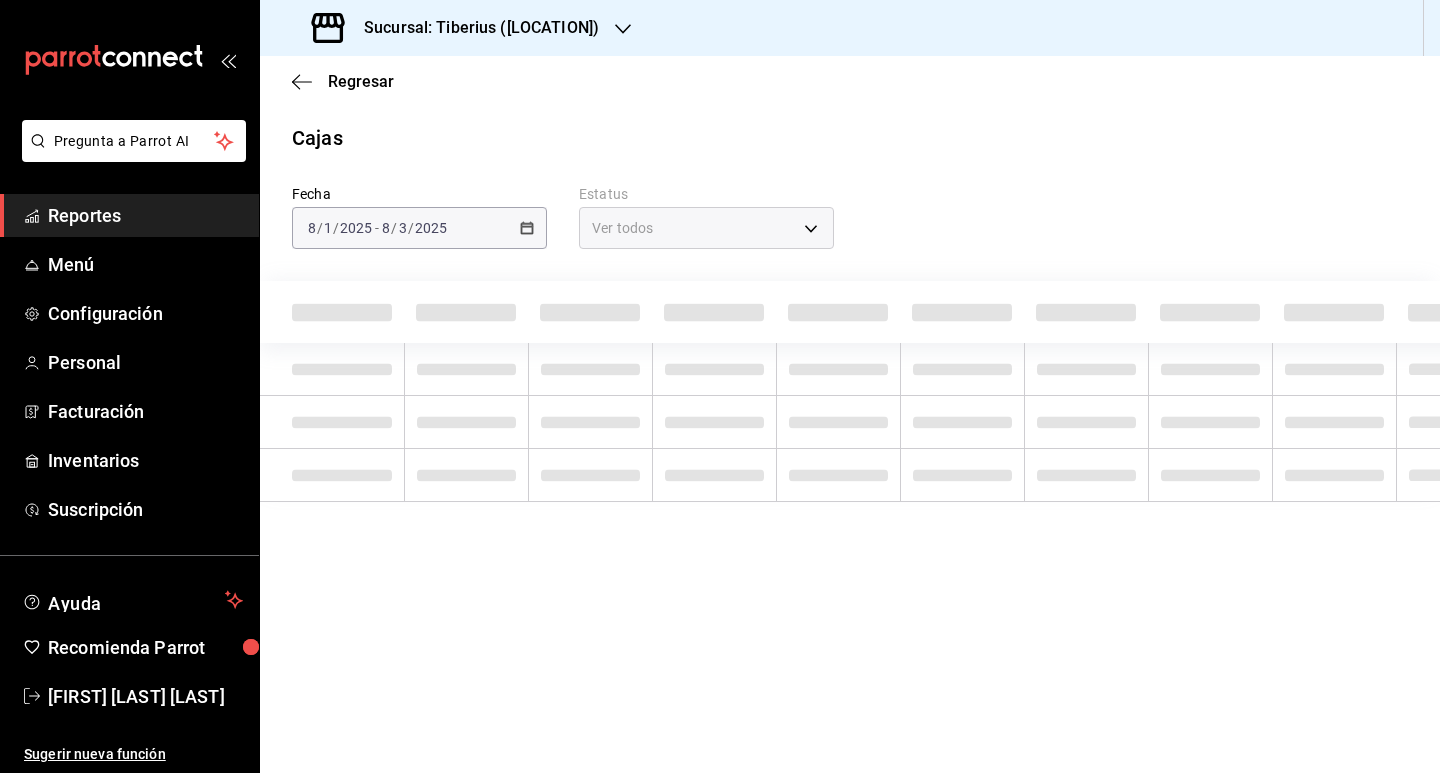 scroll, scrollTop: 0, scrollLeft: 0, axis: both 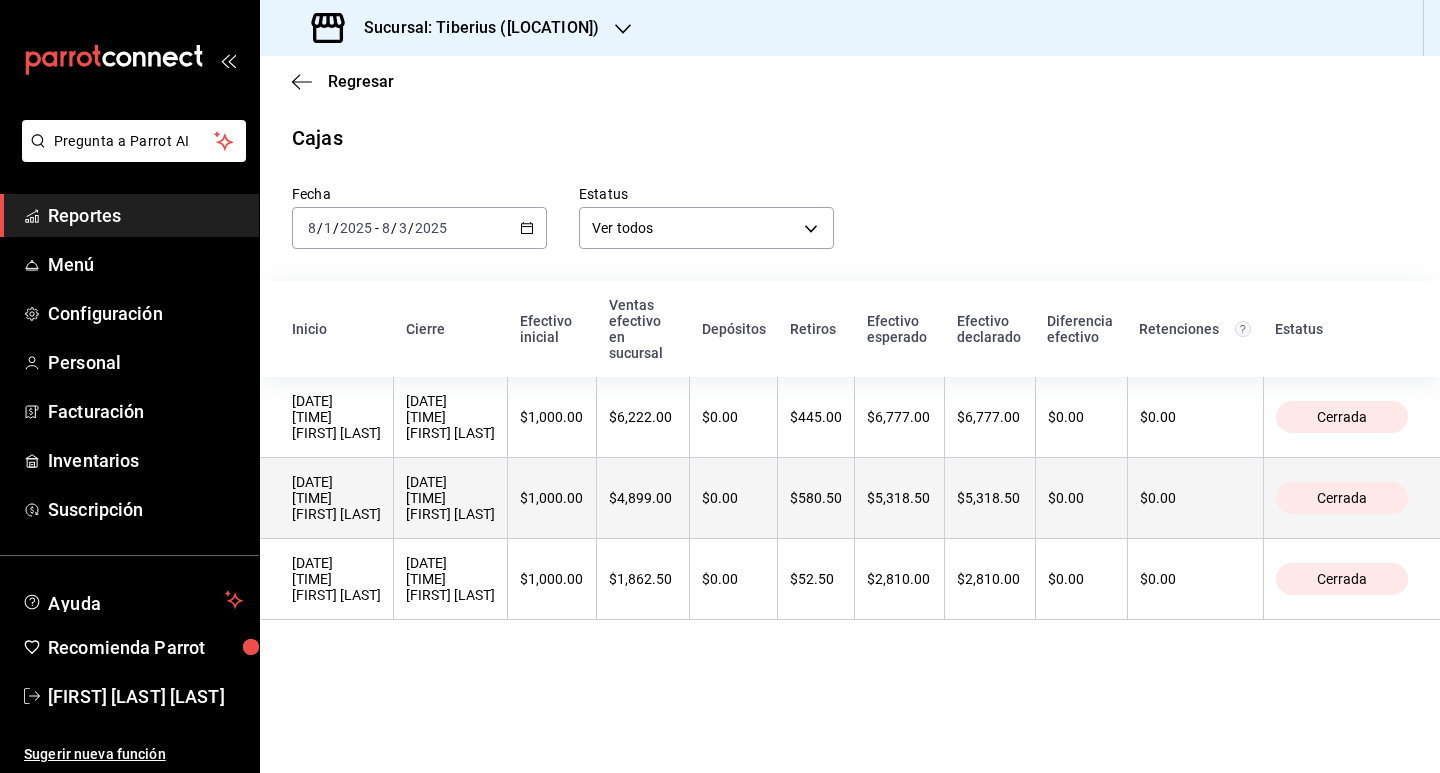 click on "[DATE]
[TIME]
[FIRST] [LAST]" at bounding box center (336, 498) 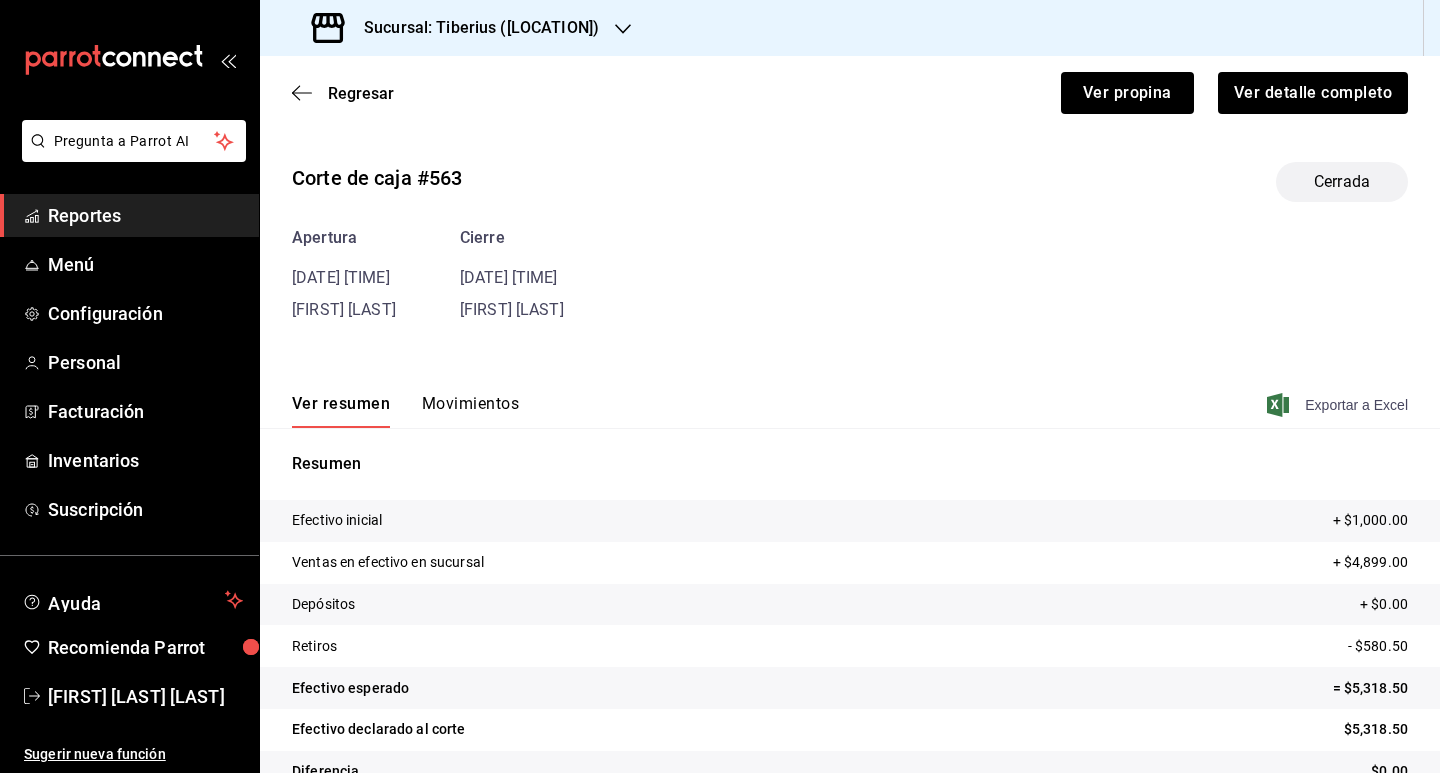click 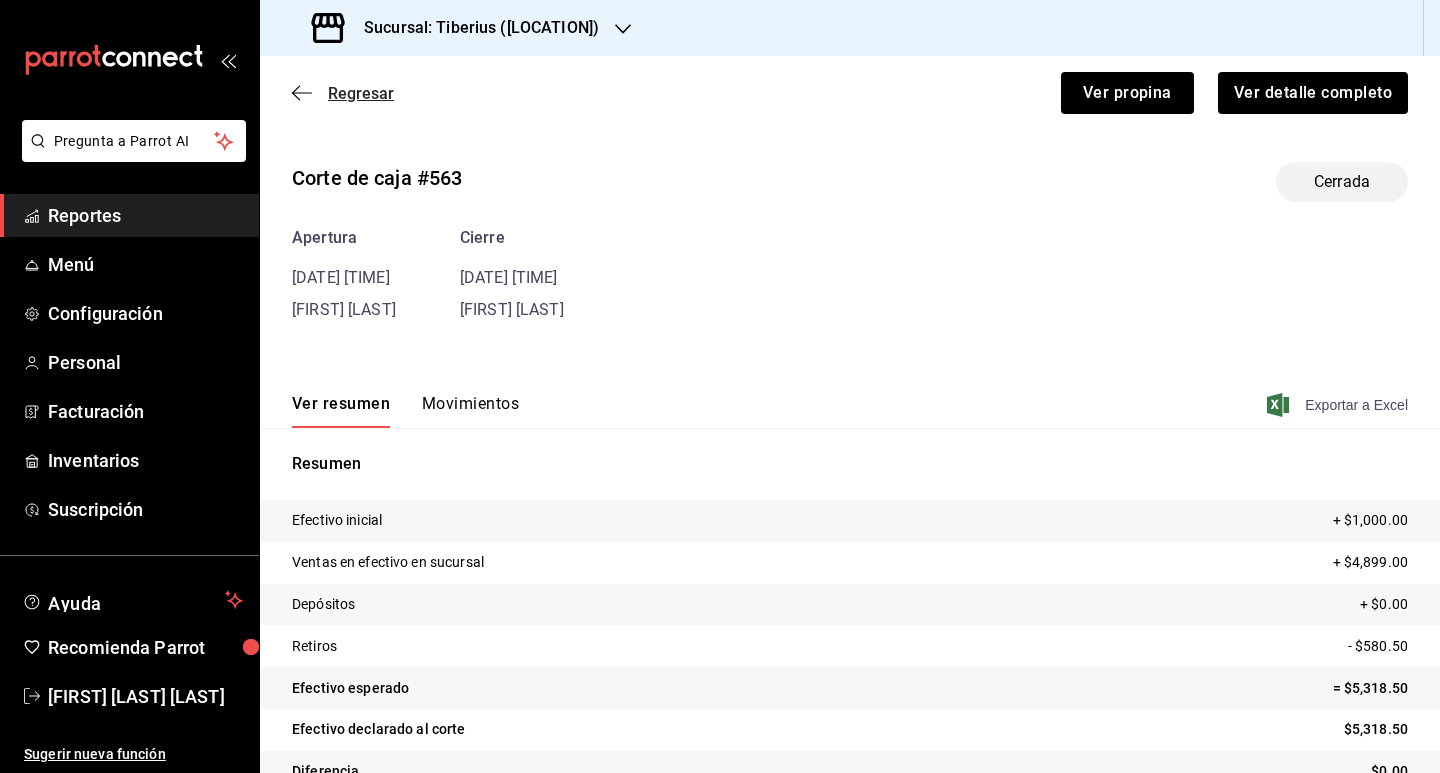 click 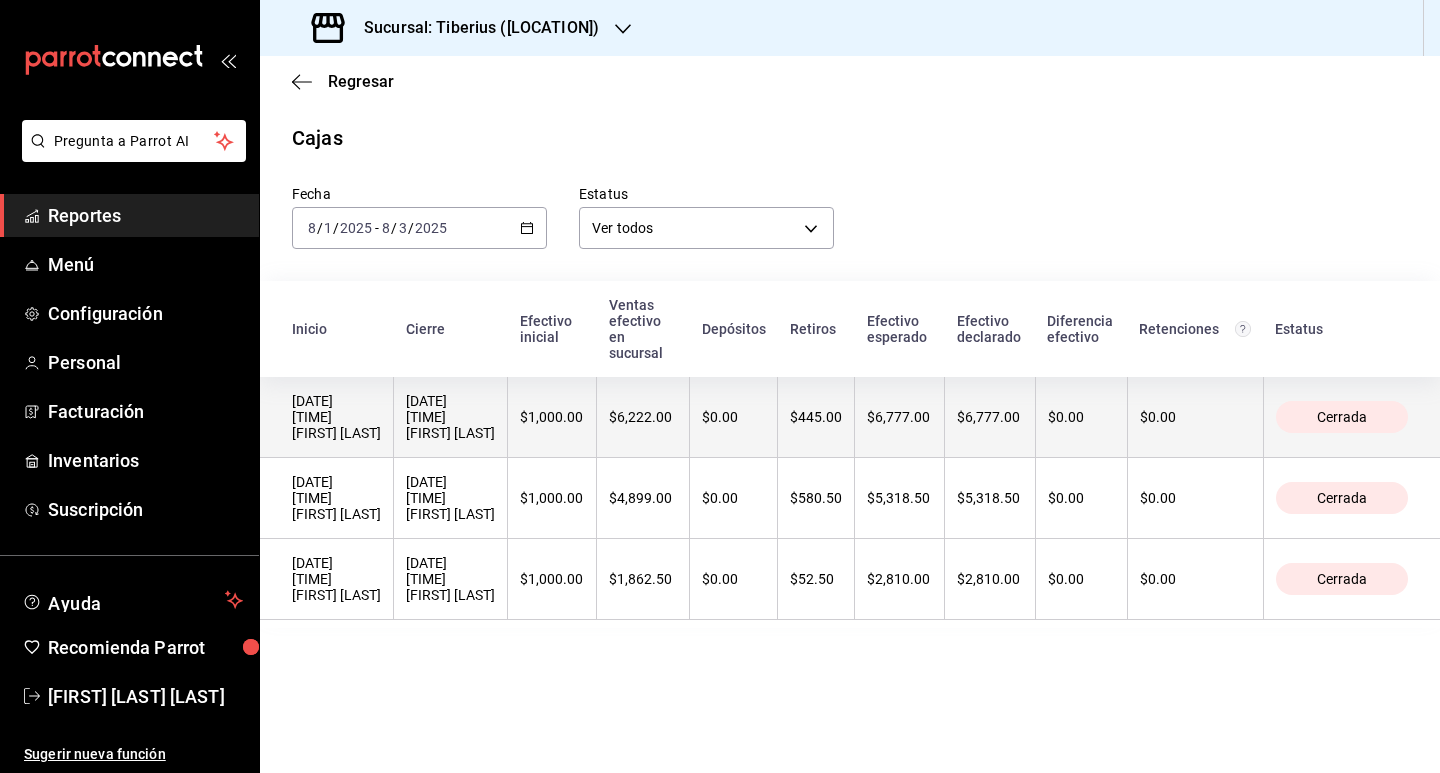 click on "[DATE]
[TIME]
[FIRST] [LAST]" at bounding box center [336, 417] 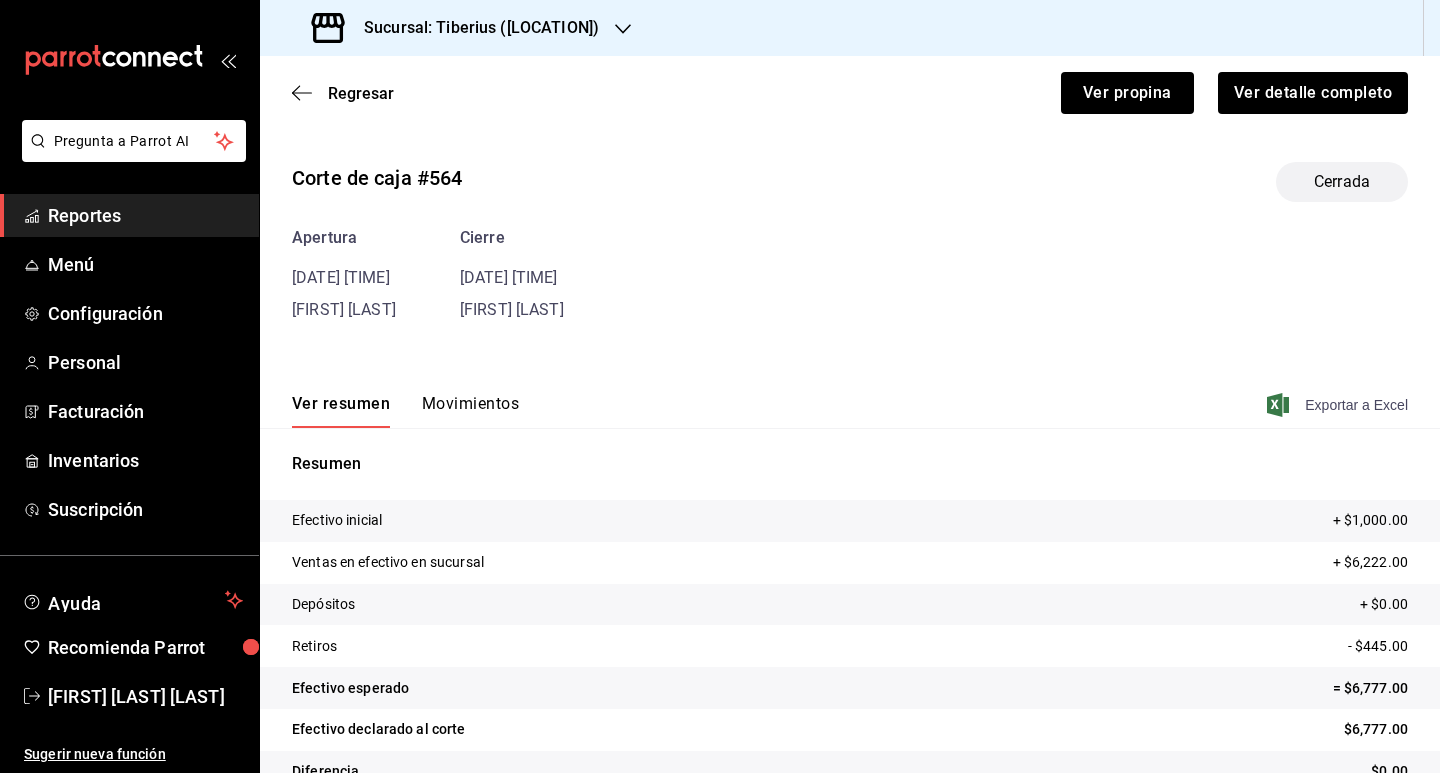 click 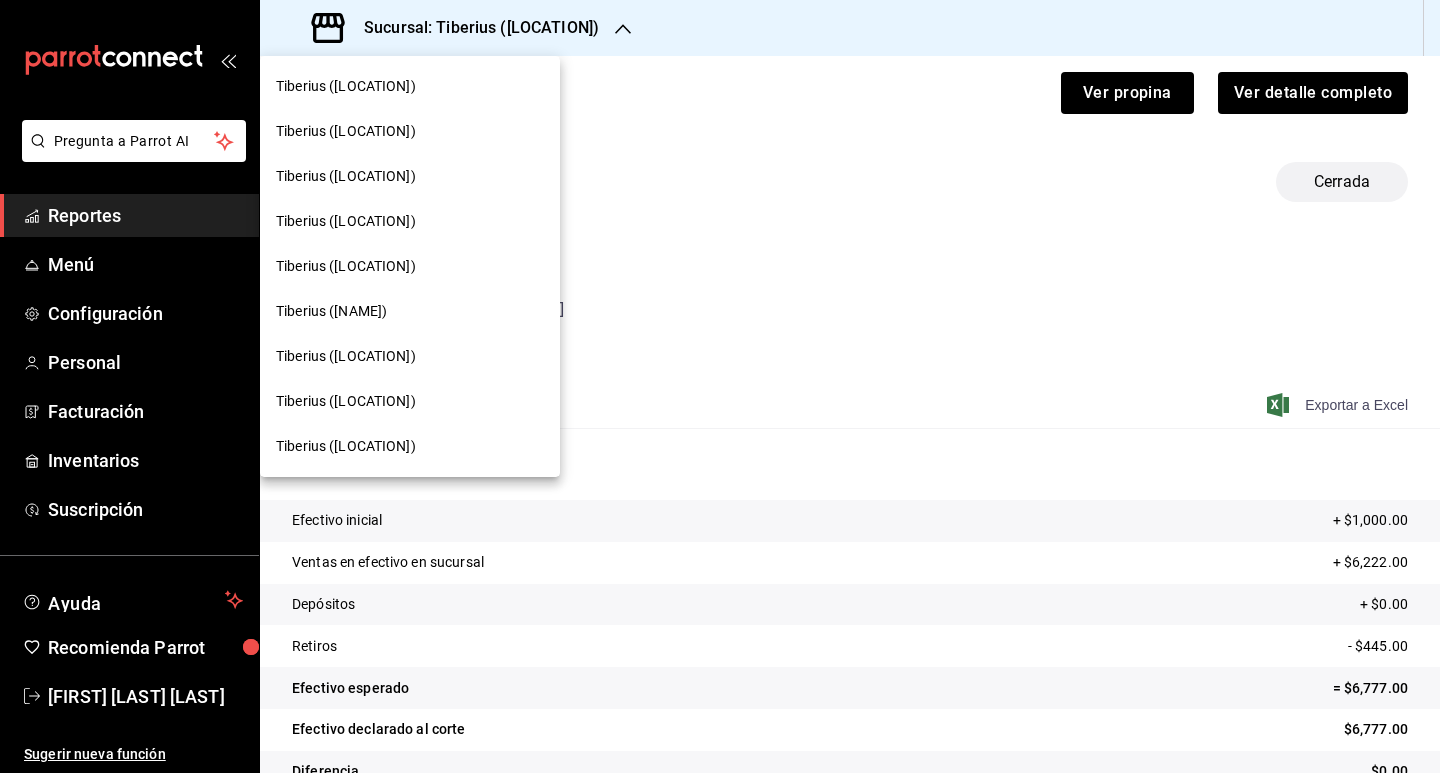 click on "Tiberius ([LOCATION])" at bounding box center [346, 131] 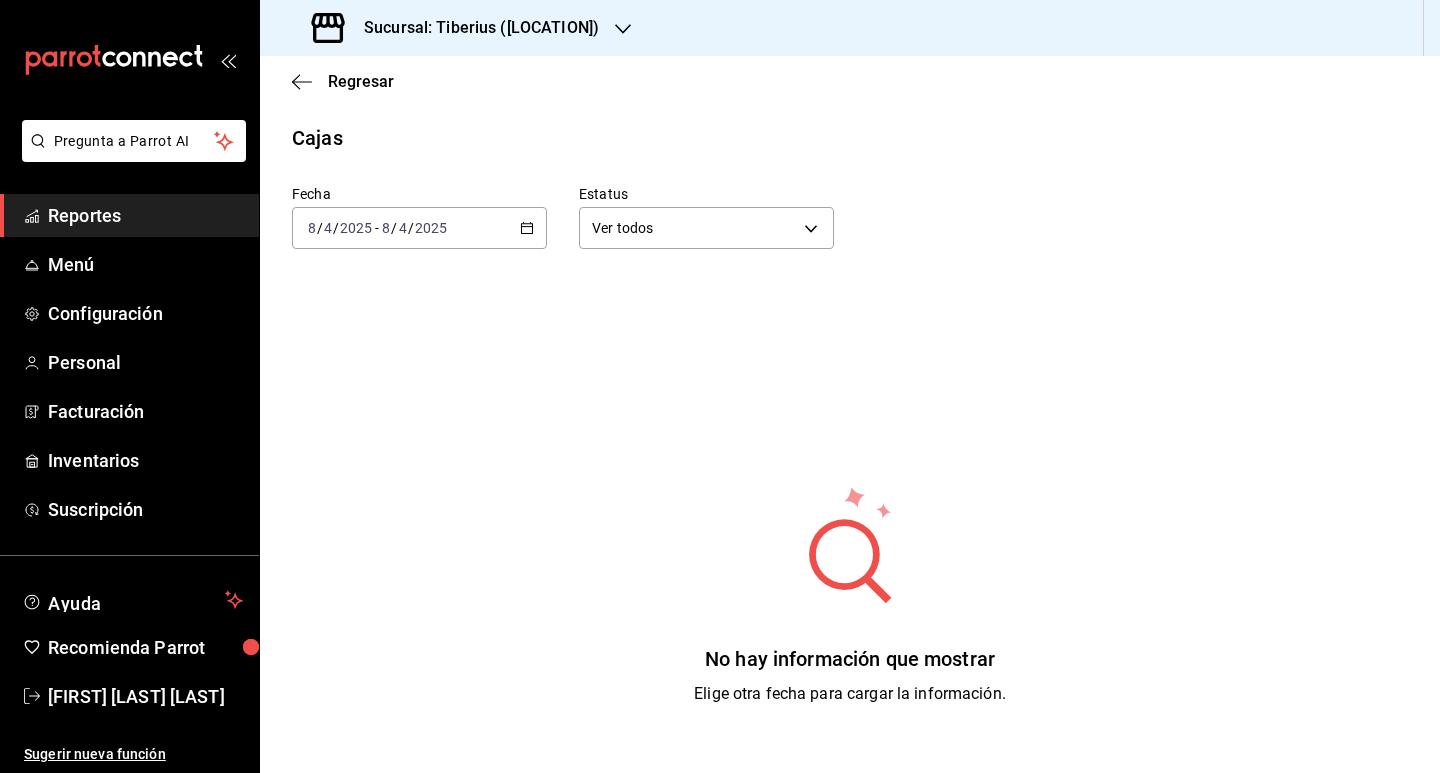 click 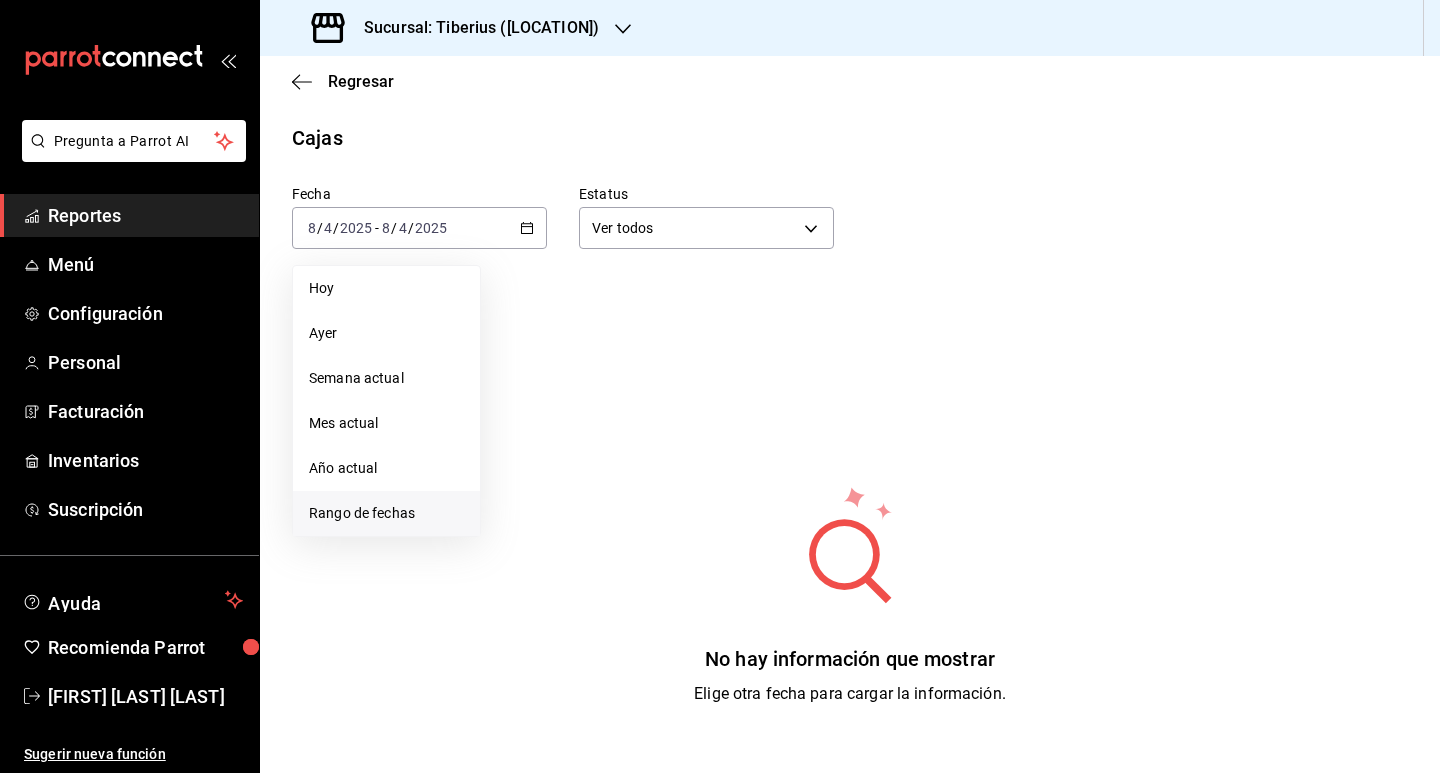 click on "Rango de fechas" at bounding box center (386, 513) 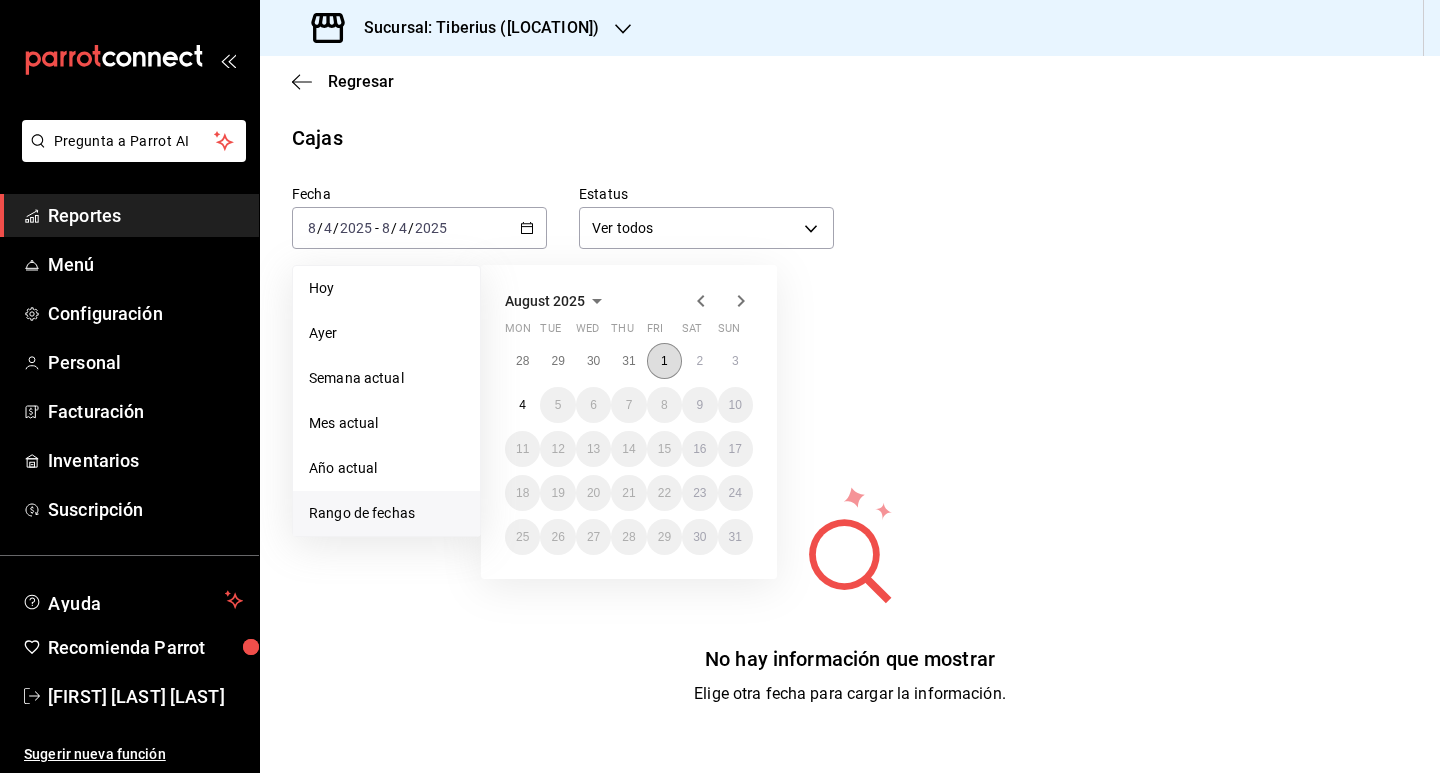 click on "1" at bounding box center [664, 361] 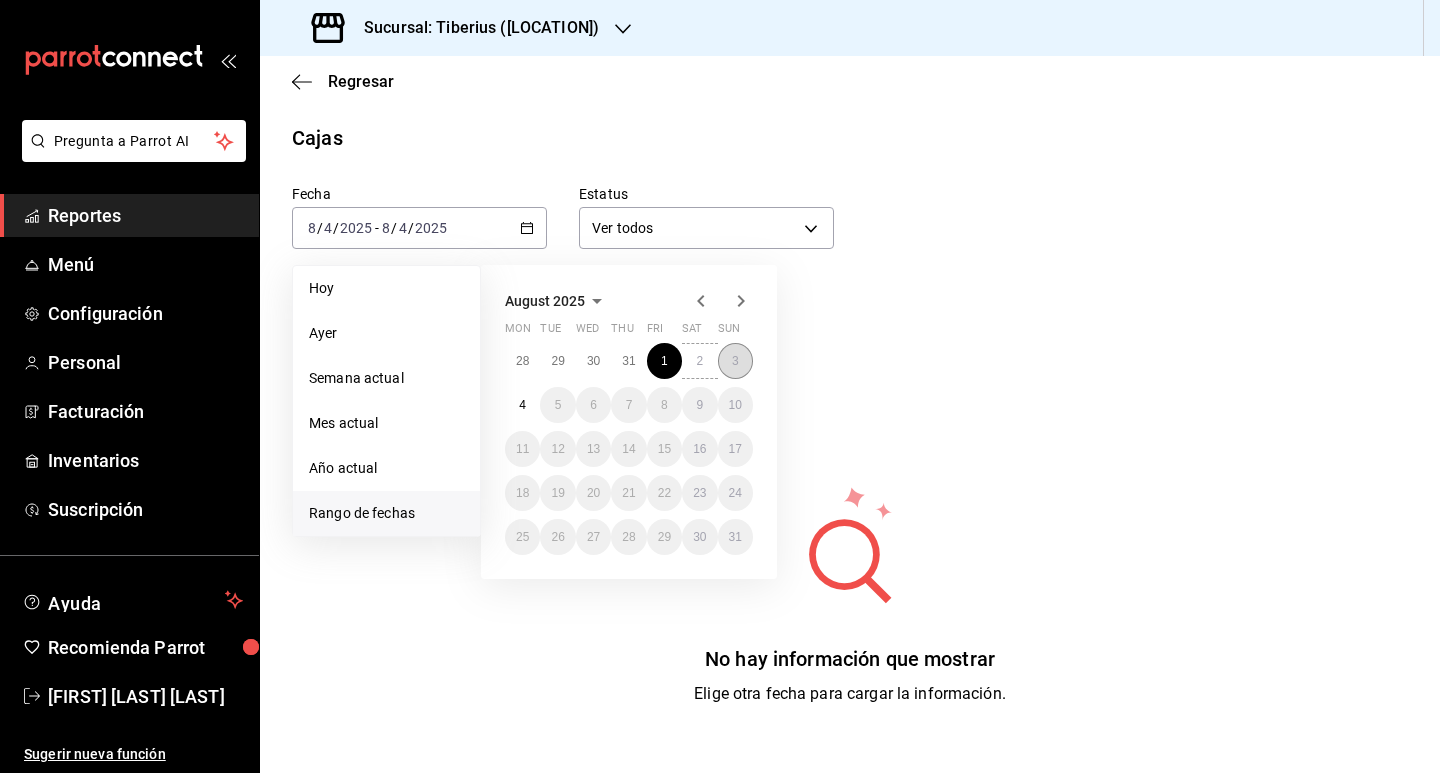 click on "3" at bounding box center [735, 361] 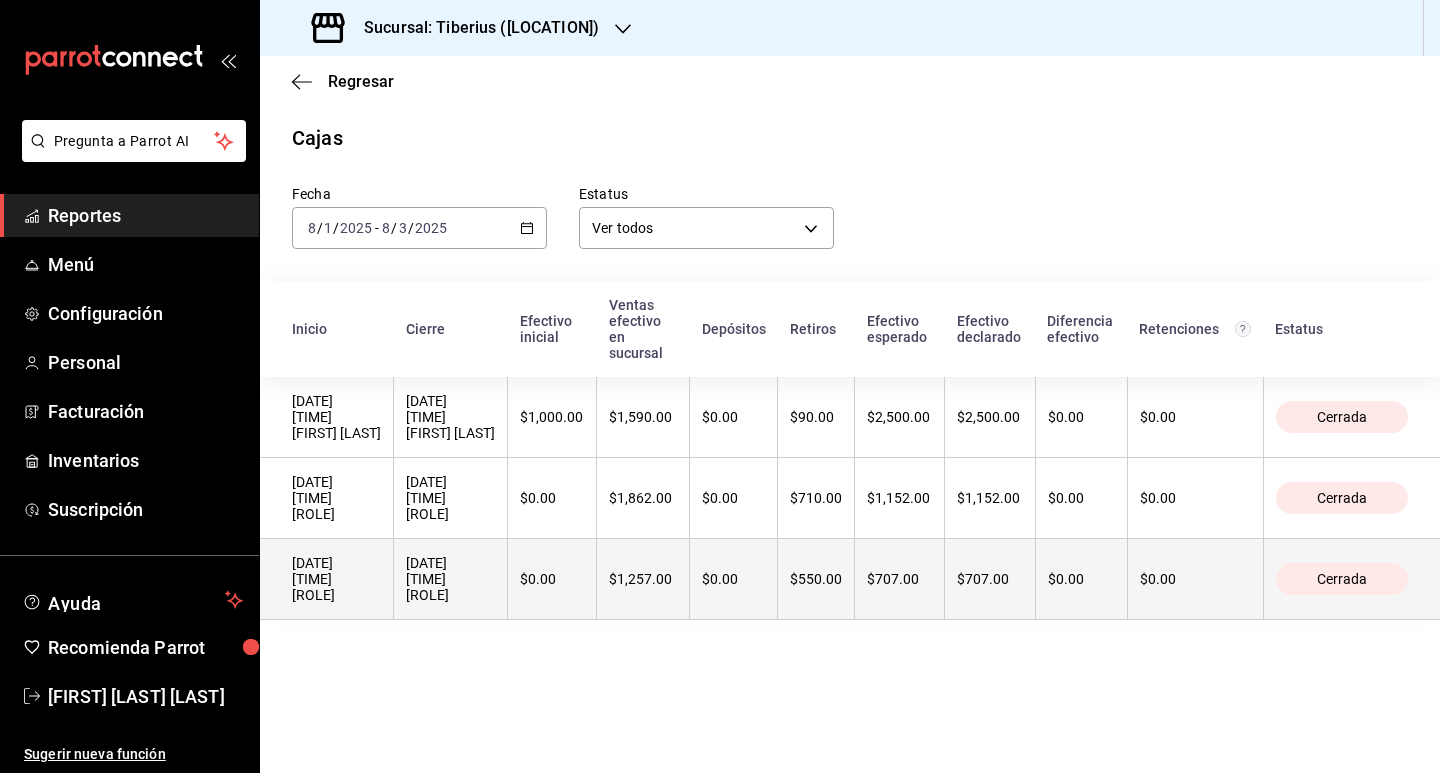 click on "[DATE]
[TIME]
[ROLE]" at bounding box center [336, 579] 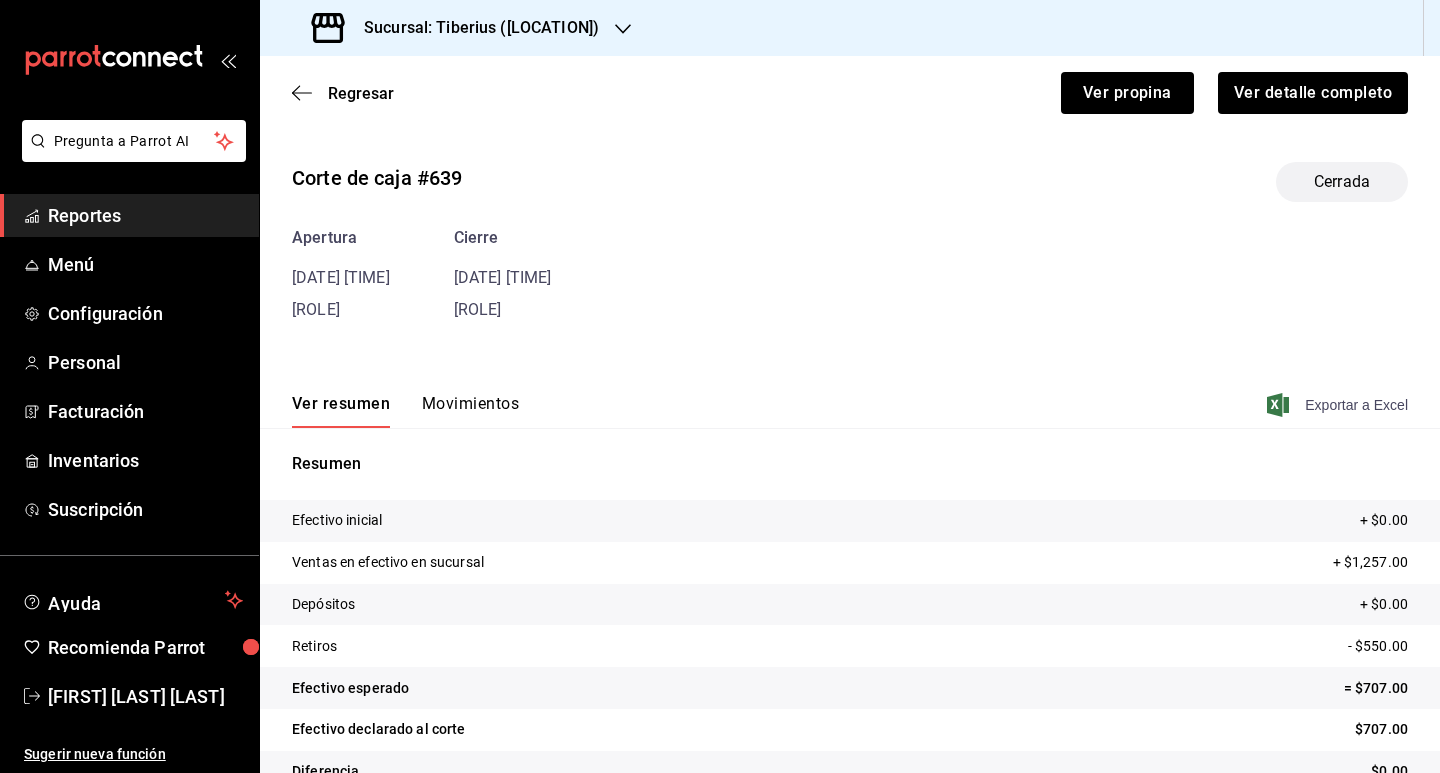 click on "Exportar a Excel" at bounding box center [1339, 405] 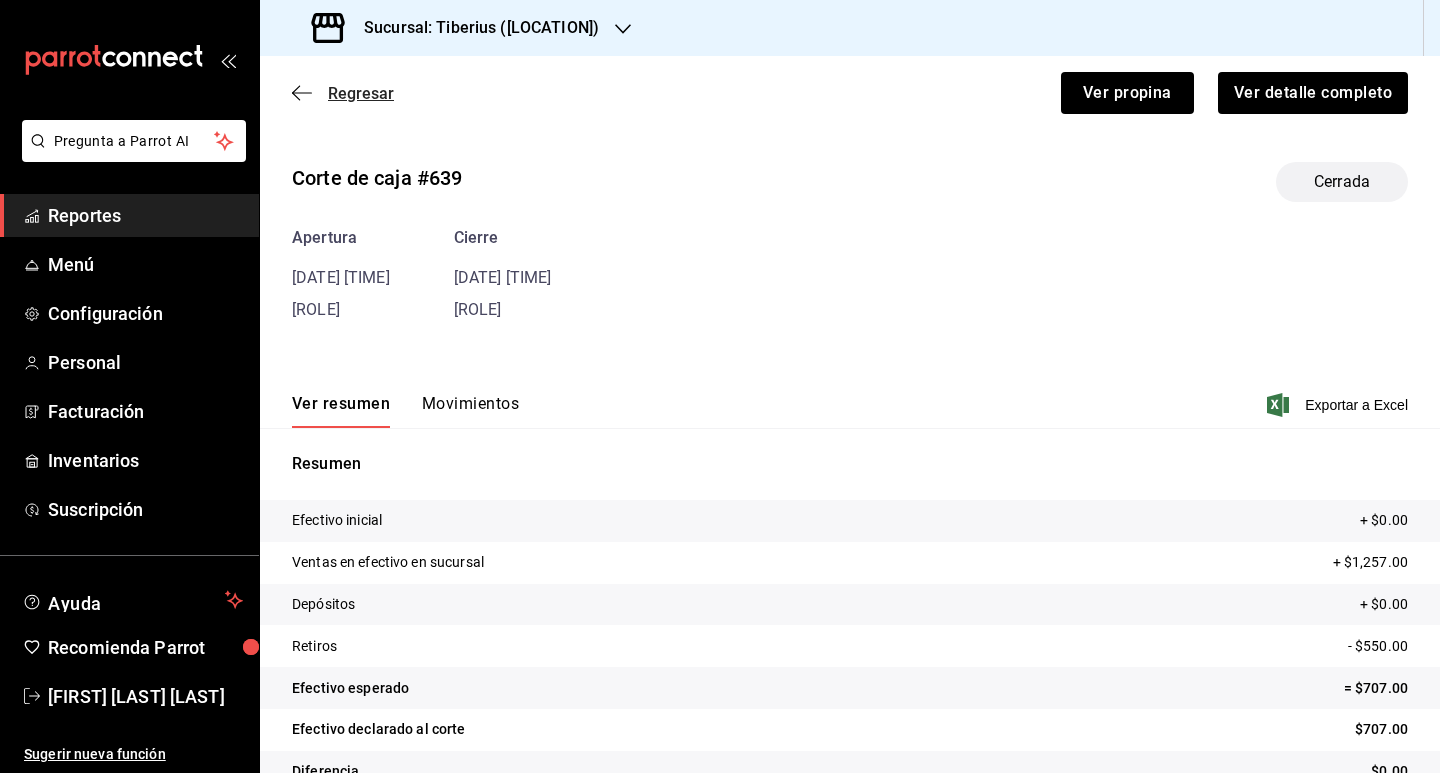 click 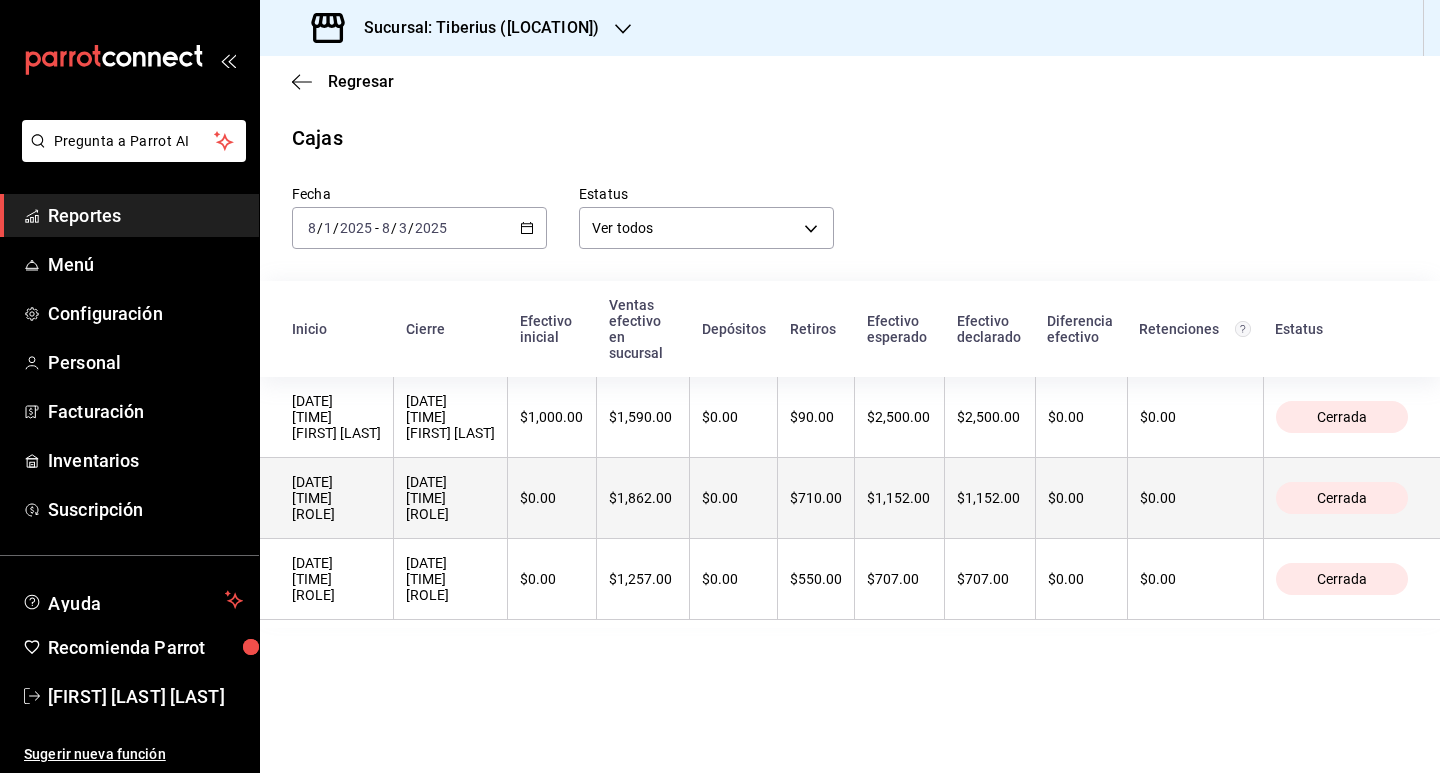 click on "[DATE]
[TIME]
[ROLE]" at bounding box center (336, 498) 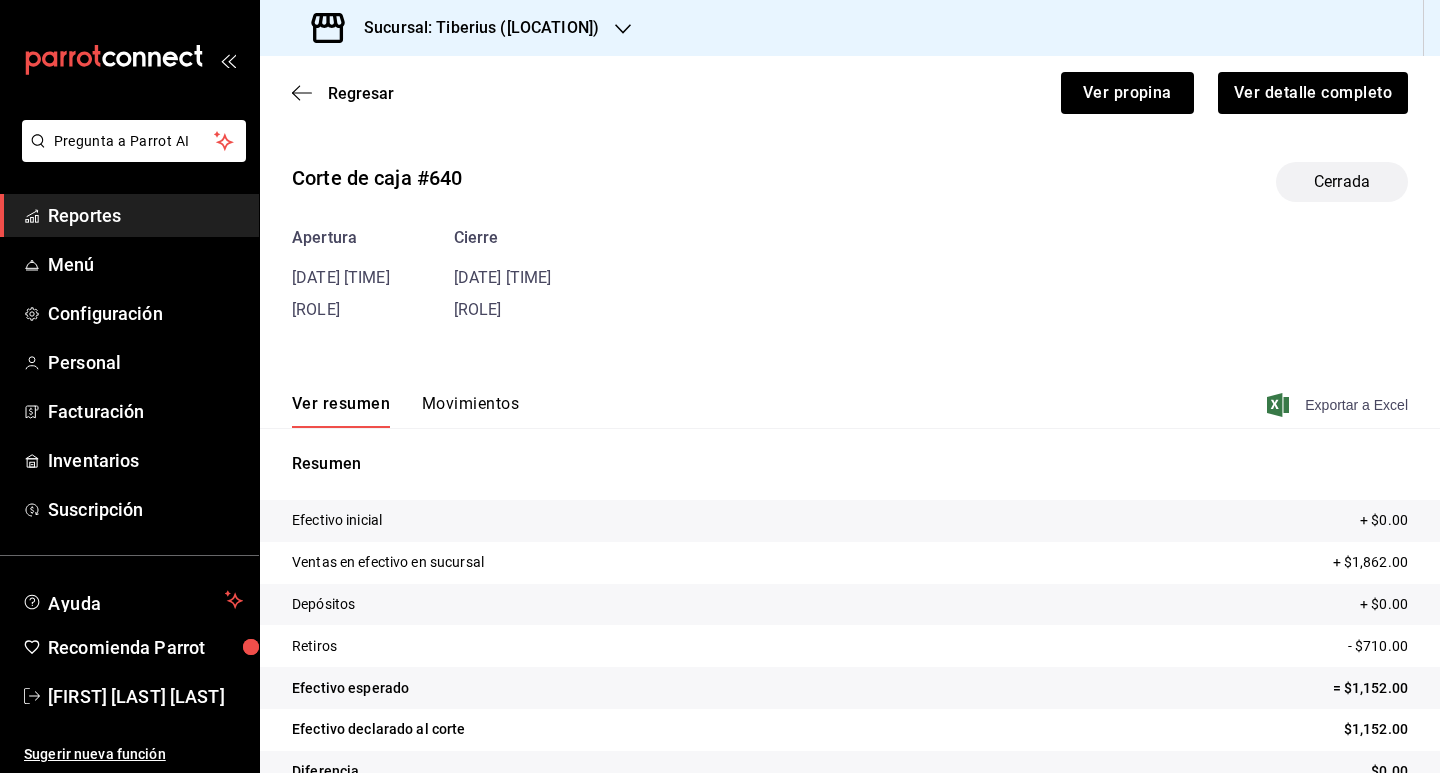 click 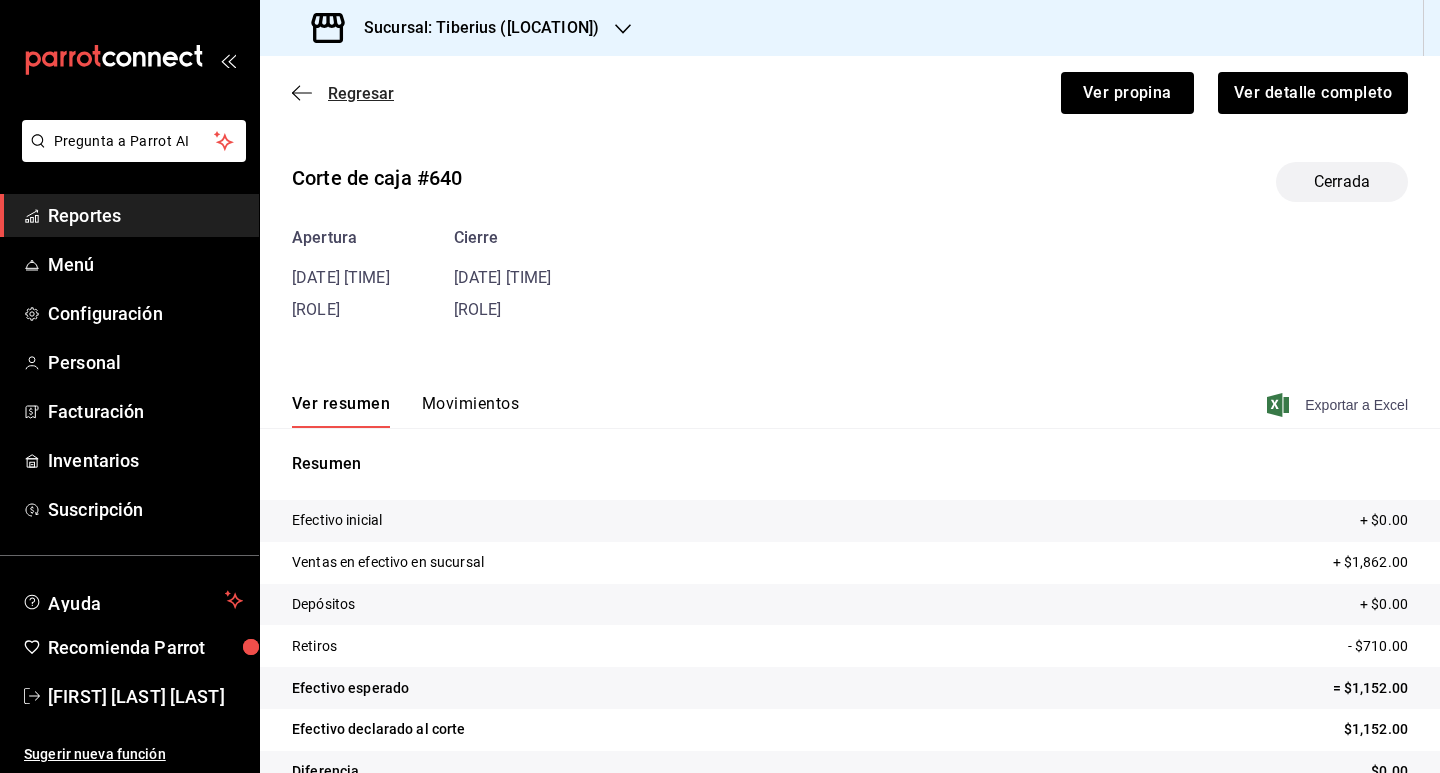 click 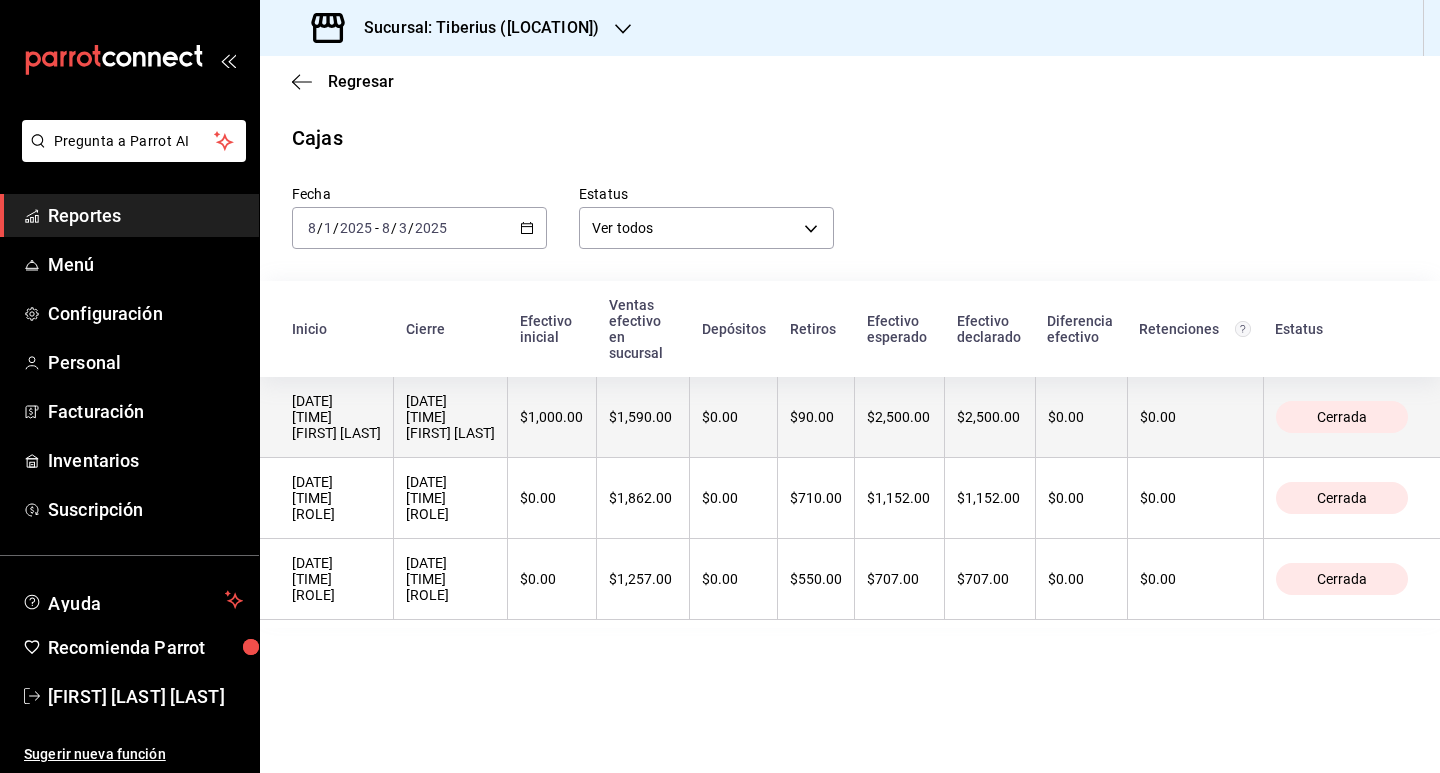 click on "[DATE]
[TIME]
[FIRST] [LAST]" at bounding box center [336, 417] 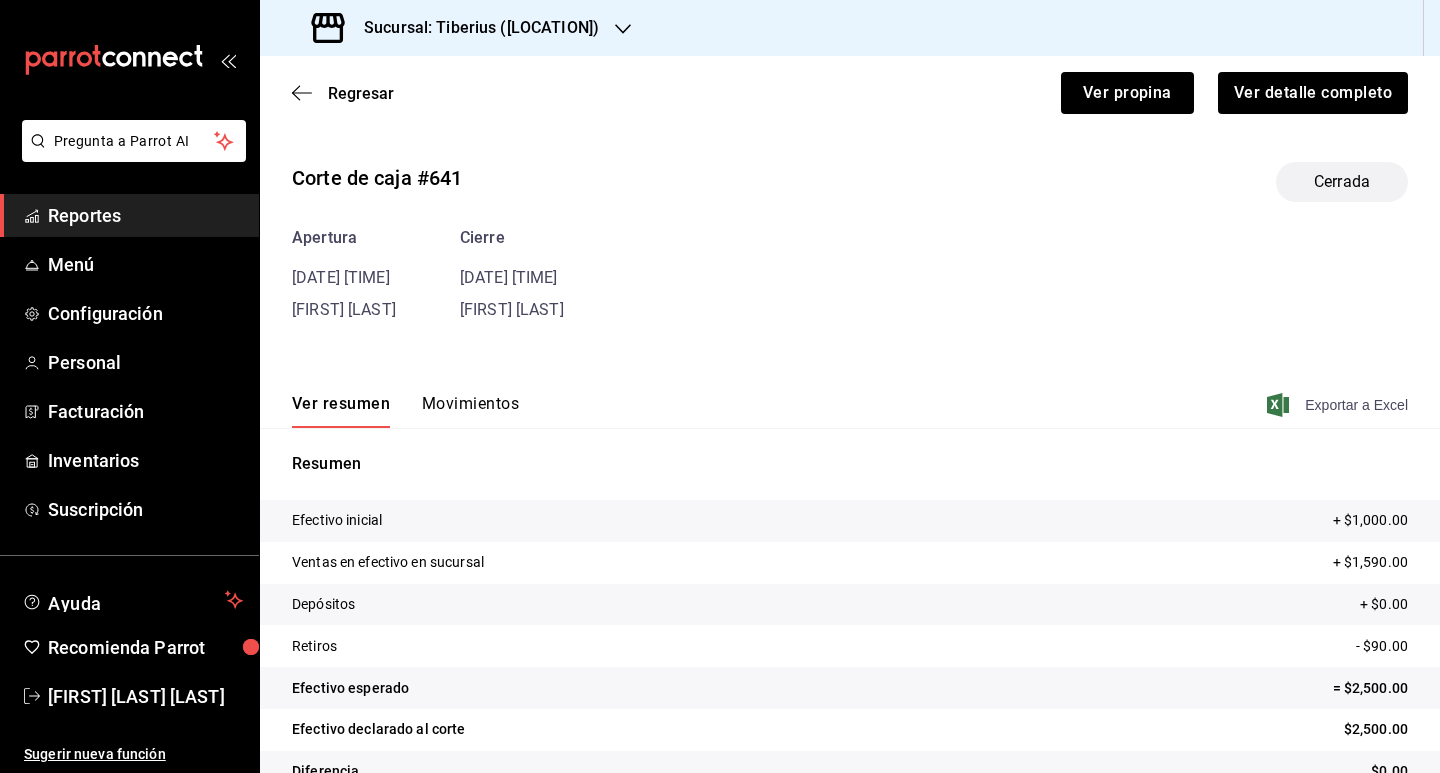 click 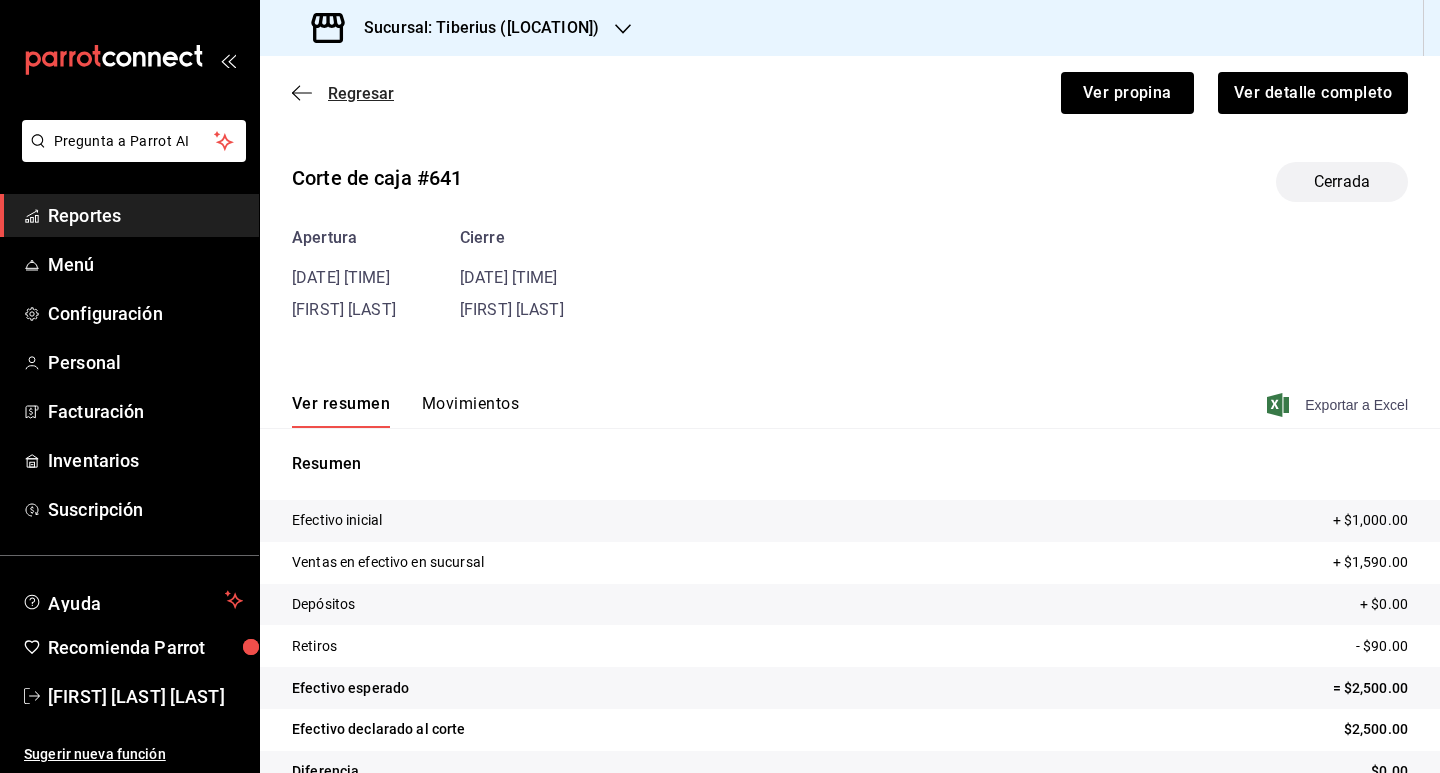 click 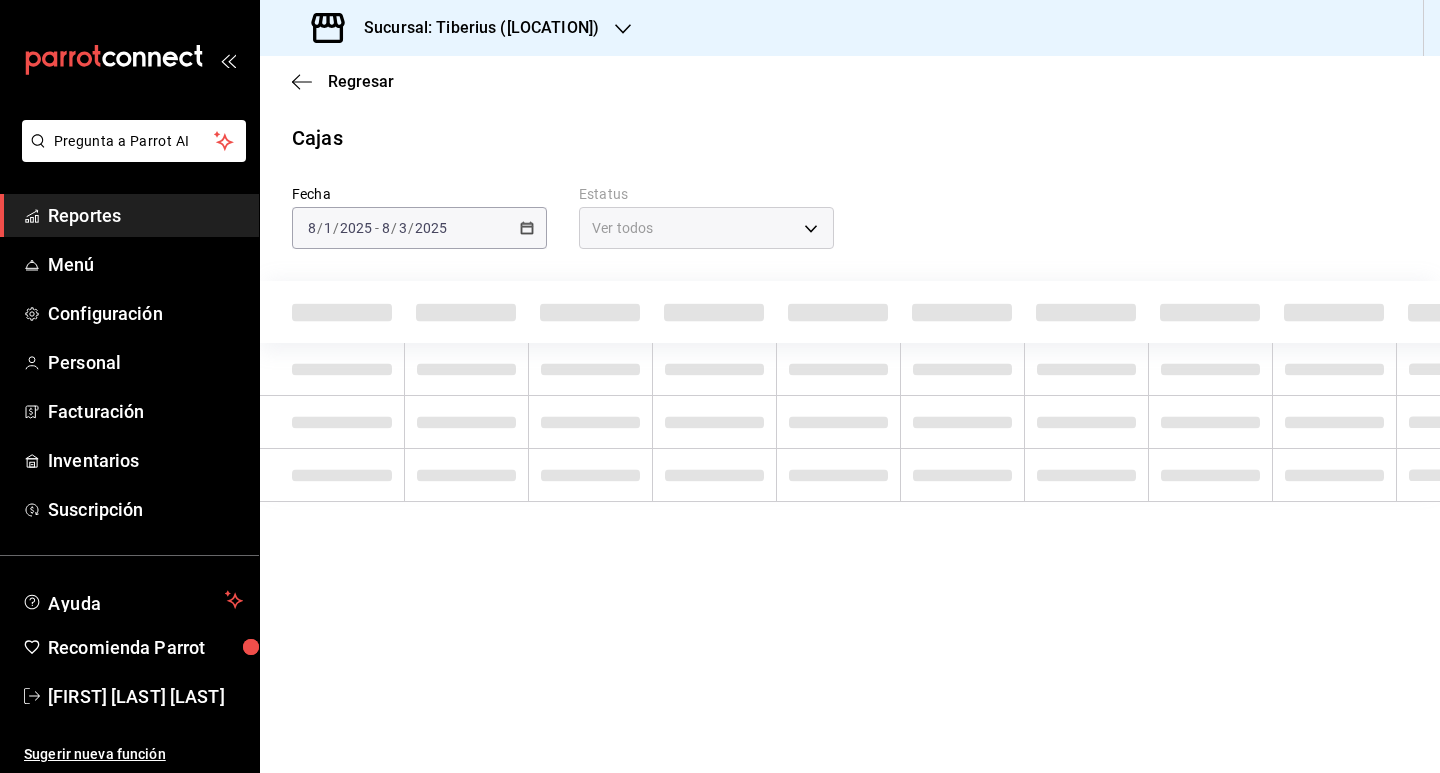 click on "Sucursal: Tiberius ([LOCATION])" at bounding box center (457, 28) 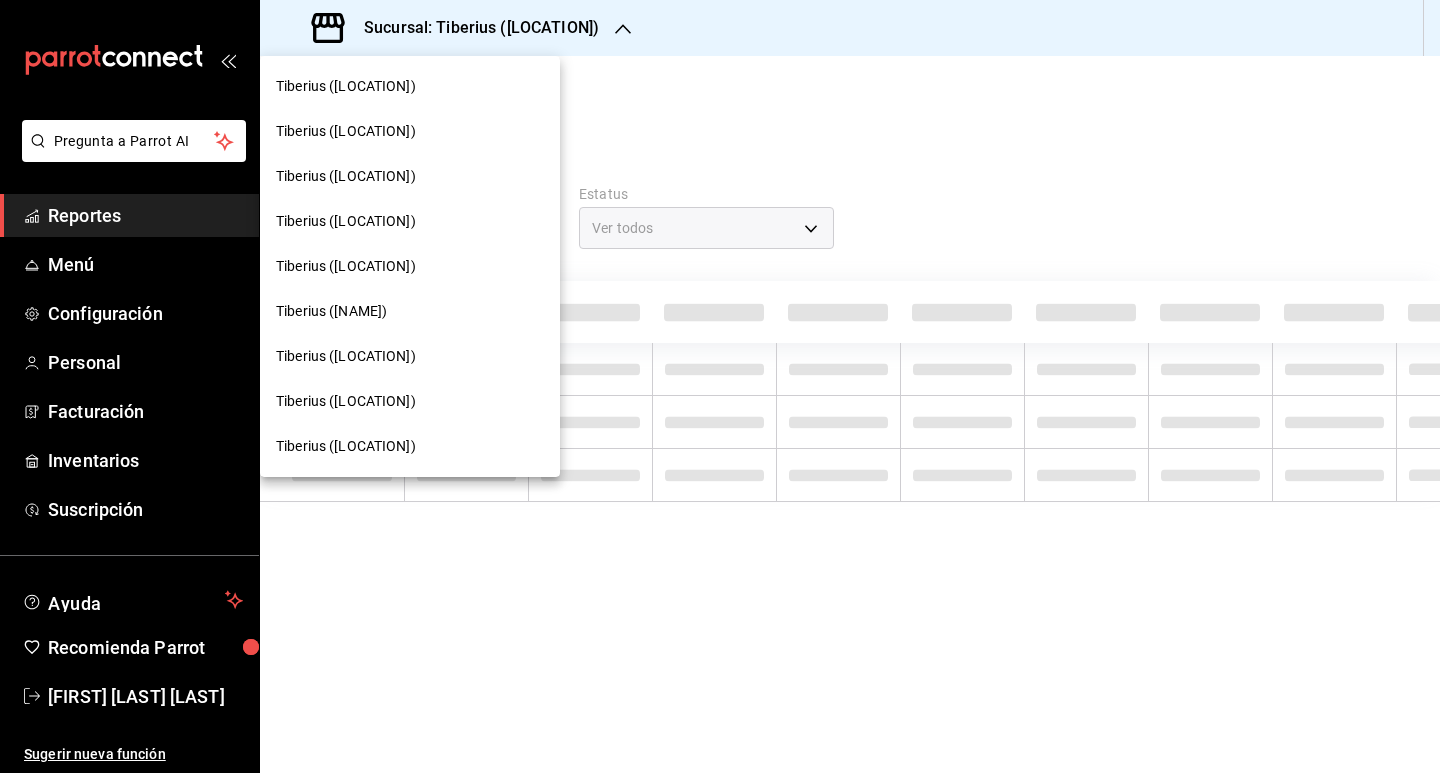 click at bounding box center [720, 386] 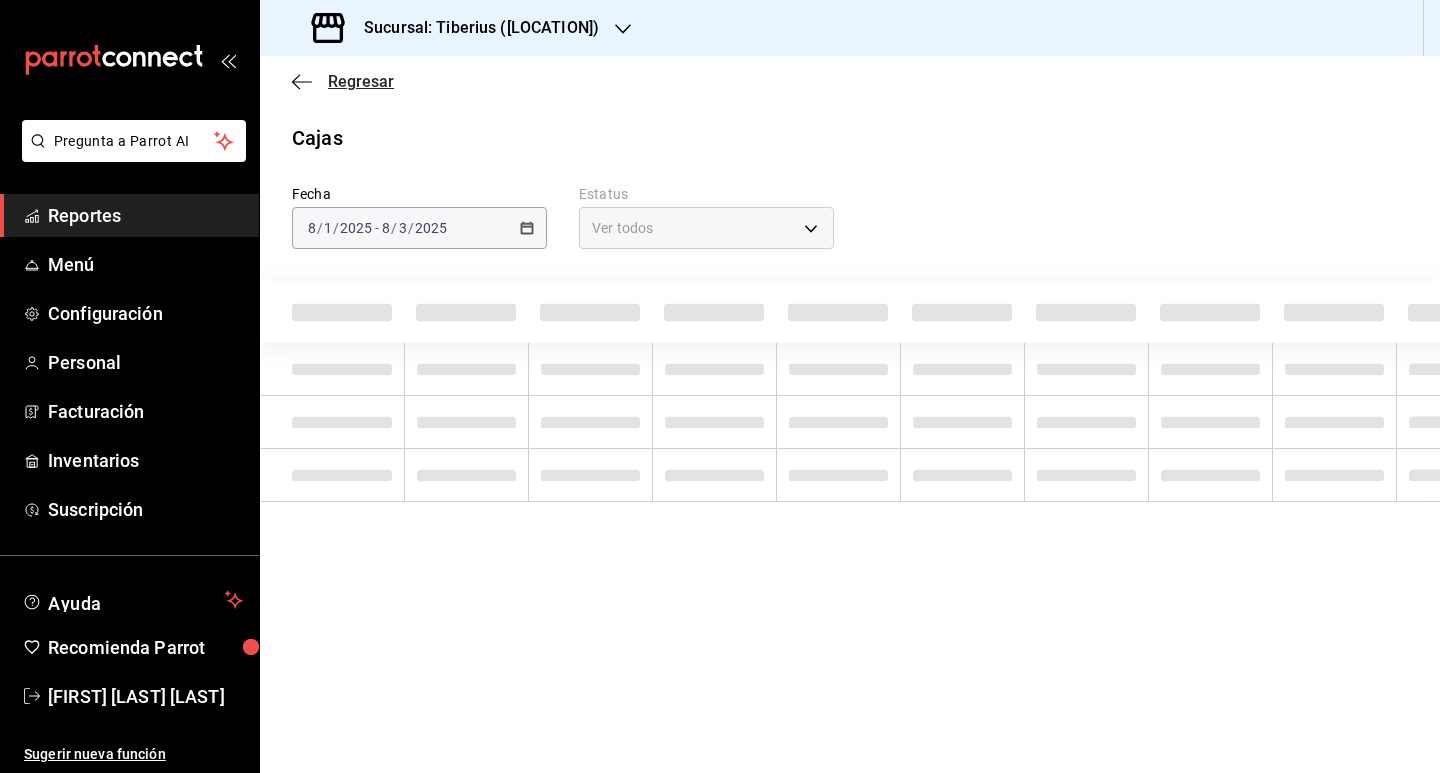 click 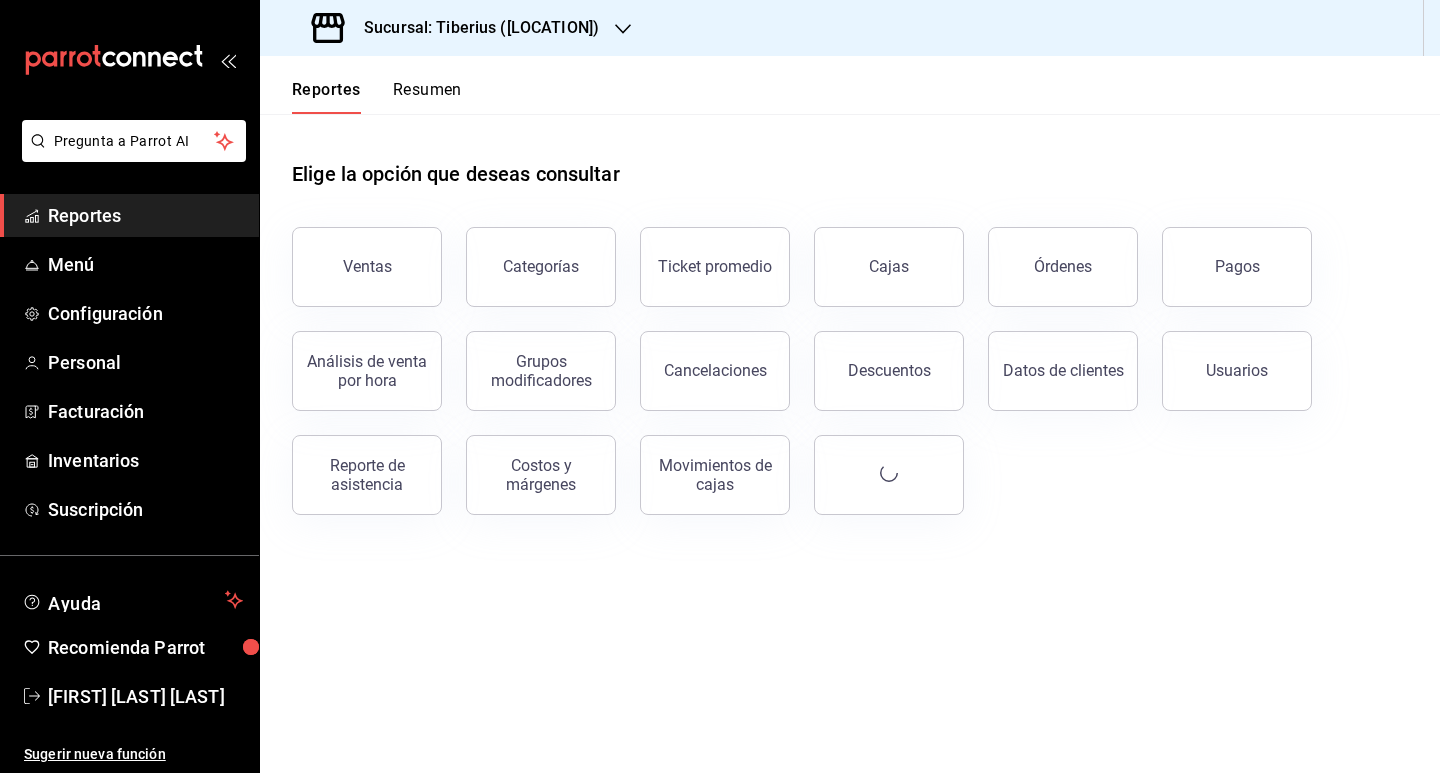 drag, startPoint x: 1263, startPoint y: 273, endPoint x: 1244, endPoint y: 268, distance: 19.646883 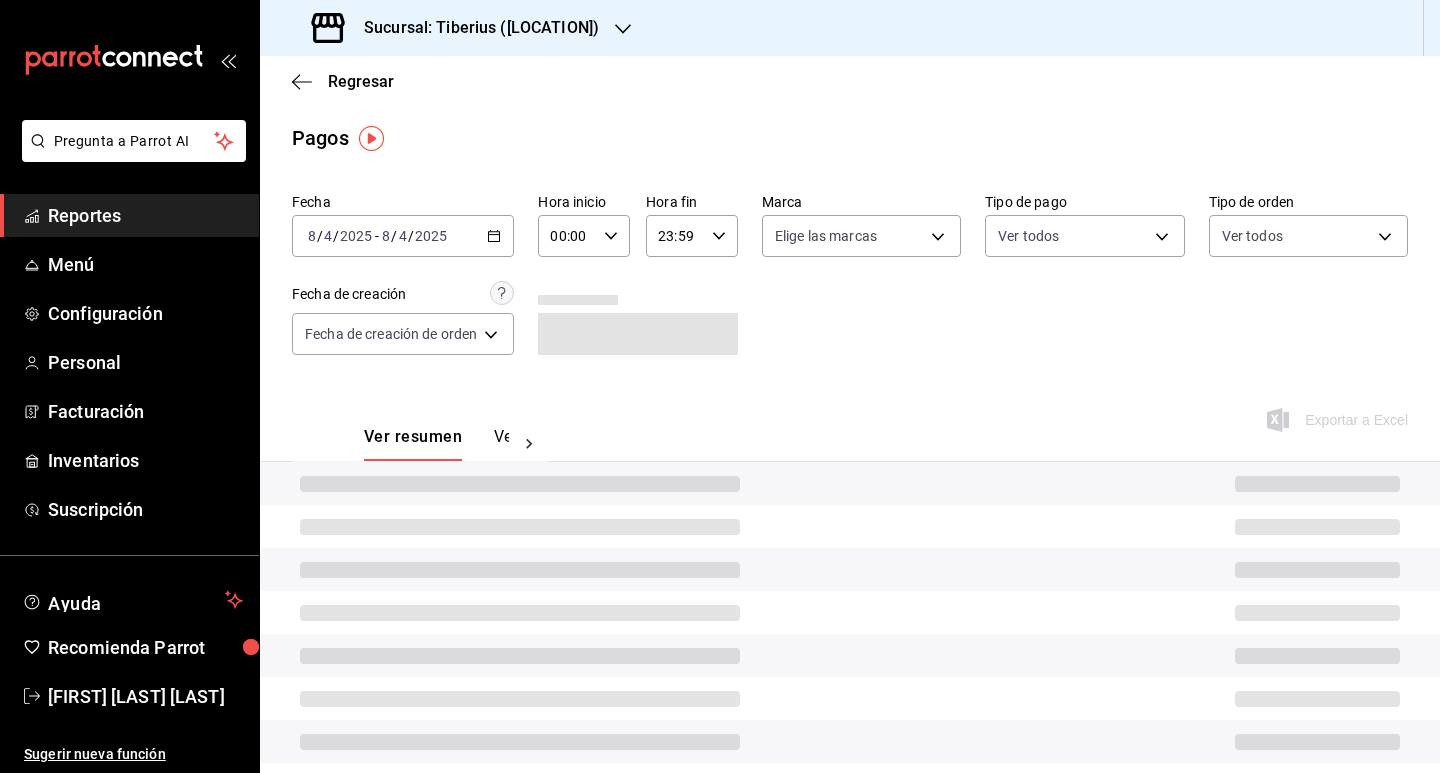 click 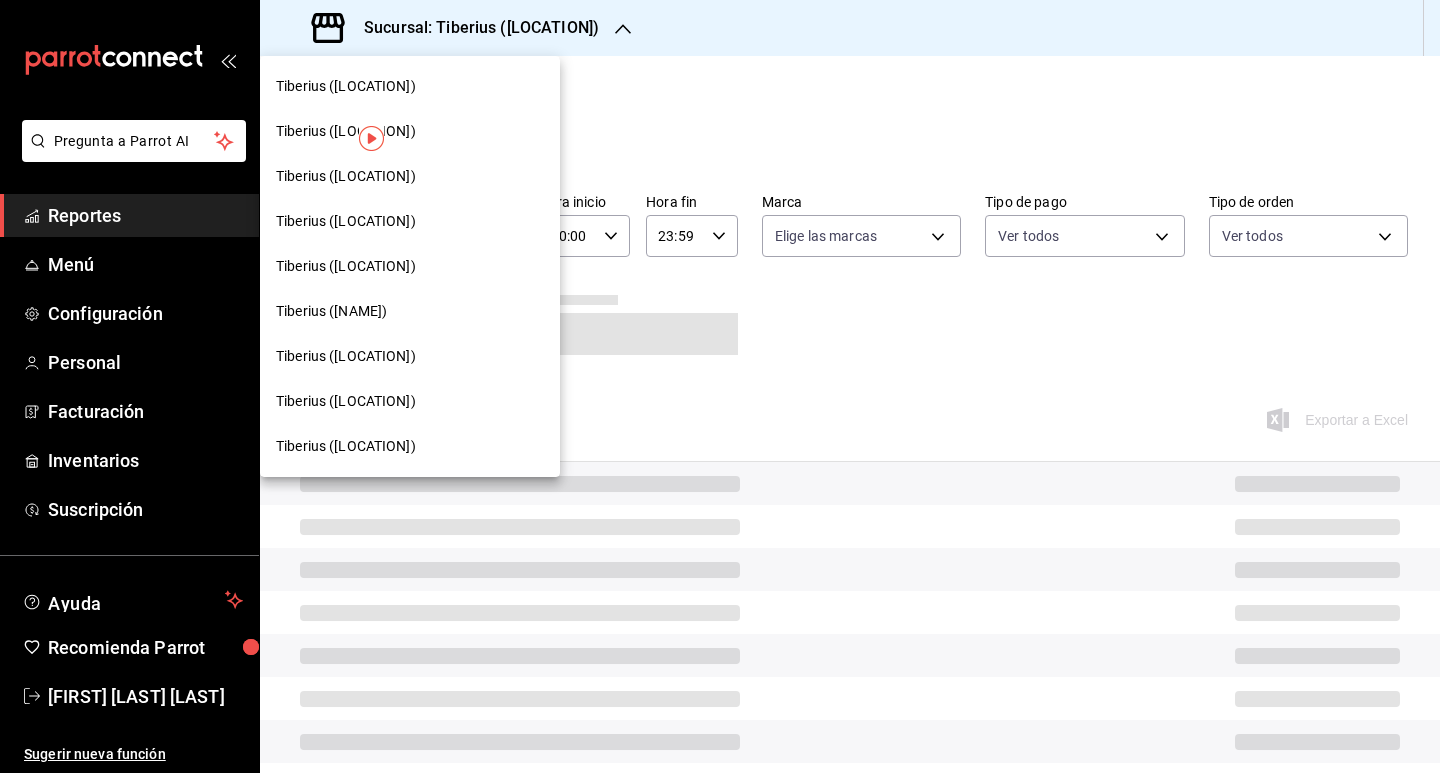 click on "Tiberius ([LOCATION])" at bounding box center (410, 446) 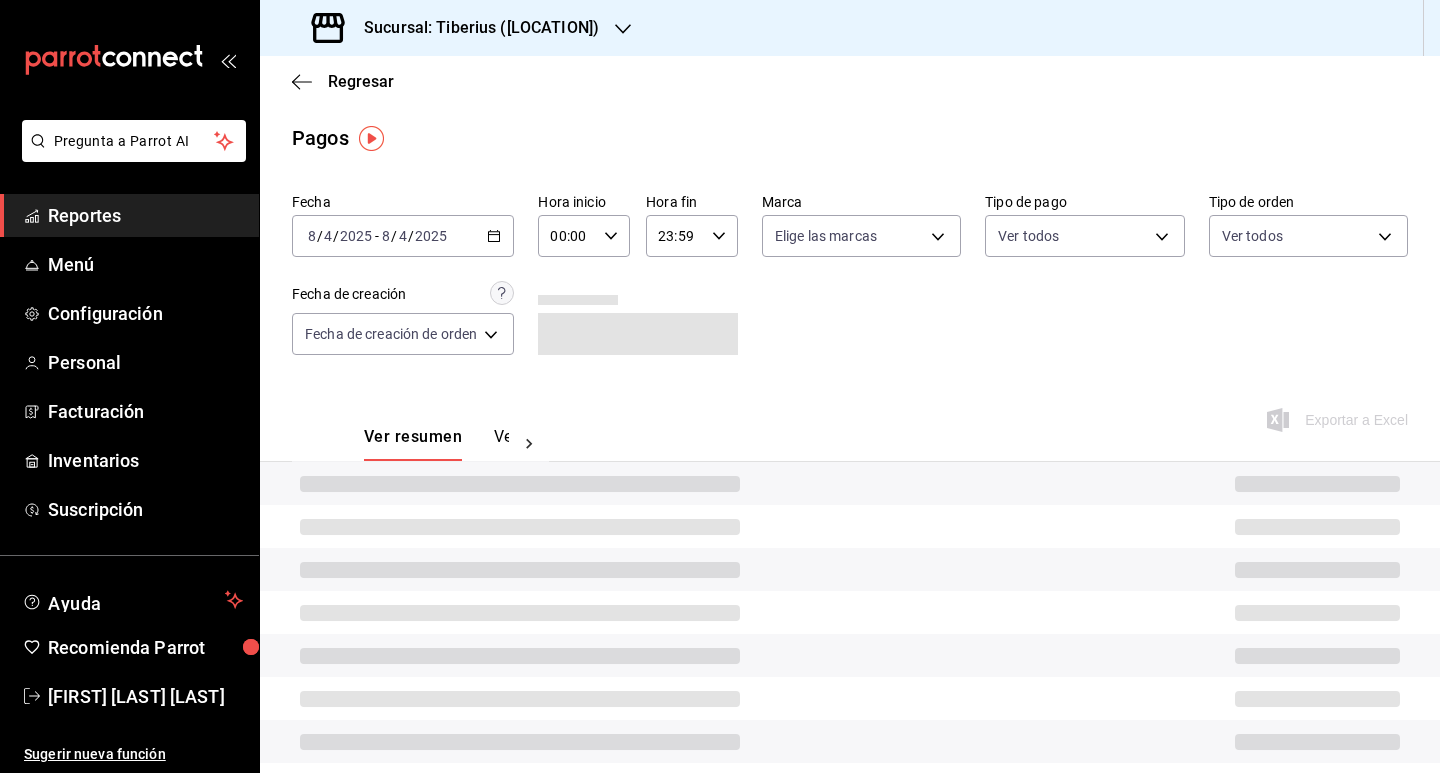 click 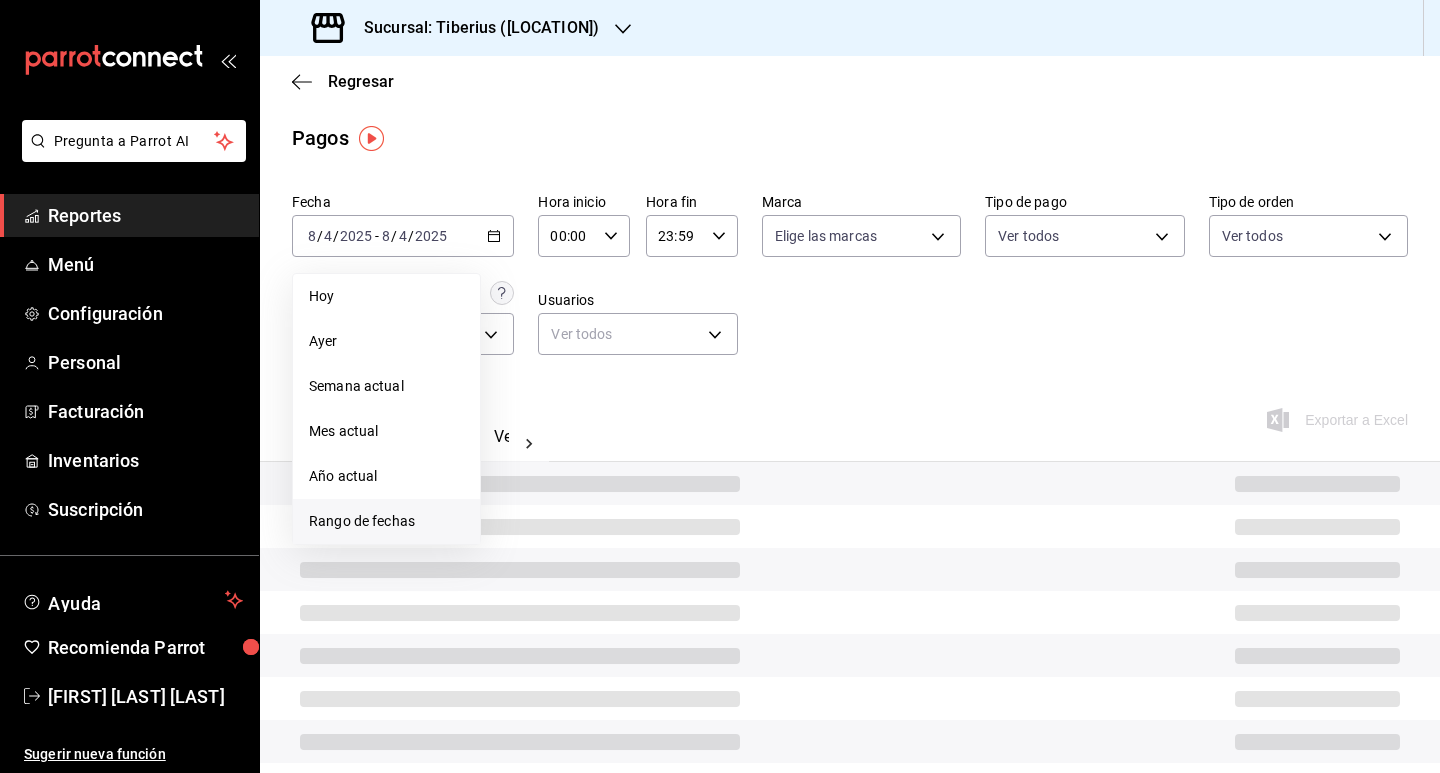 click on "Rango de fechas" at bounding box center [386, 521] 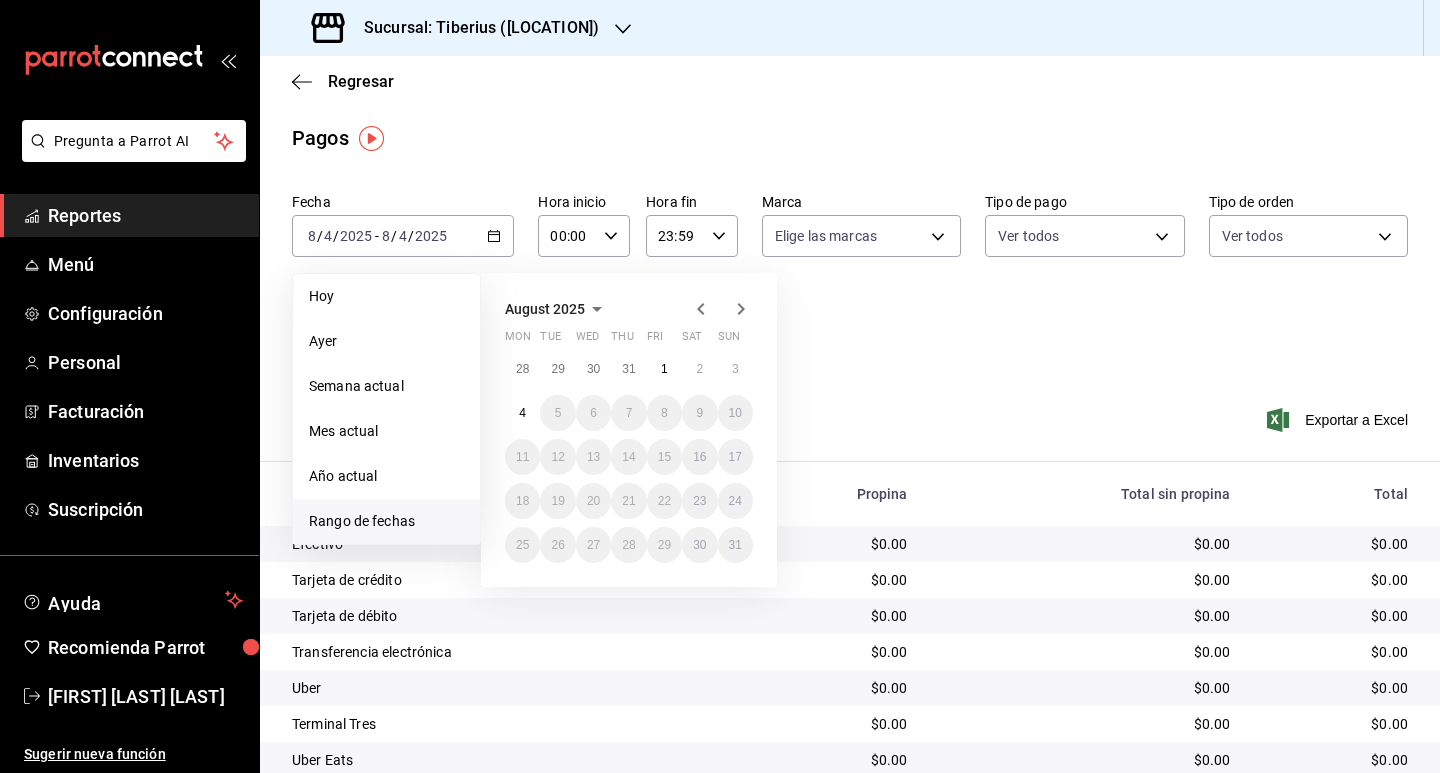 click 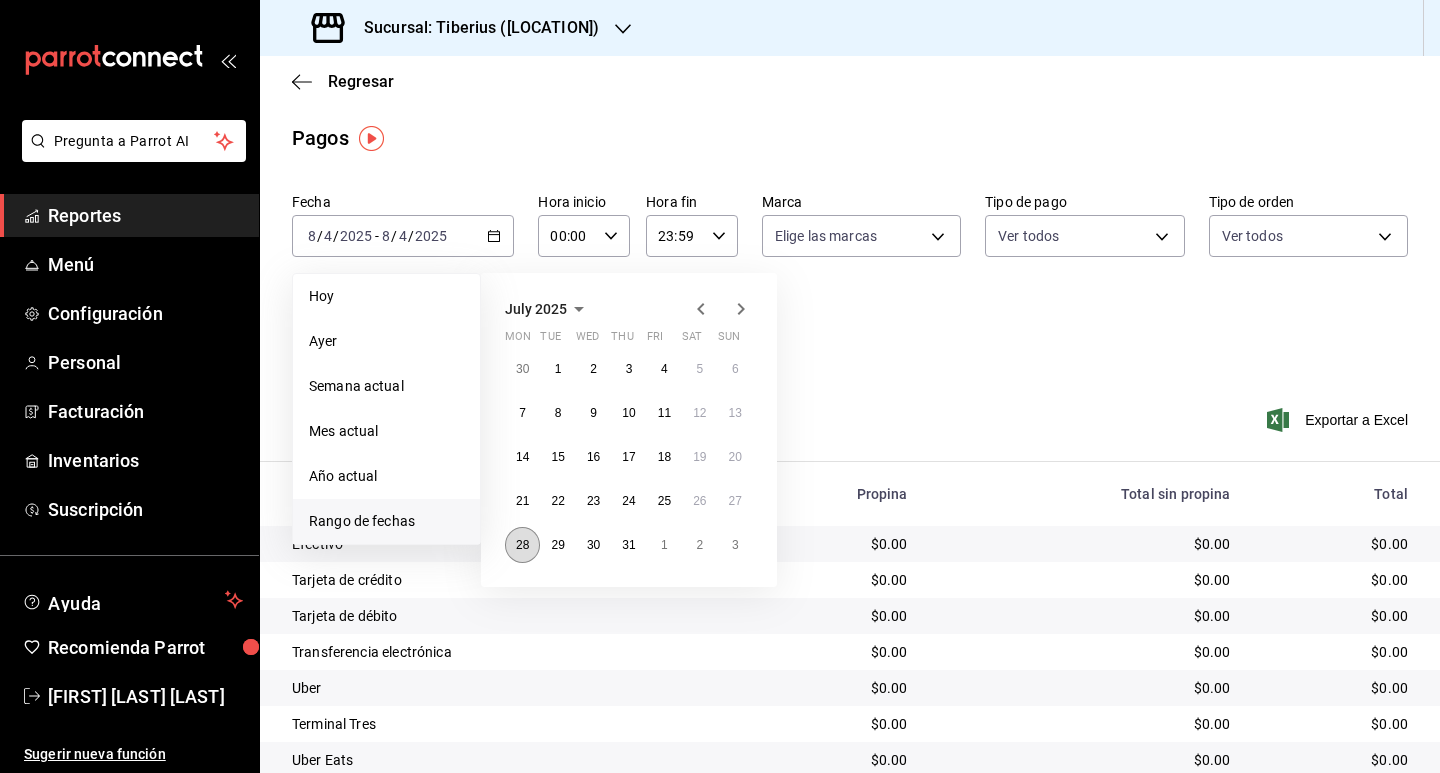 click on "28" at bounding box center (522, 545) 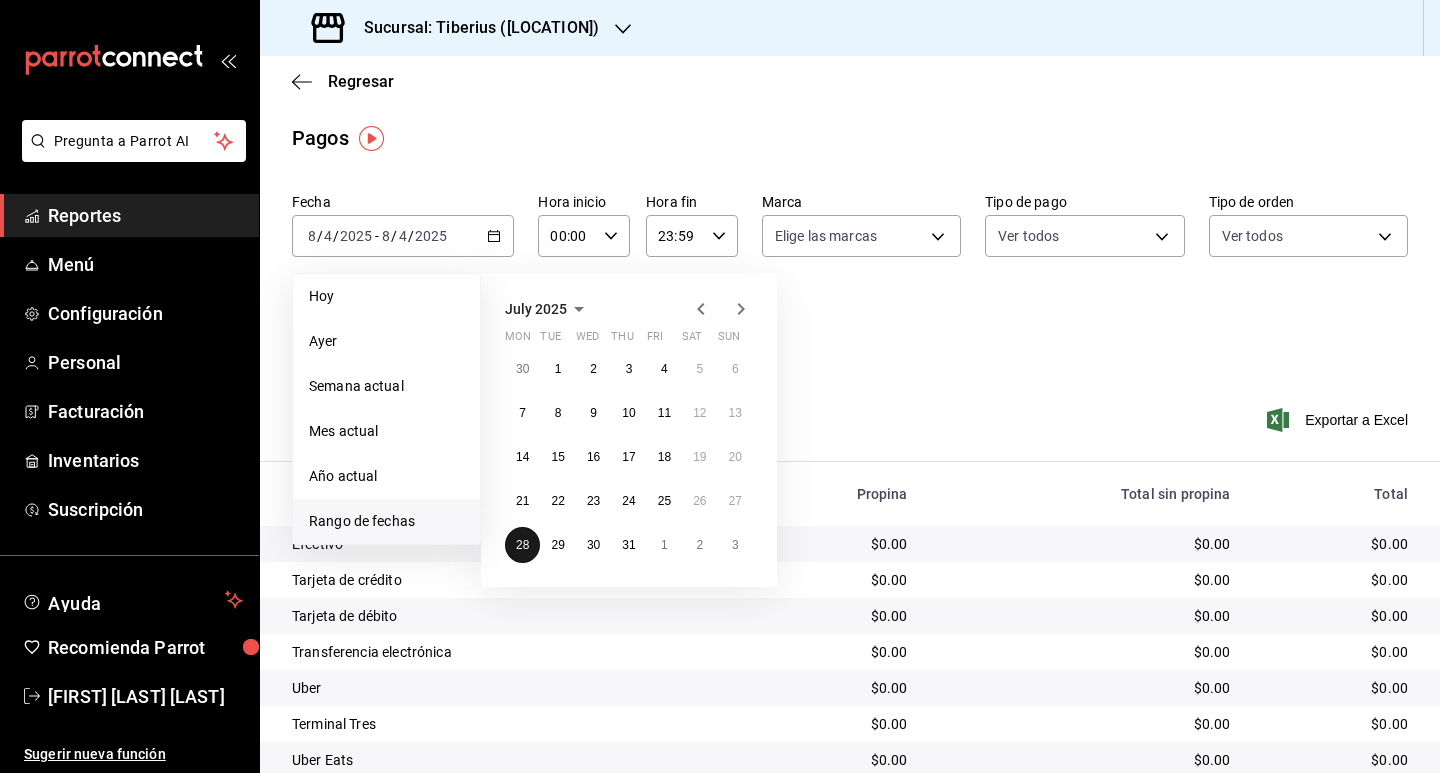 click on "28" at bounding box center [522, 545] 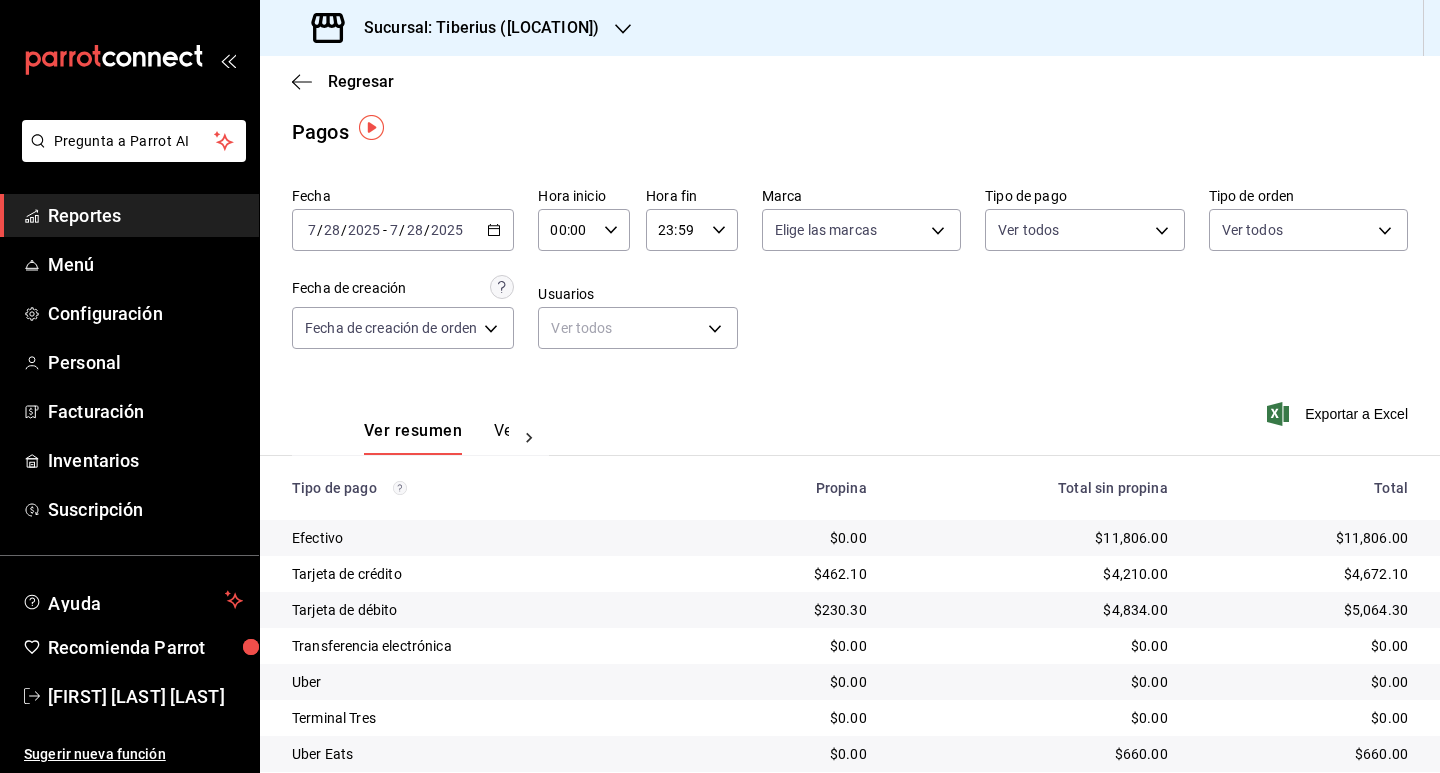 scroll, scrollTop: 11, scrollLeft: 0, axis: vertical 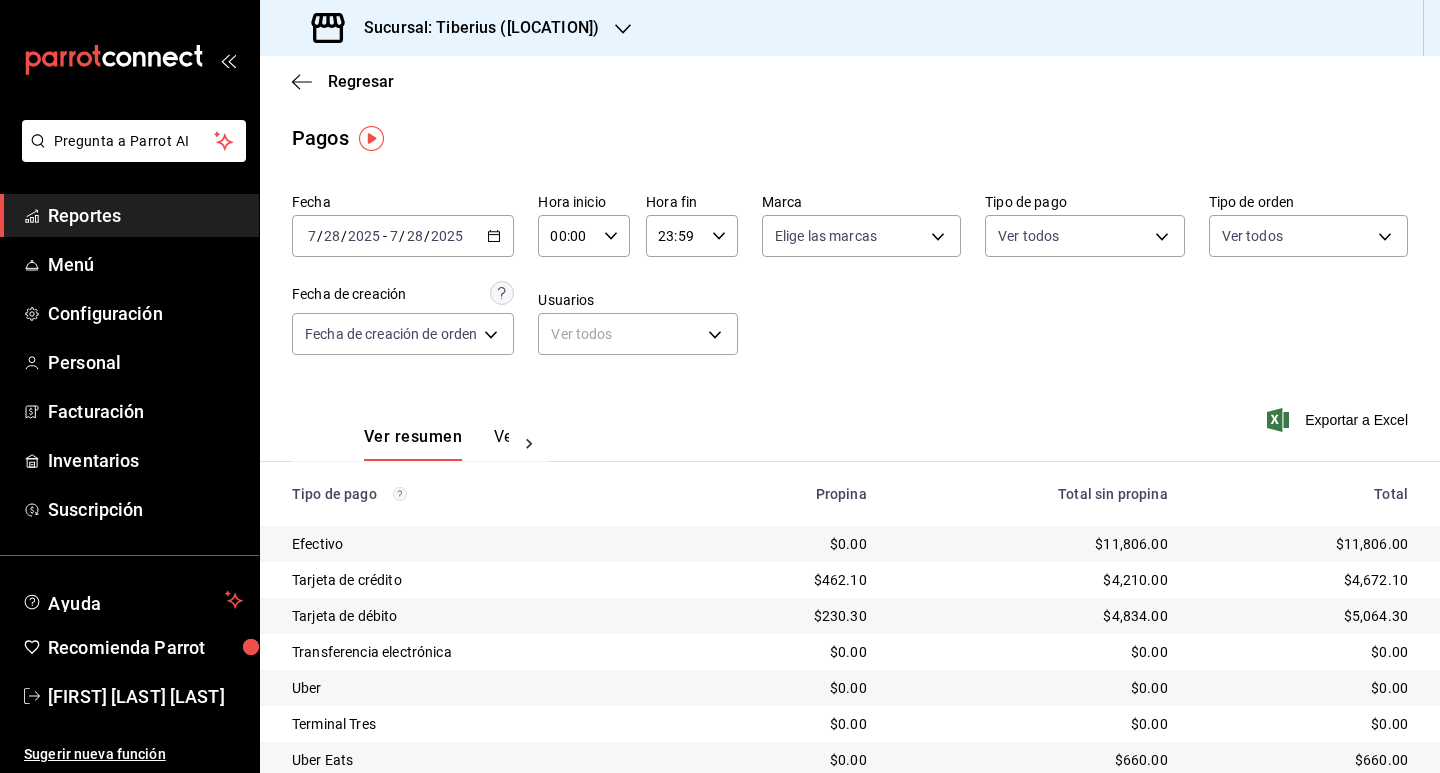 click on "Ver resumen Ver pagos Exportar a Excel" at bounding box center (850, 432) 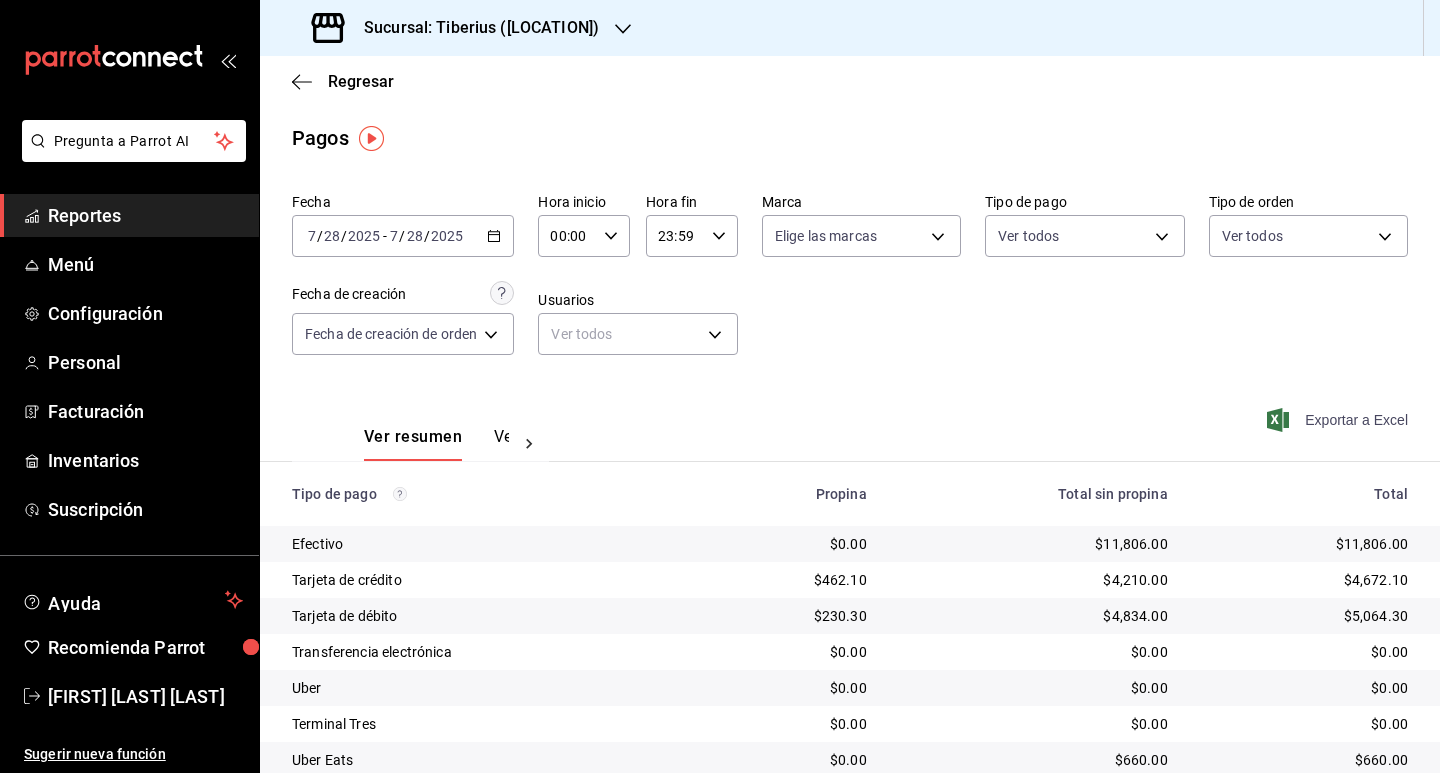 click 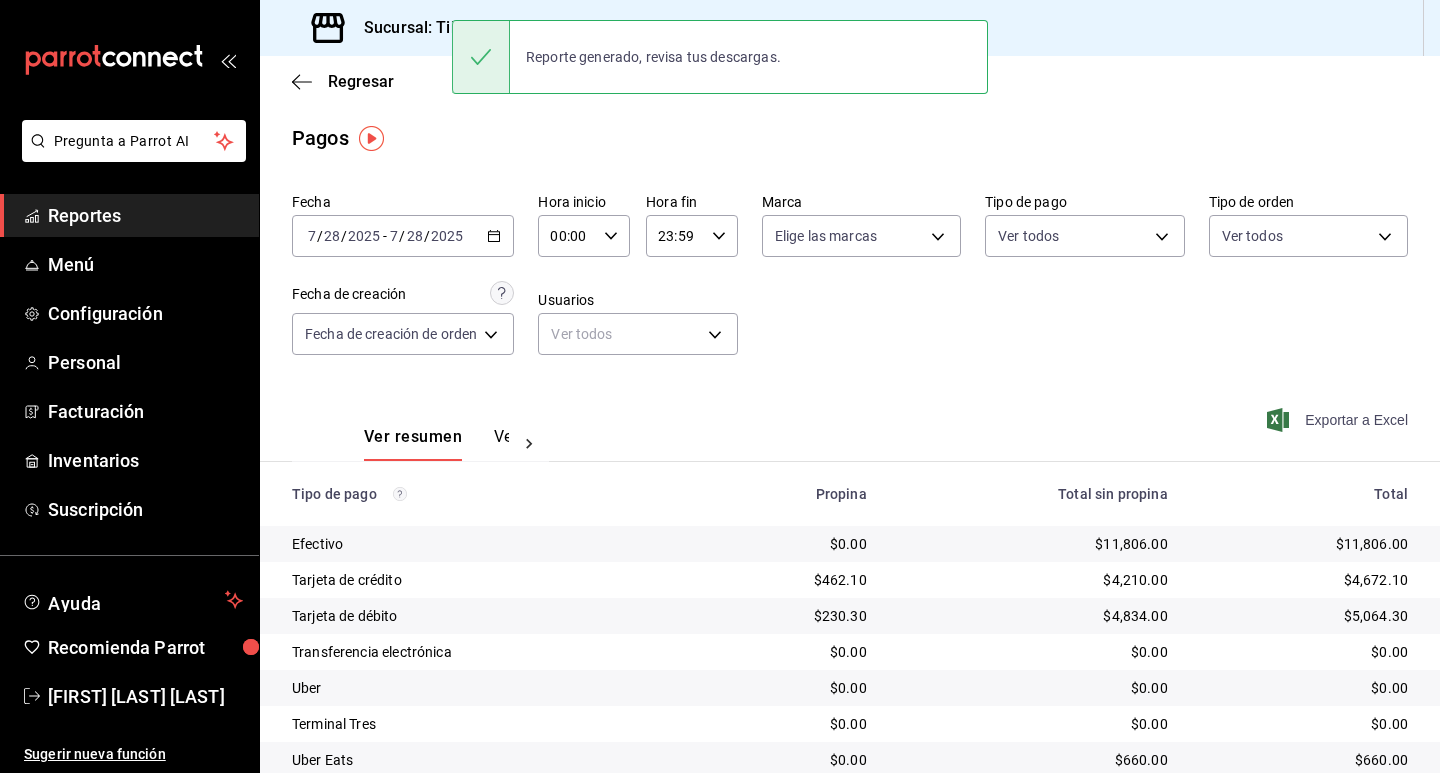 click 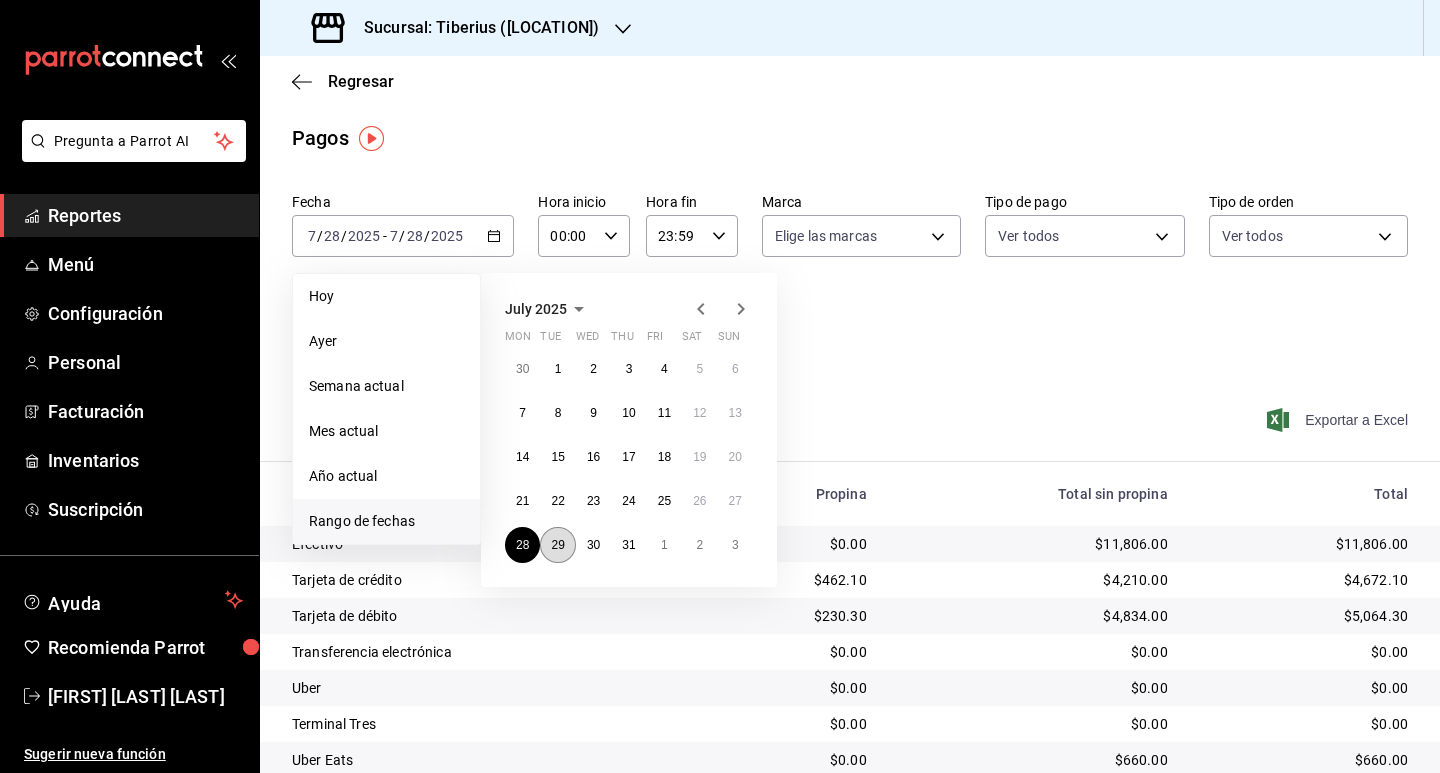 click on "29" at bounding box center (557, 545) 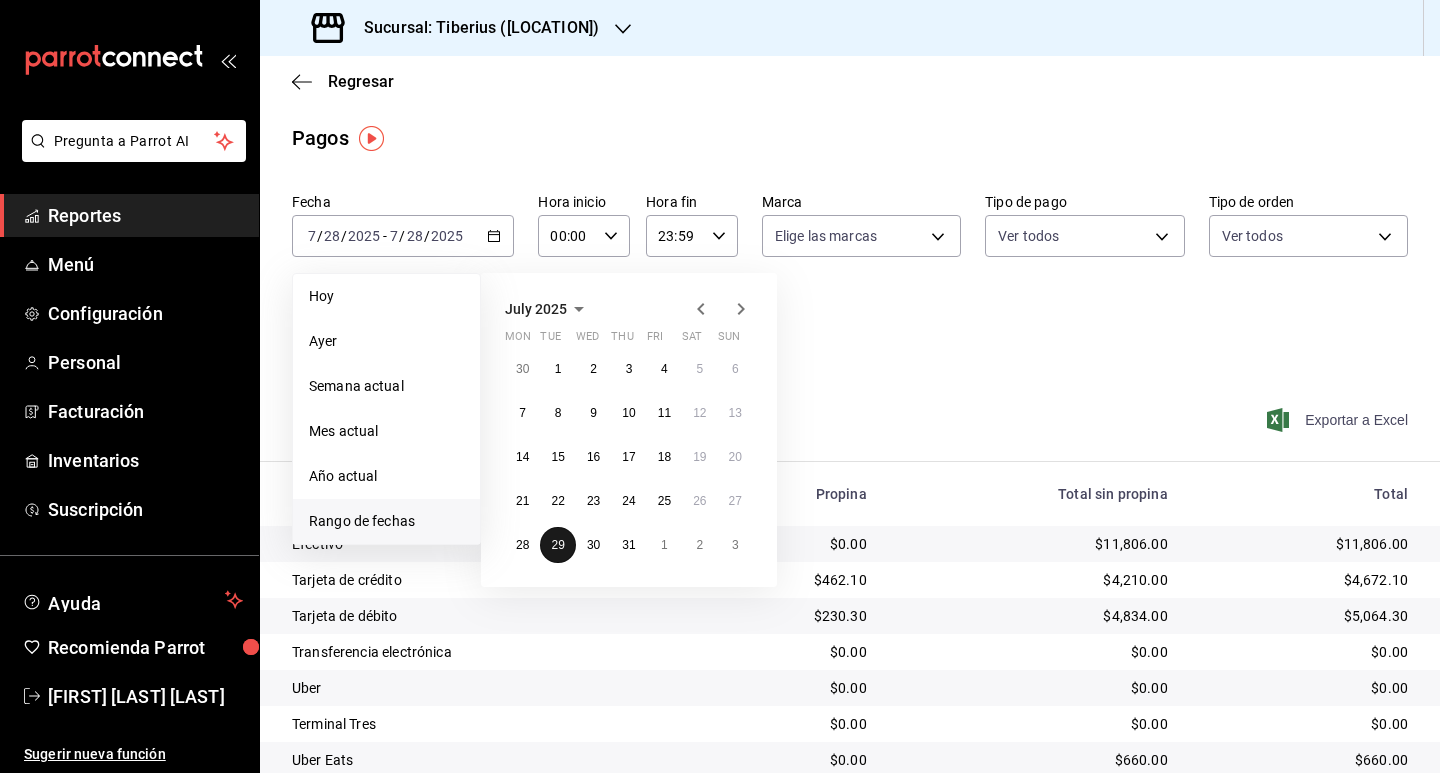 click on "29" at bounding box center (557, 545) 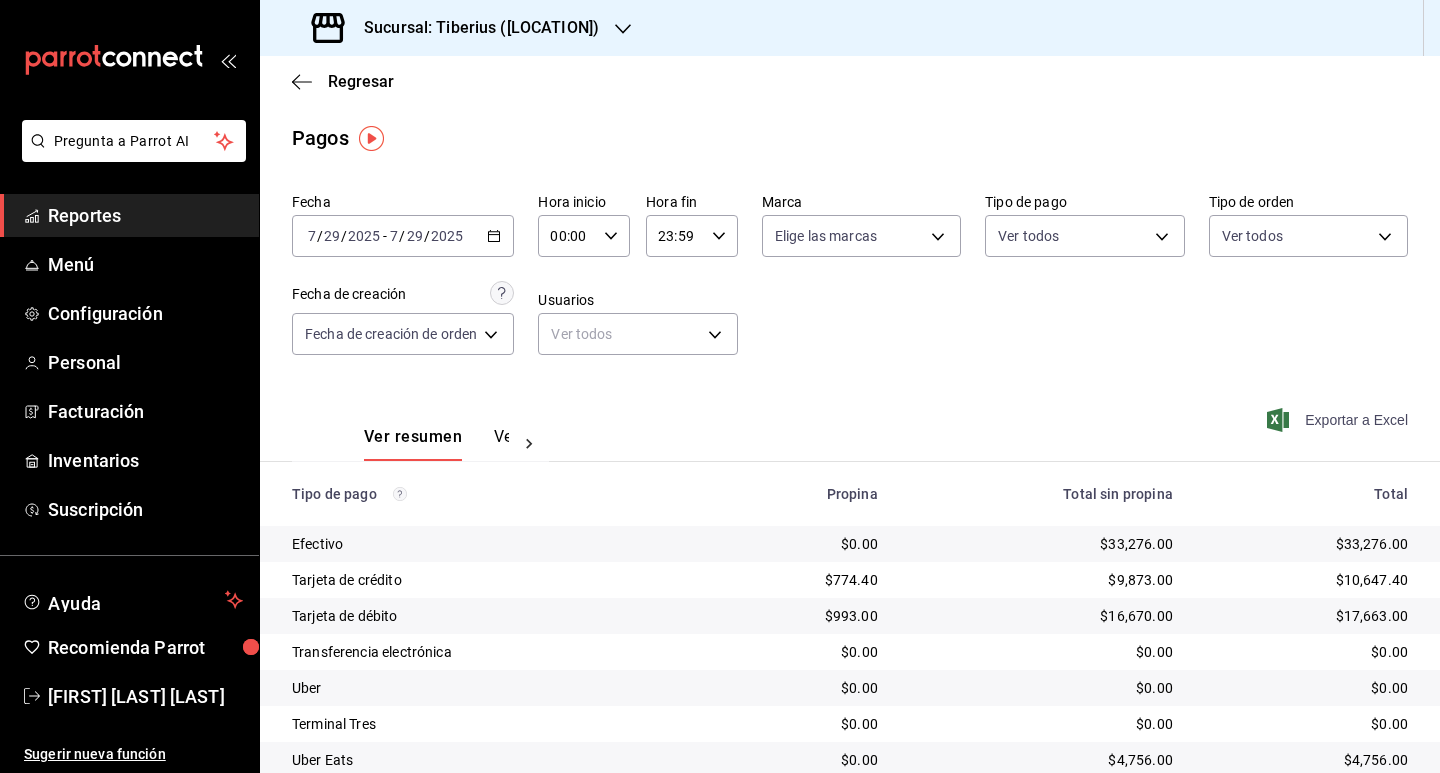click 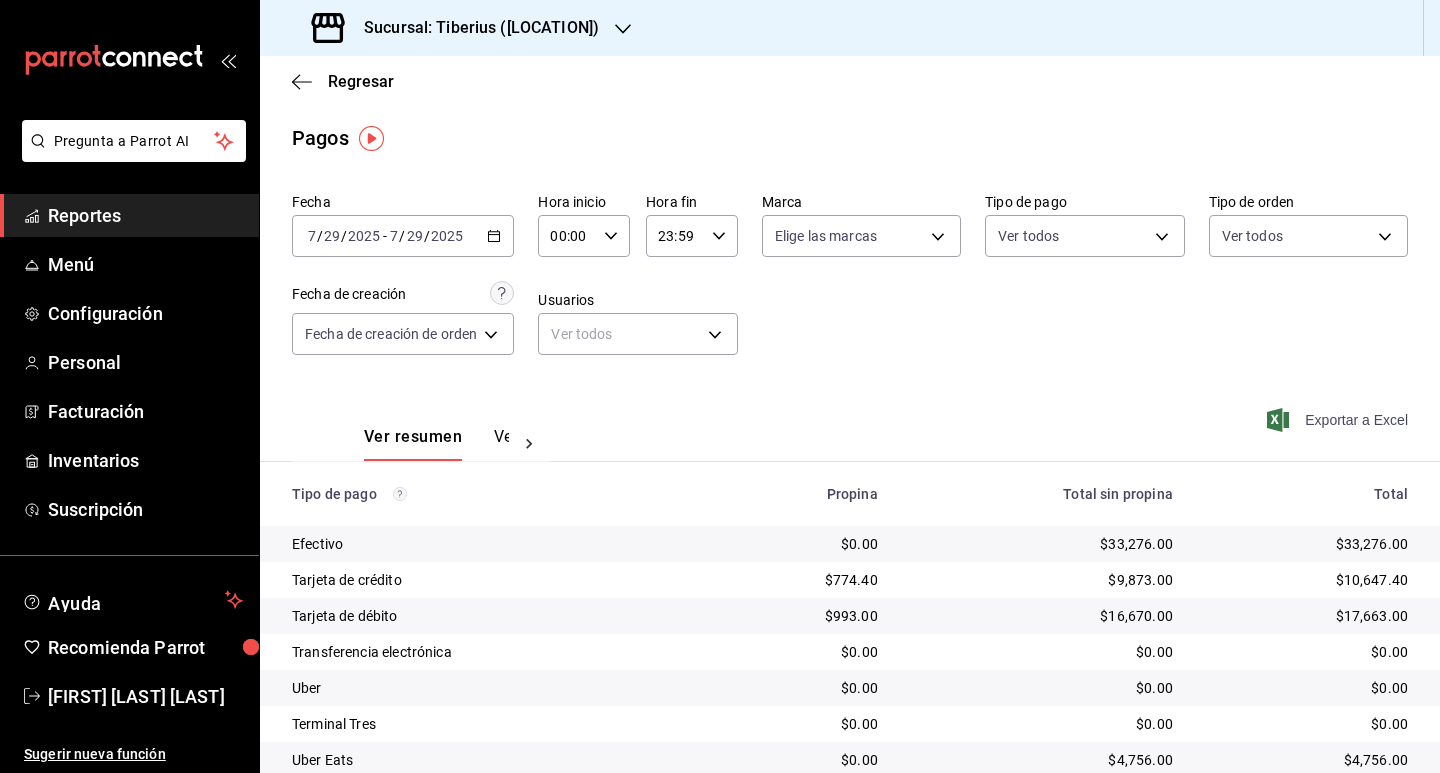 click on "Fecha 2025-[DATE] [DATE] - 2025-[DATE] [DATE] Hora inicio 00:00 Hora inicio Hora fin 23:59 Hora fin Marca Elige las marcas Tipo de pago Ver todos Tipo de orden Ver todos Fecha de creación   Fecha de creación de orden ORDER Usuarios Ver todos null" at bounding box center (850, 282) 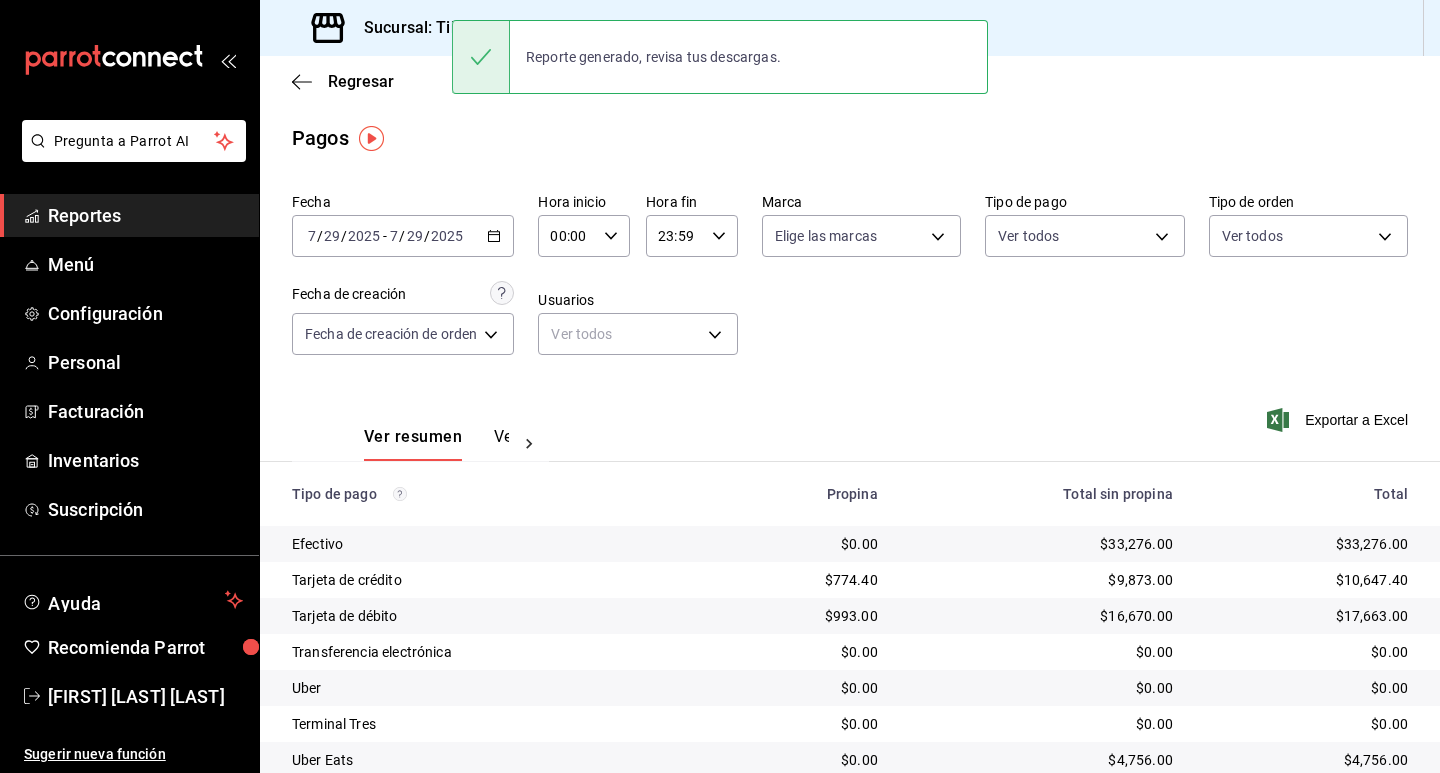 click on "Sucursal: Tiberius ([LOCATION])" at bounding box center [850, 28] 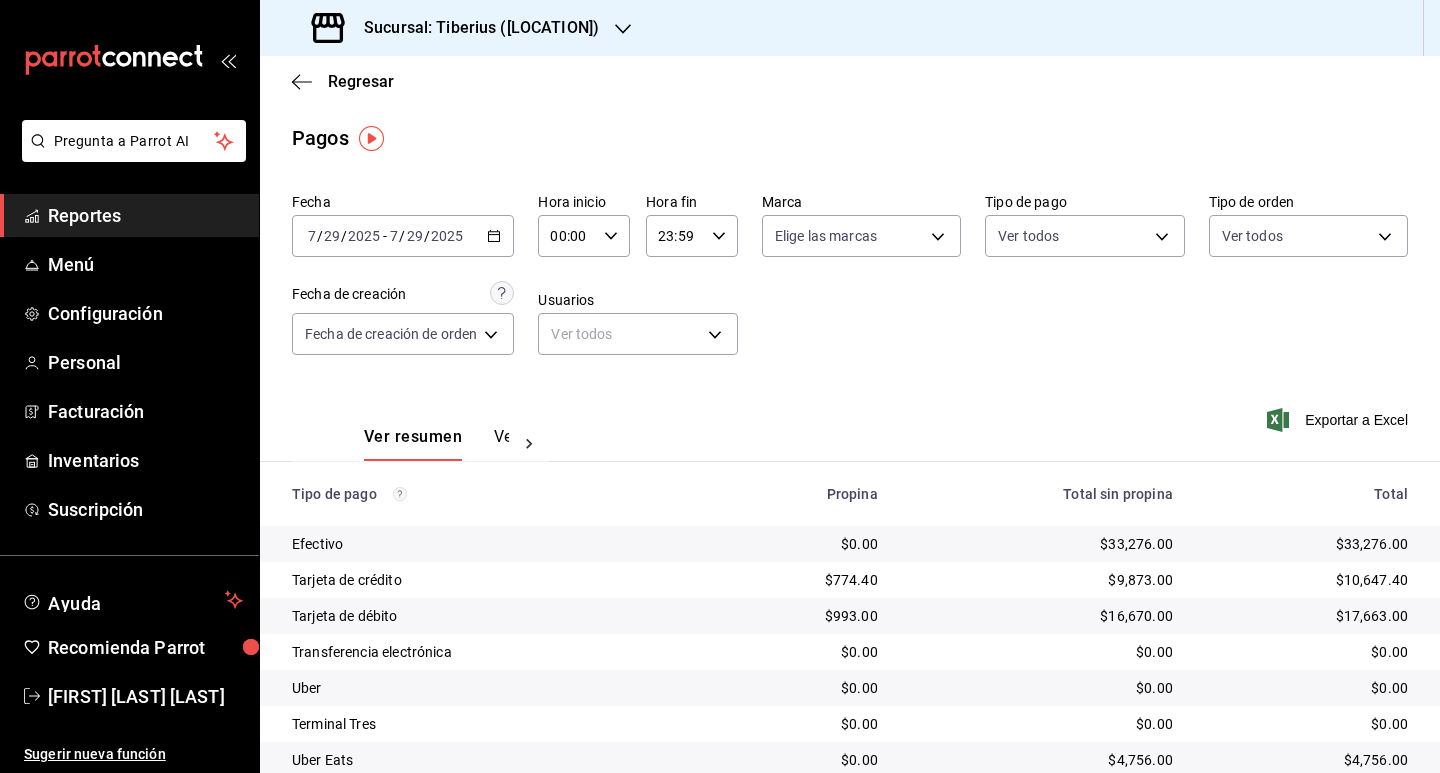 click 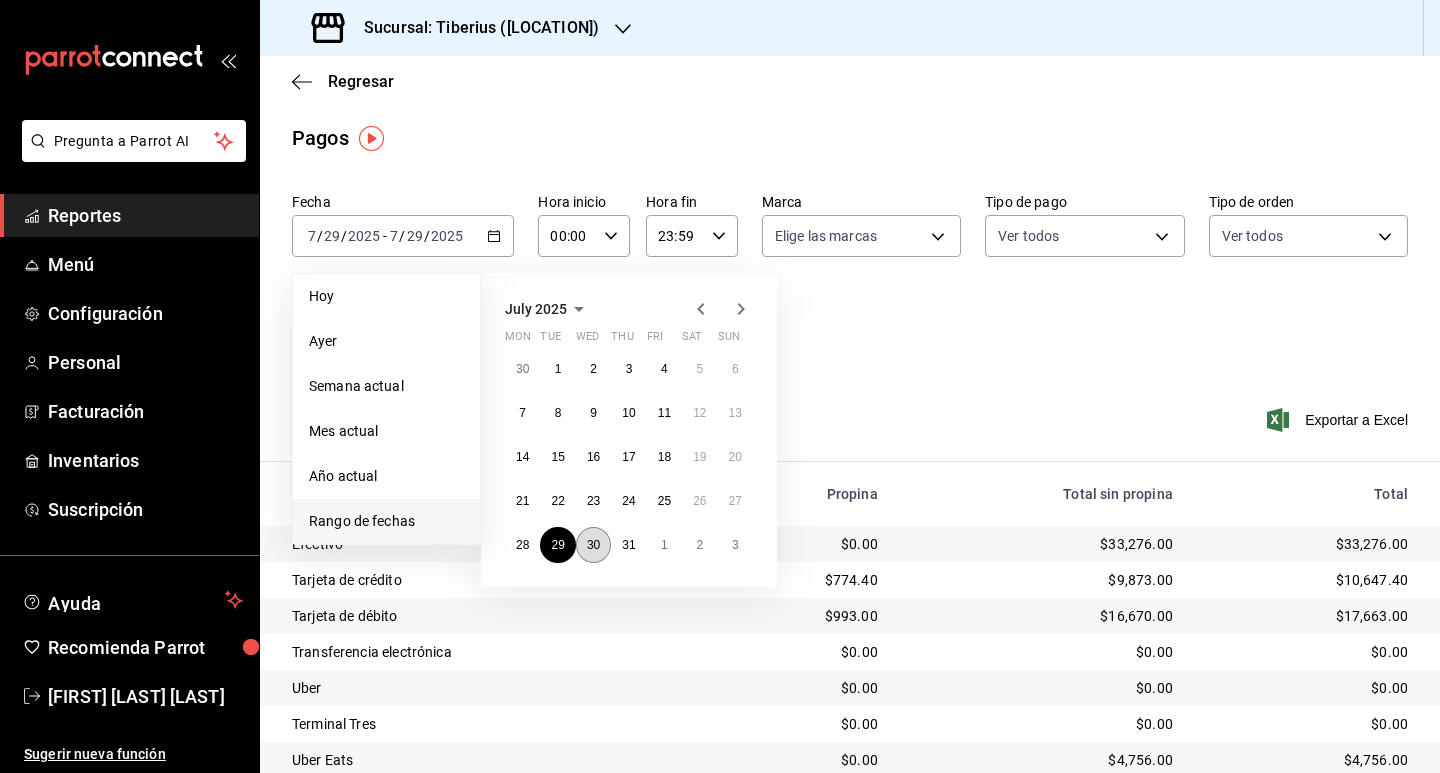 click on "30" at bounding box center [593, 545] 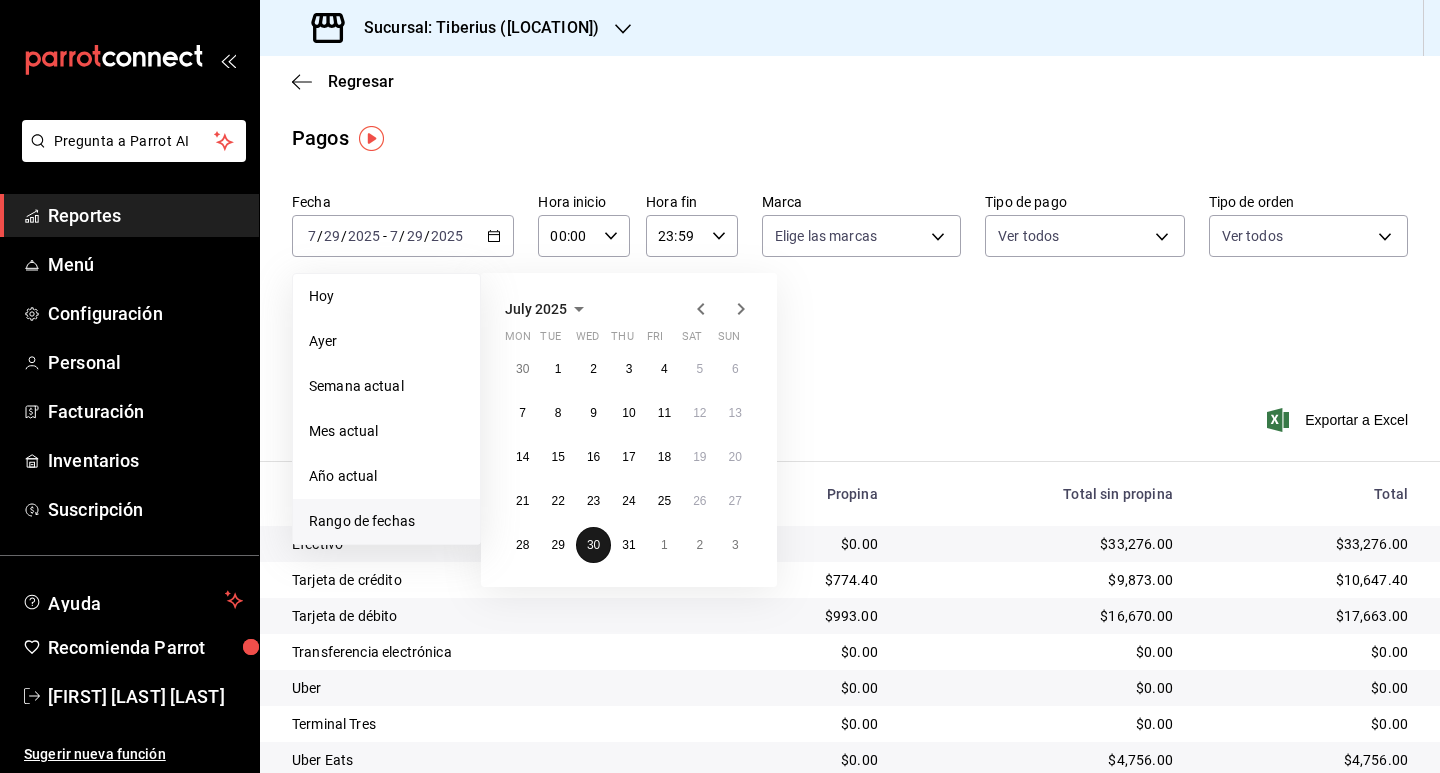 click on "30" at bounding box center (593, 545) 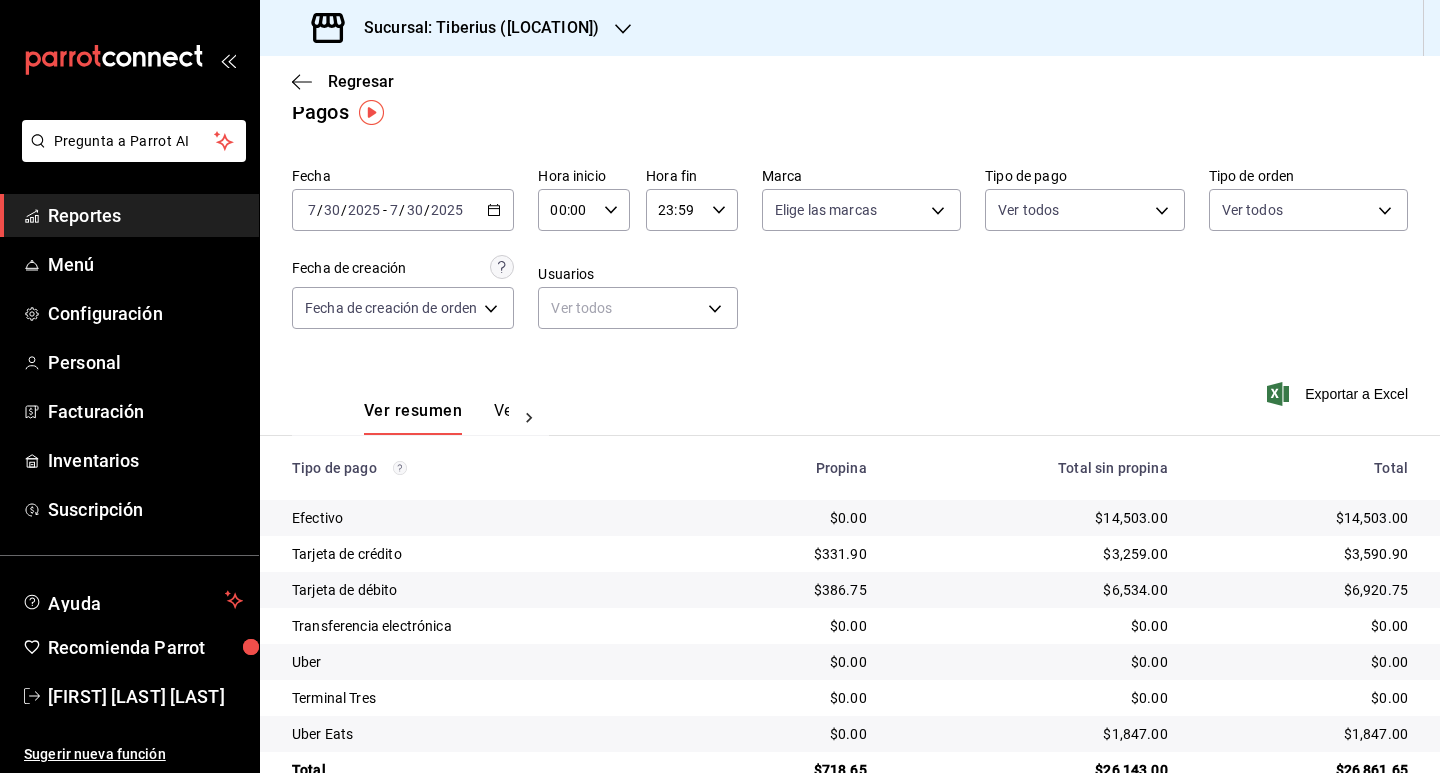 scroll, scrollTop: 0, scrollLeft: 0, axis: both 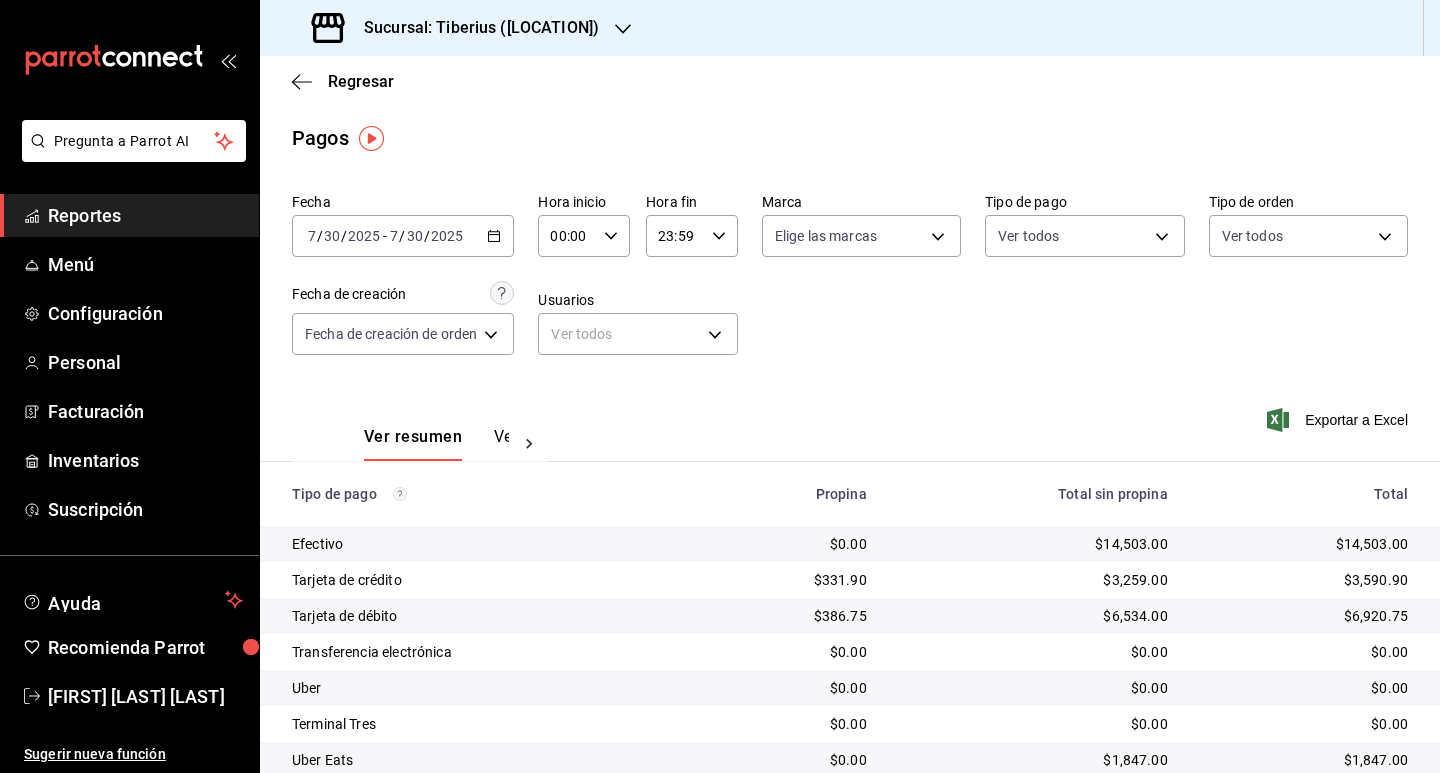 click 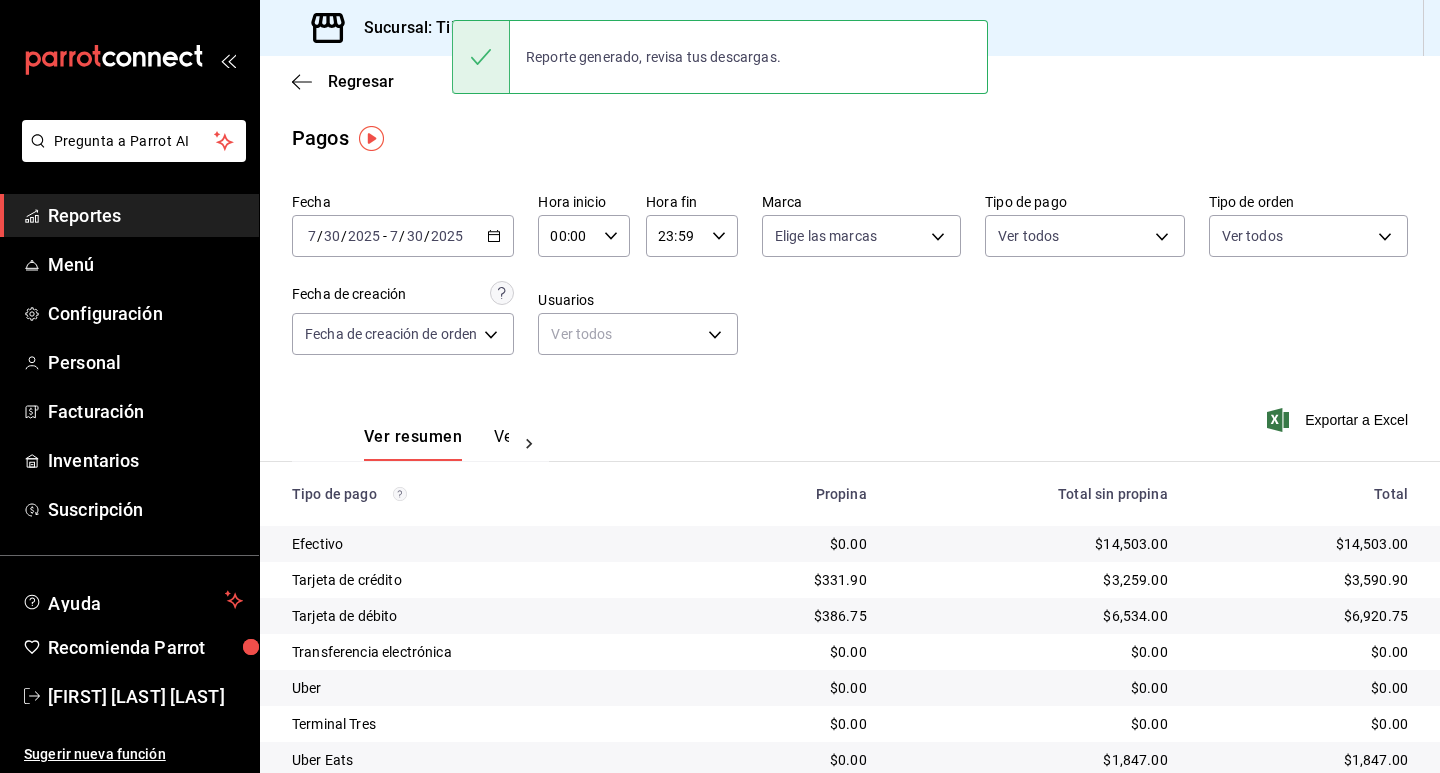 click on "2025-[DATE] [DATE] - 2025-[DATE] [DATE]" at bounding box center (403, 236) 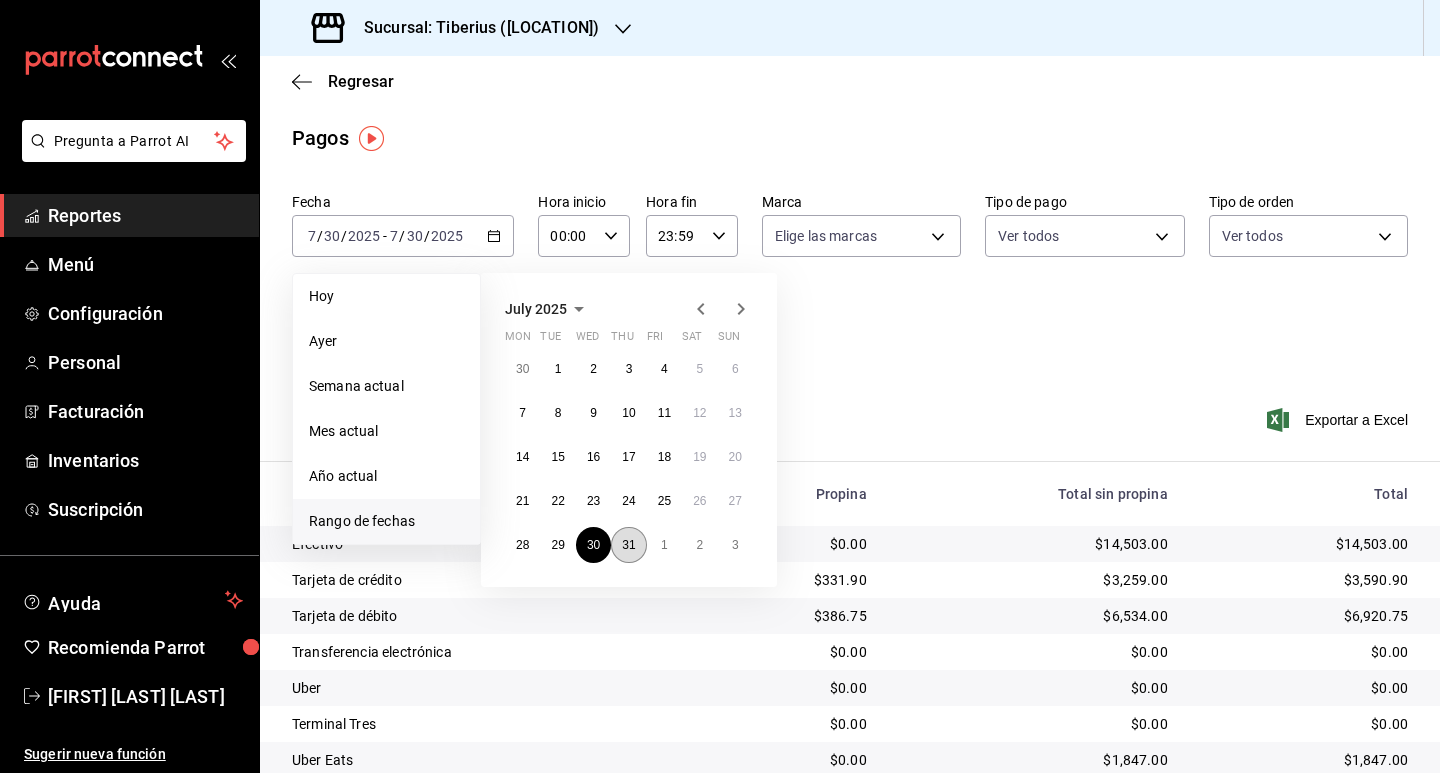 click on "31" at bounding box center (628, 545) 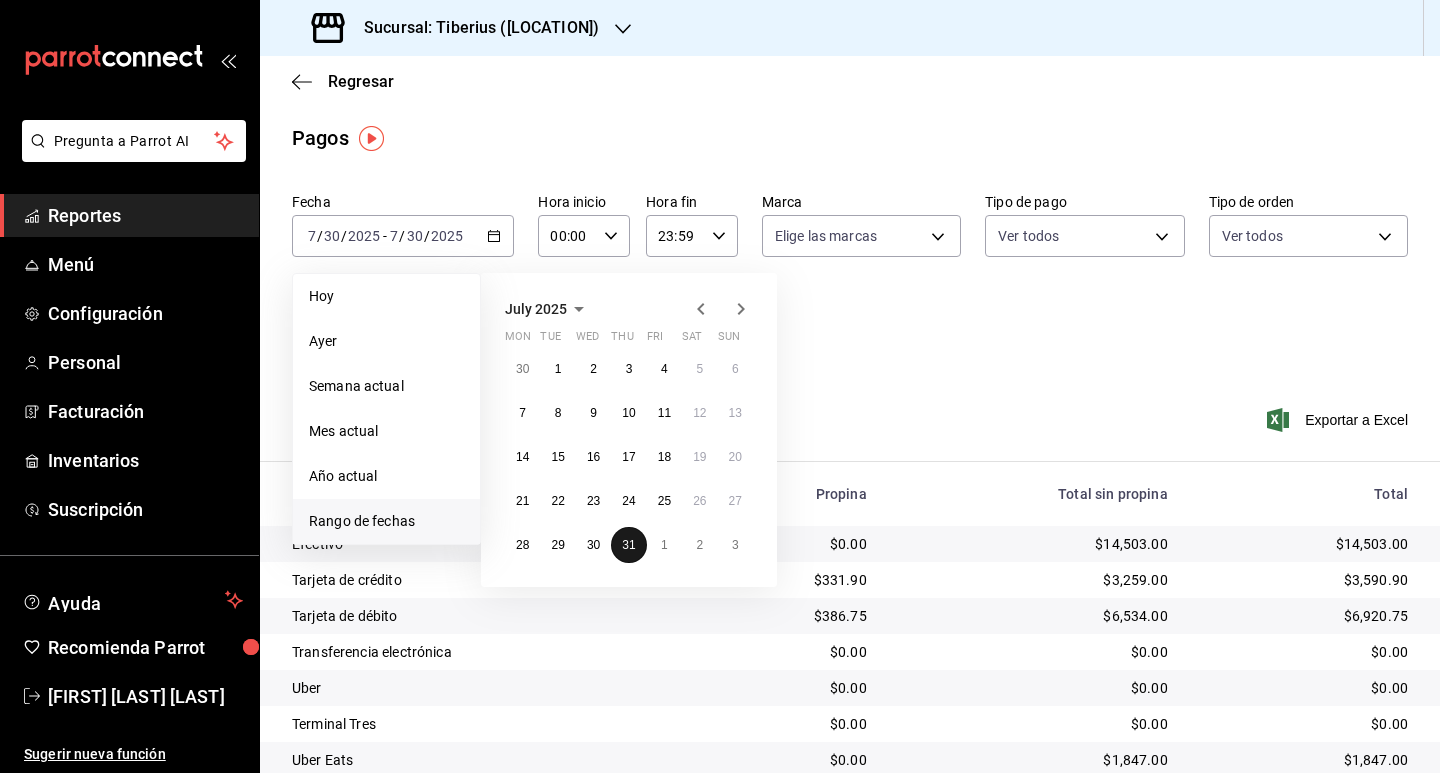 click on "31" at bounding box center (628, 545) 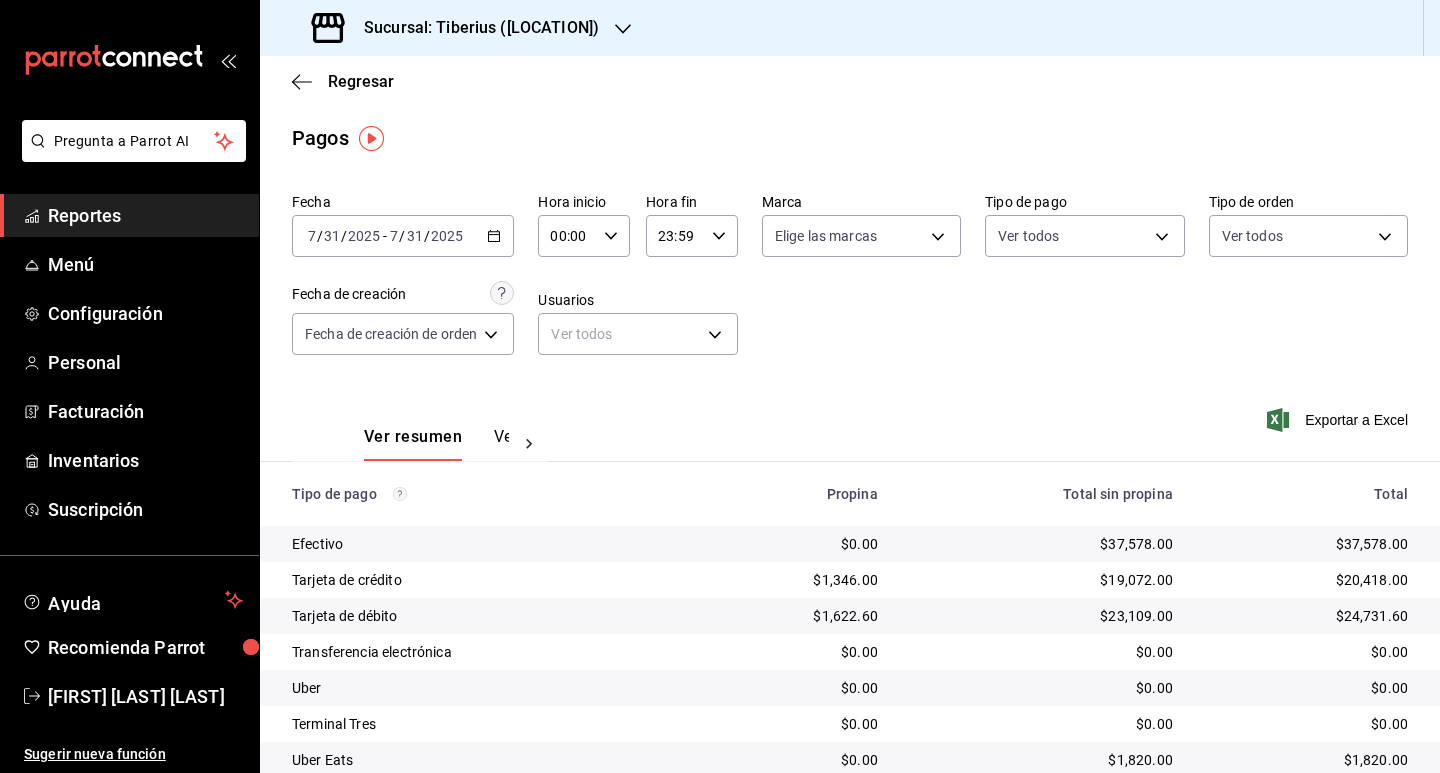 click 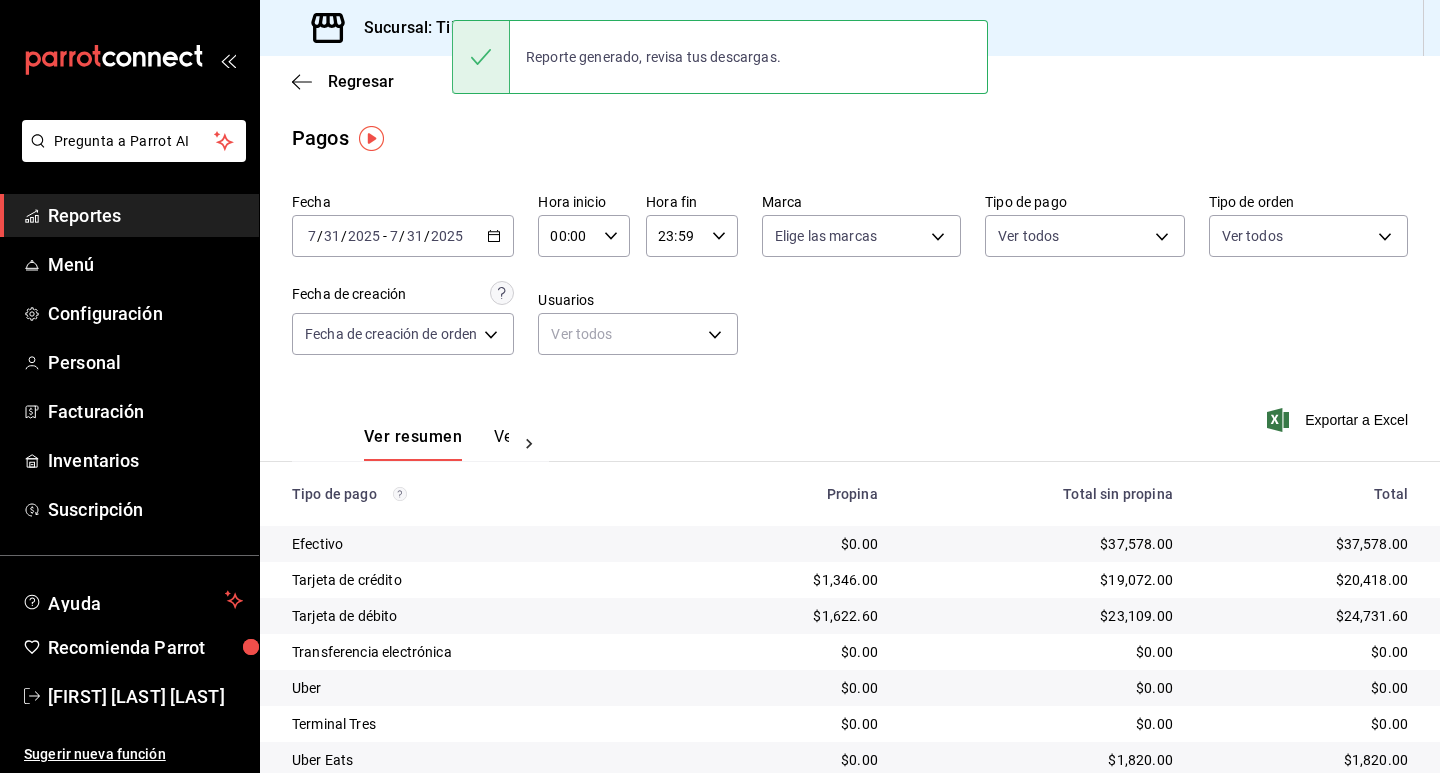 click on "Regresar Pagos Fecha [DATE] [DATE] - [DATE] [DATE] Hora inicio 00:00 Hora inicio Hora fin 23:59 Hora fin Marca Elige las marcas Tipo de pago Ver todos Tipo de orden Ver todos Fecha de creación   Fecha de creación de orden ORDER Usuarios Ver todos null Ver resumen Ver pagos Exportar a Excel Tipo de pago   Propina Total sin propina Total Efectivo $0.00 $37,578.00 $37,578.00 Tarjeta de crédito $1,346.00 $19,072.00 $20,418.00 Tarjeta de débito $1,622.60 $23,109.00 $24,731.60 Transferencia electrónica $0.00 $0.00 $0.00 Uber $0.00 $0.00 $0.00 Terminal Tres $0.00 $0.00 $0.00 Uber Eats $0.00 $1,820.00 $1,820.00 Total $2,968.60 $81,579.00 $84,547.60" at bounding box center [850, 451] 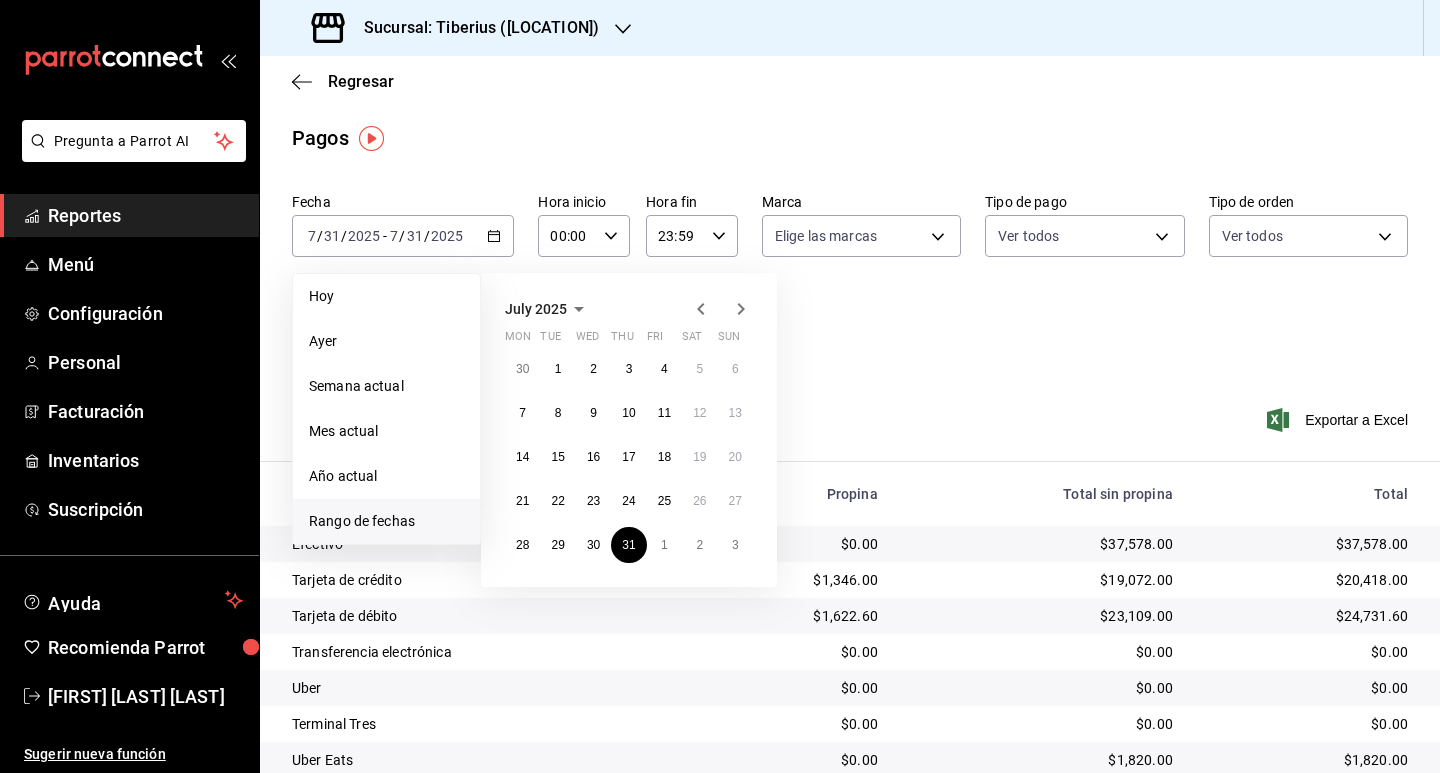 click 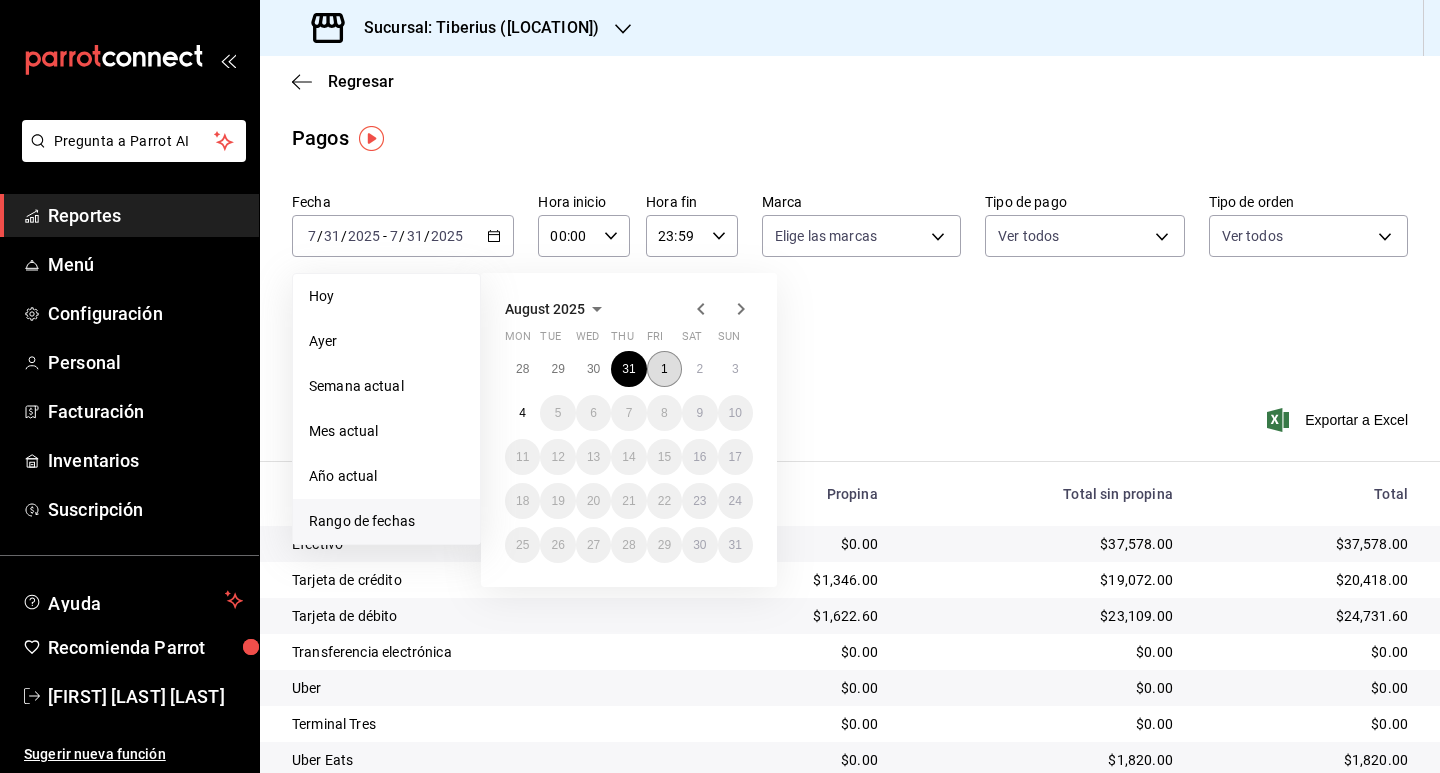 click on "1" at bounding box center [664, 369] 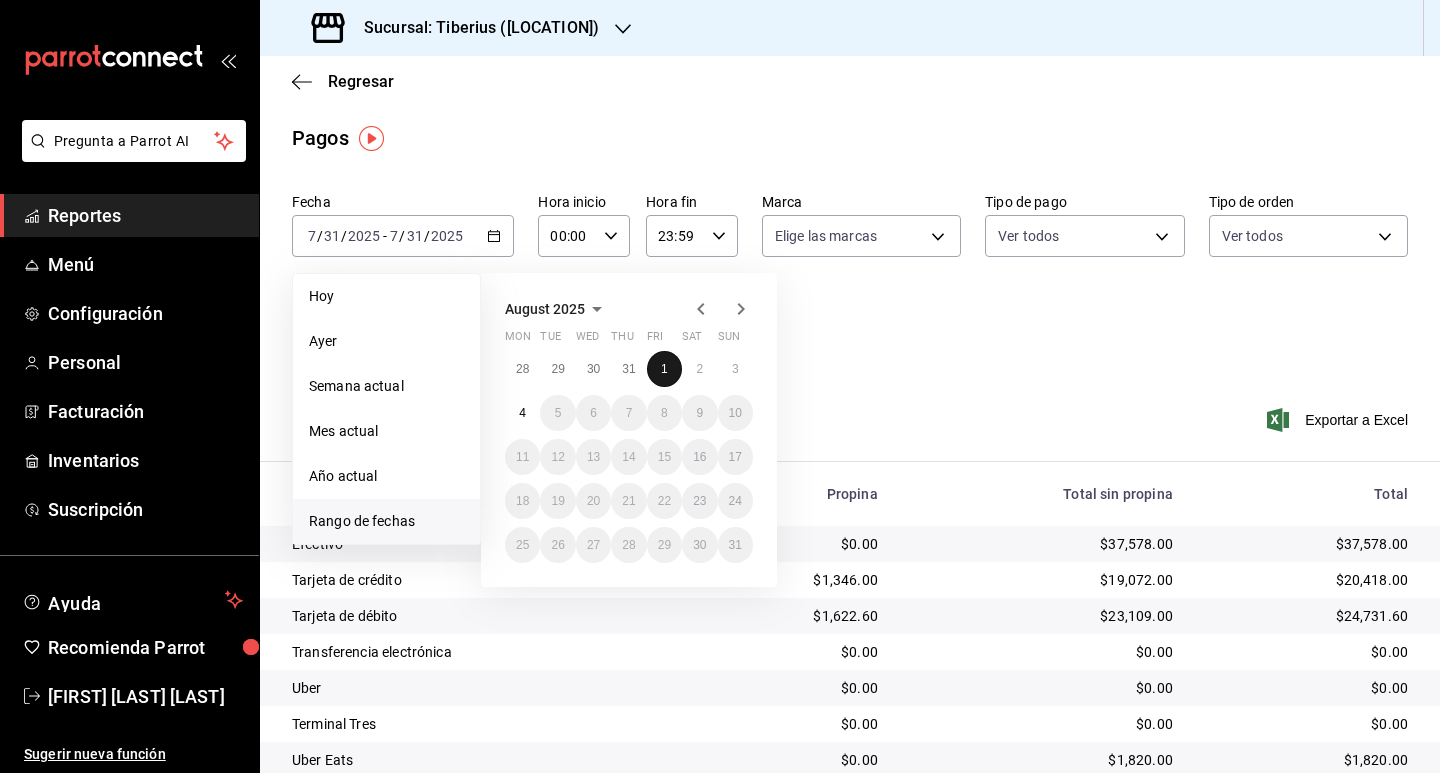 click on "1" at bounding box center [664, 369] 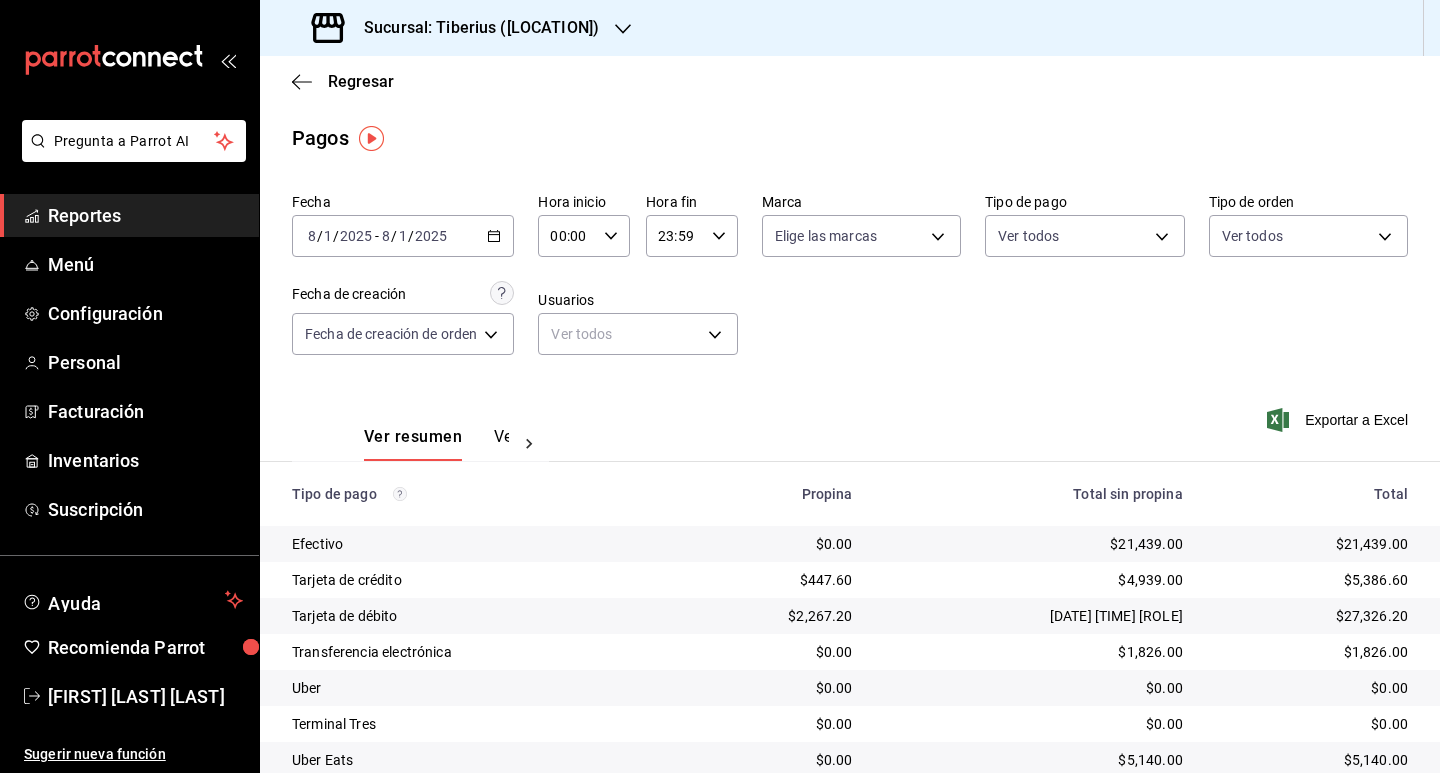 click 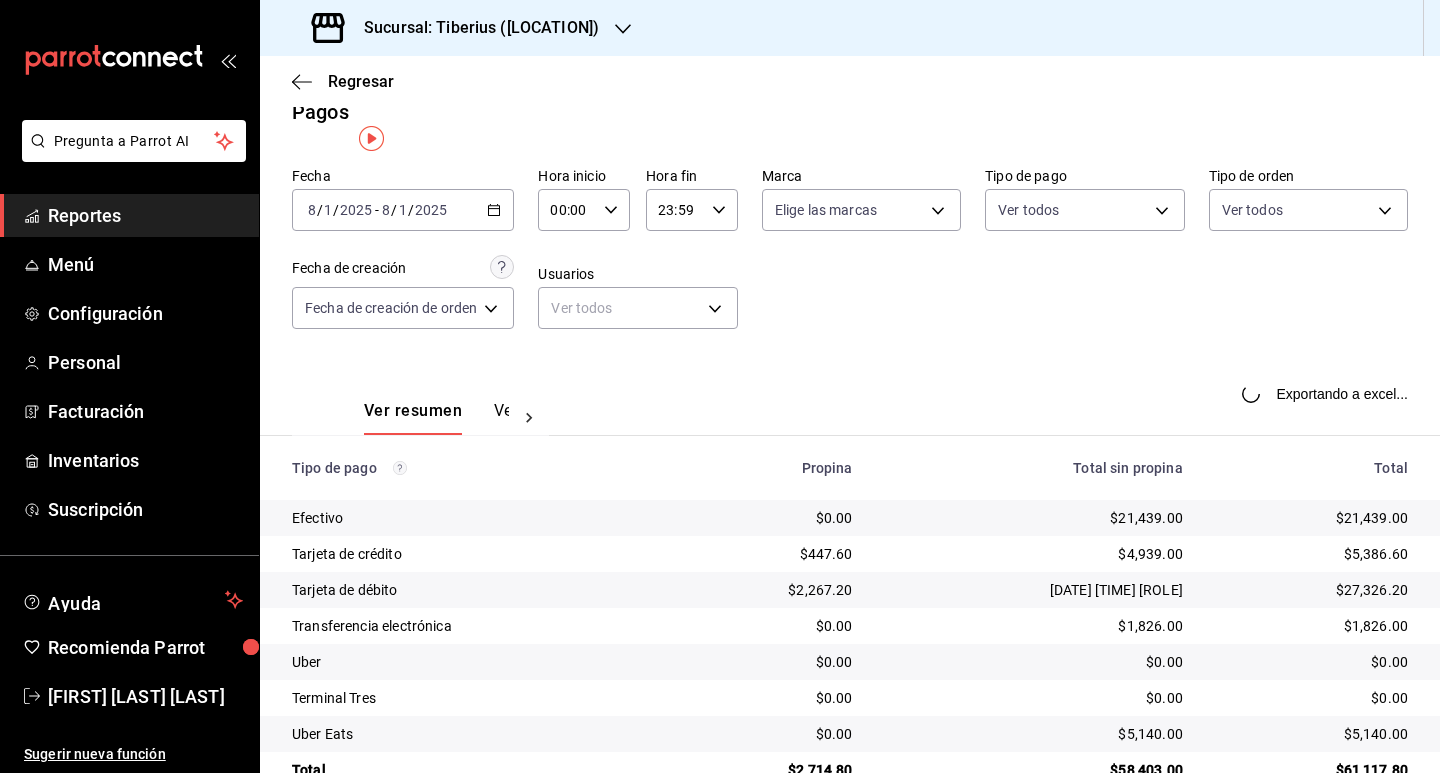 scroll, scrollTop: 0, scrollLeft: 0, axis: both 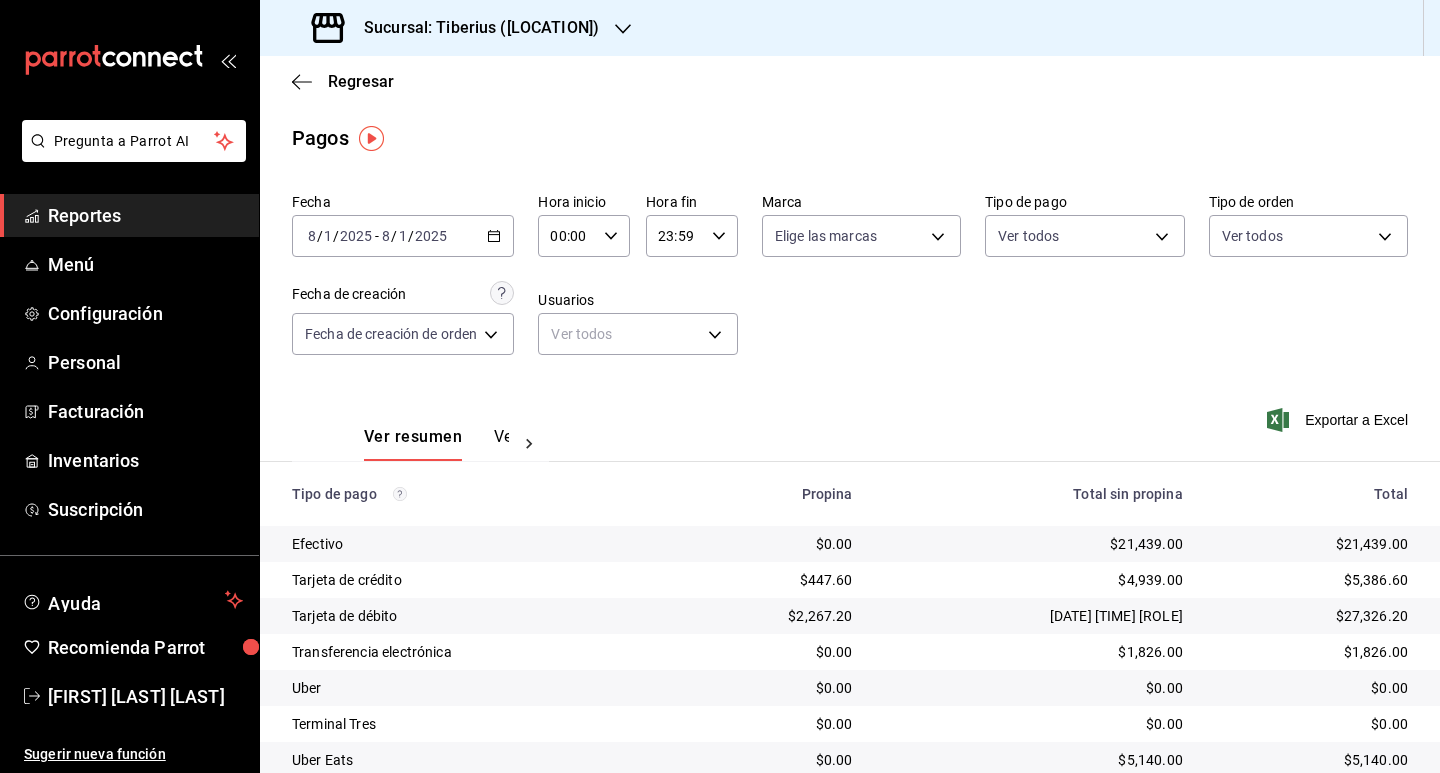click 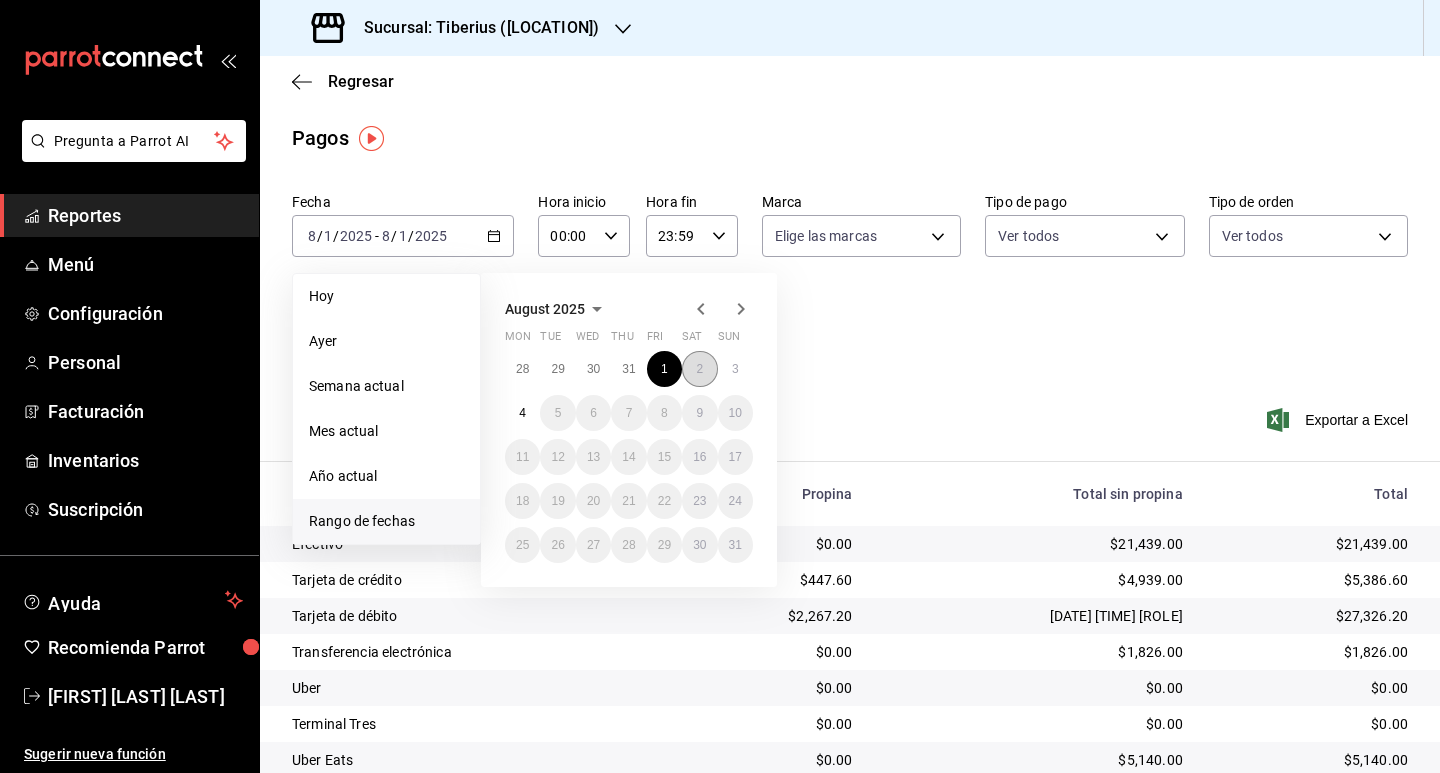 click on "2" at bounding box center (699, 369) 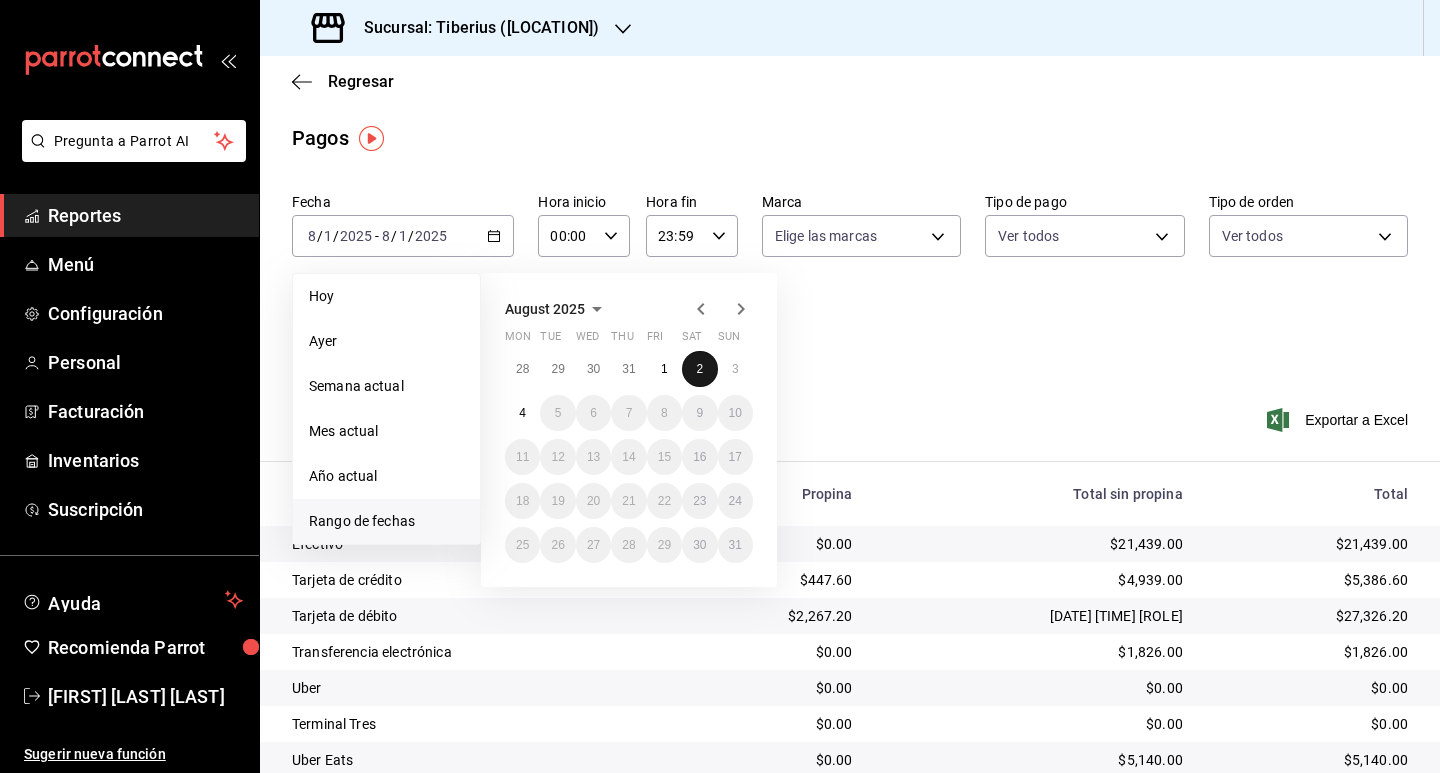 click on "2" at bounding box center (699, 369) 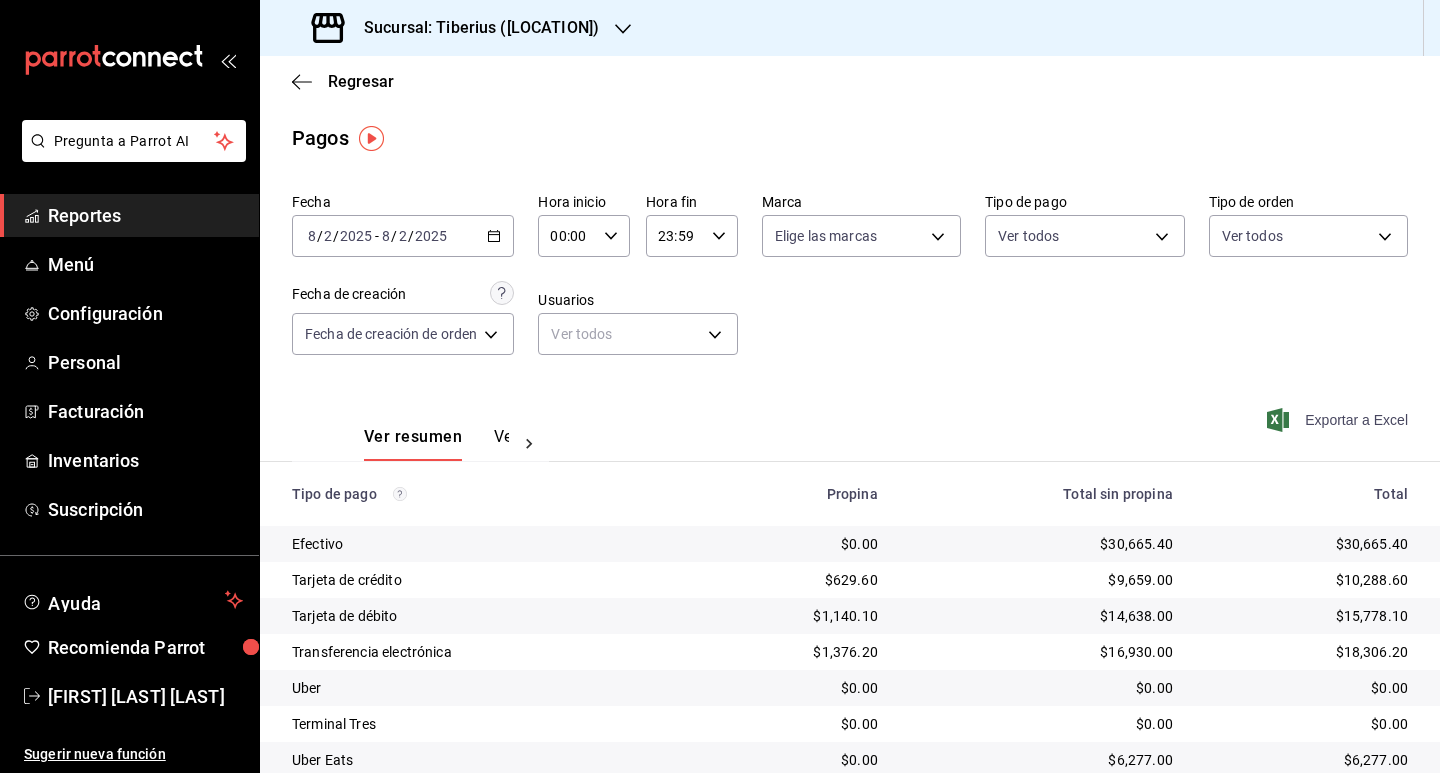 click on "Exportar a Excel" at bounding box center [1339, 420] 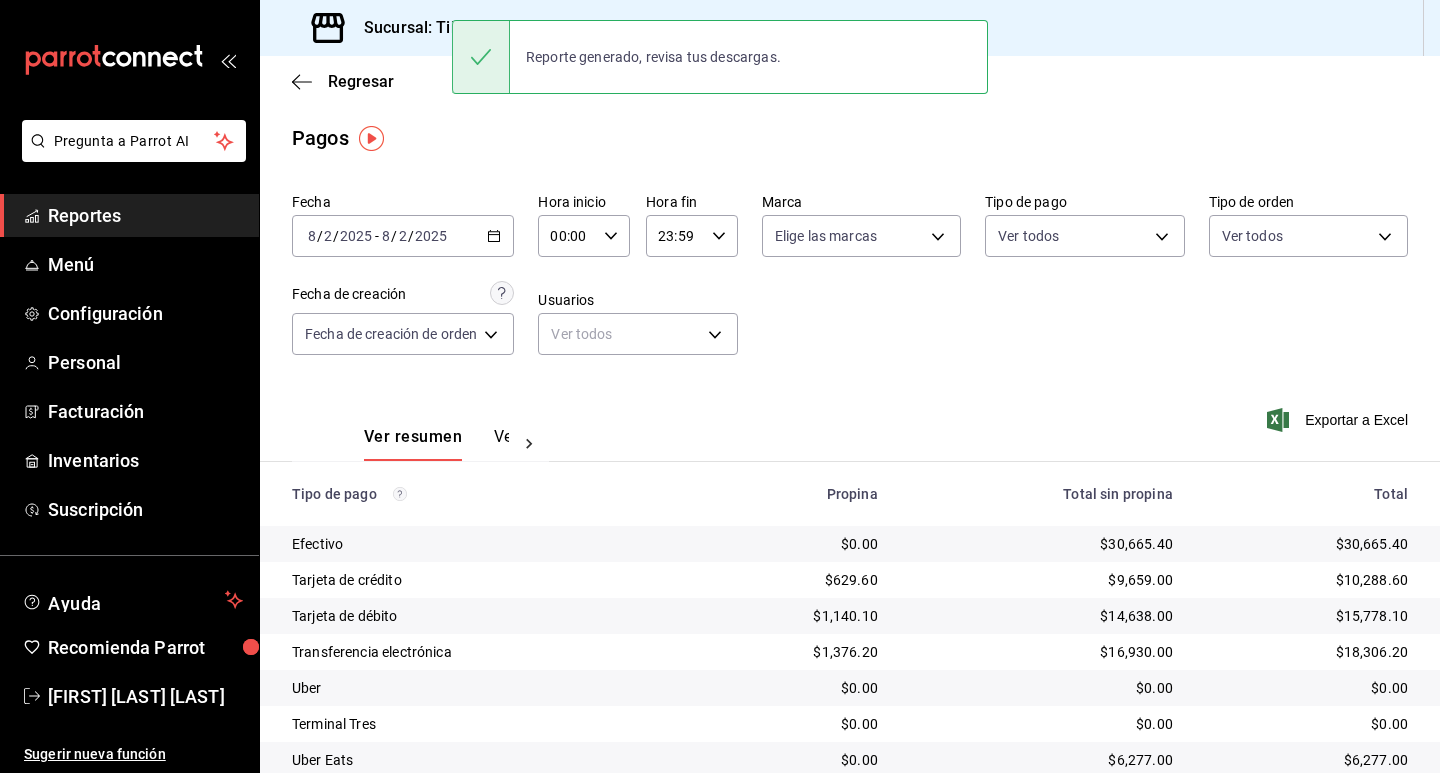 click 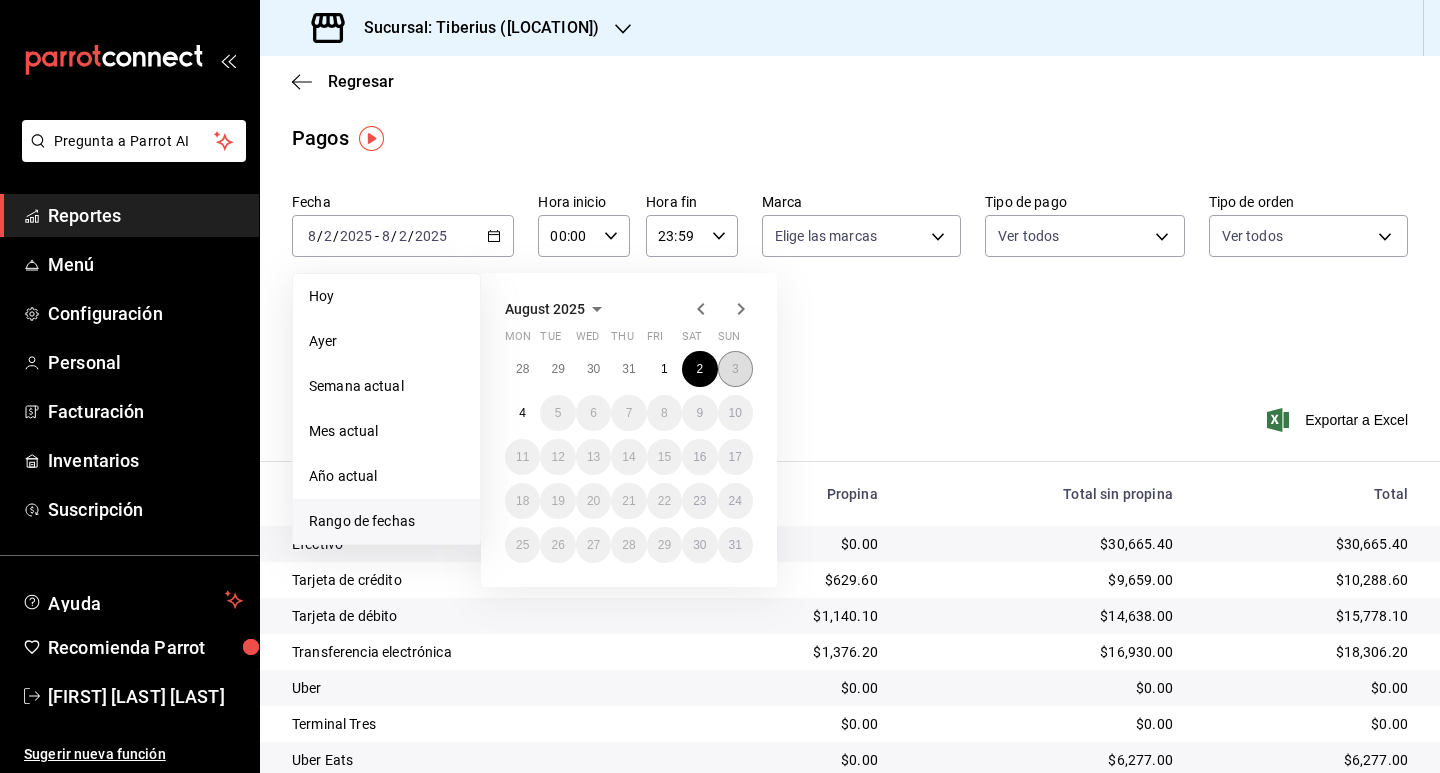 click on "3" at bounding box center (735, 369) 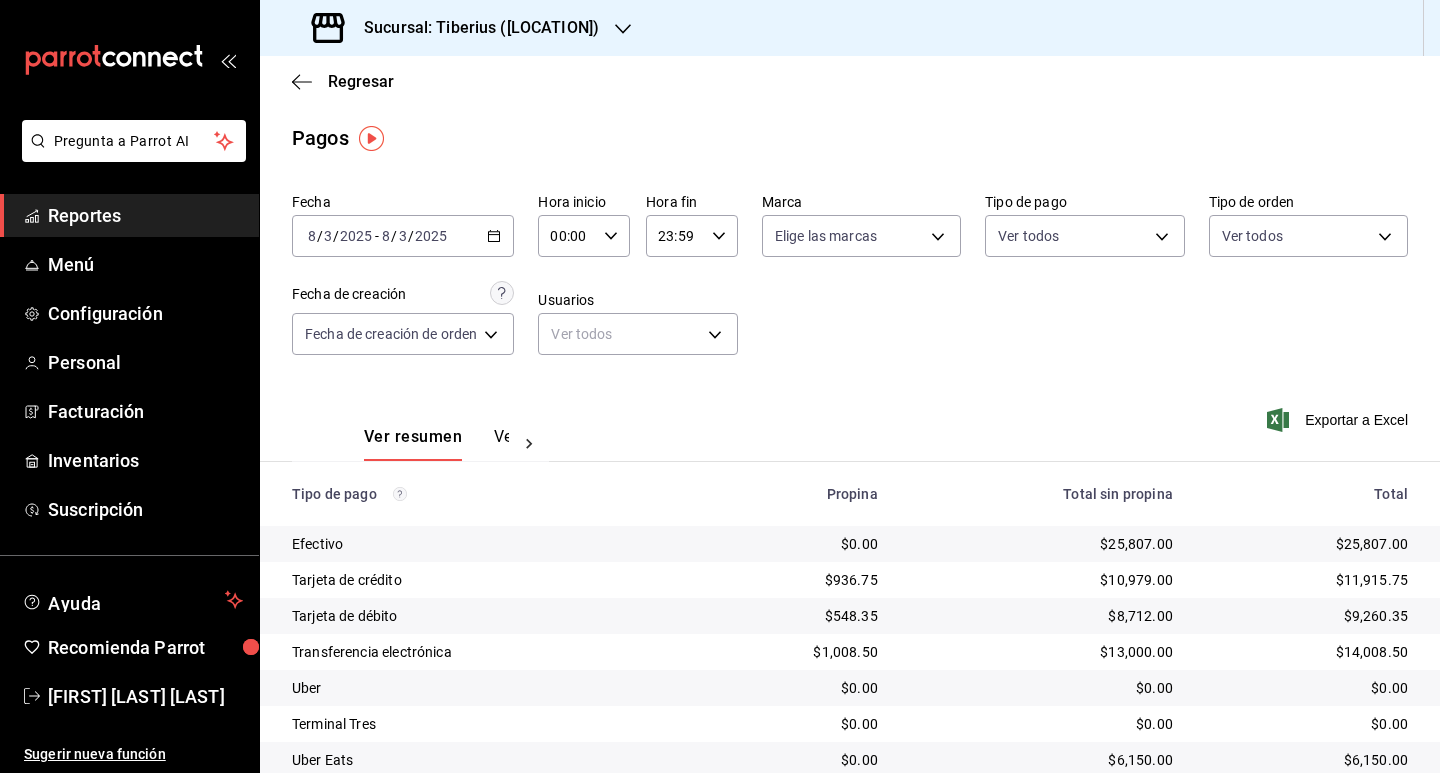 click 